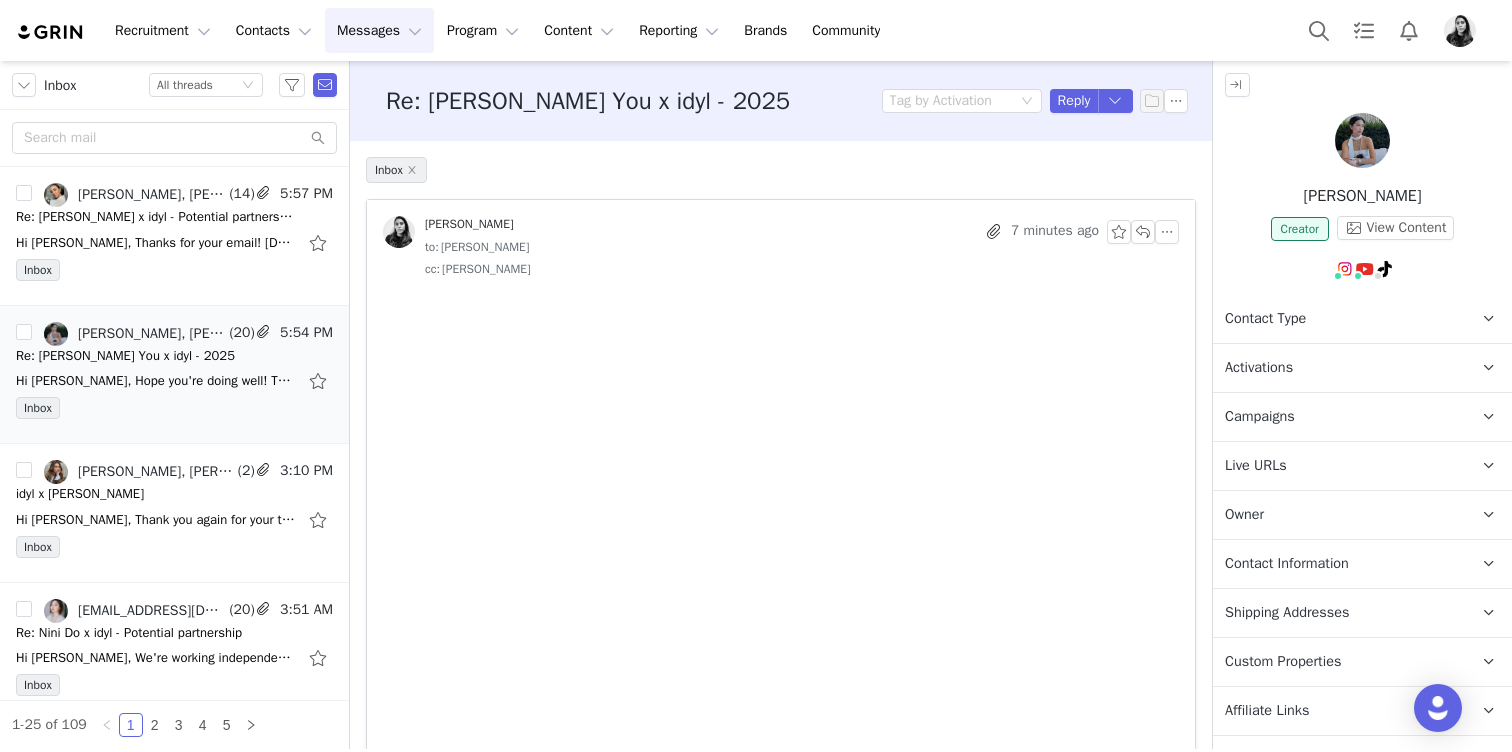 scroll, scrollTop: 0, scrollLeft: 0, axis: both 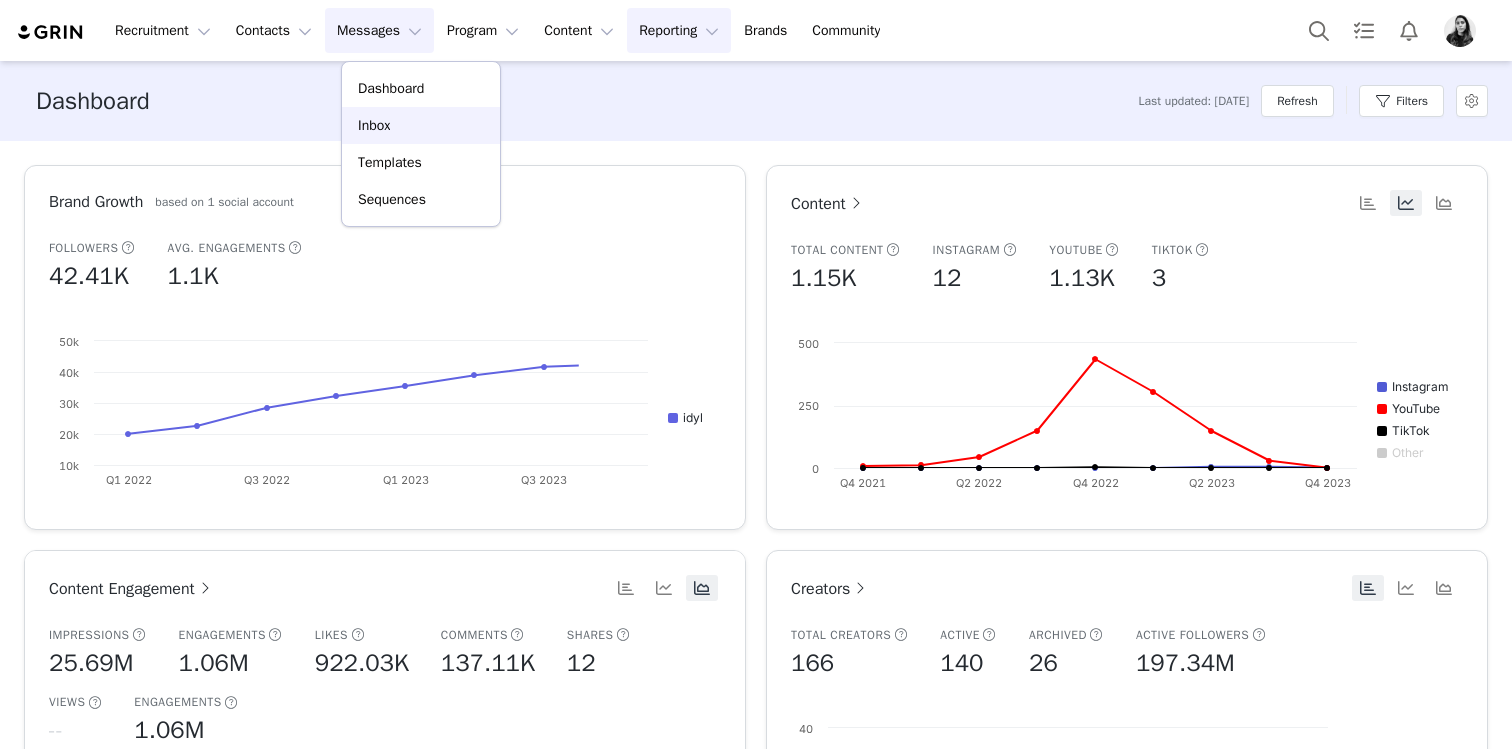 click on "Inbox" at bounding box center (374, 125) 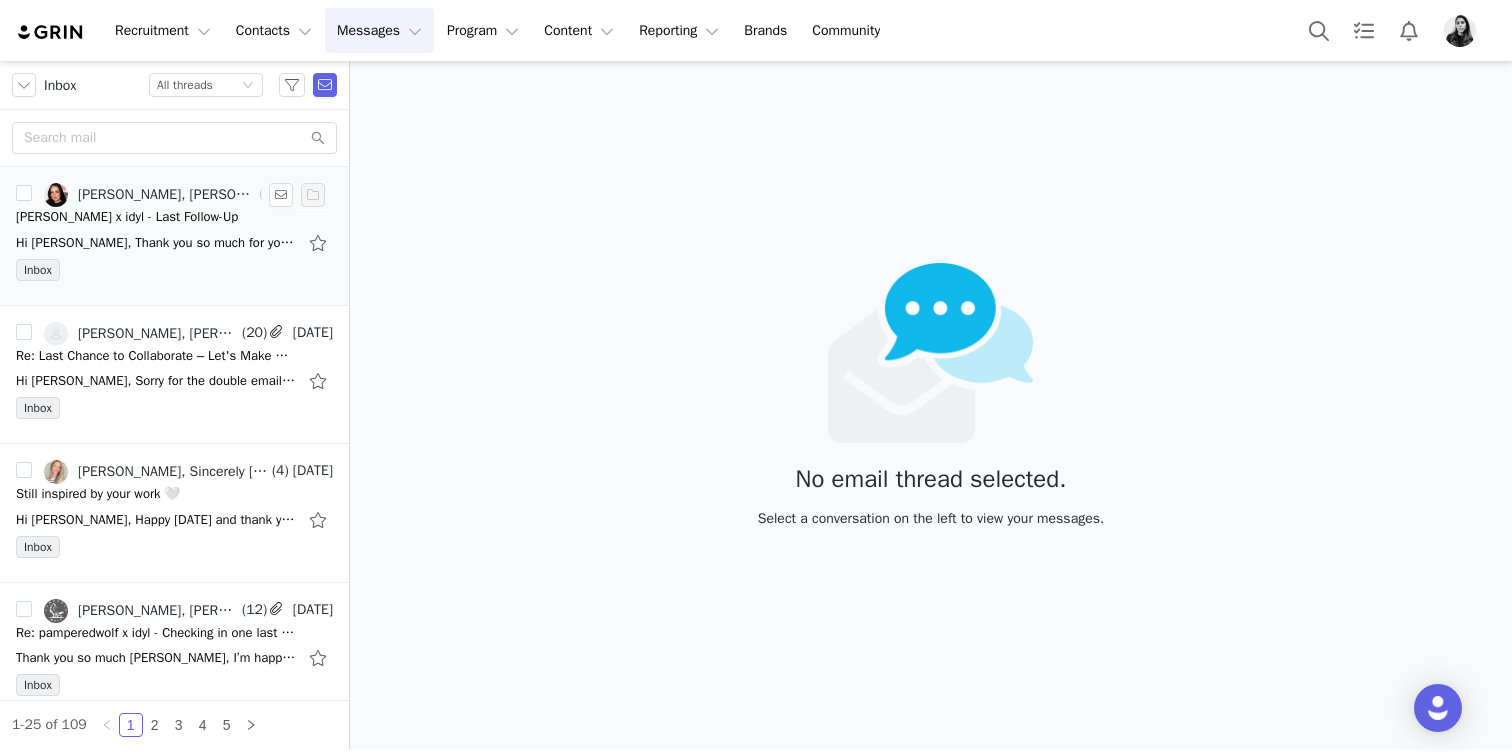 click on "Hi [PERSON_NAME],
Thank you so much for your kind note and for your patience — I truly appreciate it. I want to sincerely apologize for the delay in getting back to you. It’s been a bit challenging juggling emails and planning content with a baby in the mix," at bounding box center (156, 243) 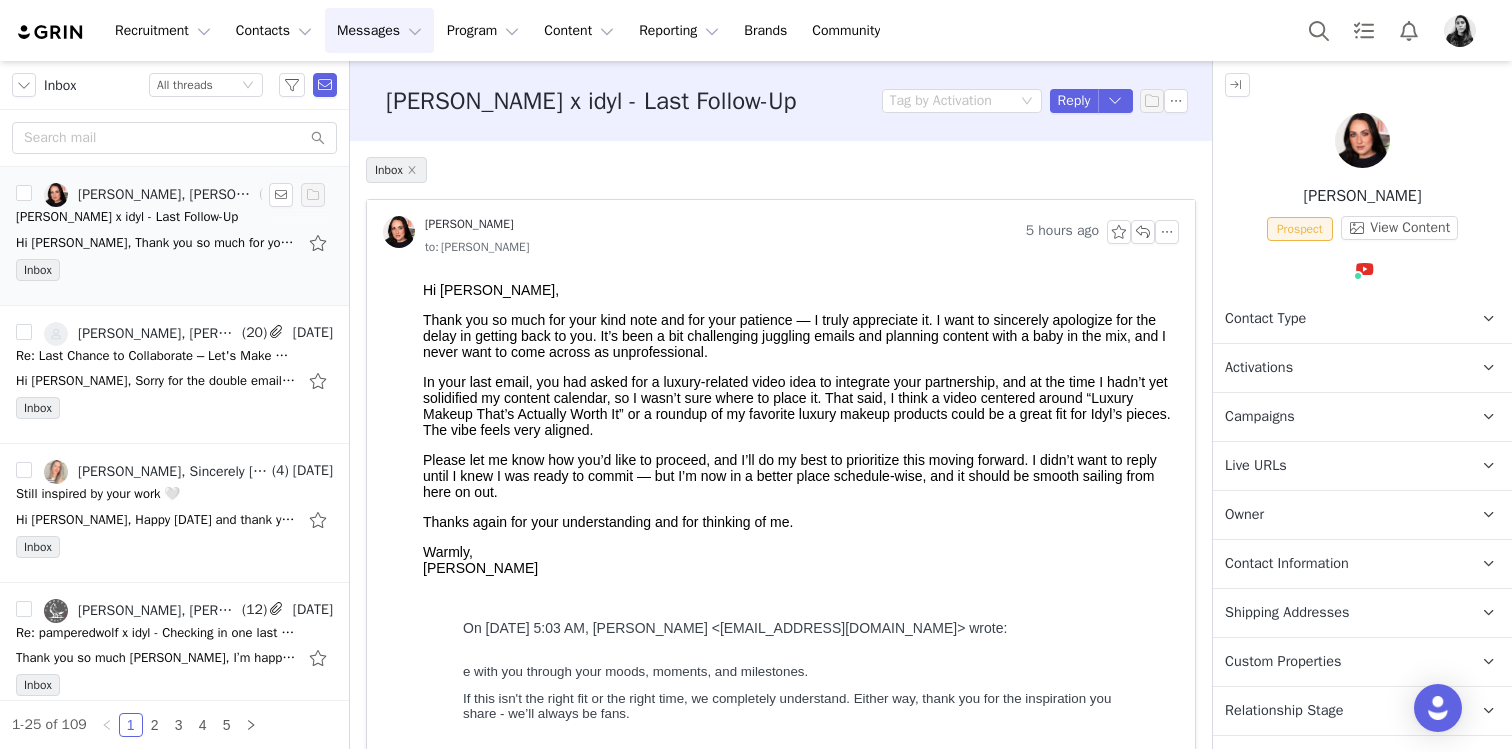 scroll, scrollTop: 0, scrollLeft: 0, axis: both 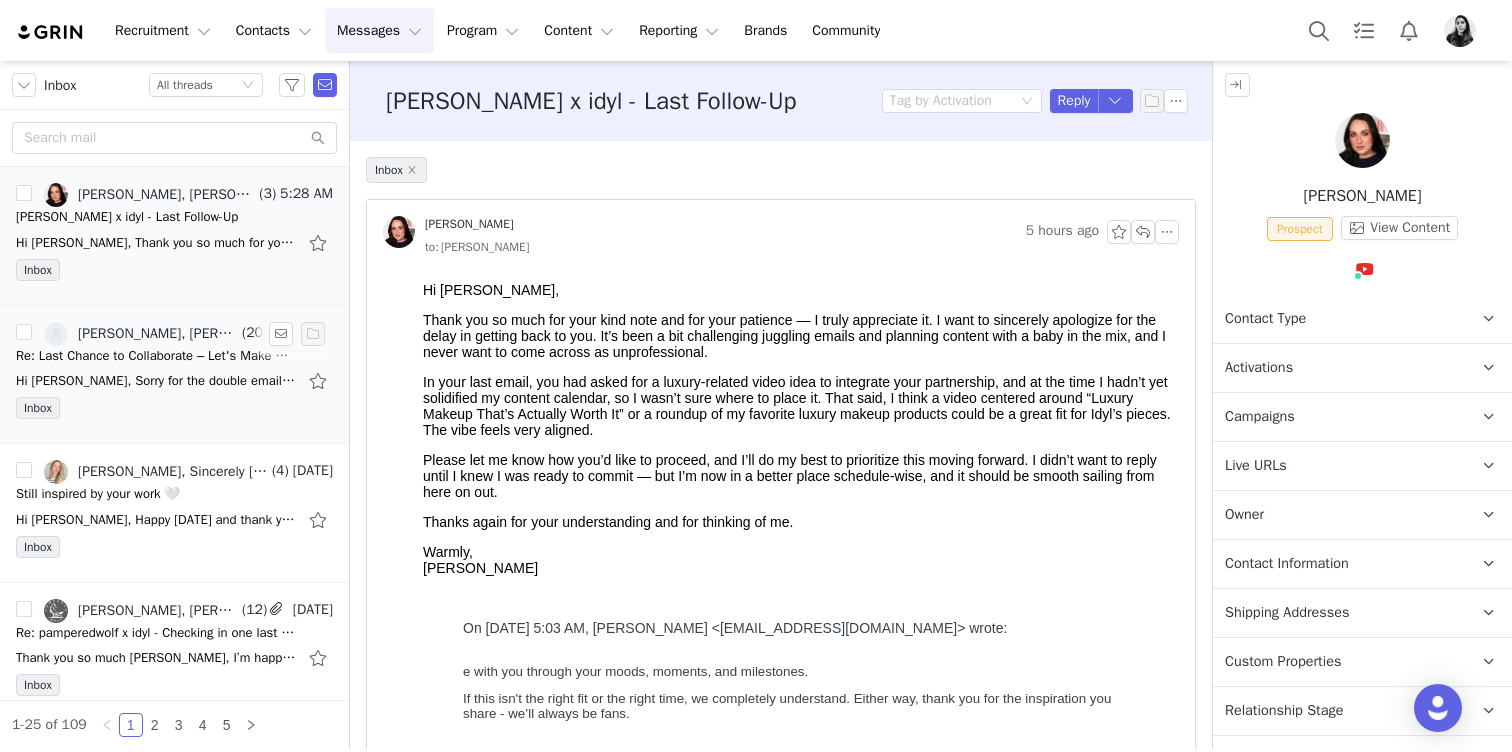 click on "Hi [PERSON_NAME],
Sorry for the double email but [PERSON_NAME] received her shipment and noticed that only 1 stud was sent. She doesn't have one to put in the cuff:
Do you know if there is a separate package on its way with the other stud?
Let me know!
Thank" at bounding box center (156, 381) 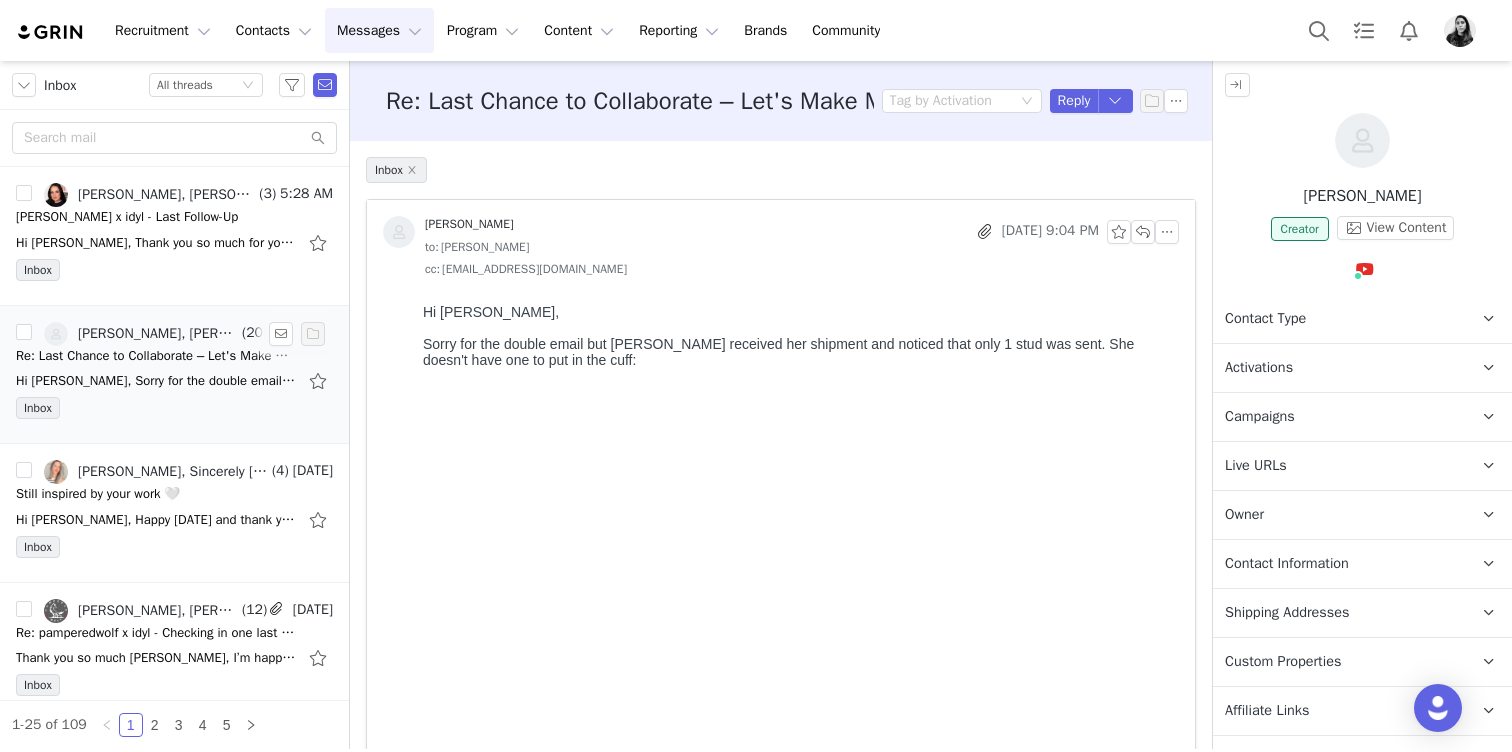 scroll, scrollTop: 0, scrollLeft: 0, axis: both 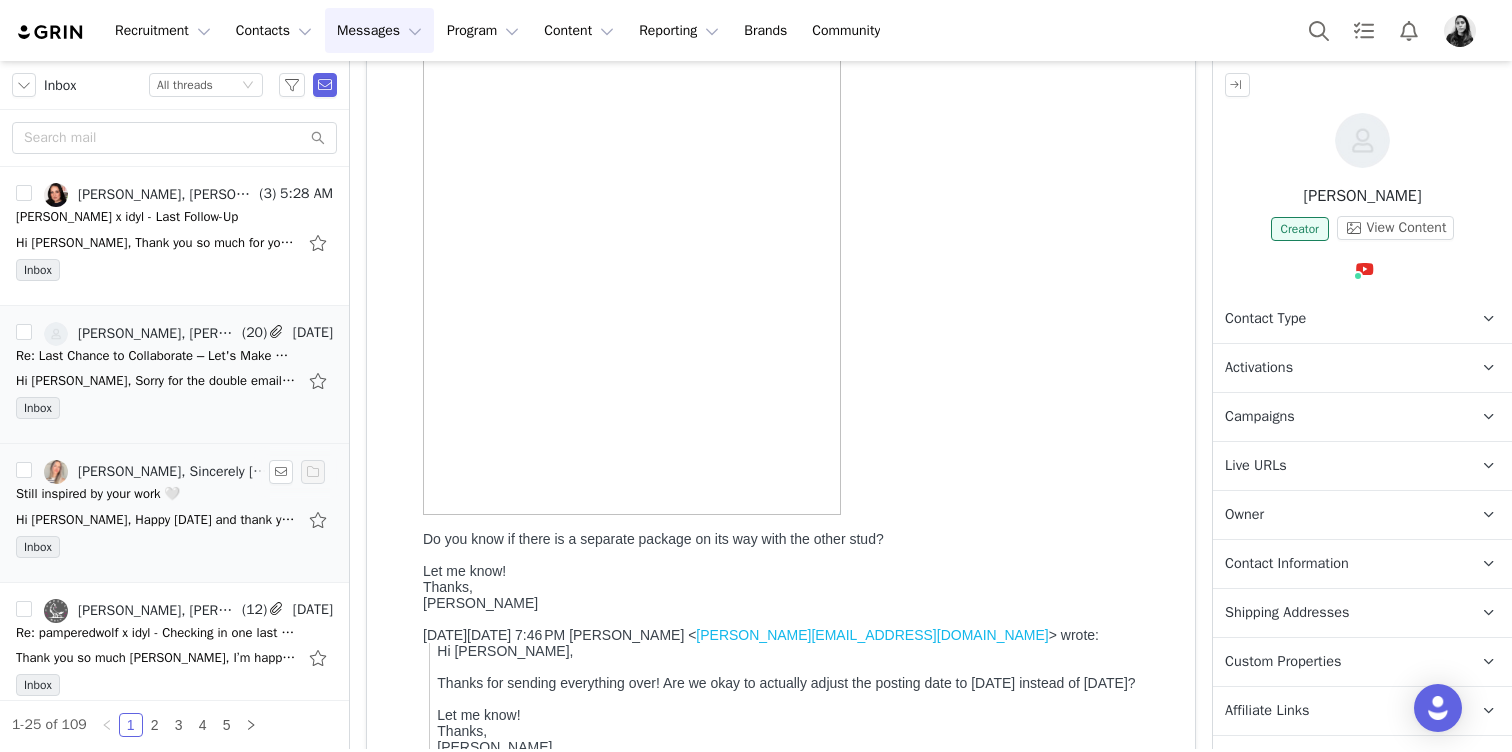 click on "Hi [PERSON_NAME],
Happy [DATE] and thank you for your email.
I’d be more than happy to move forward with a YouTube integration at $2,000 USD for our first partnership and the timing toward the end of August works well on my end.
I’ve been thinking abou" at bounding box center [156, 520] 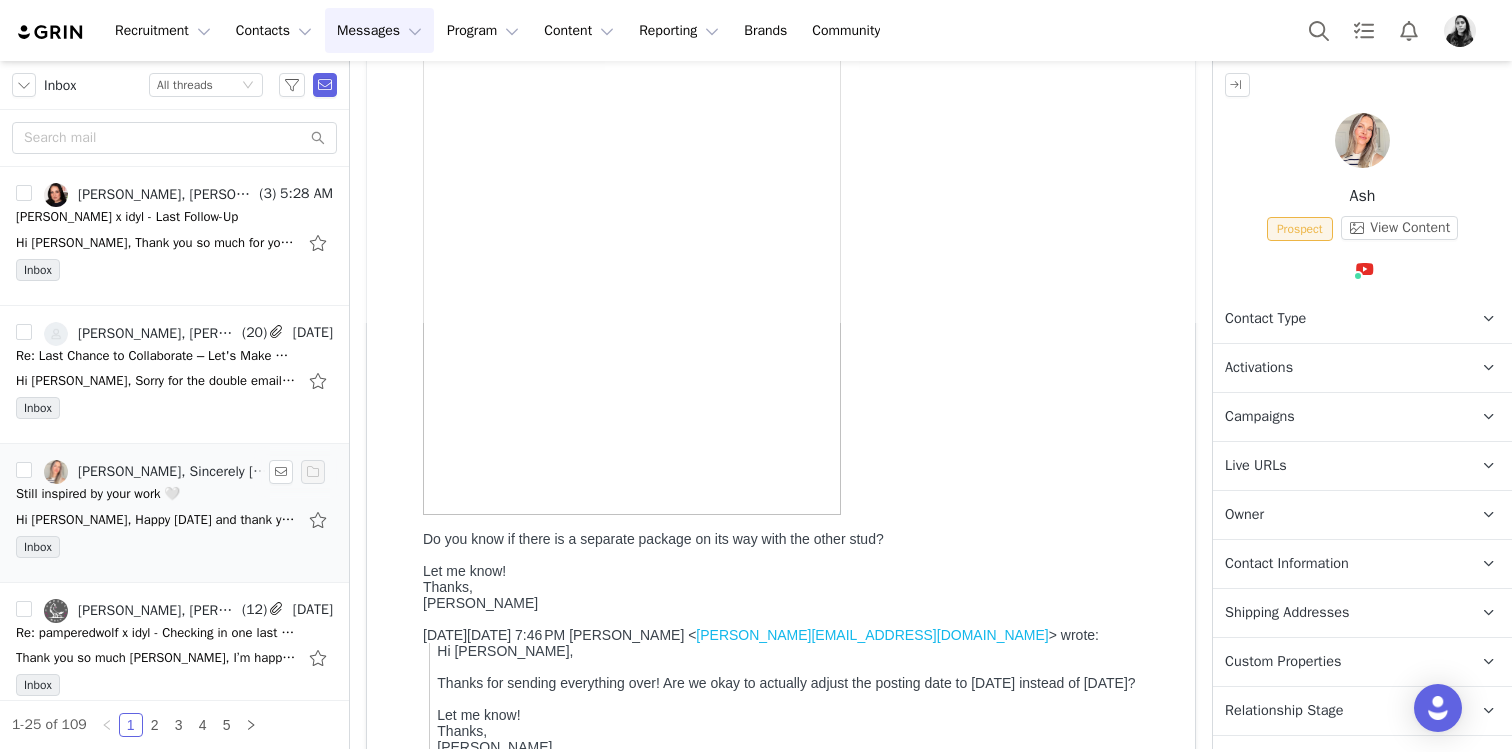 scroll, scrollTop: 0, scrollLeft: 0, axis: both 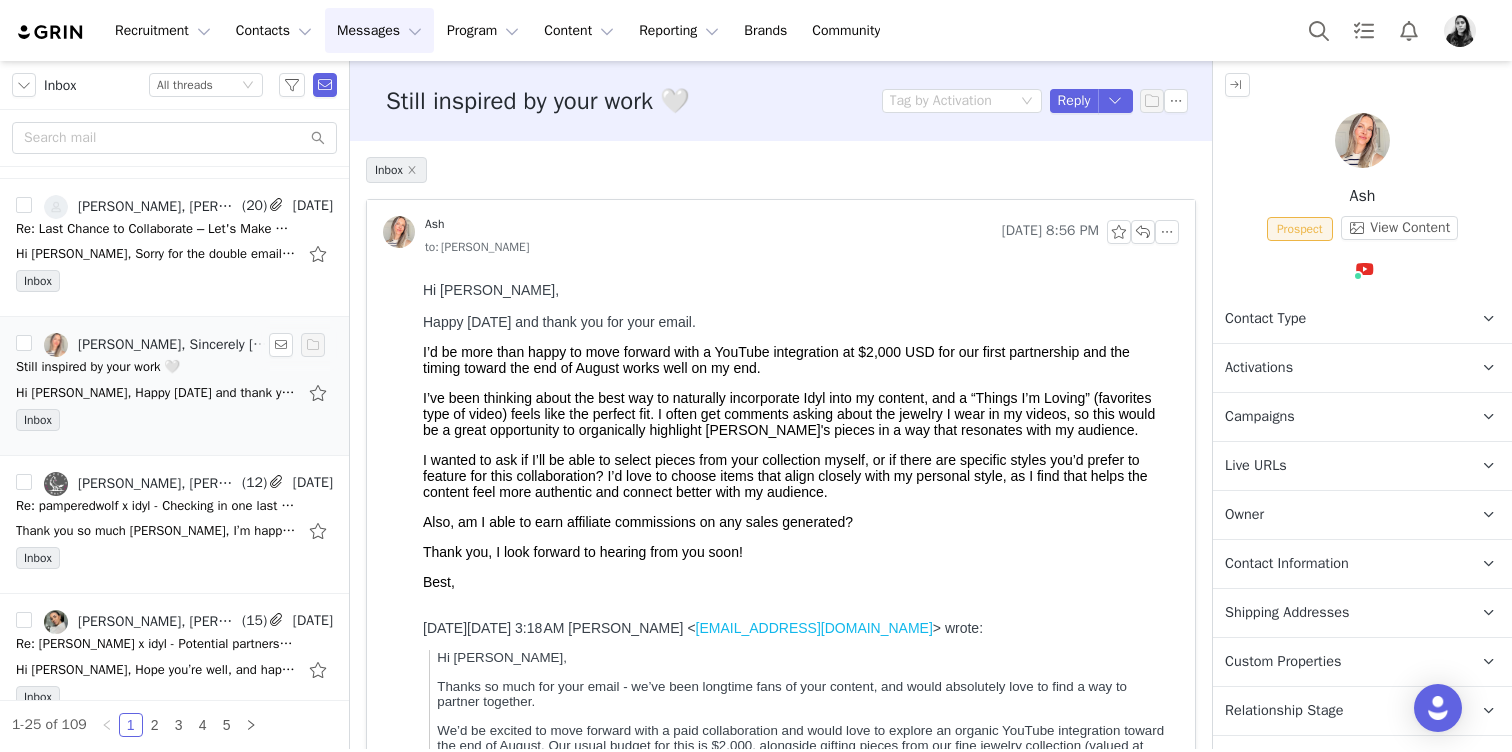 click on "Thank you so much [PERSON_NAME],
I’m happy to try out the jewellery and if all goes well we can look at signing contracts.
Best wishes
[PERSON_NAME]
[DATE][DATE] 10:02, [PERSON_NAME] <[EMAIL_ADDRESS][DOMAIN_NAME]> wrote:
Hi [PERSON_NAME],
Thank you so much for your h" at bounding box center (156, 531) 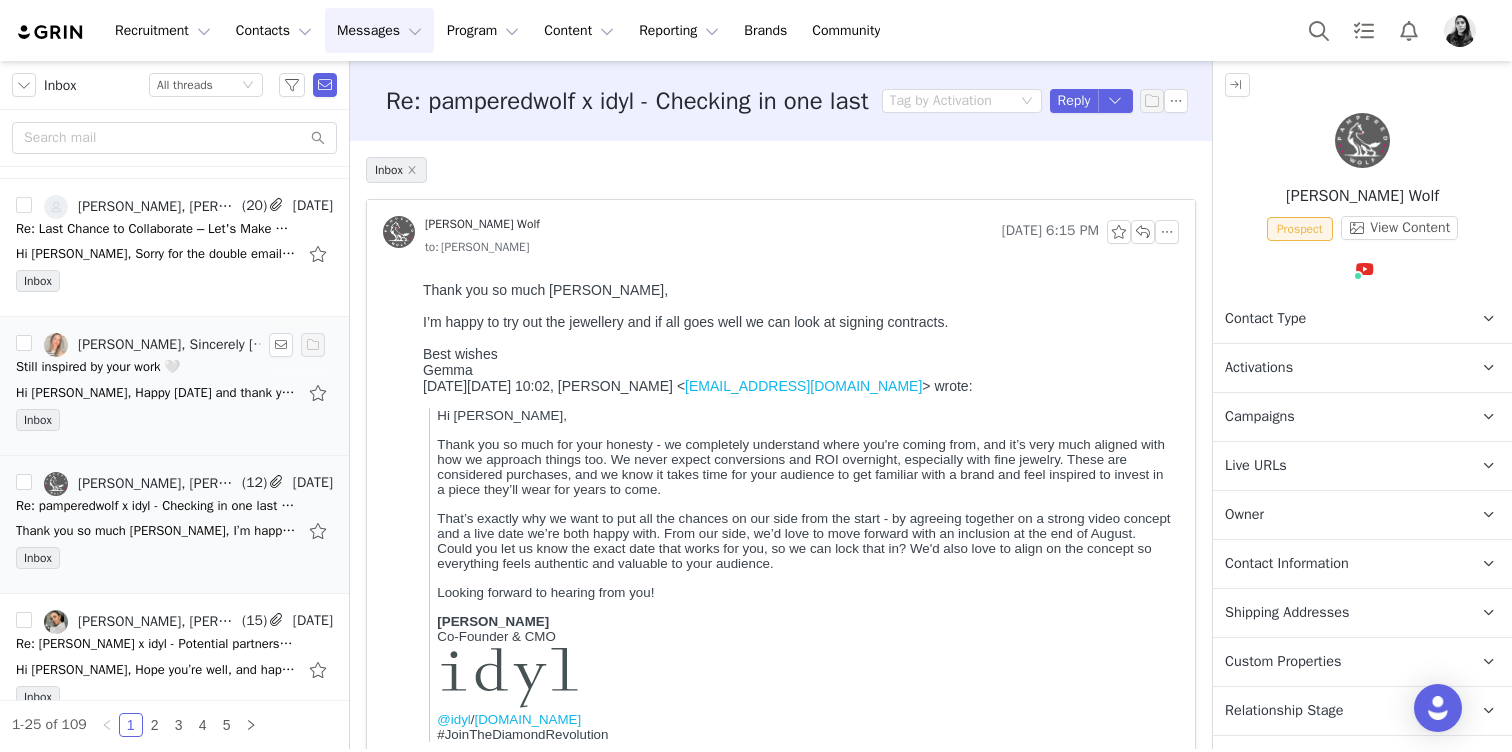 scroll, scrollTop: 0, scrollLeft: 0, axis: both 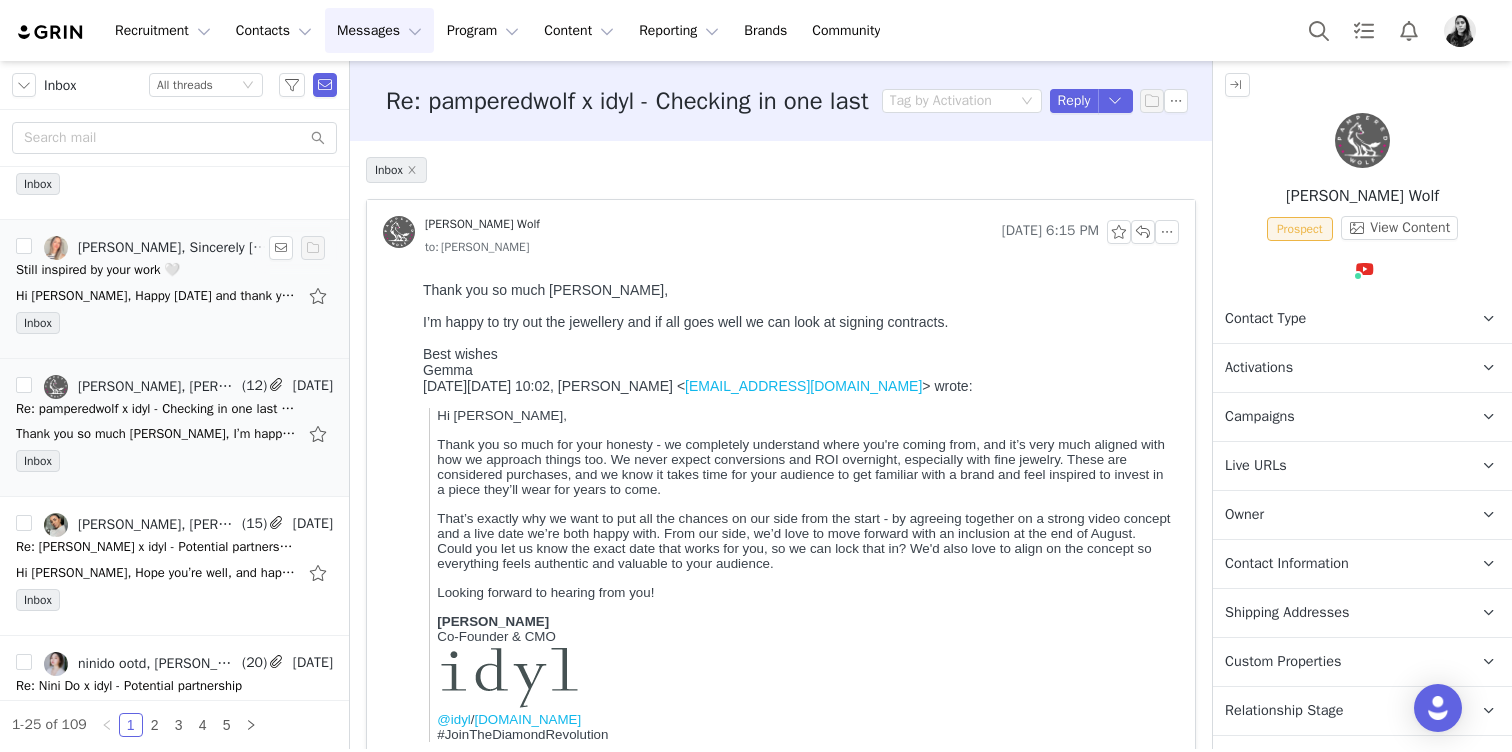 click on "Niveen Bahlool, Sarah@egoandeast.co, info@ninaubhi.com, Kyara Azoulay, md@ninaubhi.com, Miriam Chadaydeh, Ornella Siso, Stefanie Massoud" at bounding box center (158, 525) 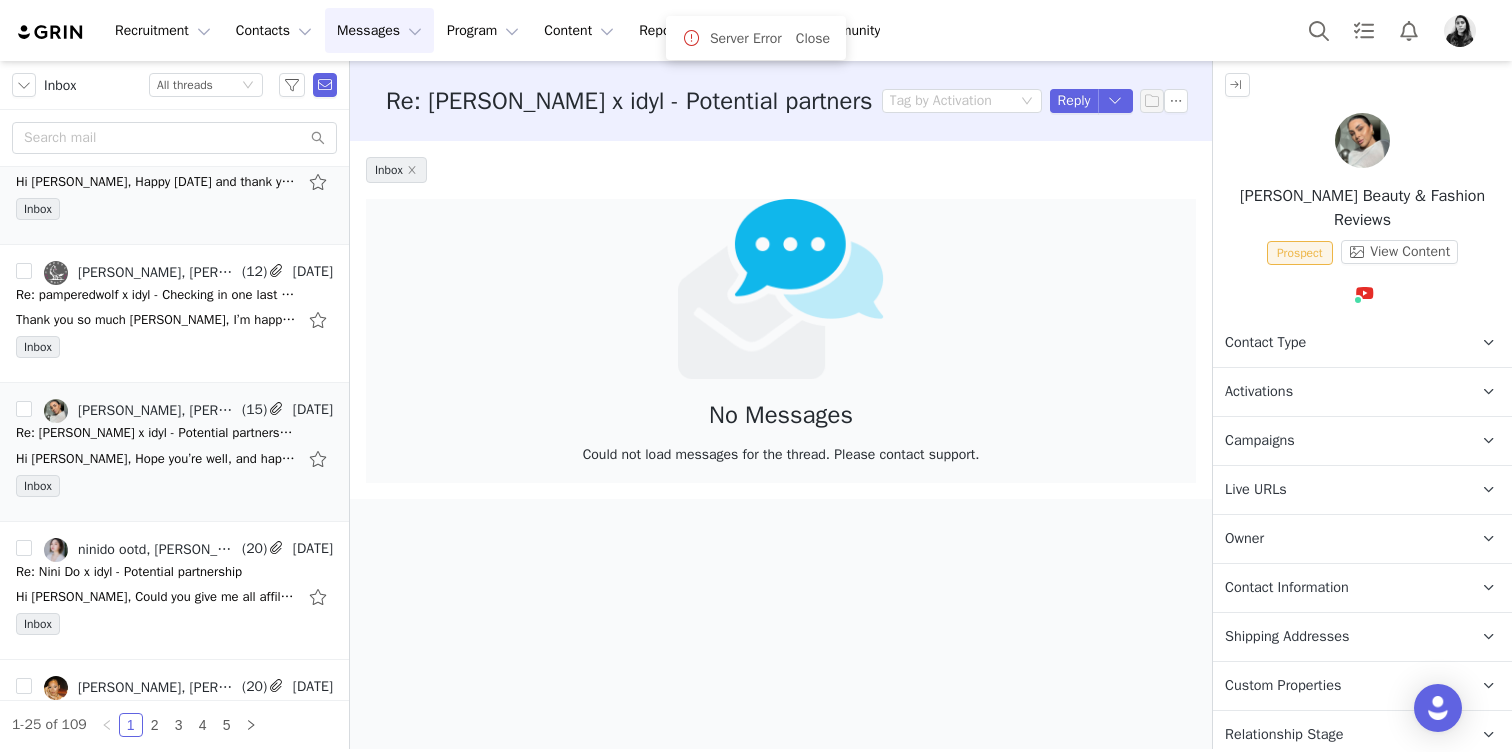 scroll, scrollTop: 346, scrollLeft: 0, axis: vertical 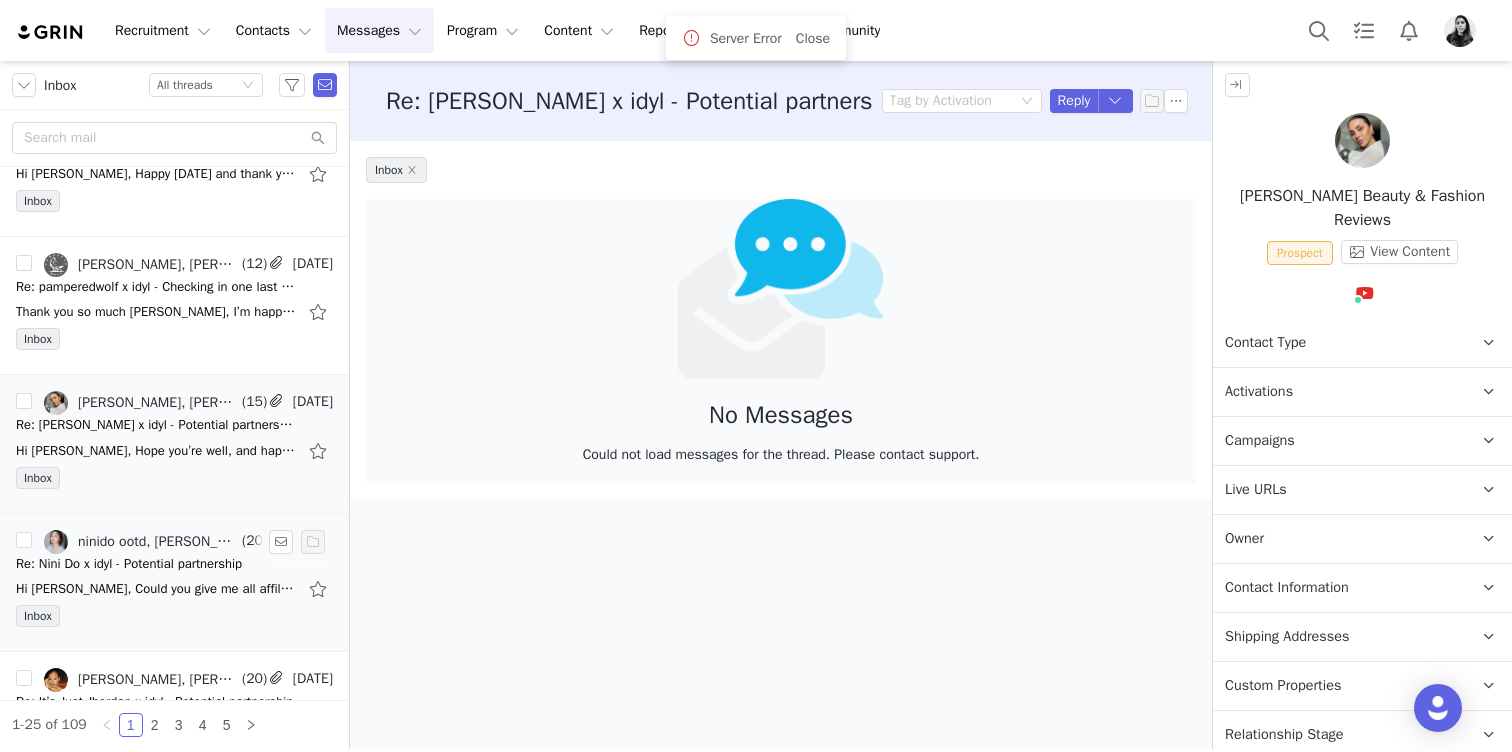 click on "Hi [PERSON_NAME],
Could you give me all affiliate links of the main page and all products?
Also promo code.
Thanks,
[GEOGRAPHIC_DATA]
[DATE][DATE] 12:13 AM [PERSON_NAME] <[EMAIL_ADDRESS][DOMAIN_NAME]> wrote:
Hi [GEOGRAPHIC_DATA],
We're working independently with a" at bounding box center [156, 589] 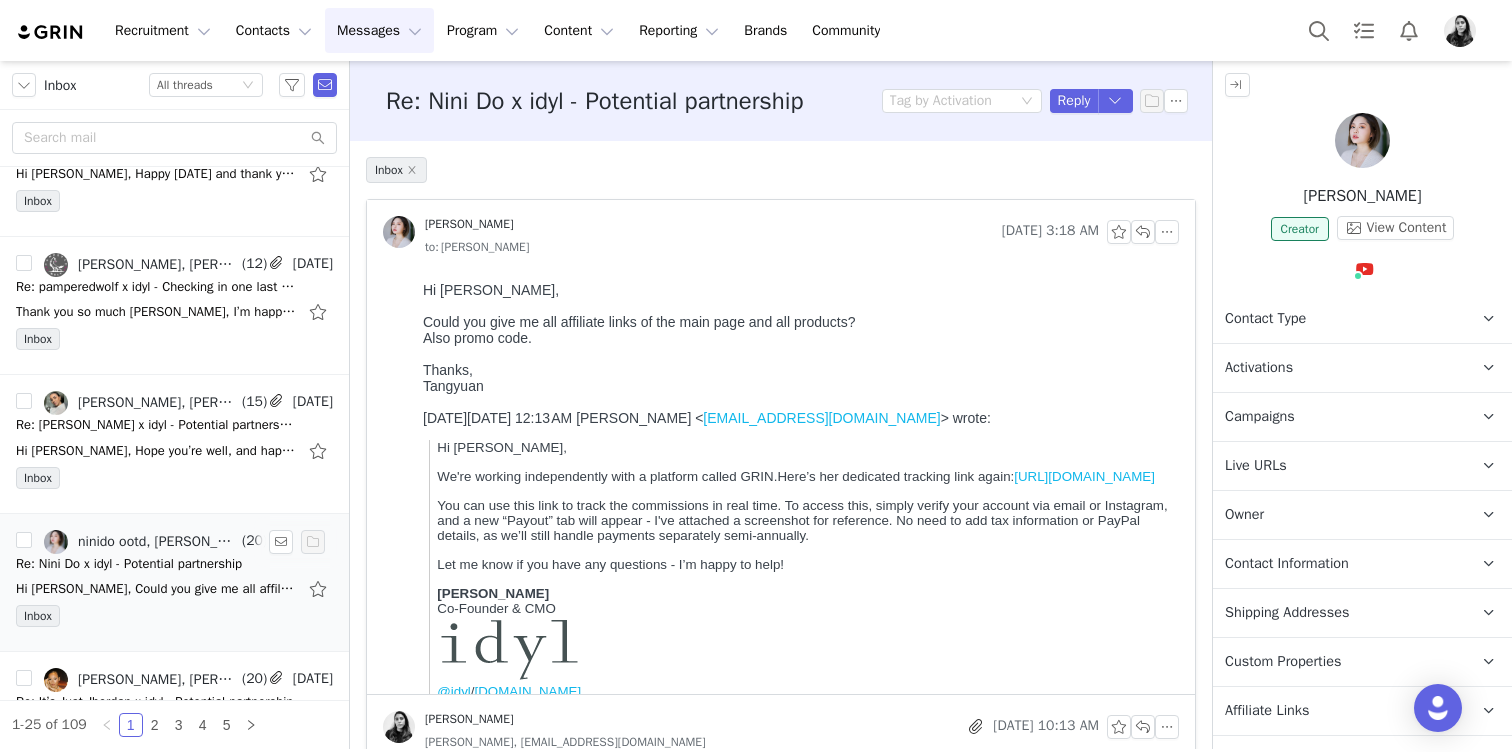 scroll, scrollTop: 0, scrollLeft: 0, axis: both 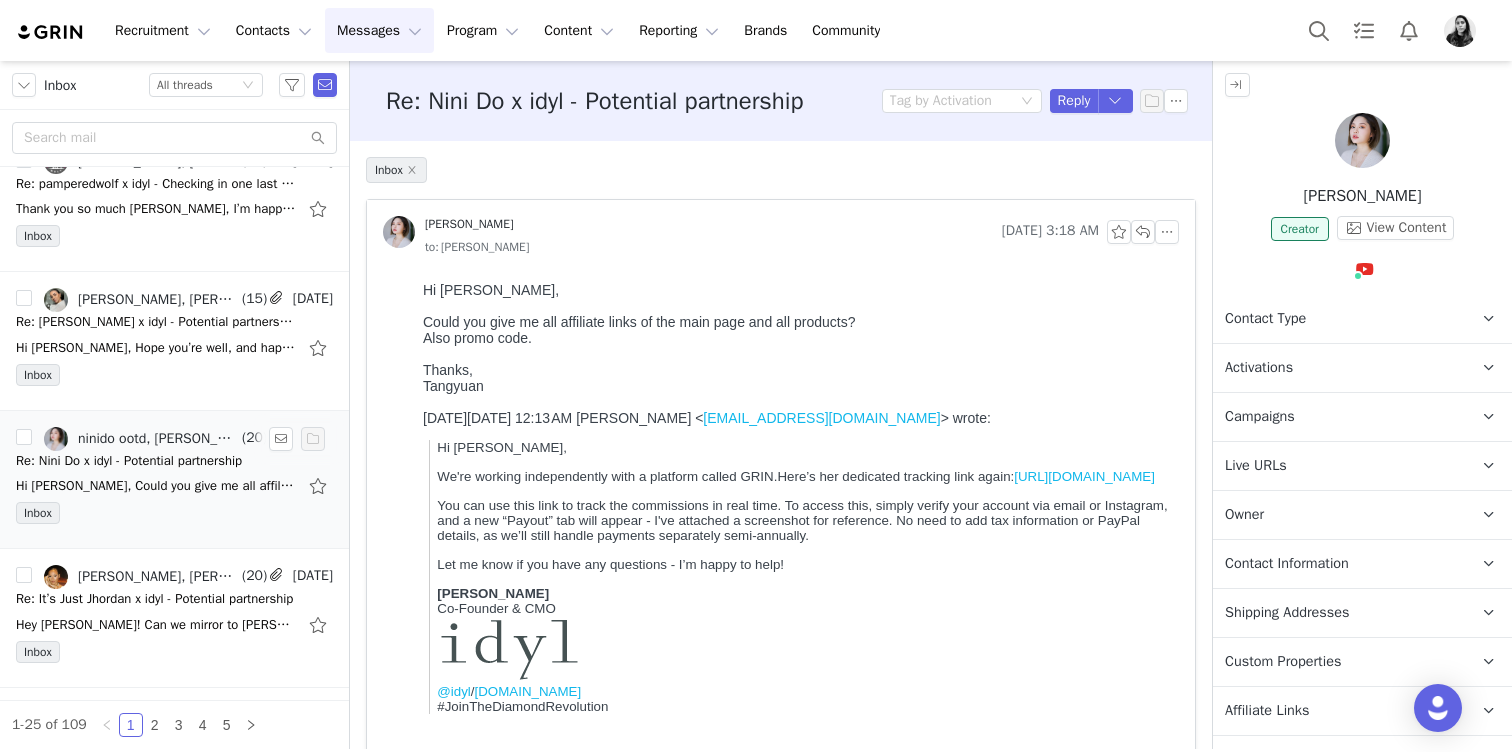 click on "Re: It’s Just Jhordan x idyl - Potential partnership" at bounding box center [154, 599] 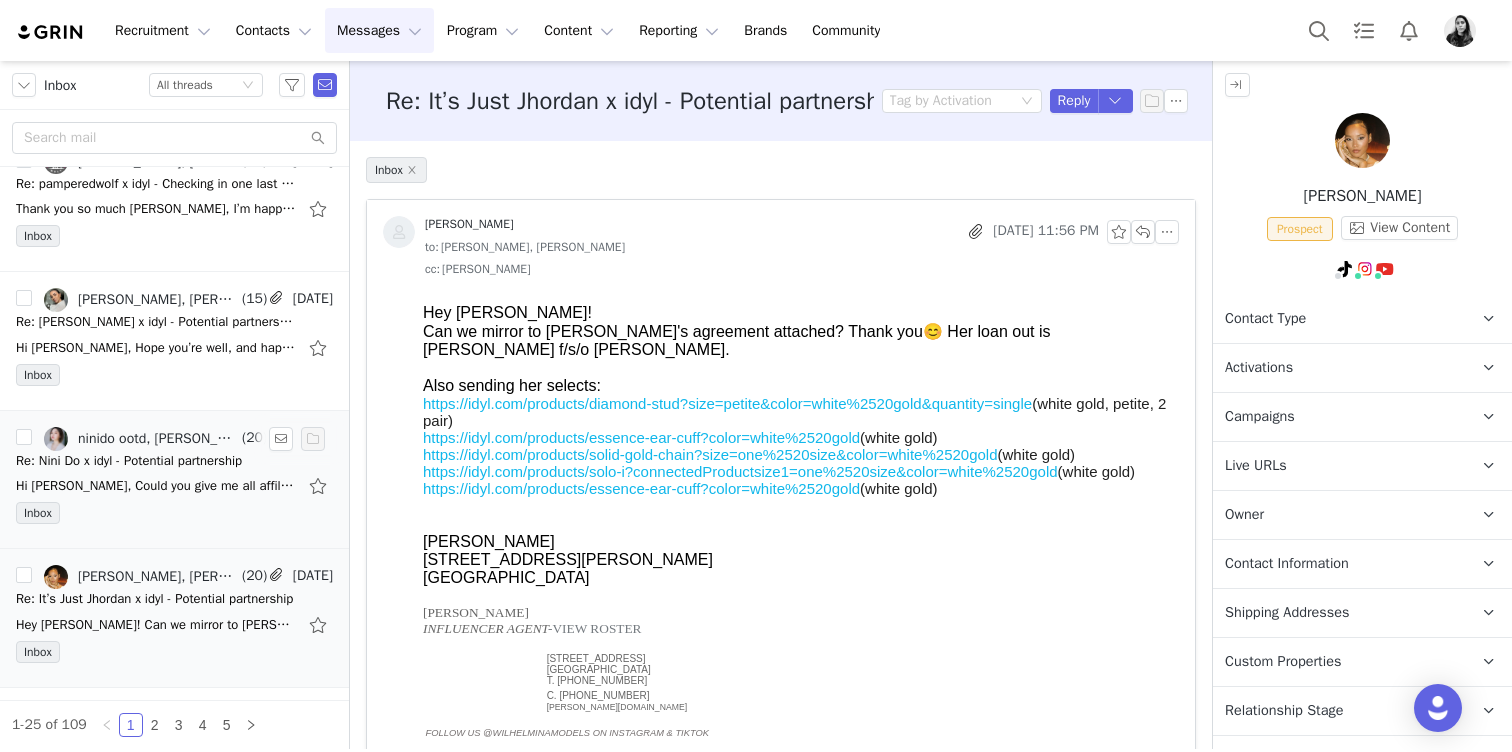 scroll, scrollTop: 0, scrollLeft: 0, axis: both 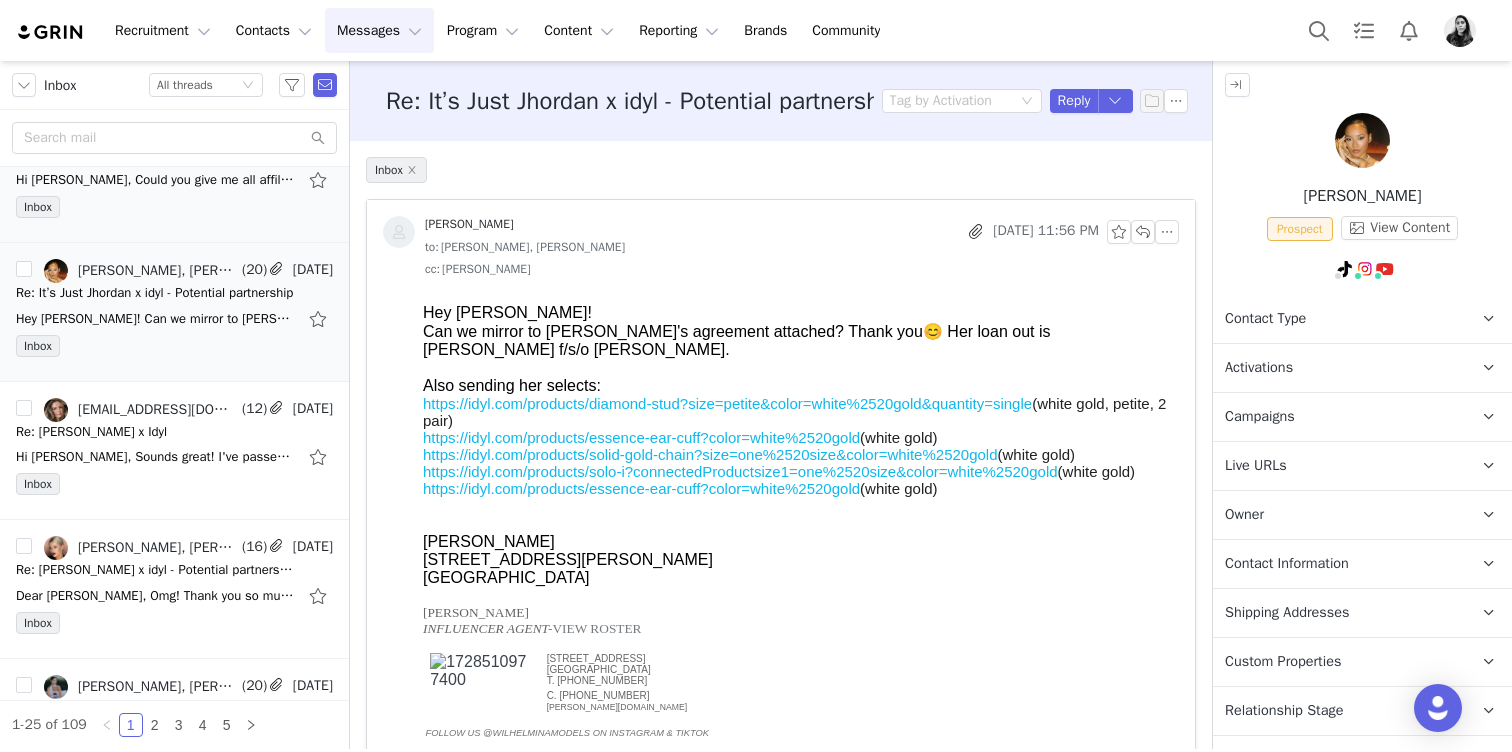 click on "Dear Ornella,
Omg! Thank you so much — I’ve received the box and it’s absolutely wonderful!😍😍😍😍😍
I’m especially grateful for the earrings — they’re stunning and truly a piece of art. I’m so happy!
I understand all the important points — no" at bounding box center (156, 596) 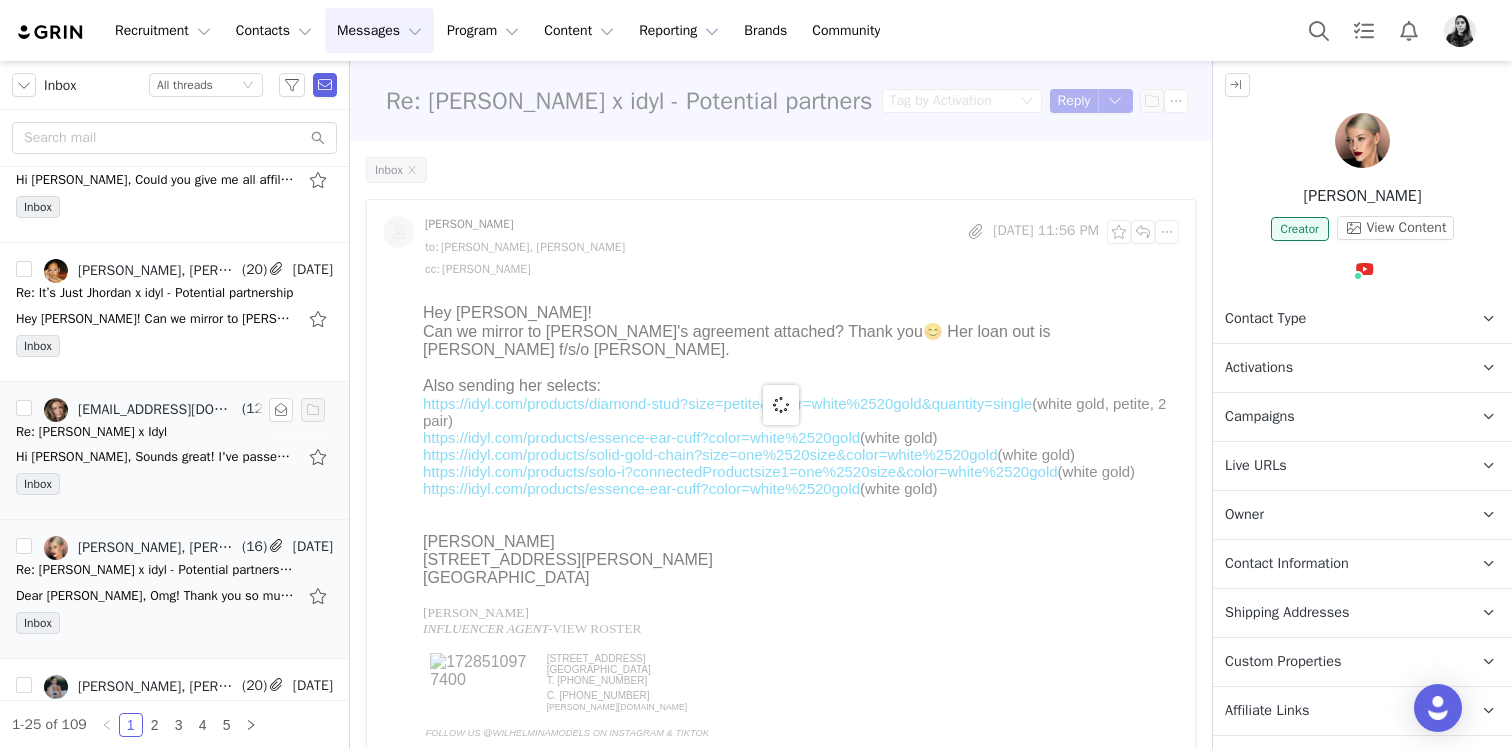 click on "Re: Kelly Gooch x Idyl" at bounding box center (174, 432) 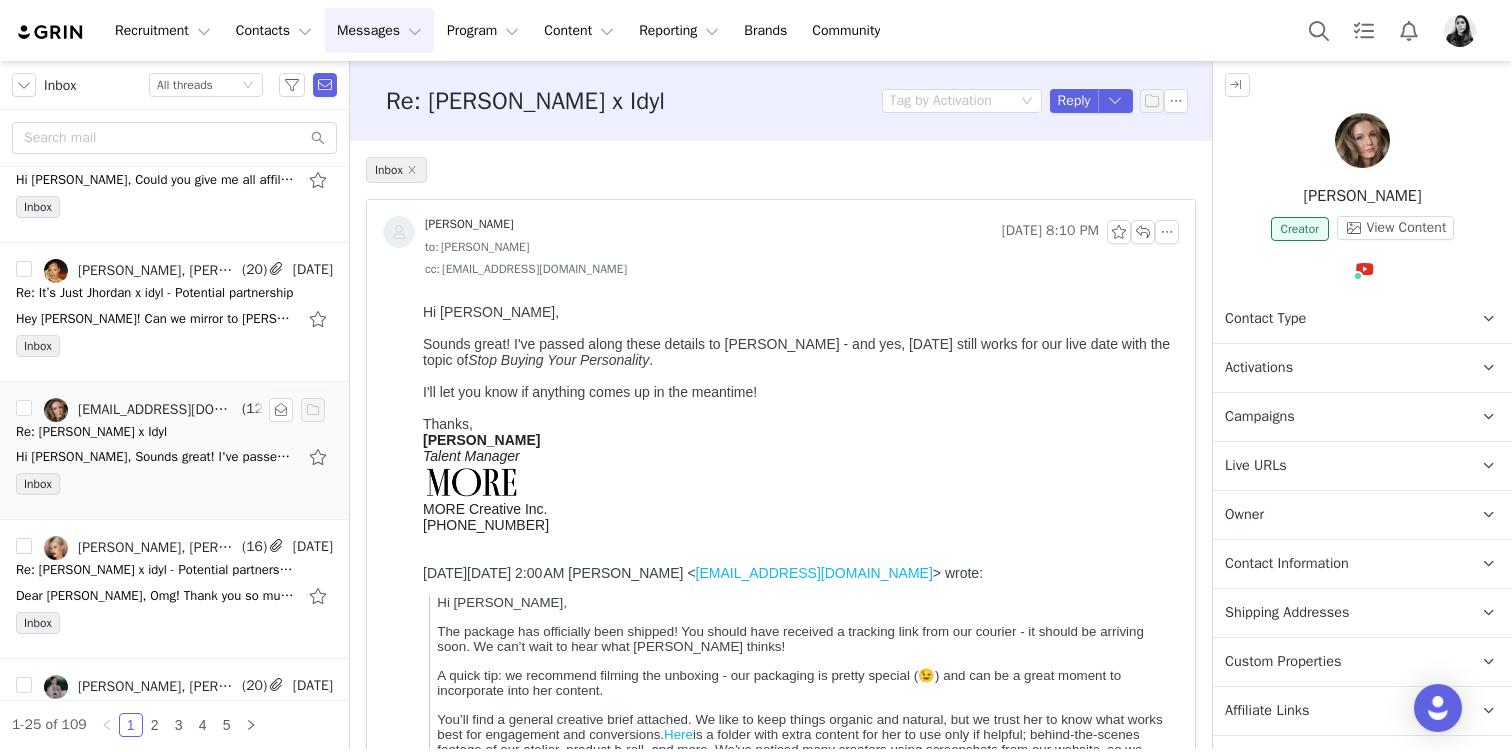 scroll, scrollTop: 0, scrollLeft: 0, axis: both 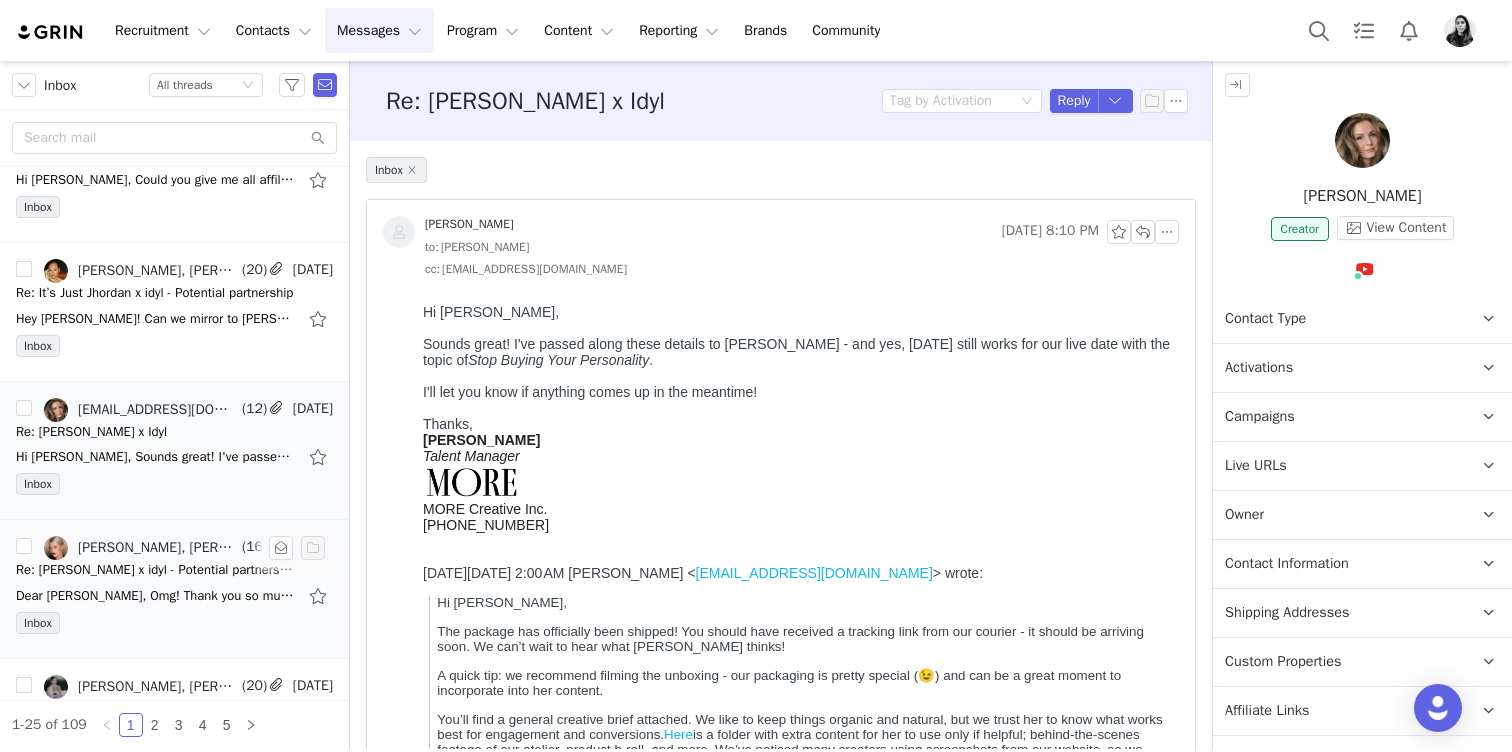 click on "Re: Elena Rachitskaya x idyl - Potential partnership" at bounding box center (156, 570) 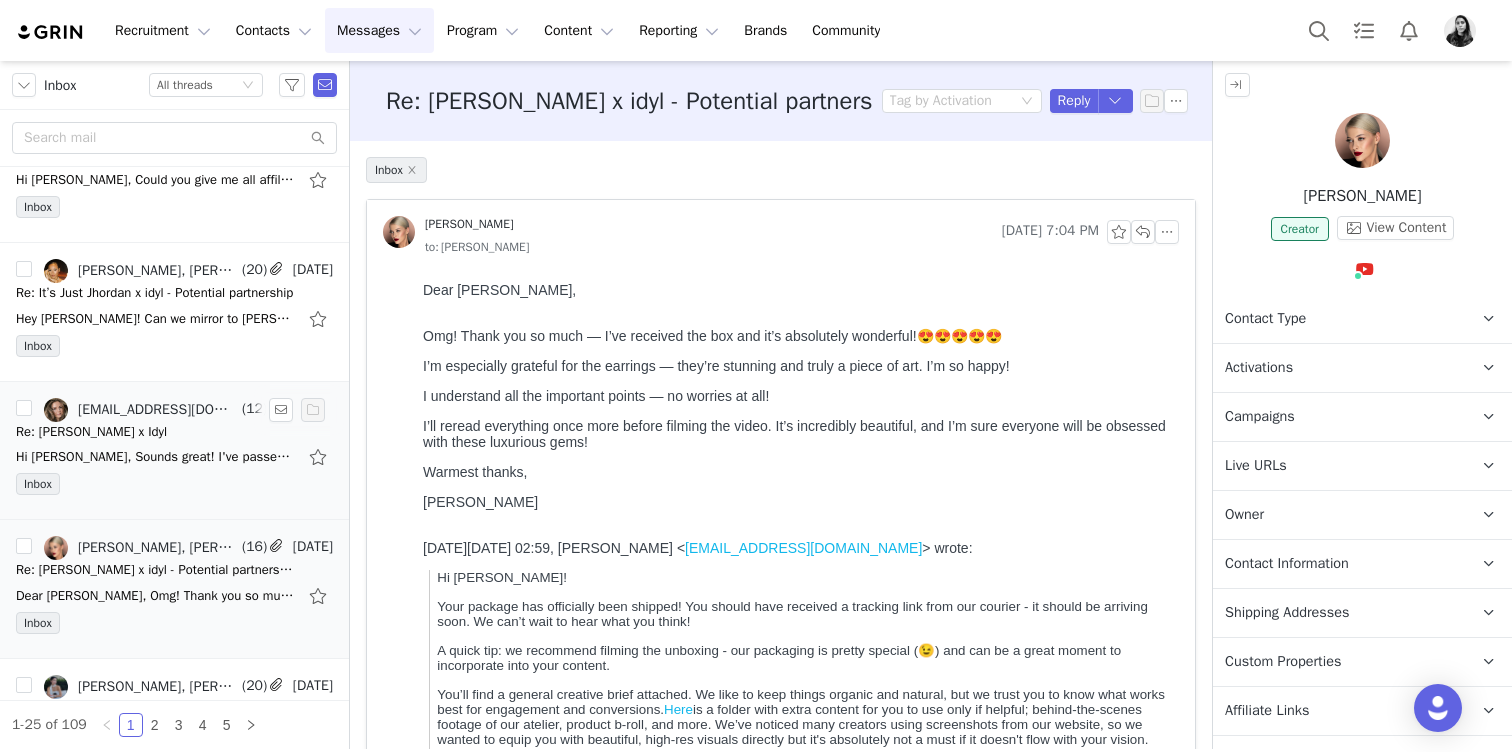 scroll, scrollTop: 0, scrollLeft: 0, axis: both 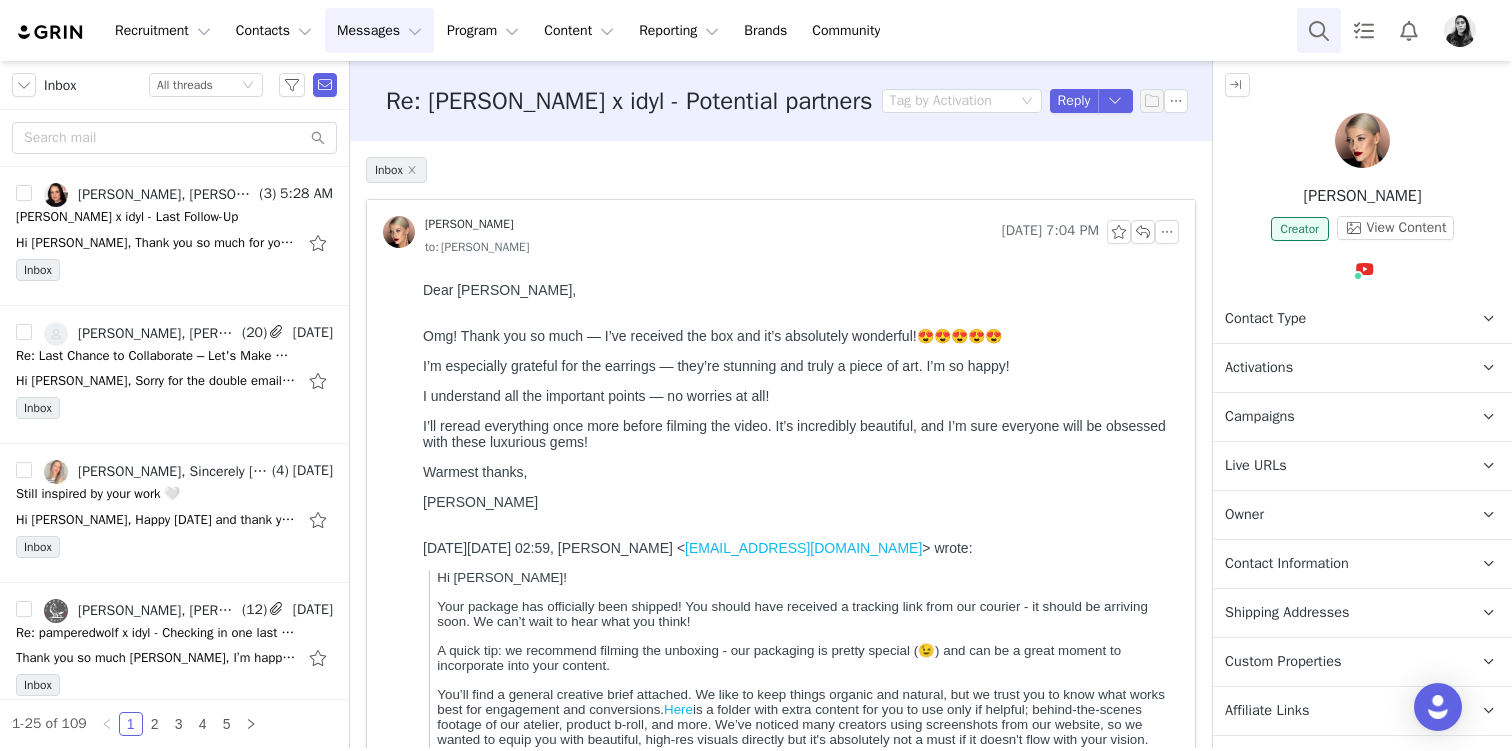 click at bounding box center (1319, 30) 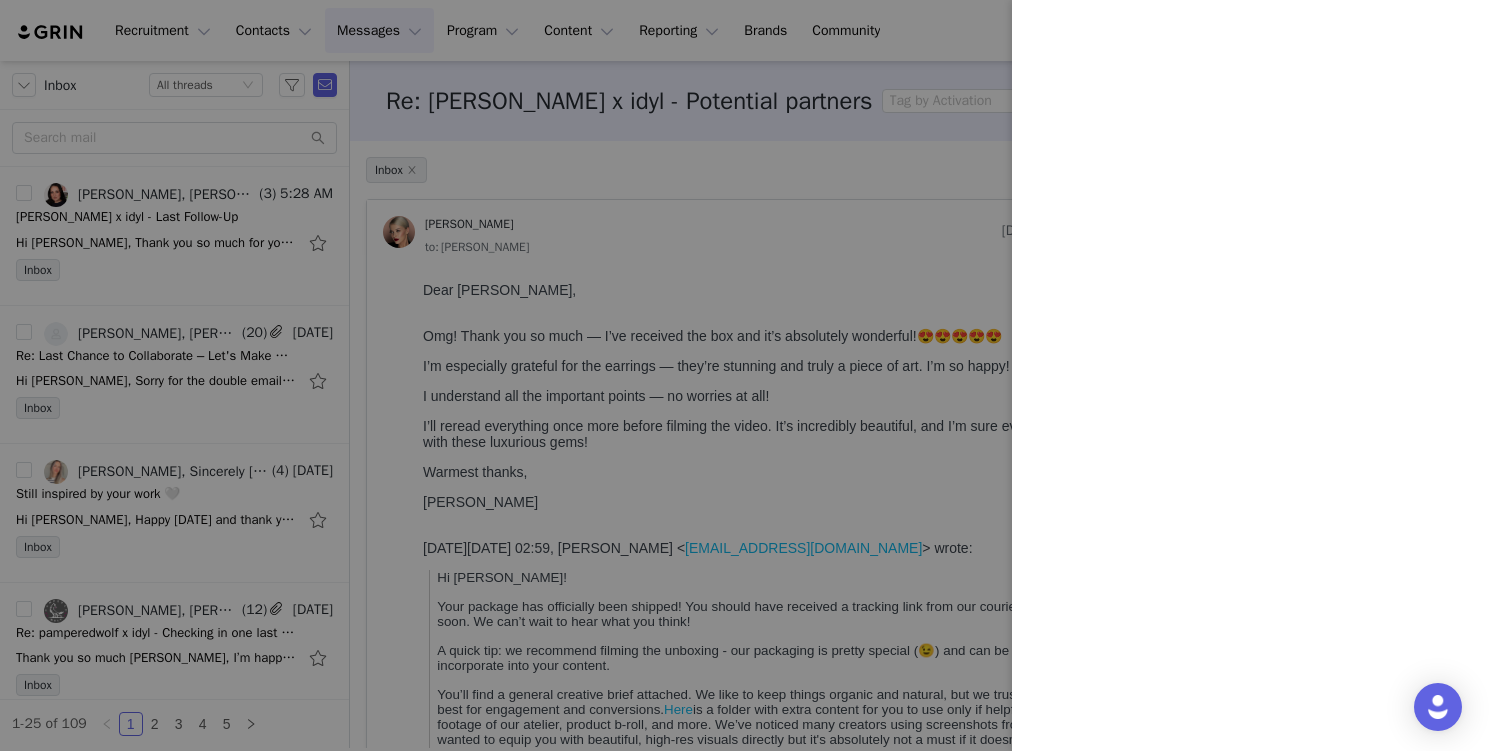 click at bounding box center (756, 375) 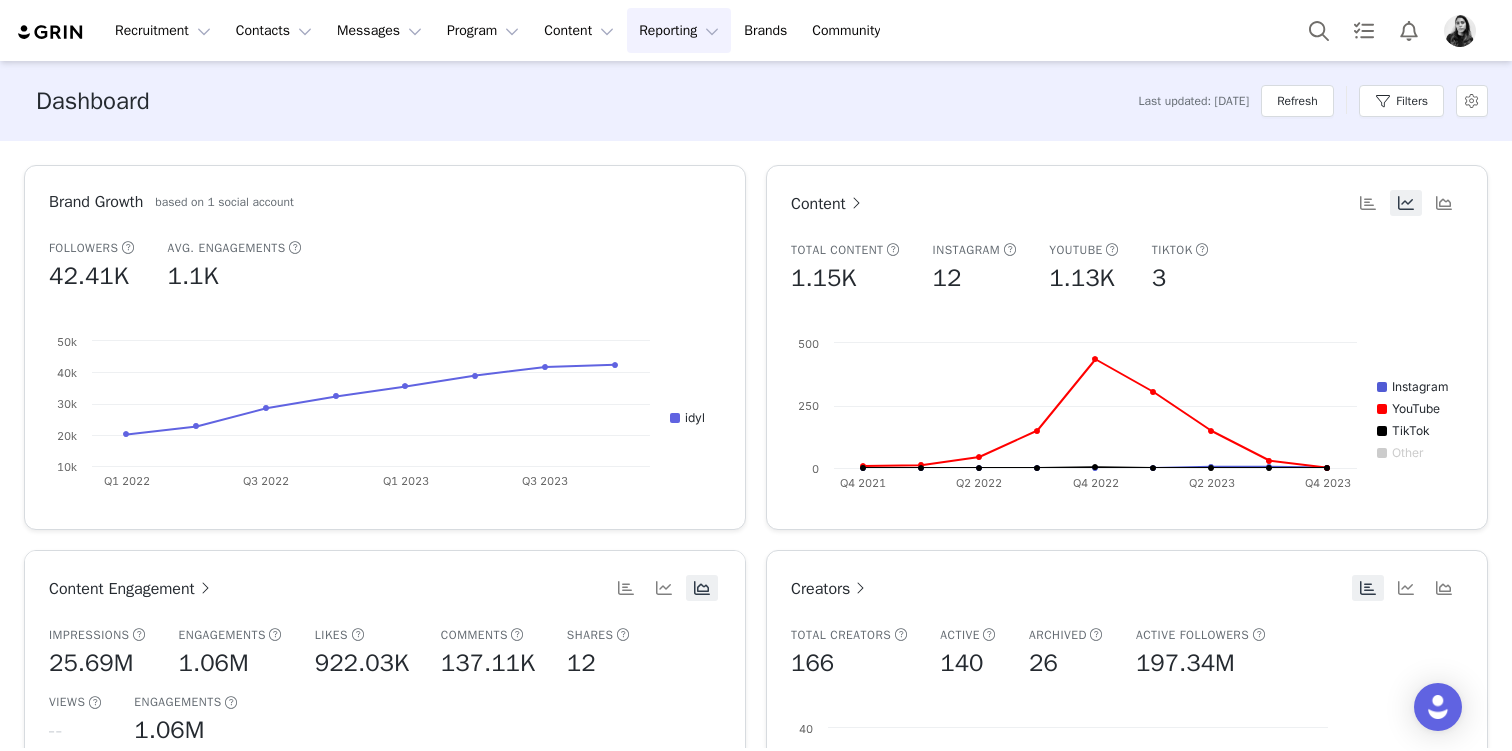 scroll, scrollTop: 0, scrollLeft: 0, axis: both 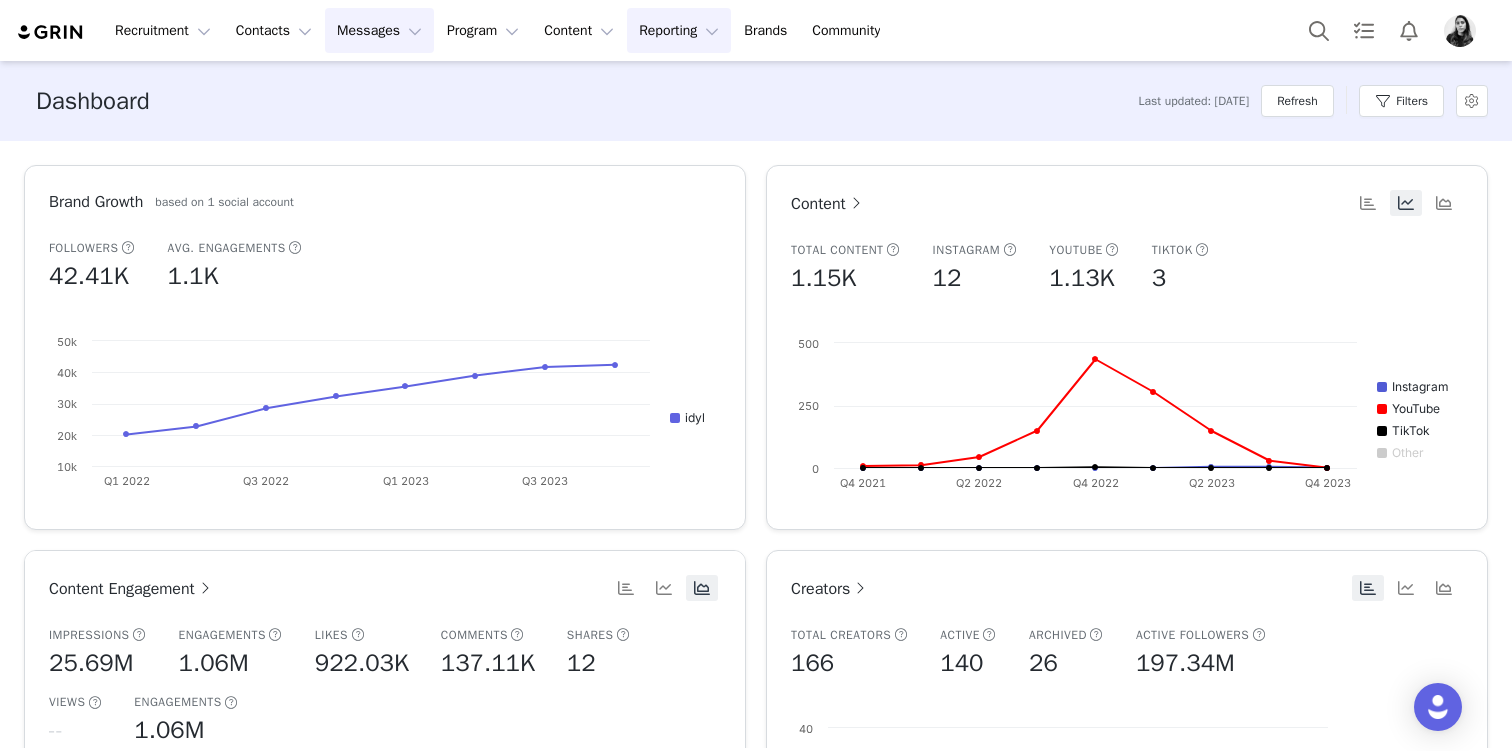 click on "Messages Messages" at bounding box center (379, 30) 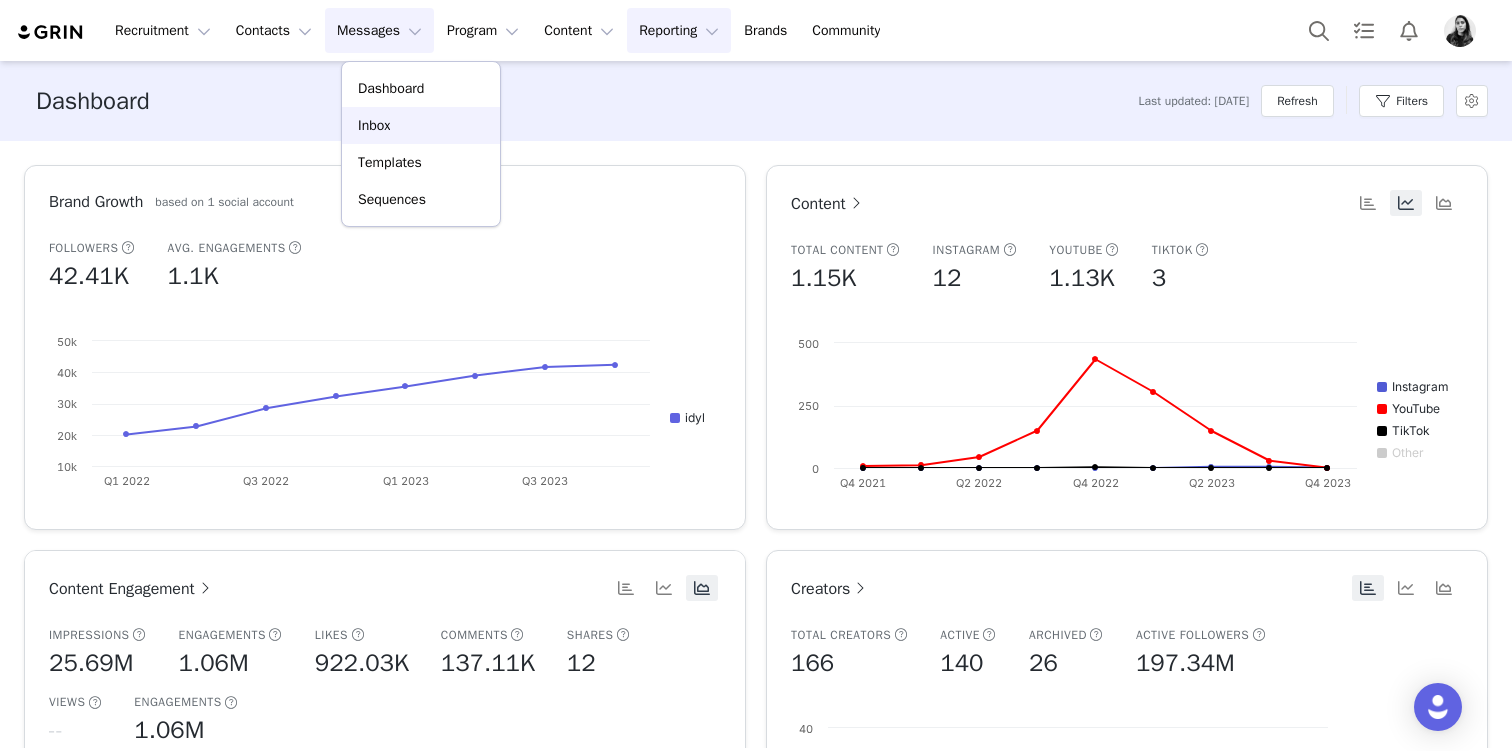 click on "Inbox" at bounding box center (374, 125) 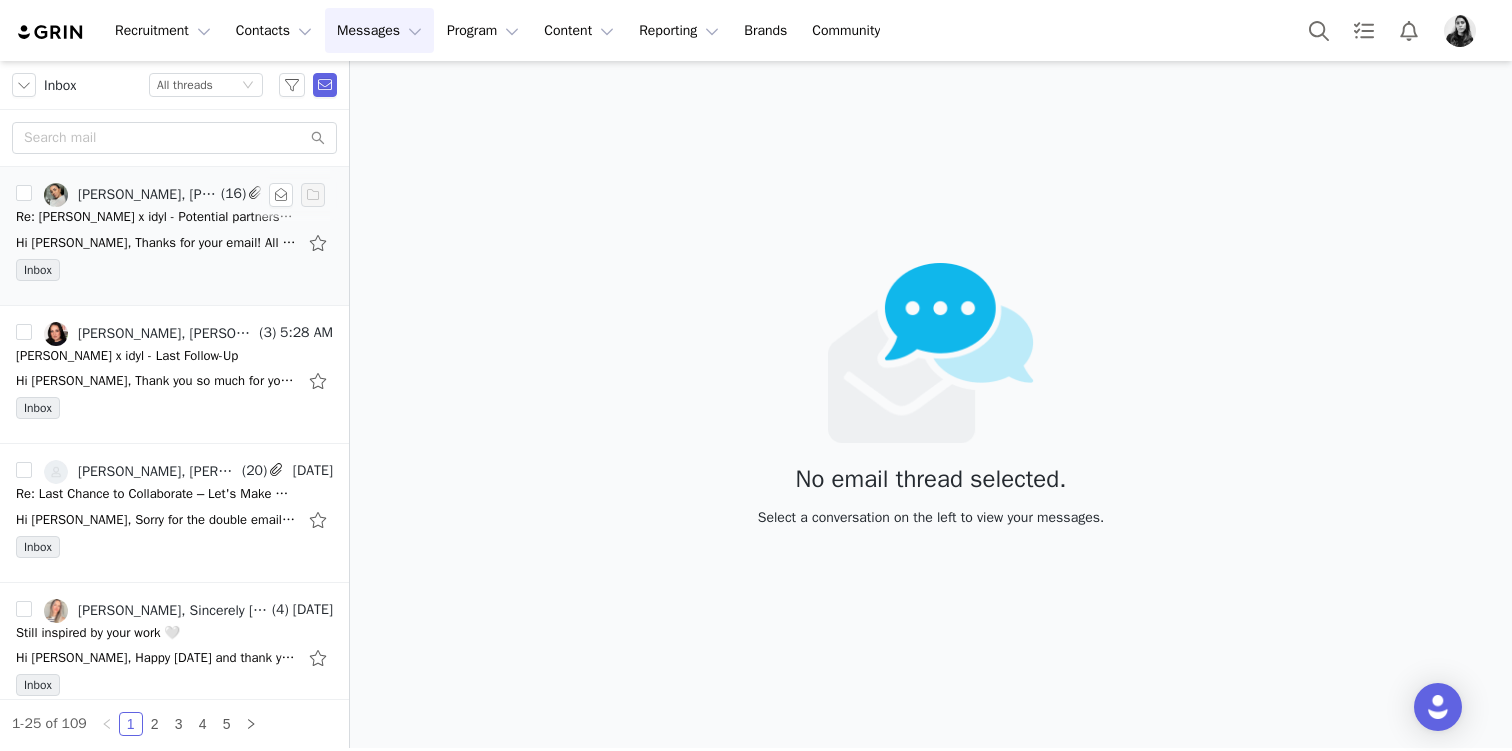 click on "Hi Niveen,
Thanks for your email! All the ideas are actually so good but I think 'Effortless Luxury: My timeless makeup routine that always works' will be perfect for this first collaboration.
Please find attached the signed agreement to review. Fee" at bounding box center [156, 243] 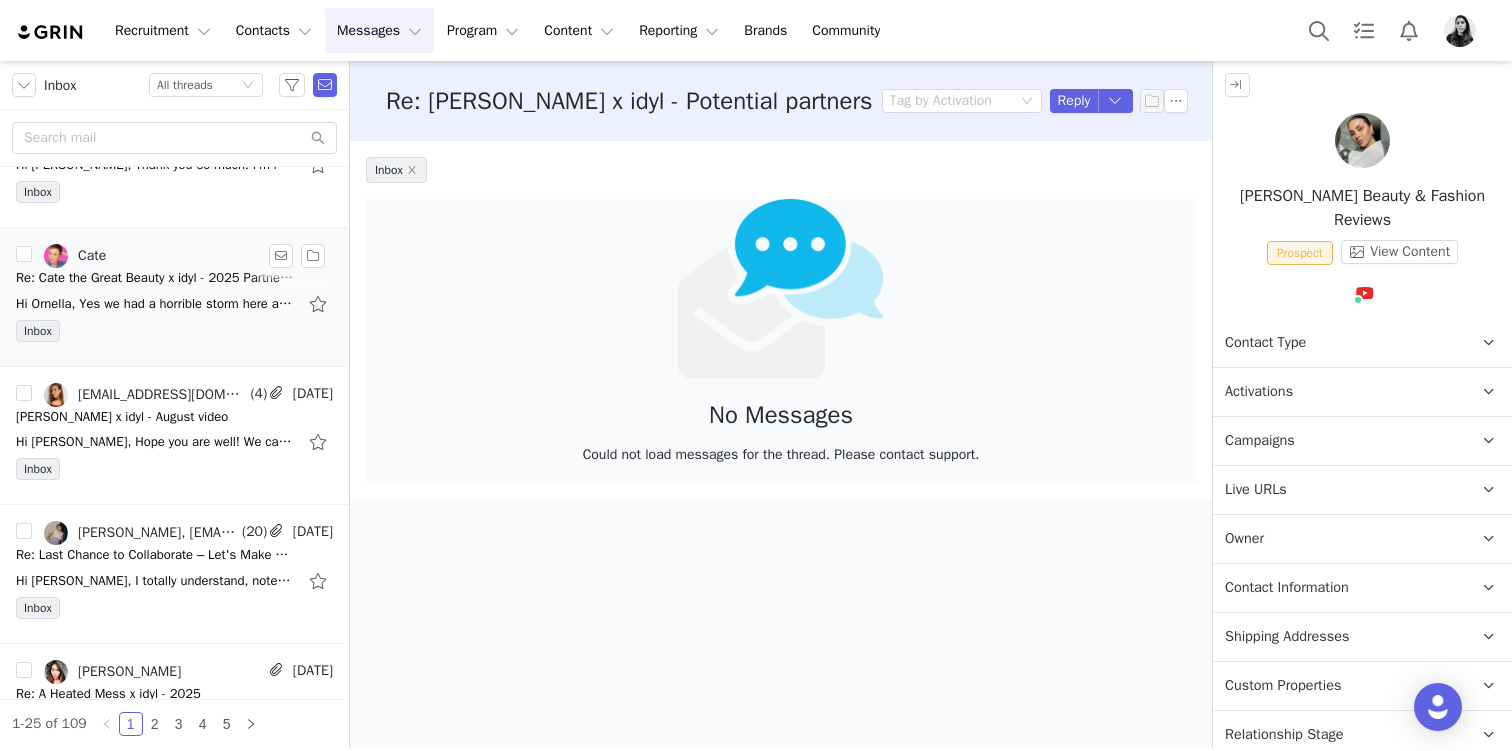 scroll, scrollTop: 1850, scrollLeft: 0, axis: vertical 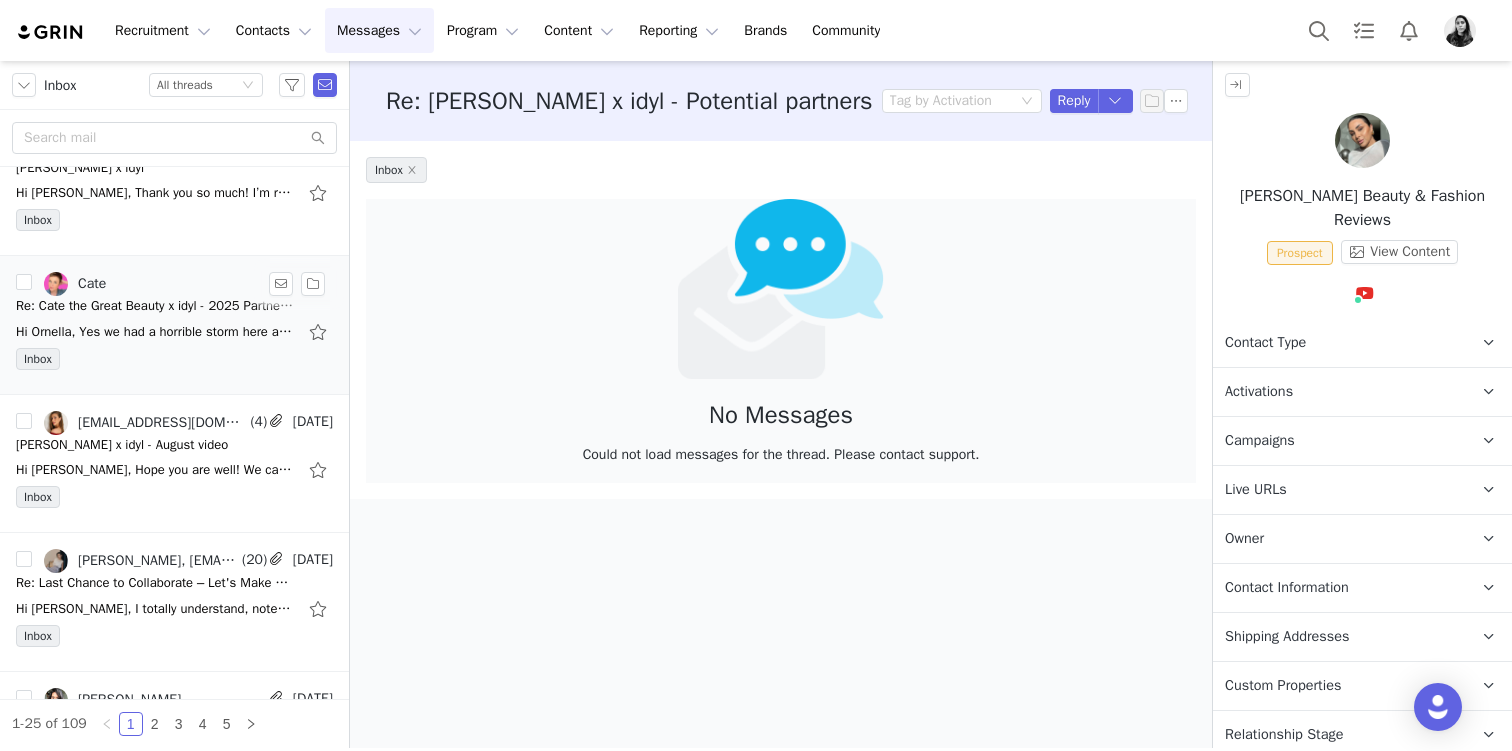 click on "Re: Cate the Great Beauty x idyl - 2025 Partnership" at bounding box center [156, 306] 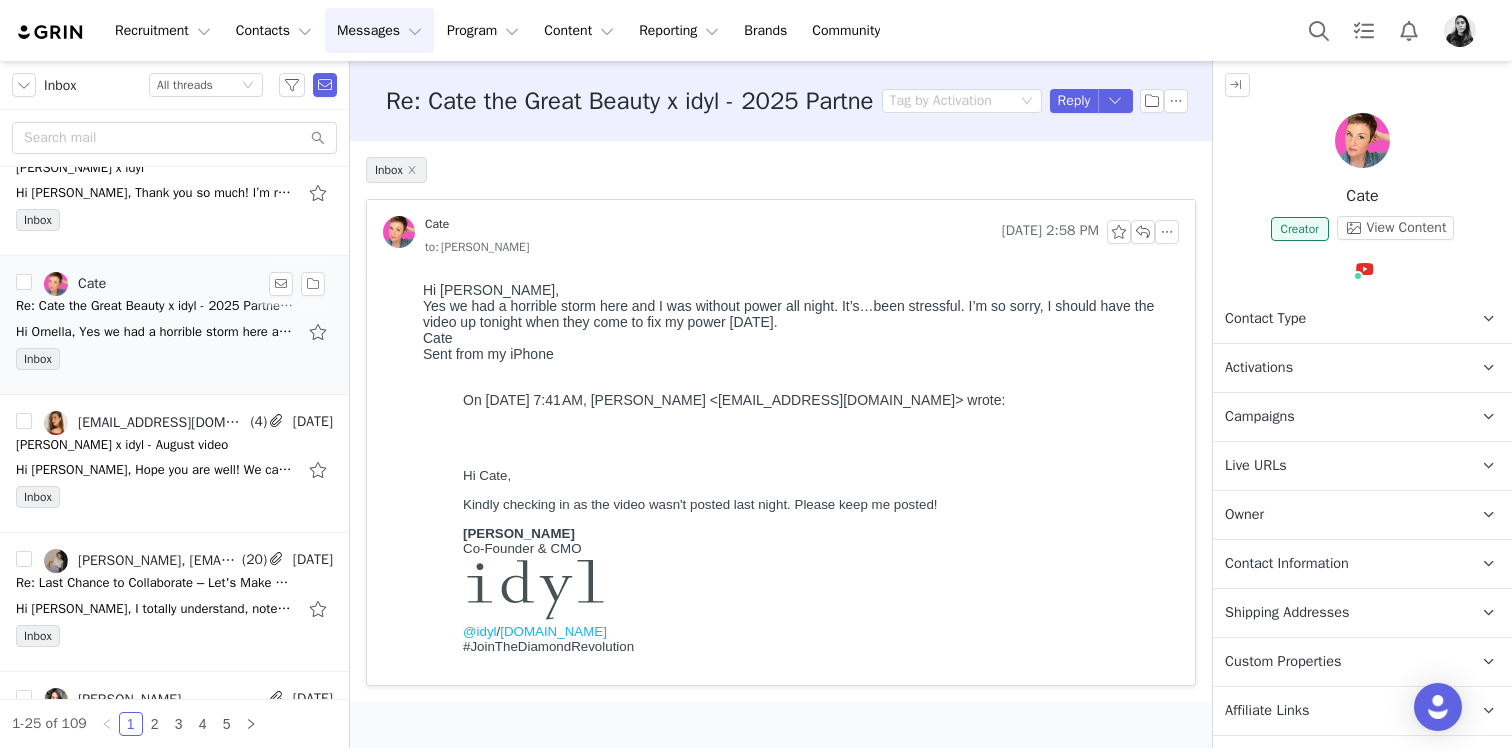 scroll, scrollTop: 0, scrollLeft: 0, axis: both 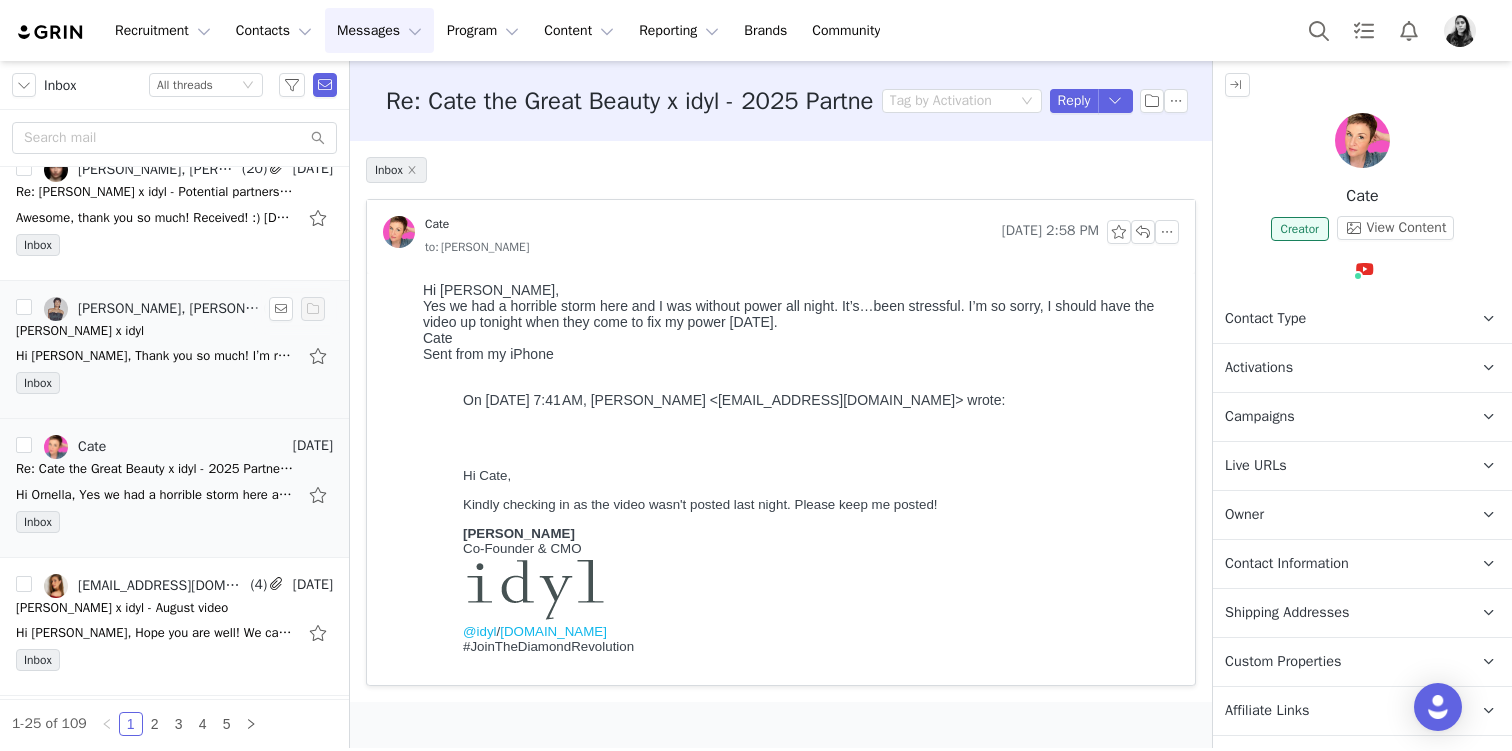 click on "Hi [PERSON_NAME],
Thank you so much! I’m really excited about this next round !
I went ahead and made my selection through the link. I chose the initial charm, but the system didn’t give me the option to select a letter. I’d love to receive it with the le" at bounding box center (156, 356) 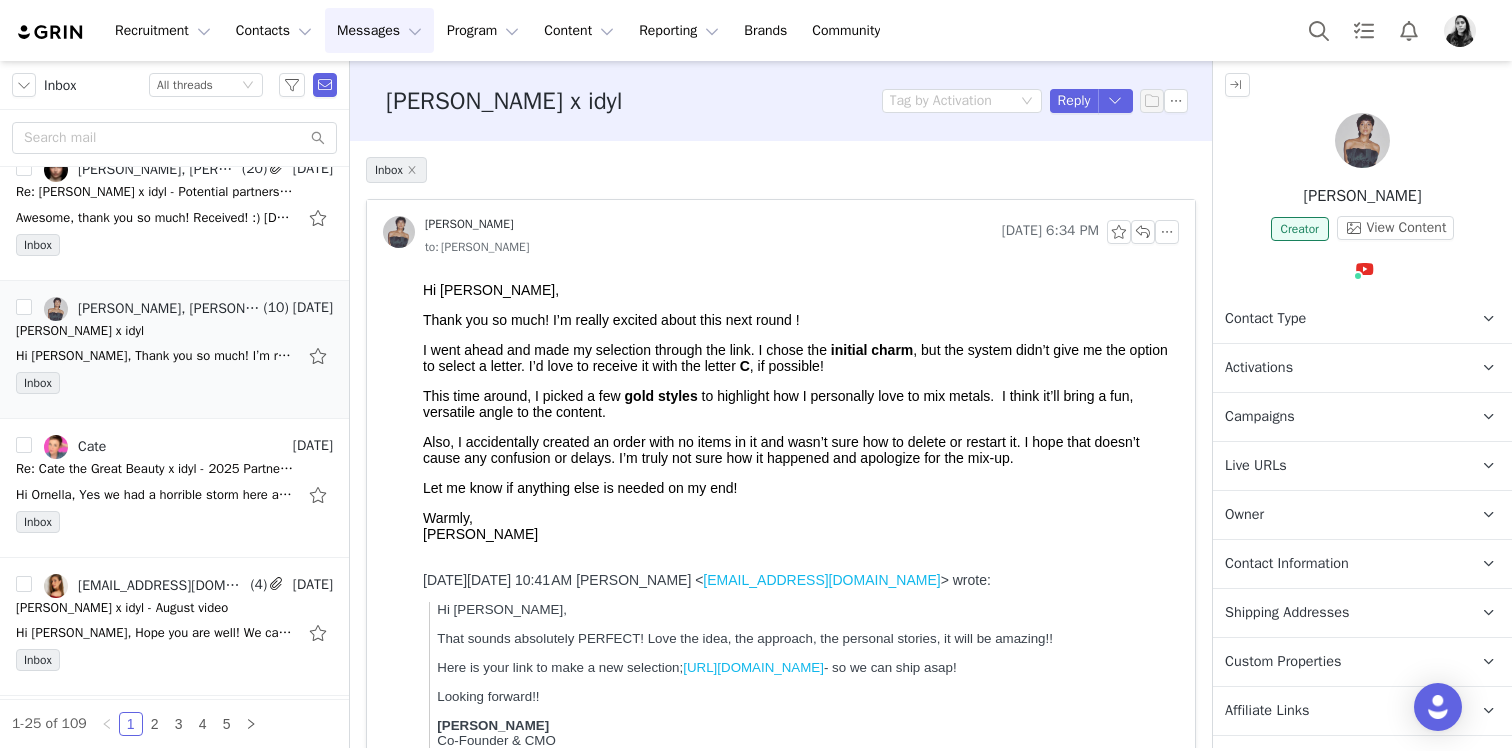 scroll, scrollTop: 0, scrollLeft: 0, axis: both 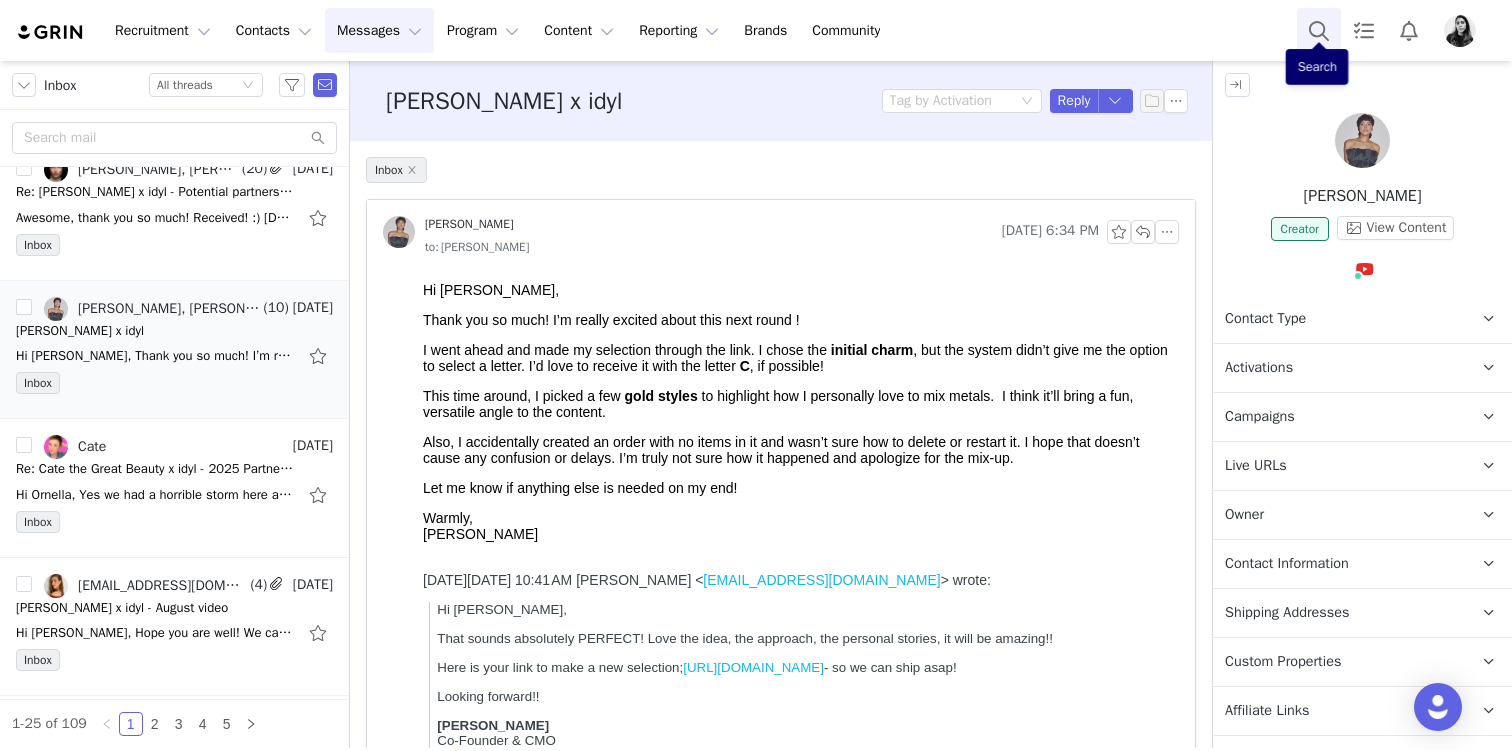 click at bounding box center (1319, 30) 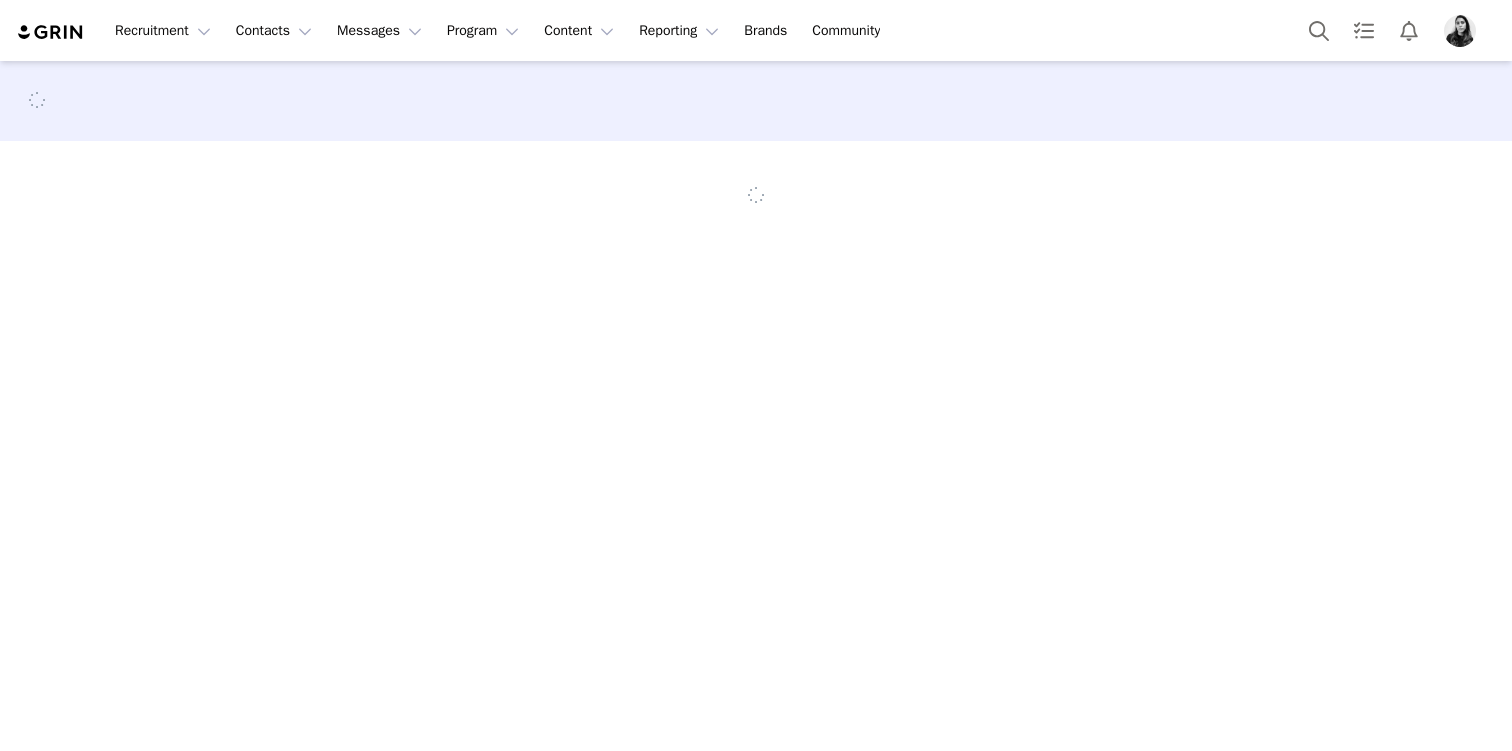 scroll, scrollTop: 0, scrollLeft: 0, axis: both 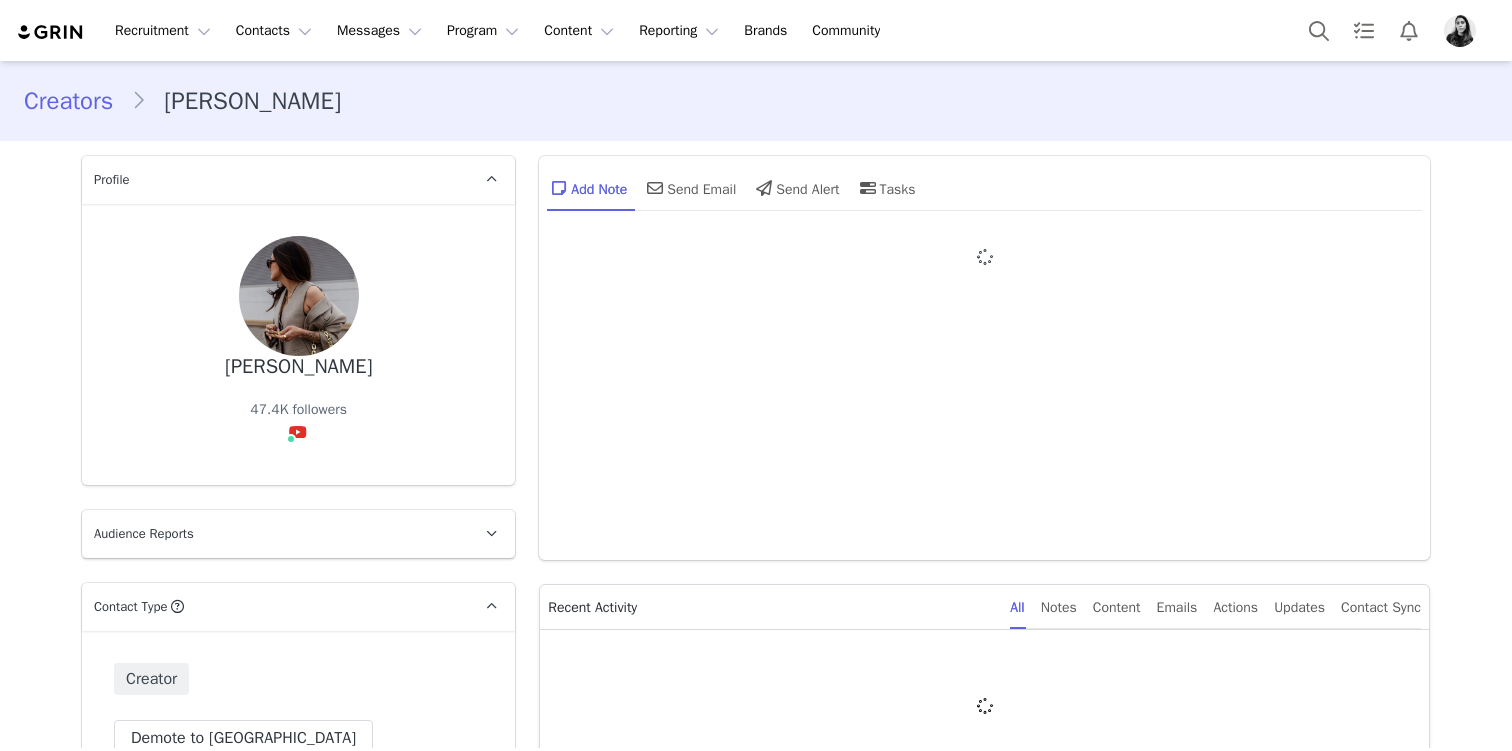 type on "+1 ([GEOGRAPHIC_DATA])" 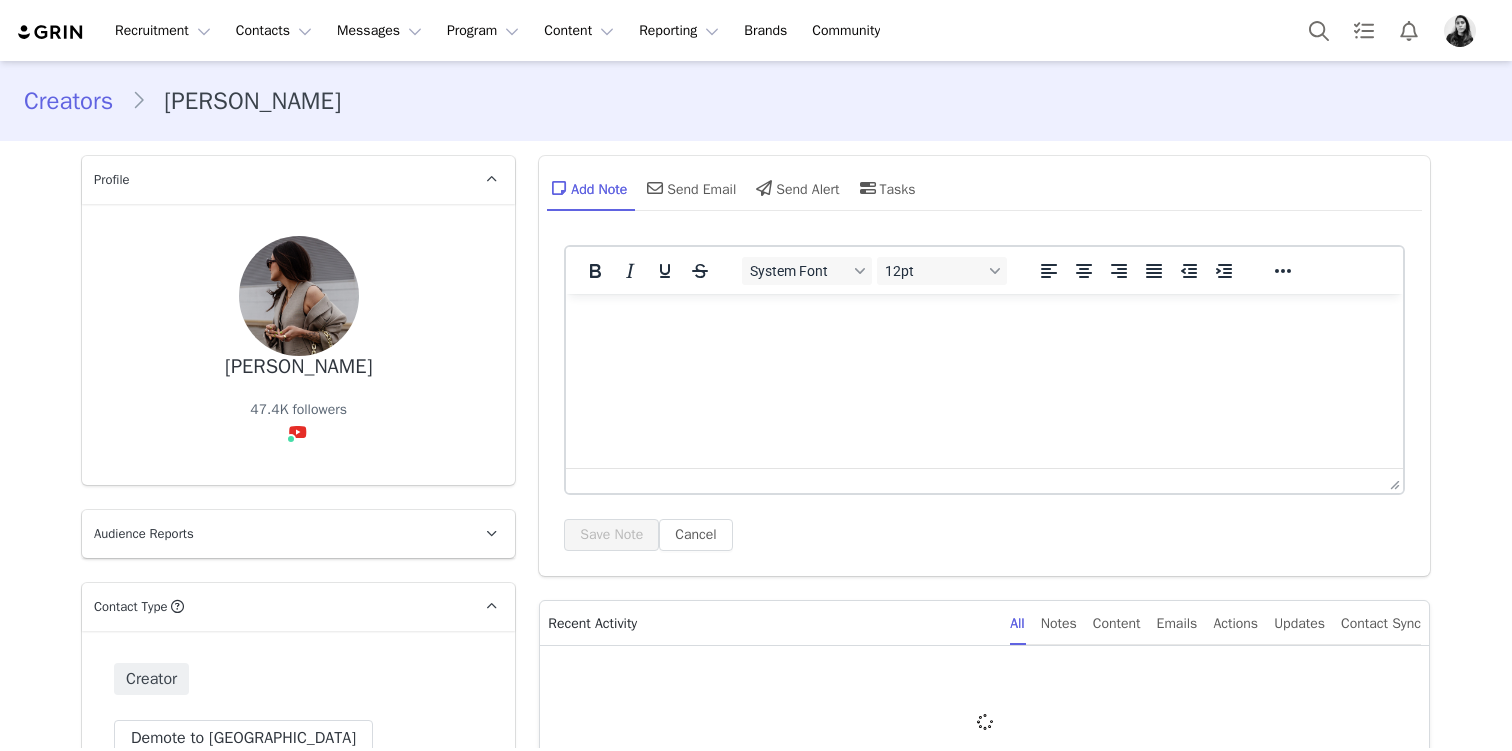 scroll, scrollTop: 0, scrollLeft: 0, axis: both 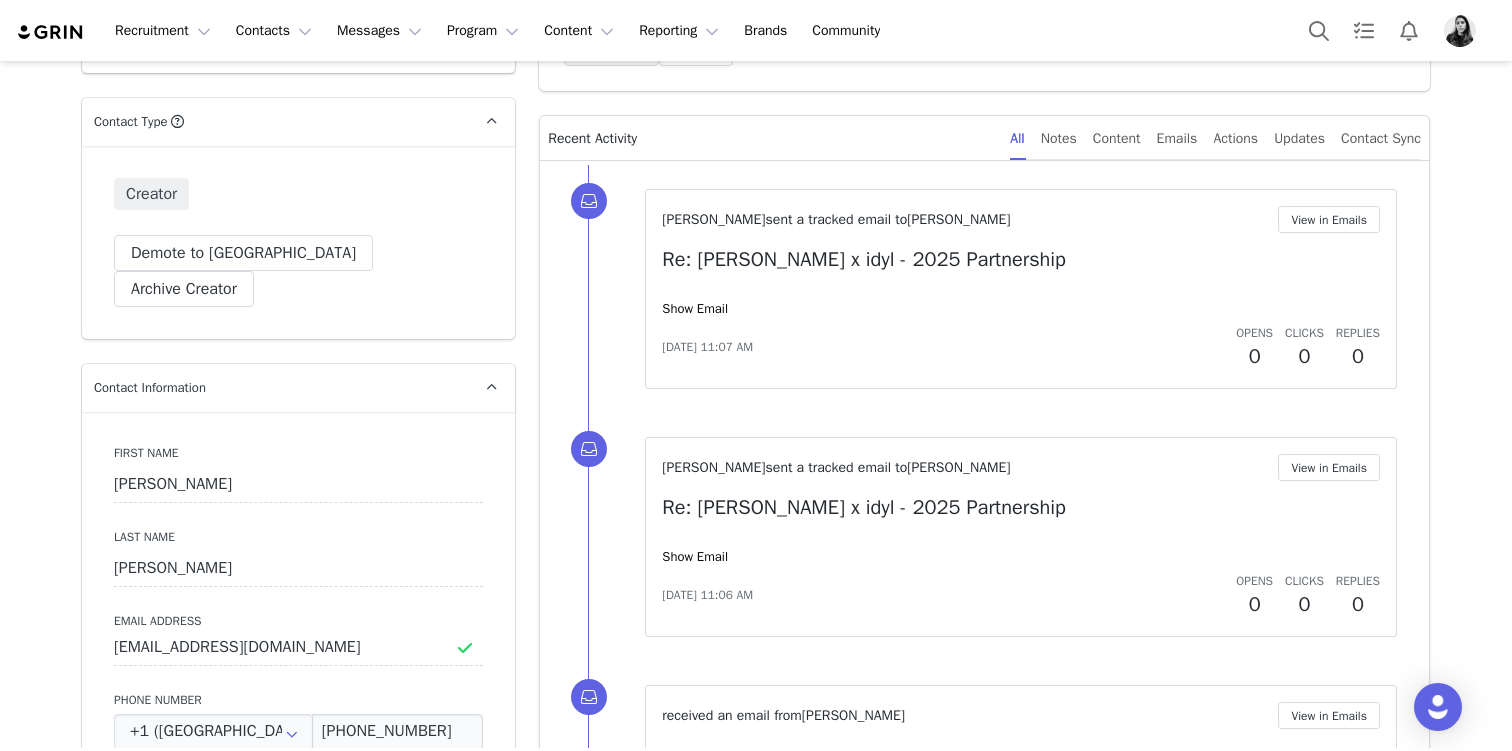 click on "Show Email" at bounding box center (1021, 309) 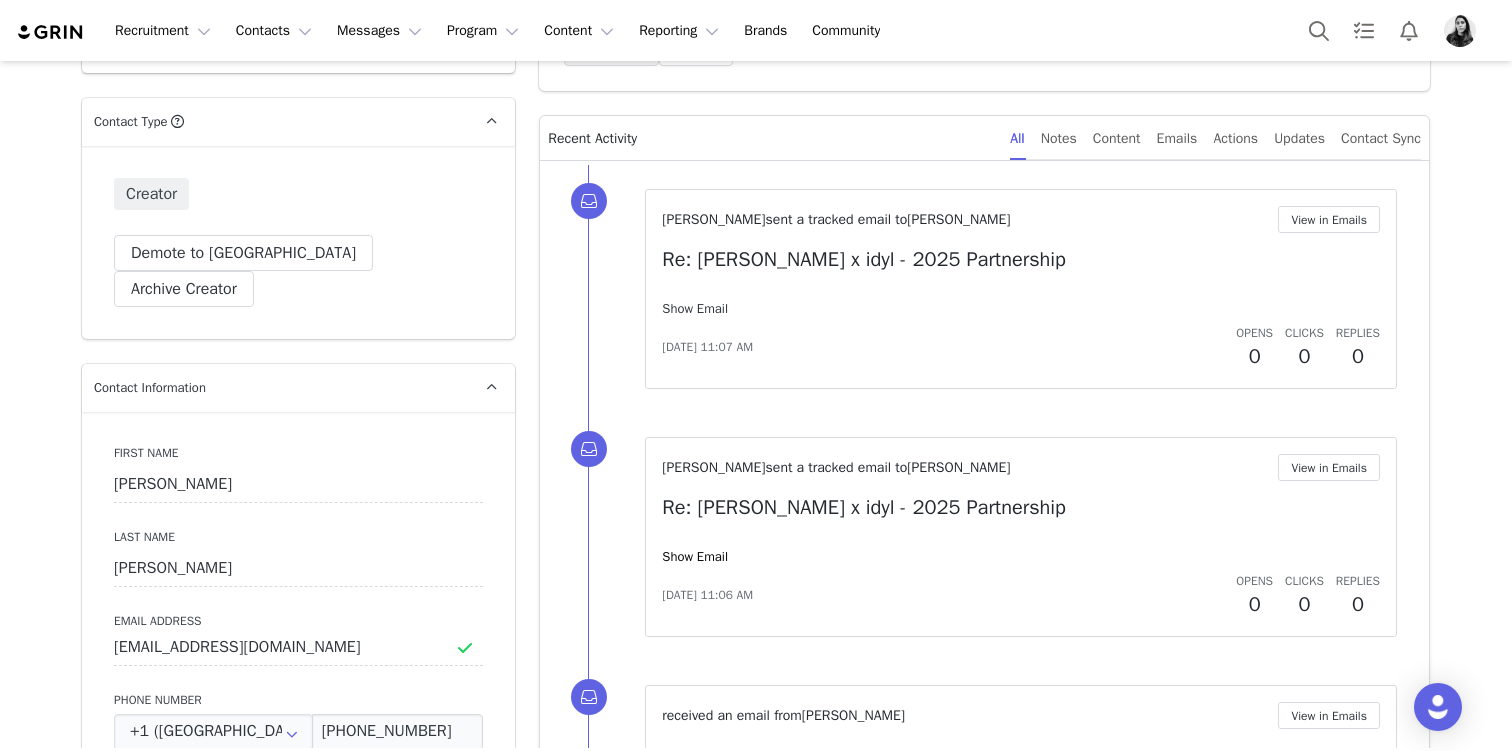 click on "Show Email" at bounding box center [695, 308] 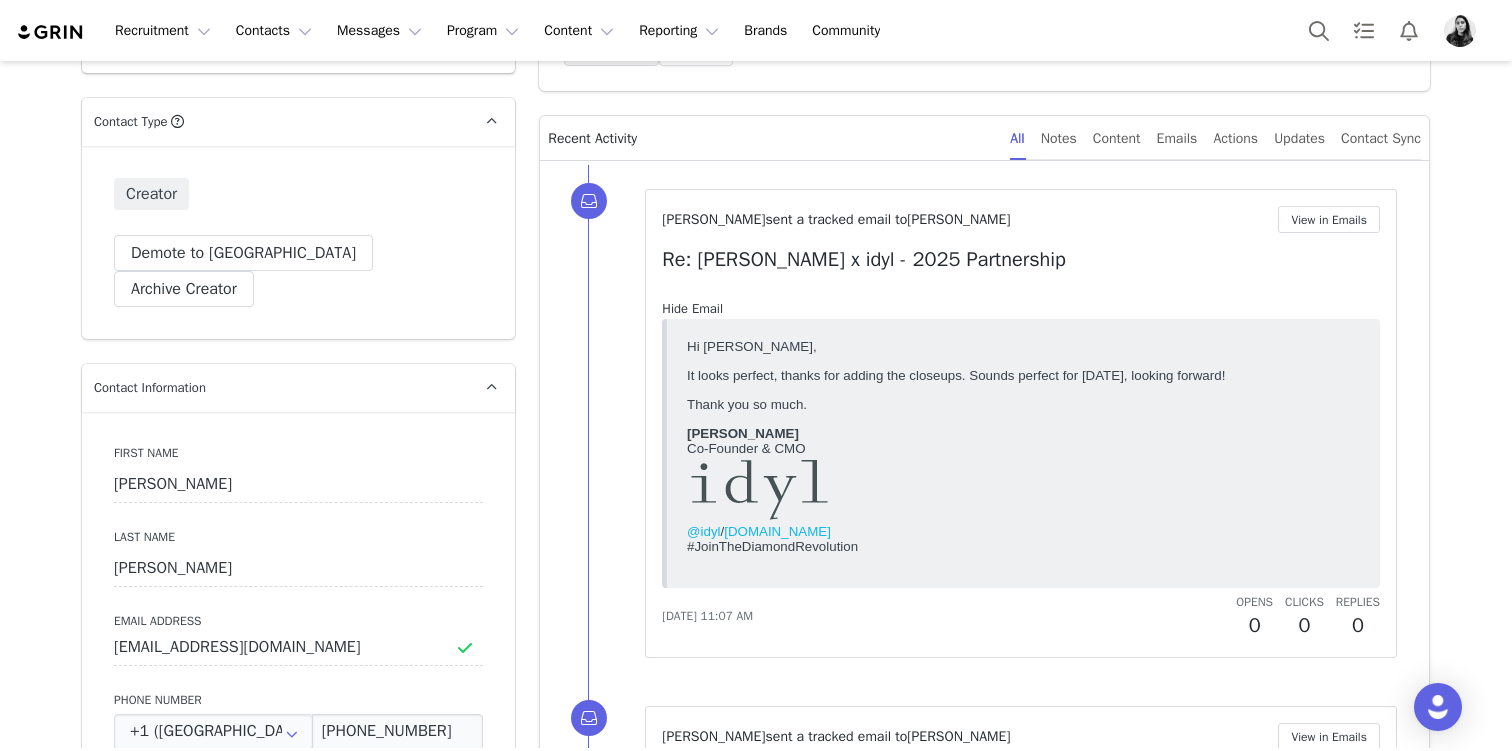 scroll, scrollTop: 0, scrollLeft: 0, axis: both 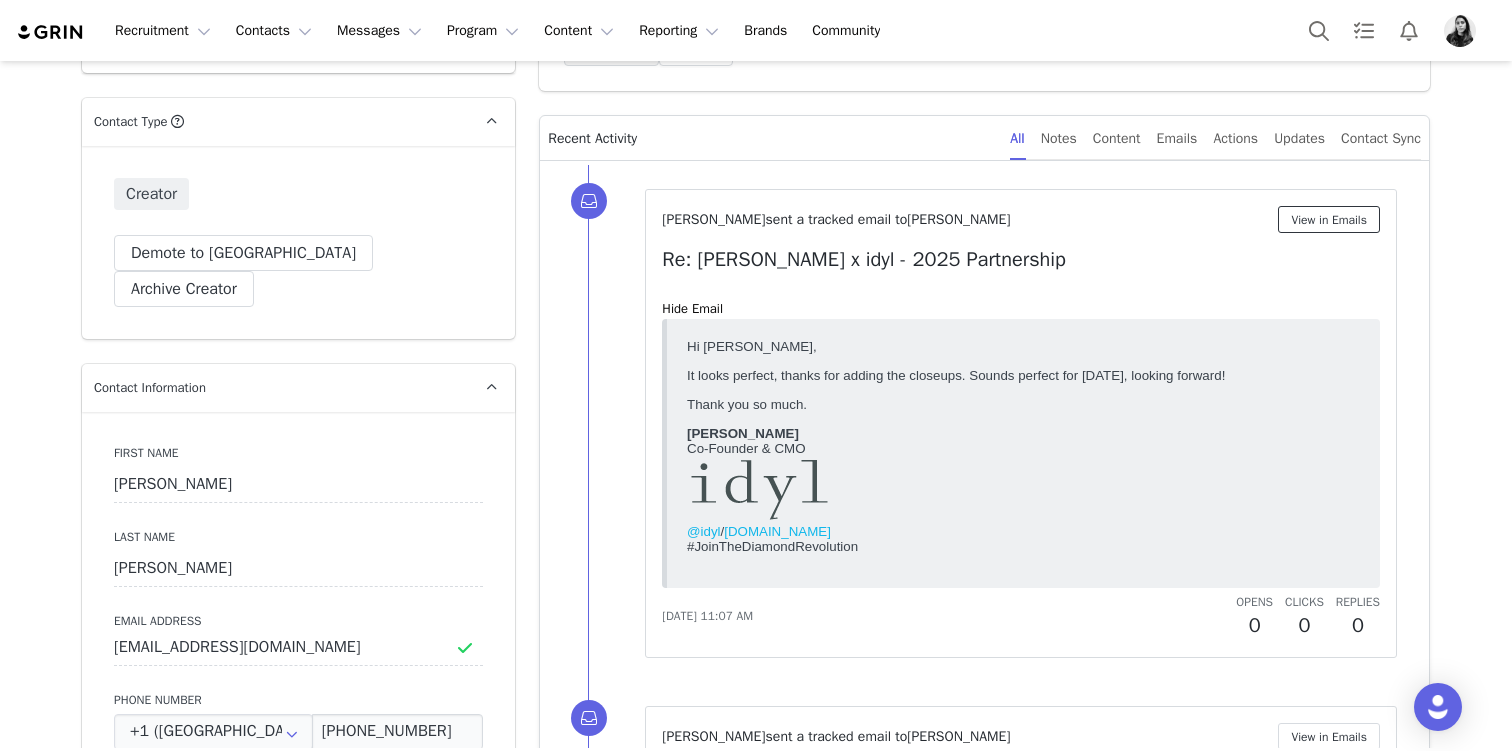 click on "View in Emails" at bounding box center (1329, 219) 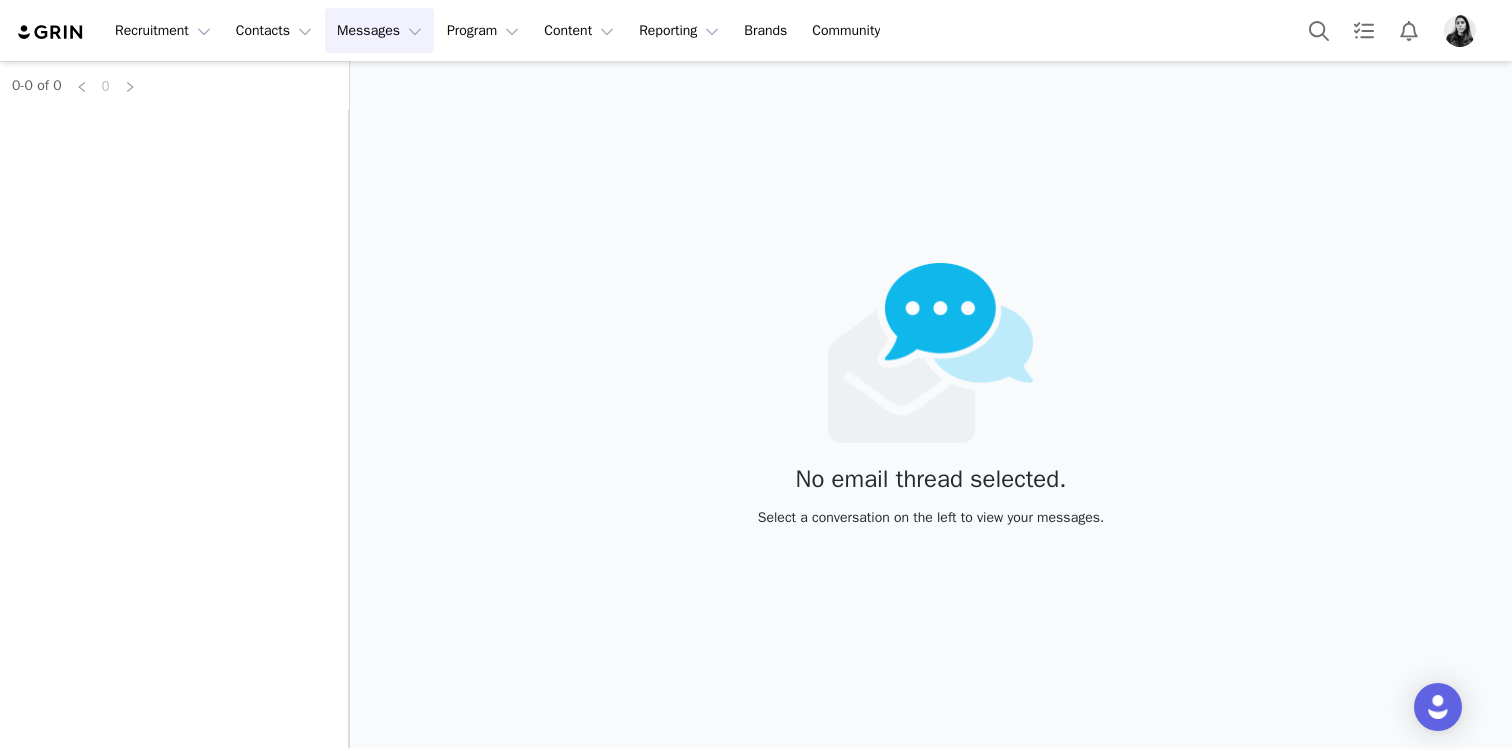 scroll, scrollTop: 0, scrollLeft: 0, axis: both 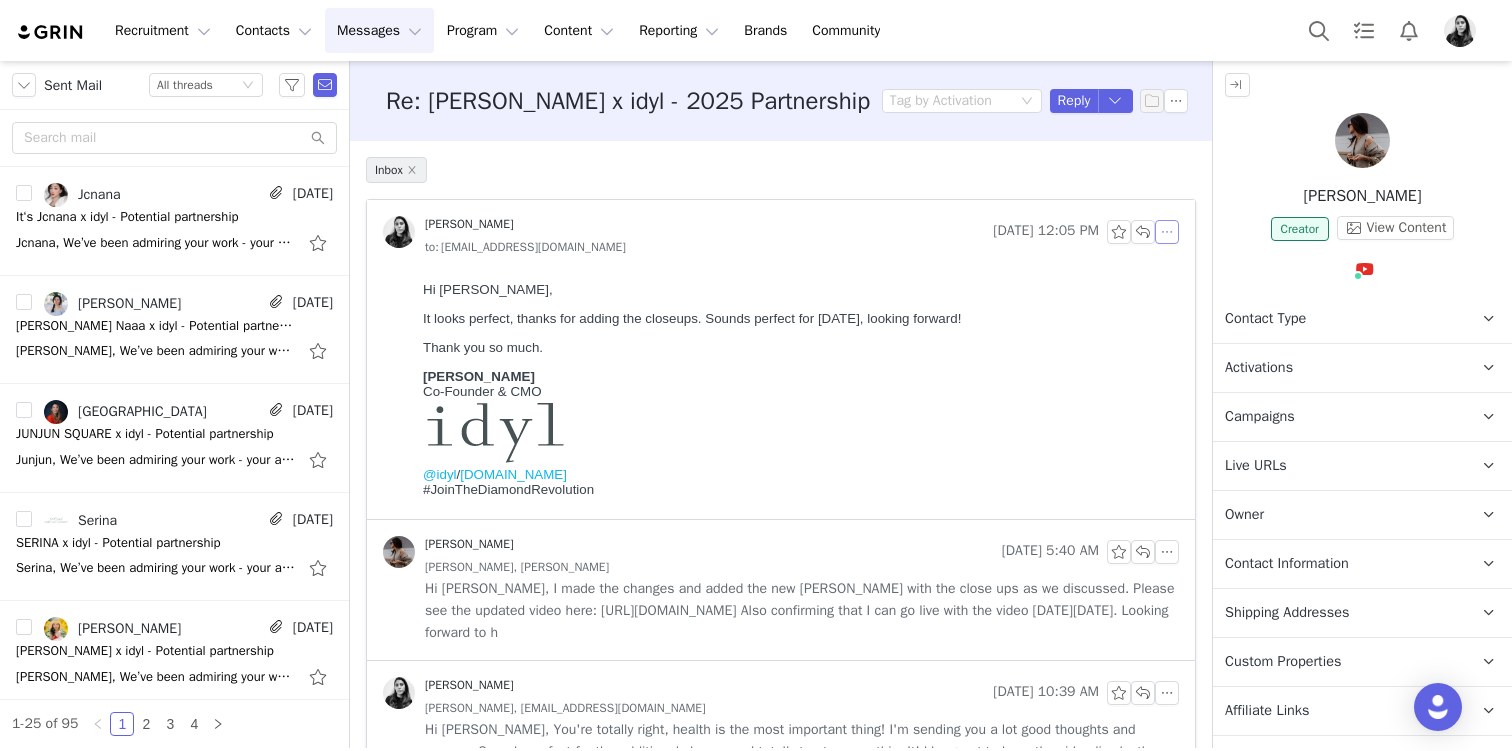 click at bounding box center [1167, 232] 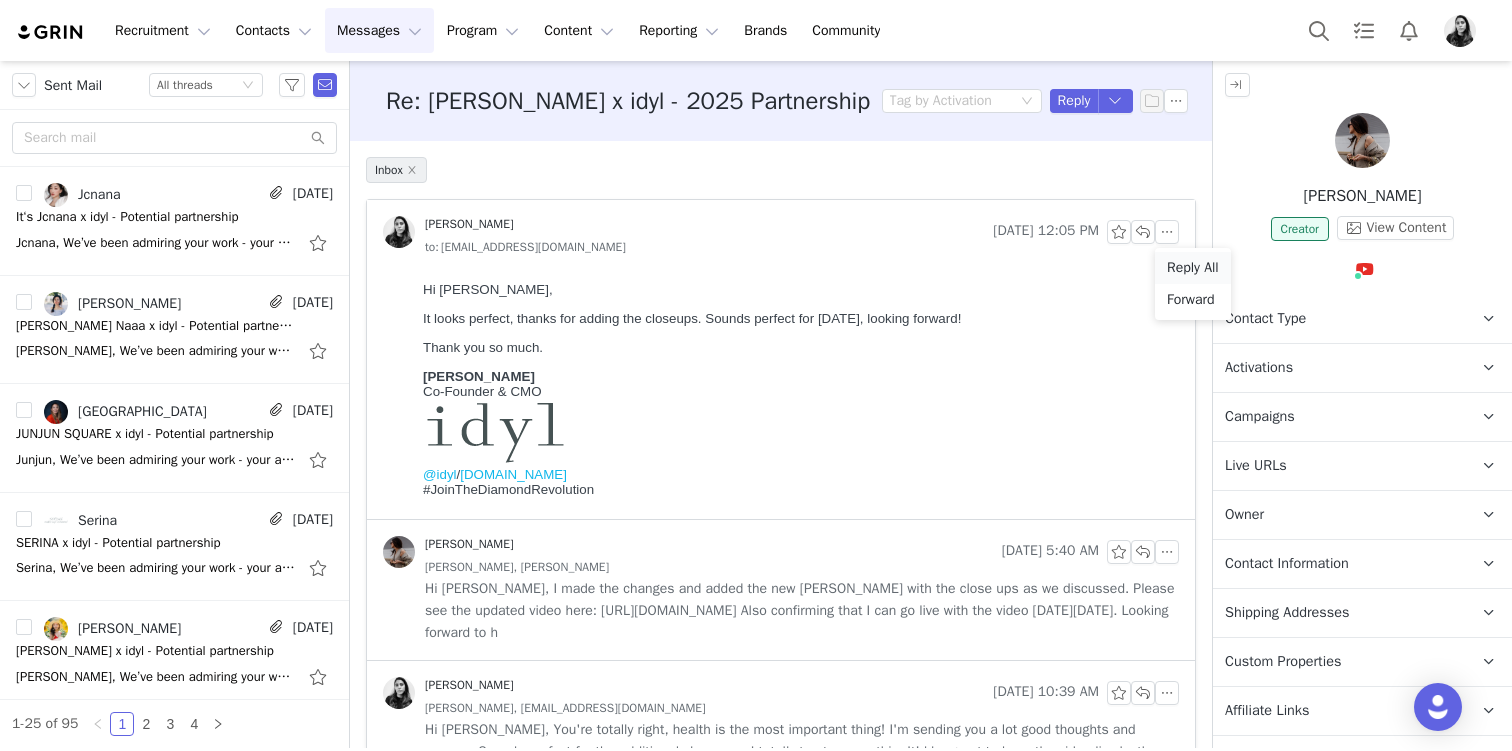 click on "Reply All" at bounding box center [1193, 268] 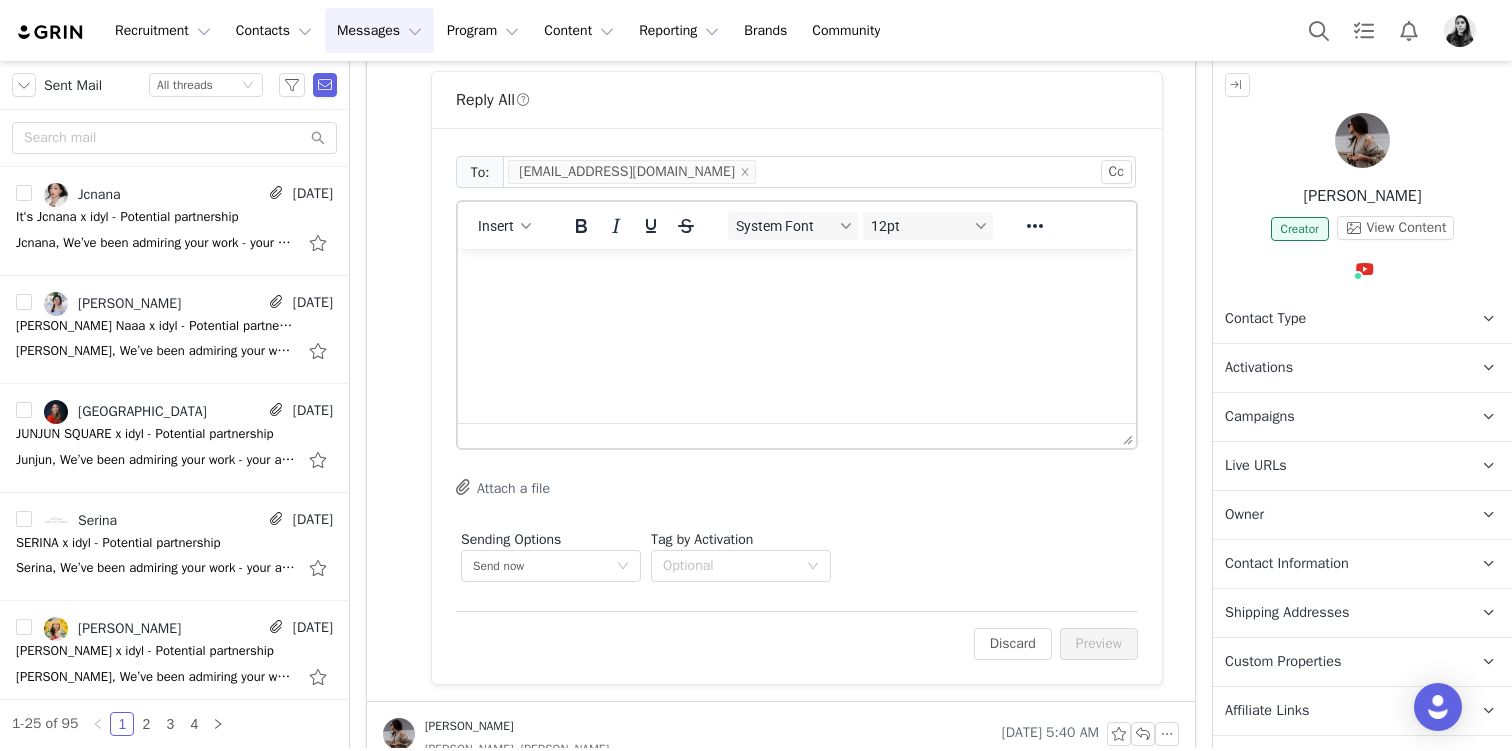 scroll, scrollTop: 0, scrollLeft: 0, axis: both 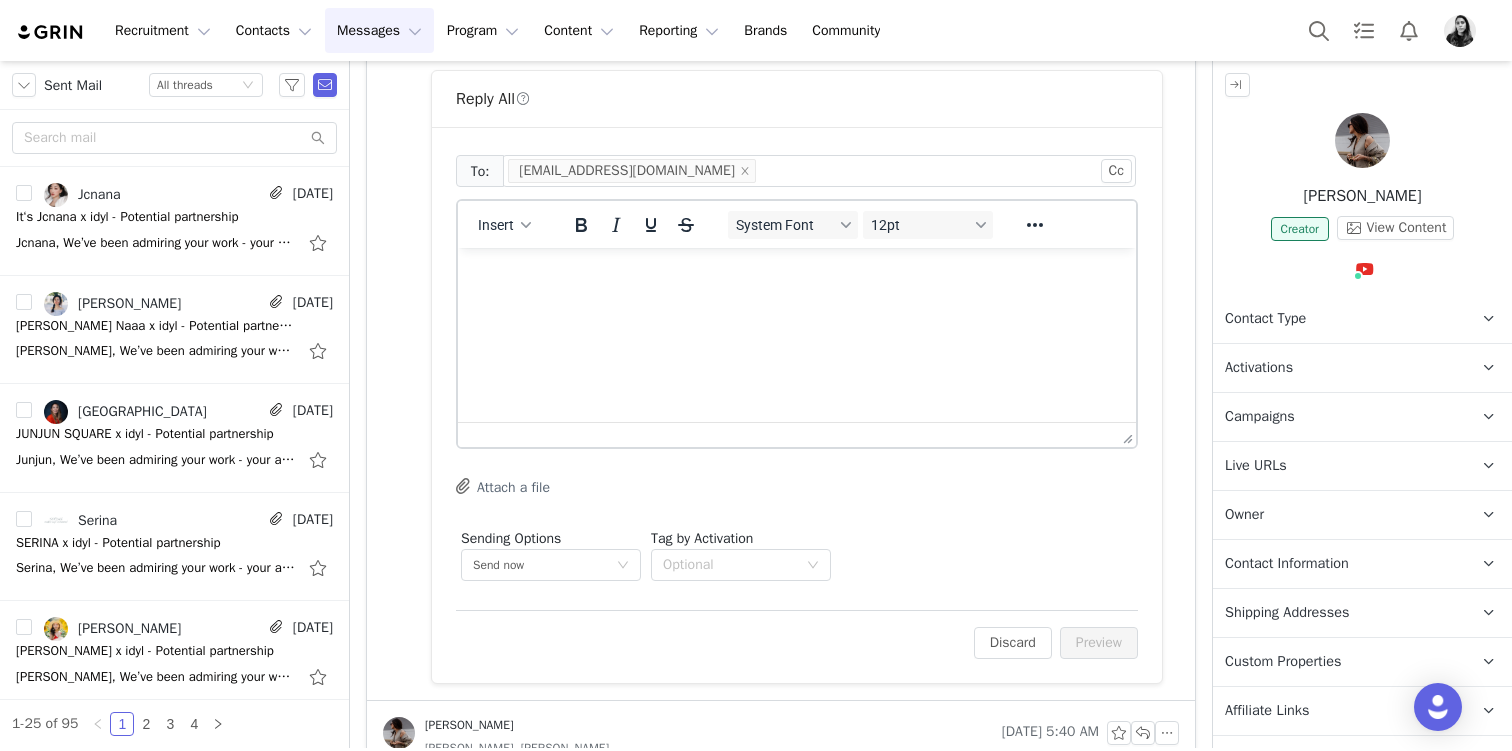 click on "Insert System Font 12pt To open the popup, press Shift+Enter To open the popup, press Shift+Enter To open the popup, press Shift+Enter To open the popup, press Shift+Enter" at bounding box center [797, 224] 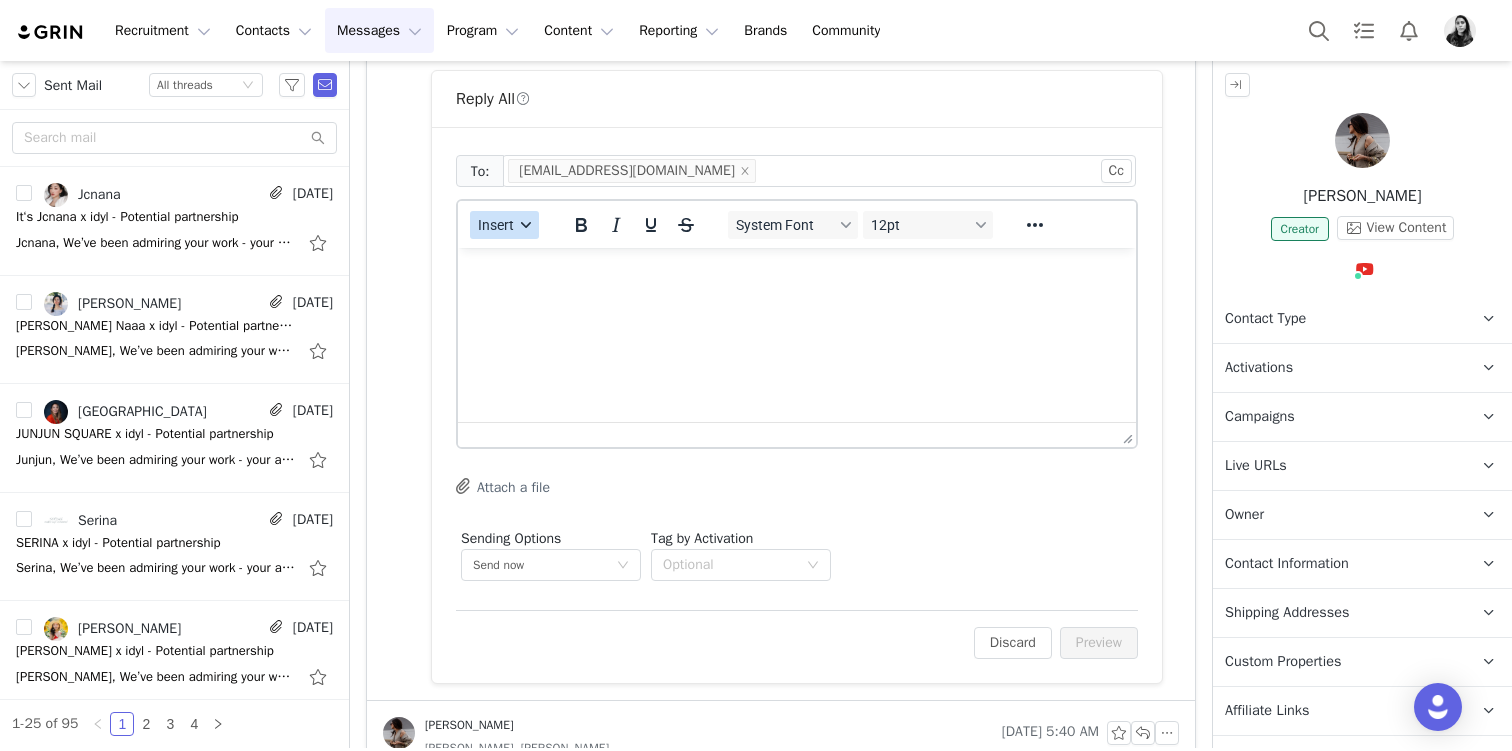 click on "Insert" at bounding box center (504, 225) 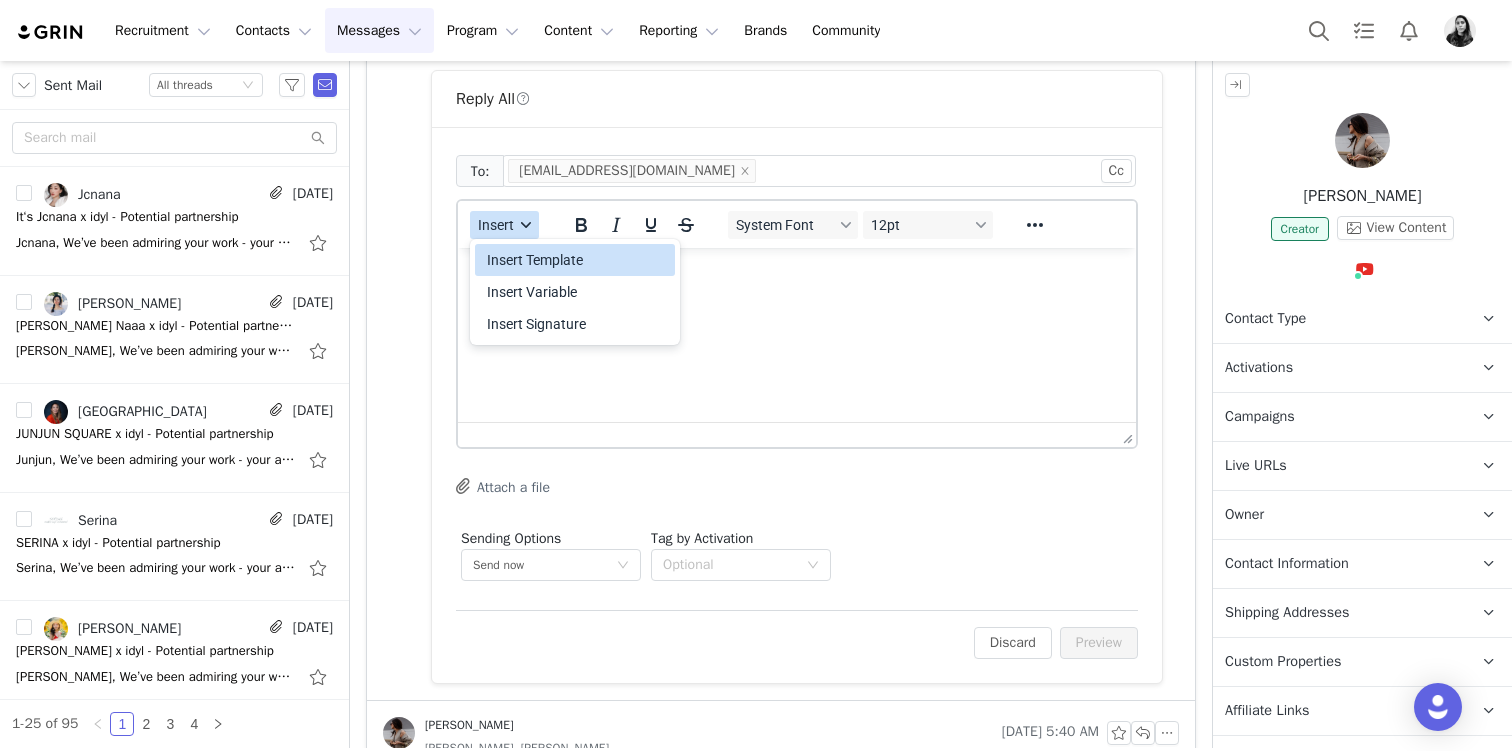click on "Insert Template Insert Variable Insert Signature" at bounding box center [575, 292] 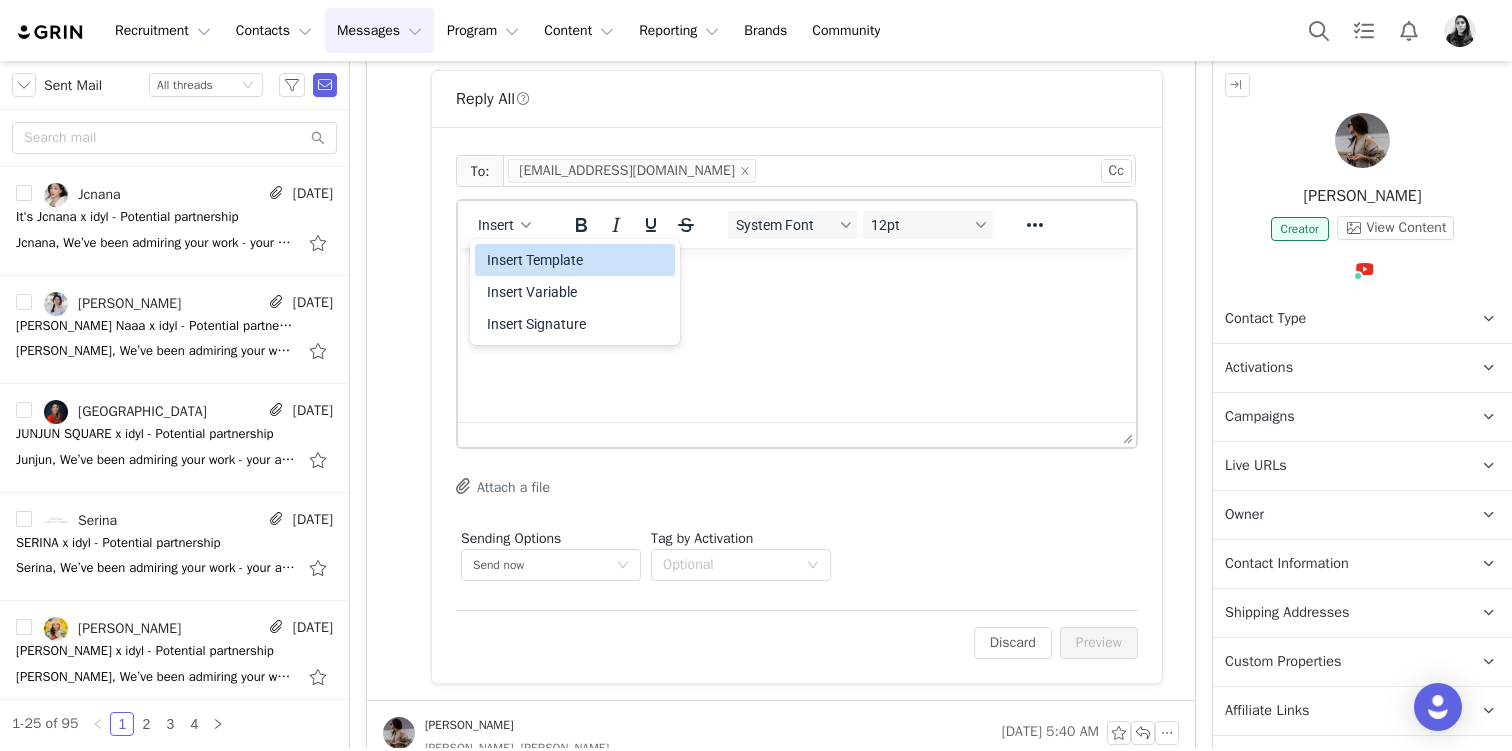 click on "Insert Template" at bounding box center (577, 260) 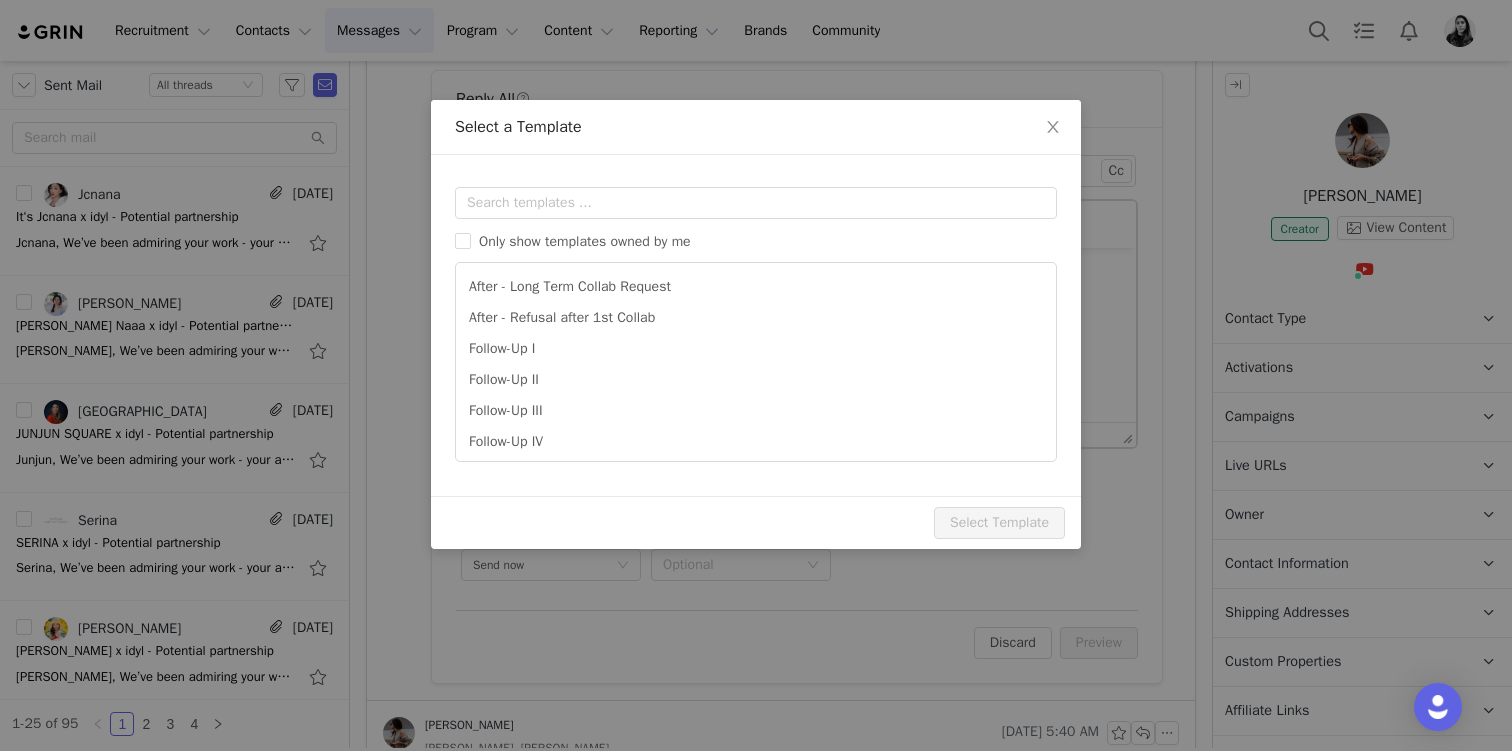 scroll, scrollTop: 0, scrollLeft: 0, axis: both 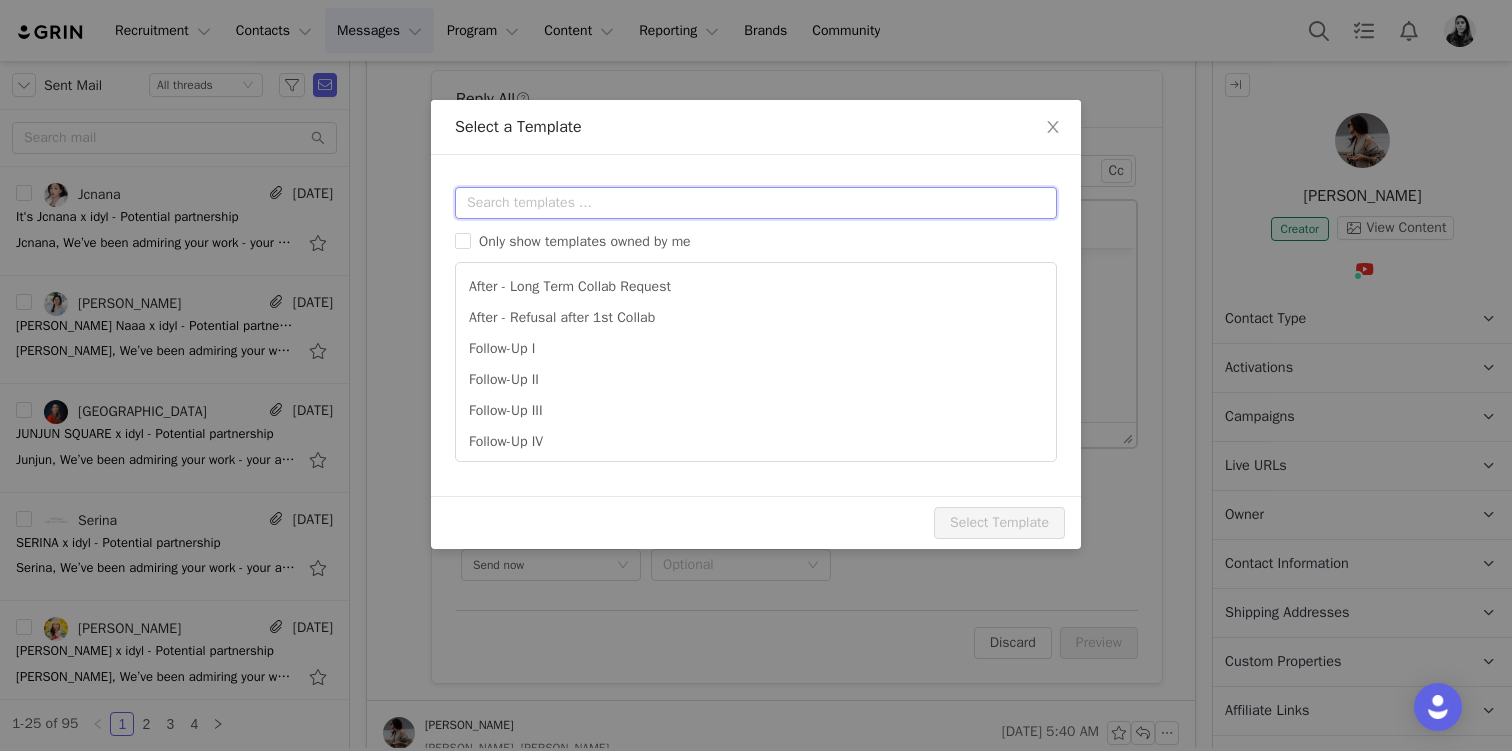 click at bounding box center [756, 203] 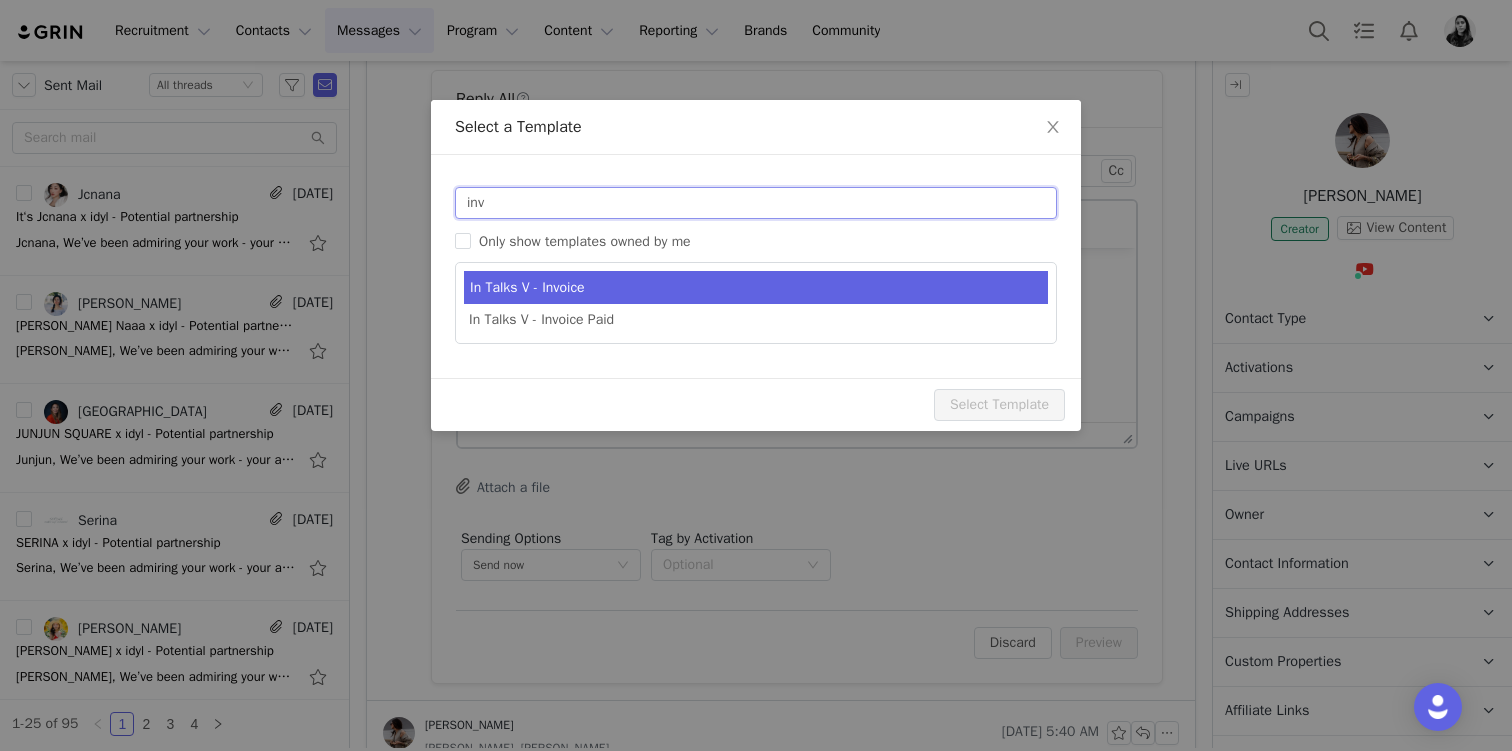 type on "inv" 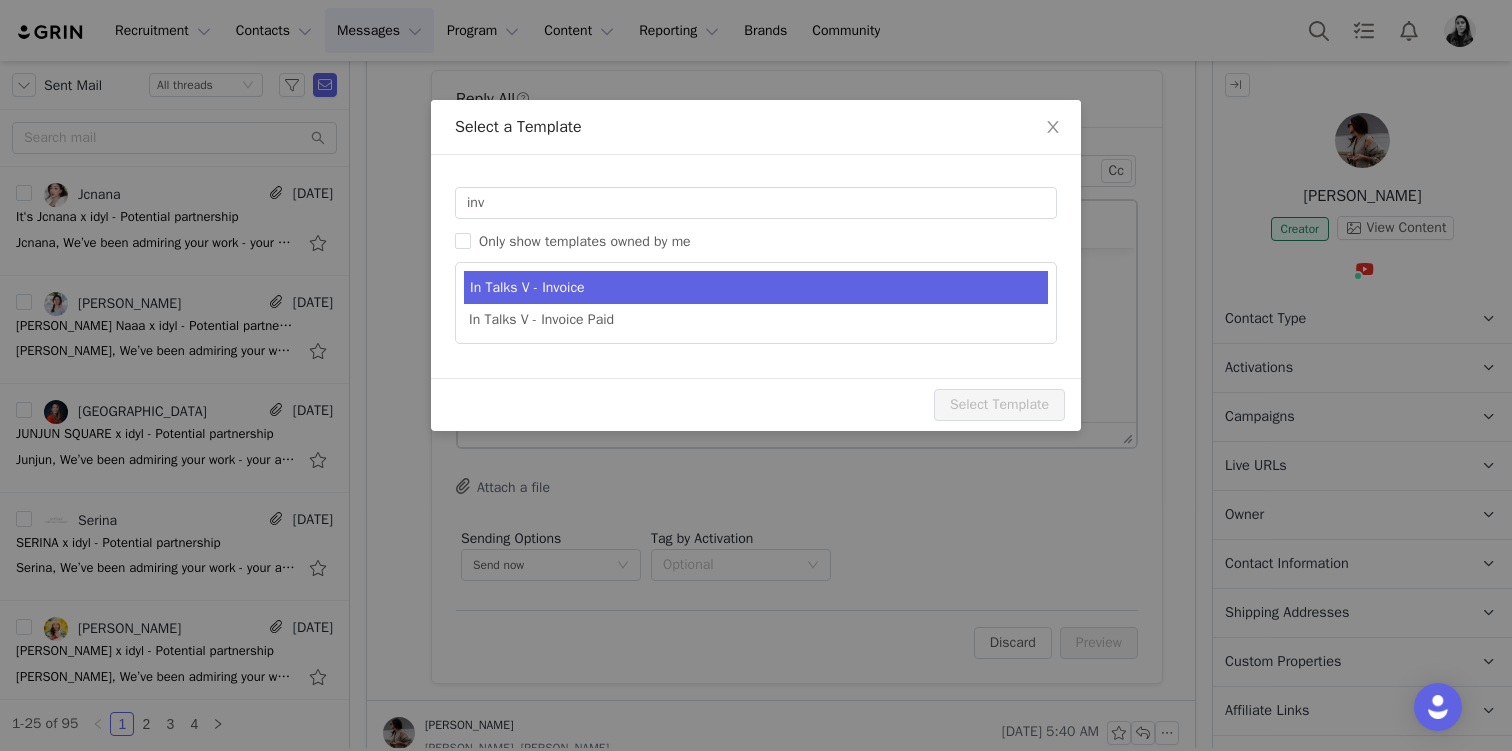 type on "[youtube_username] x idyl - Payment" 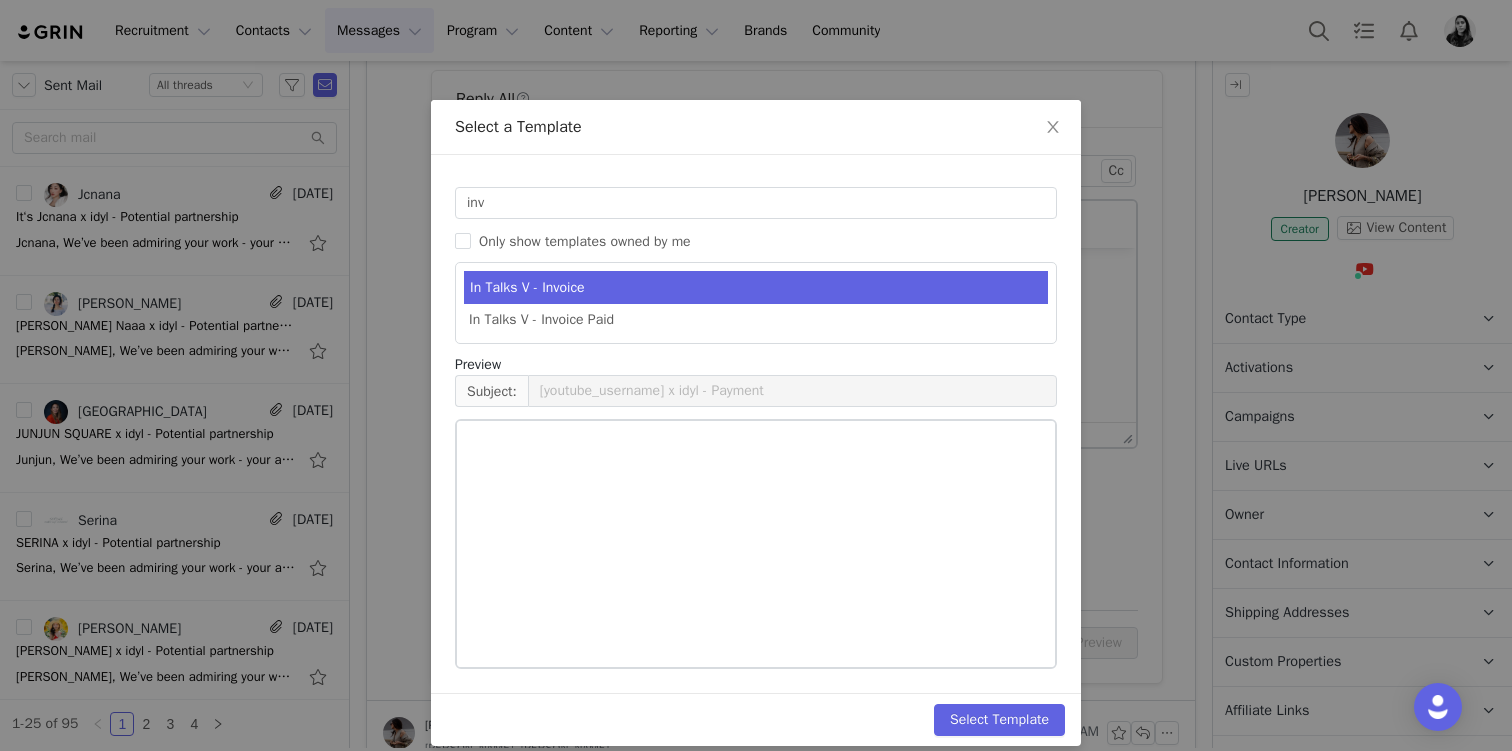 click on "In Talks V - Invoice" at bounding box center [756, 287] 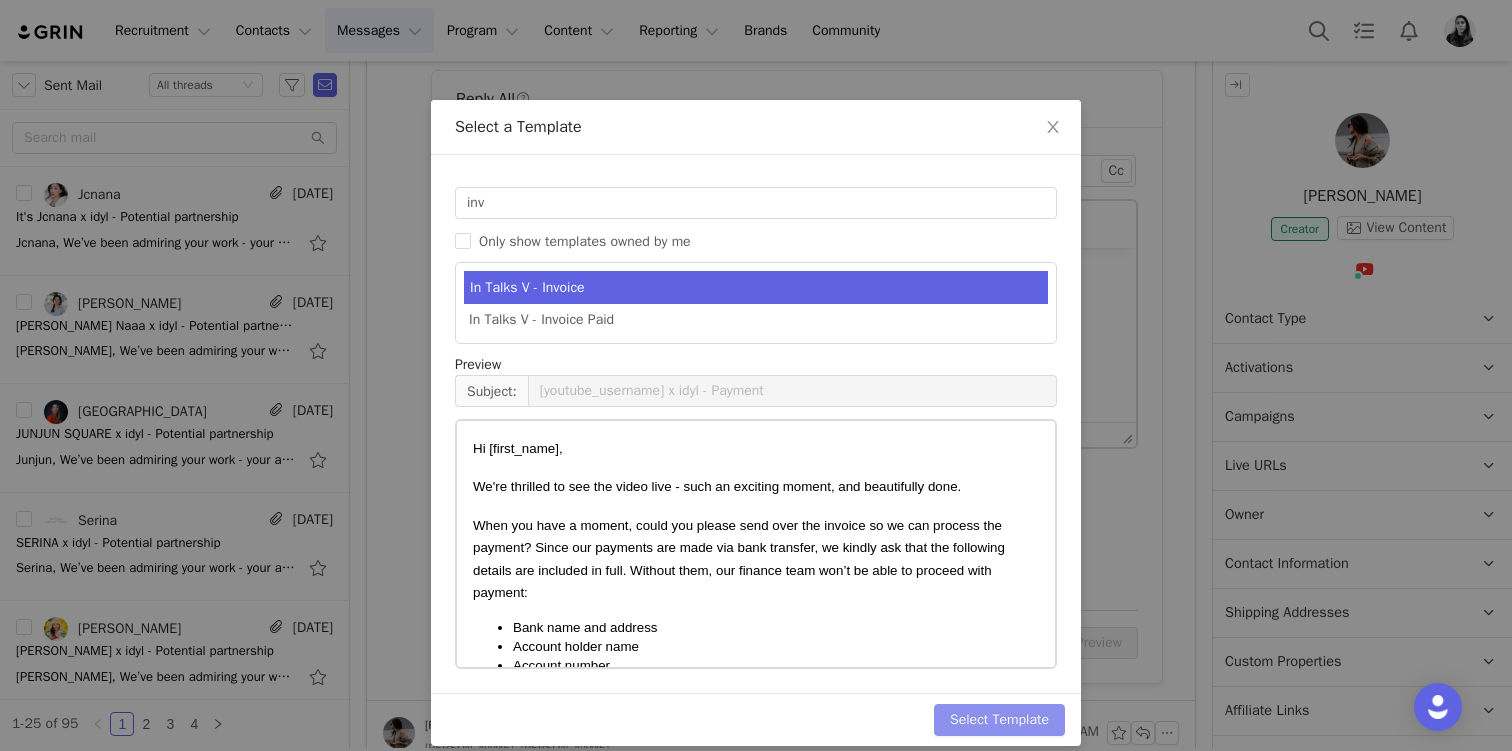 click on "Select Template" at bounding box center (999, 720) 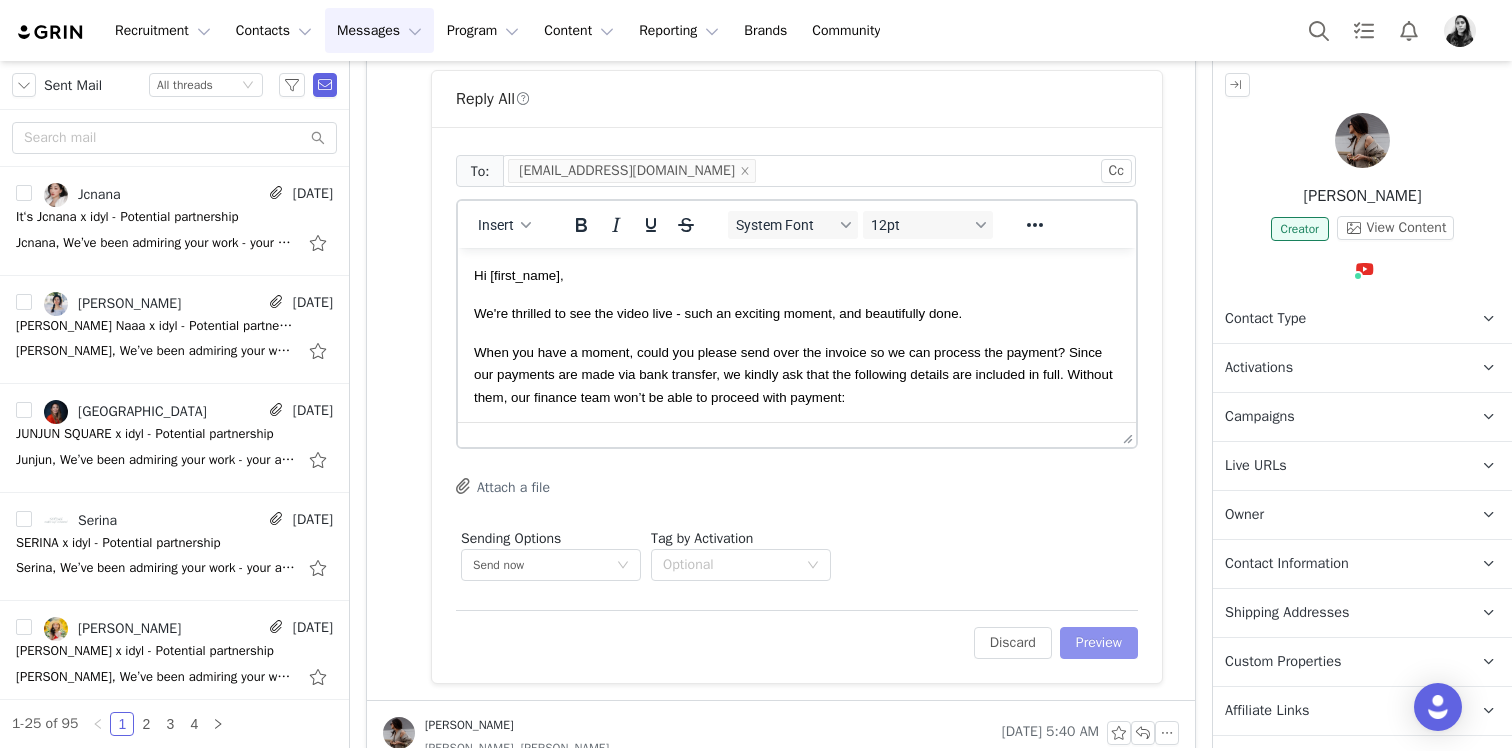 click on "Preview" at bounding box center [1099, 643] 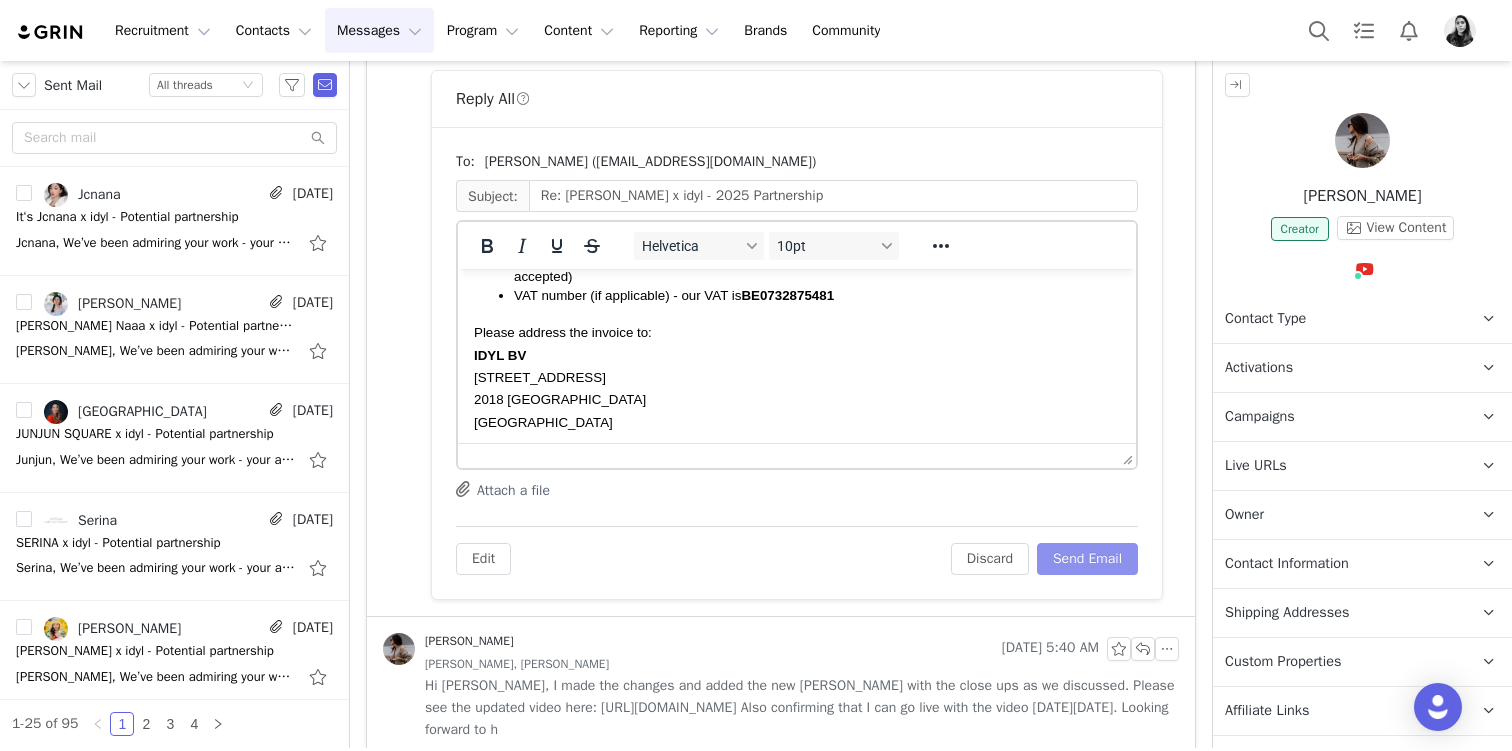 scroll, scrollTop: 362, scrollLeft: 0, axis: vertical 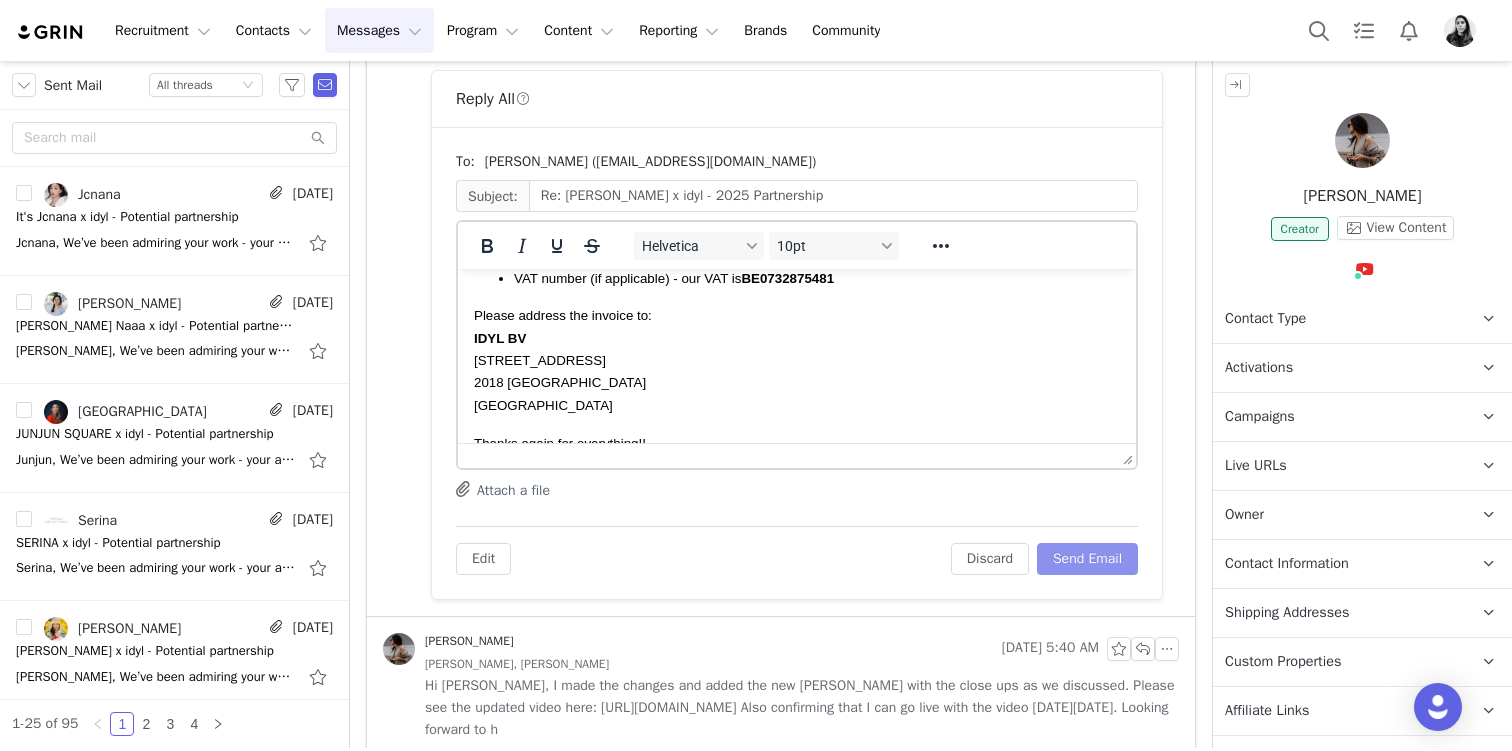 click on "Send Email" at bounding box center (1087, 559) 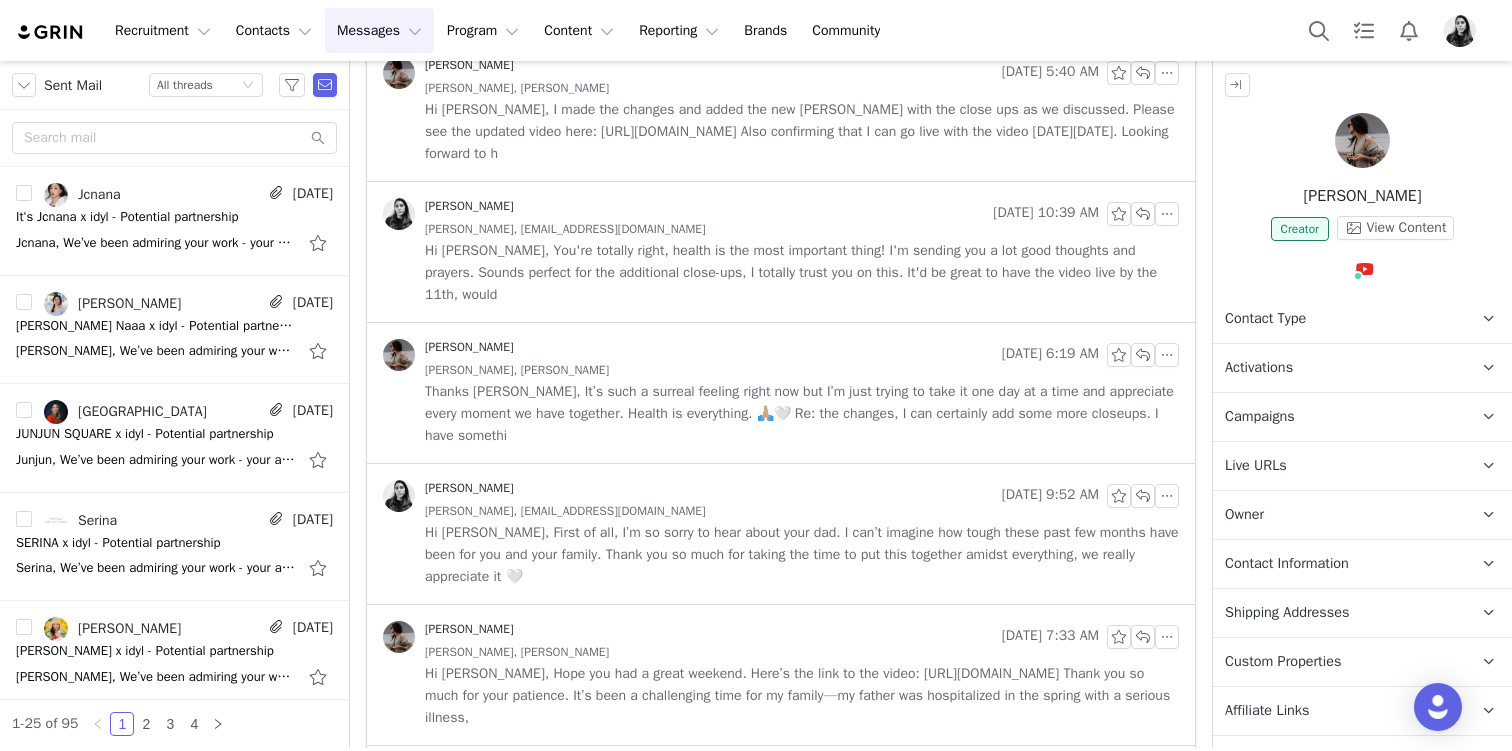 click on "Messages Messages" at bounding box center (379, 30) 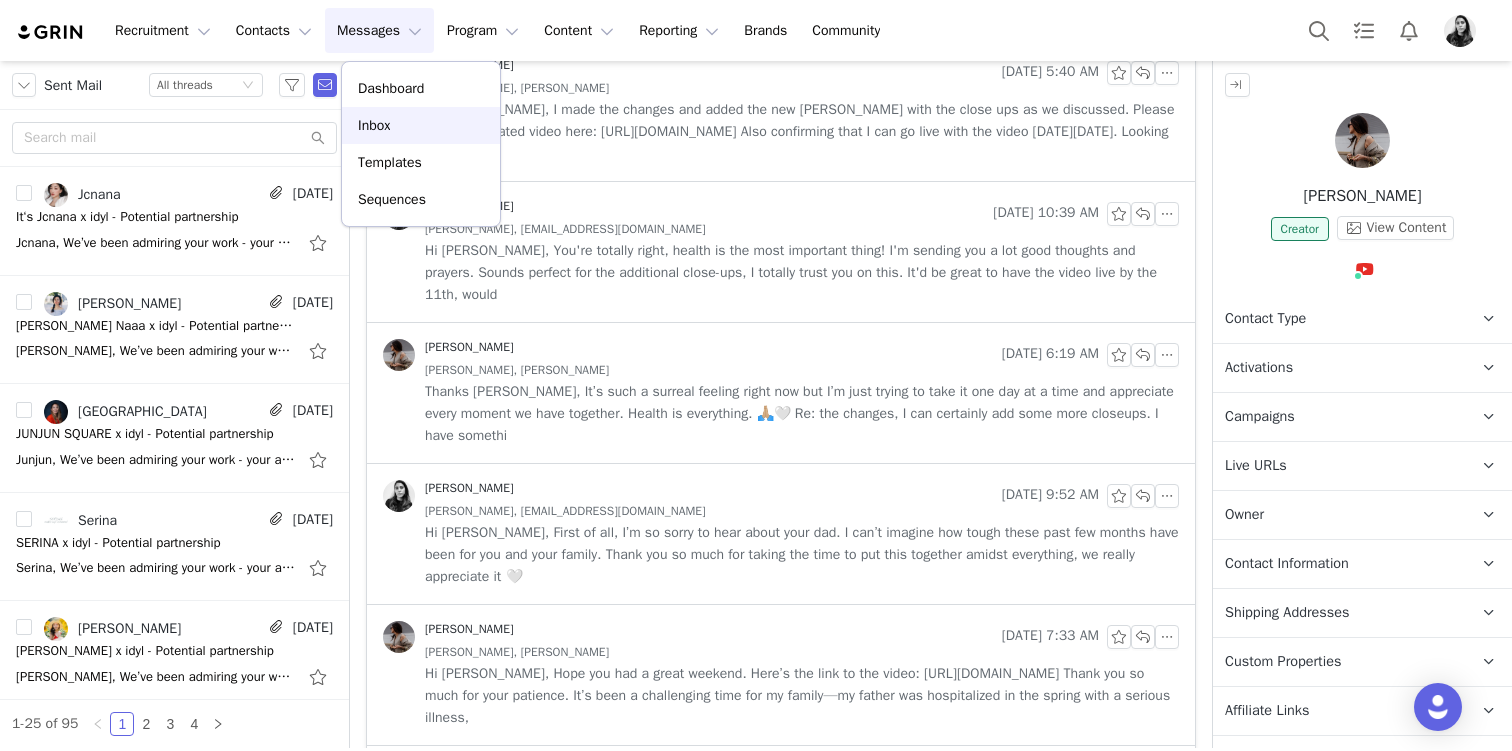 click on "Inbox" at bounding box center (421, 125) 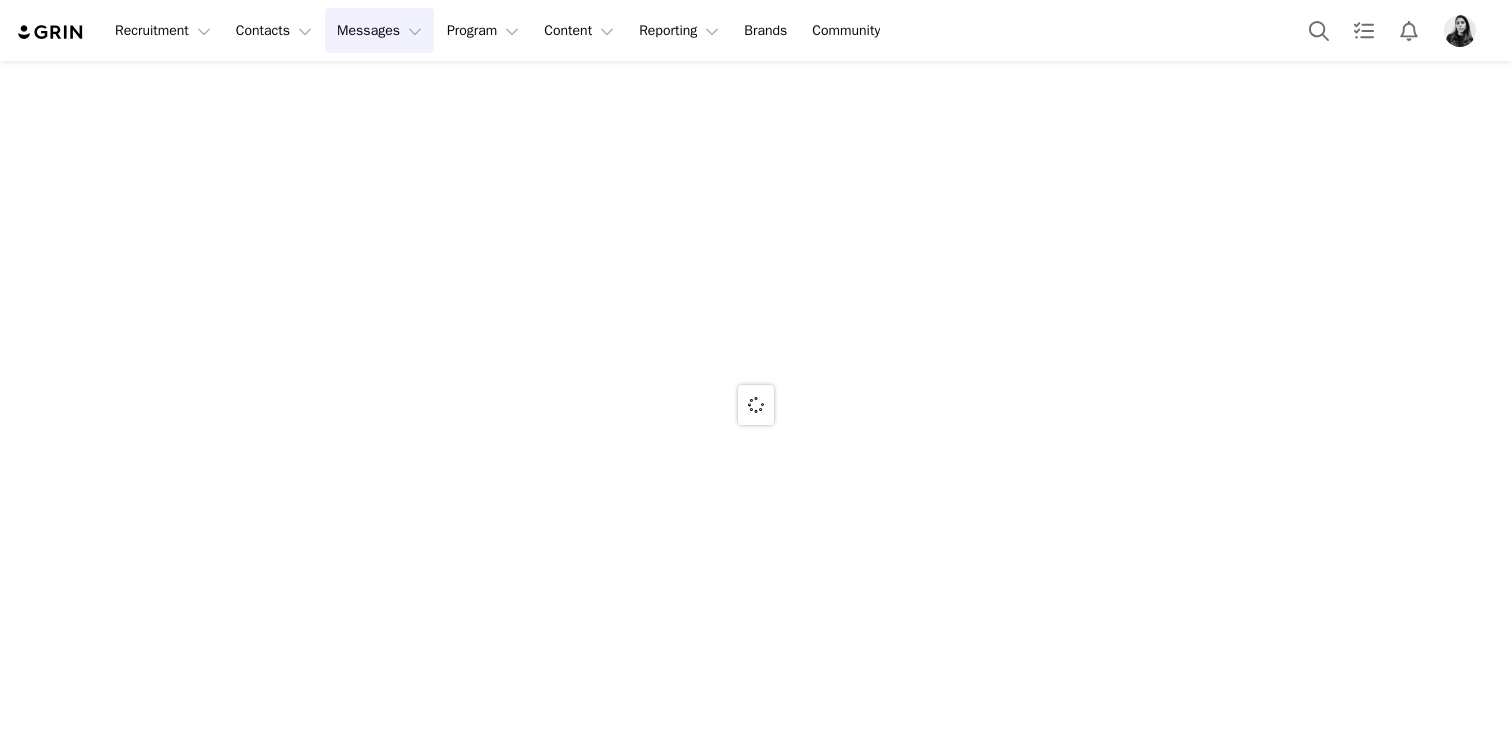 scroll, scrollTop: 0, scrollLeft: 0, axis: both 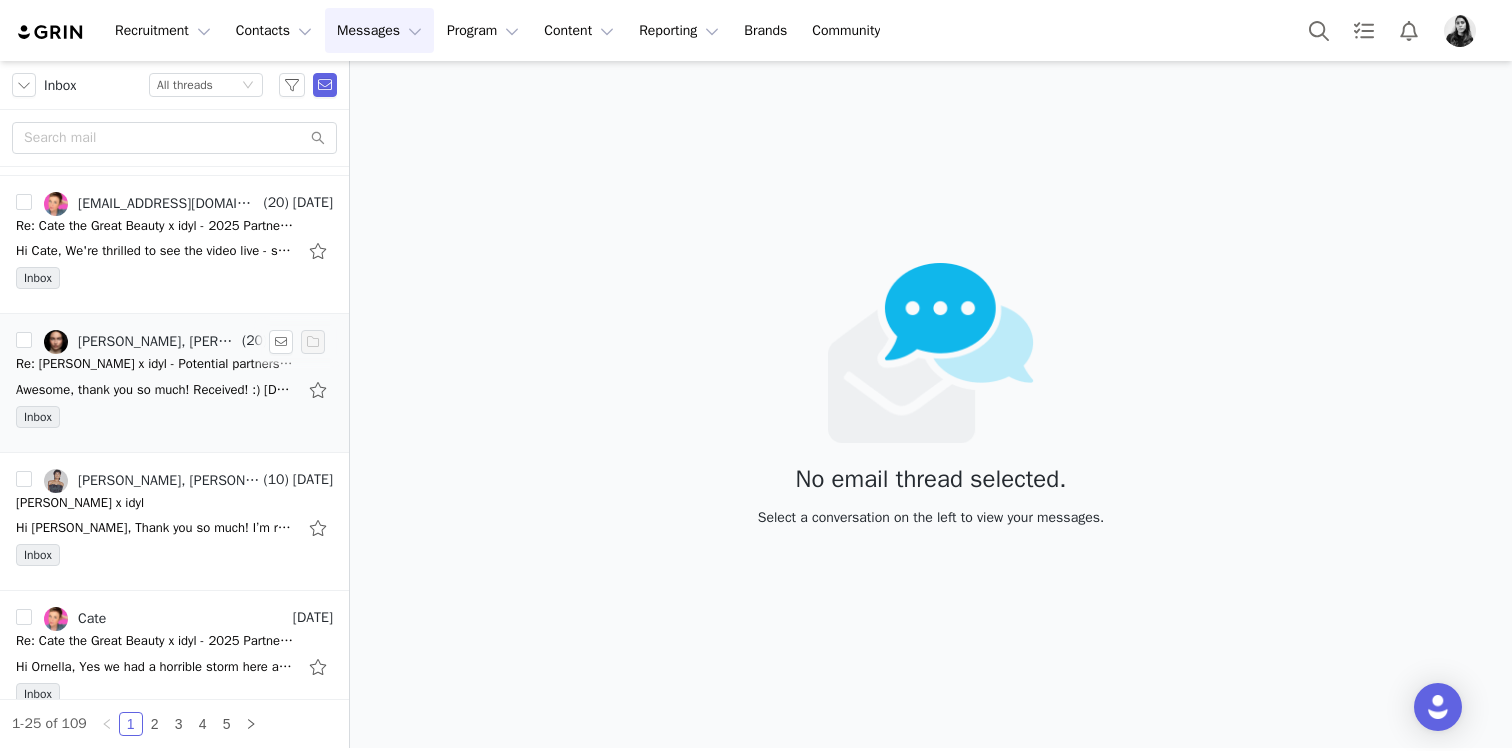 click on "Awesome, thank you so much! Received! :)
[DATE][DATE] 5:05 AM [PERSON_NAME] <[EMAIL_ADDRESS][DOMAIN_NAME]> wrote:
Hi [PERSON_NAME],
Hope you are well! Just wanted to let you know that the invoice has been paid, you should see it on your end very soon.
T" at bounding box center [156, 390] 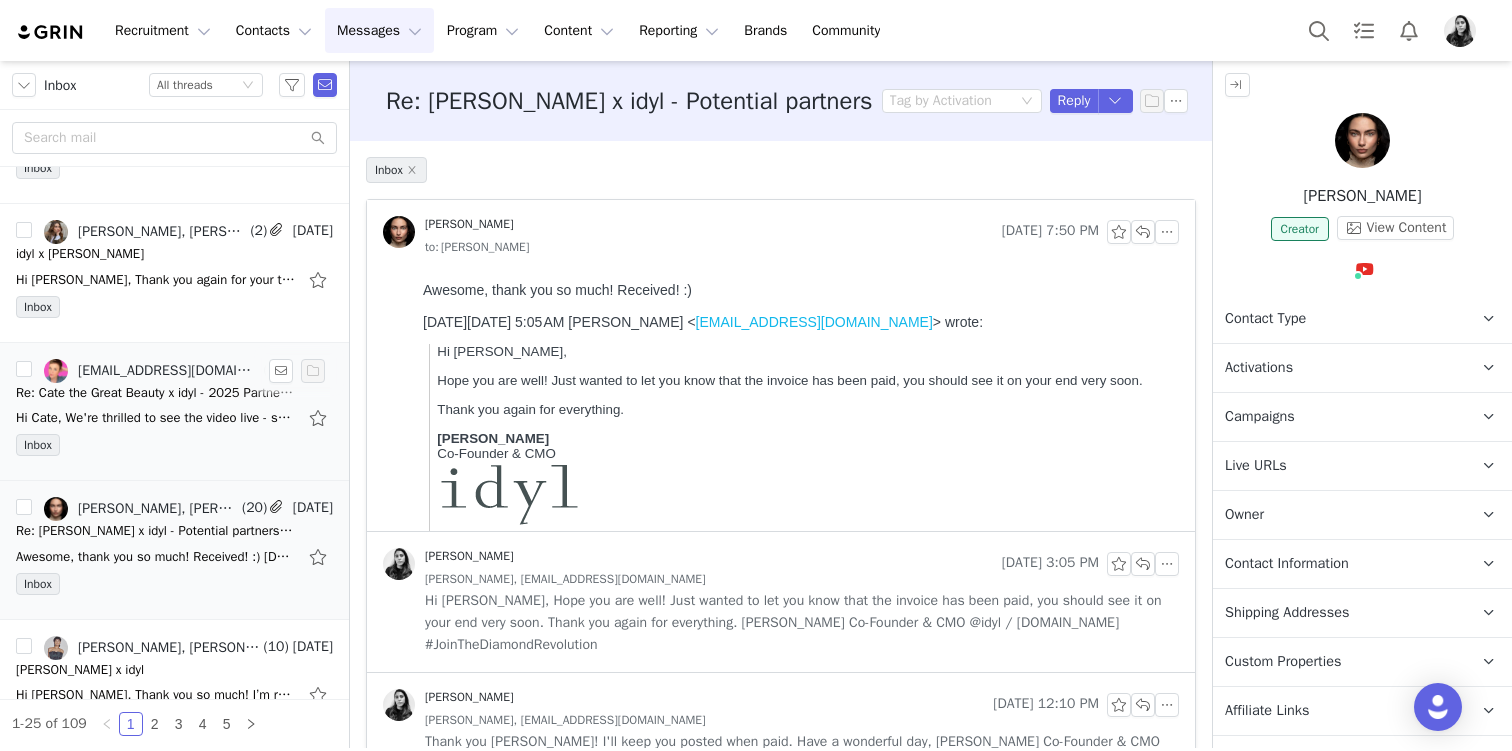 scroll, scrollTop: 0, scrollLeft: 0, axis: both 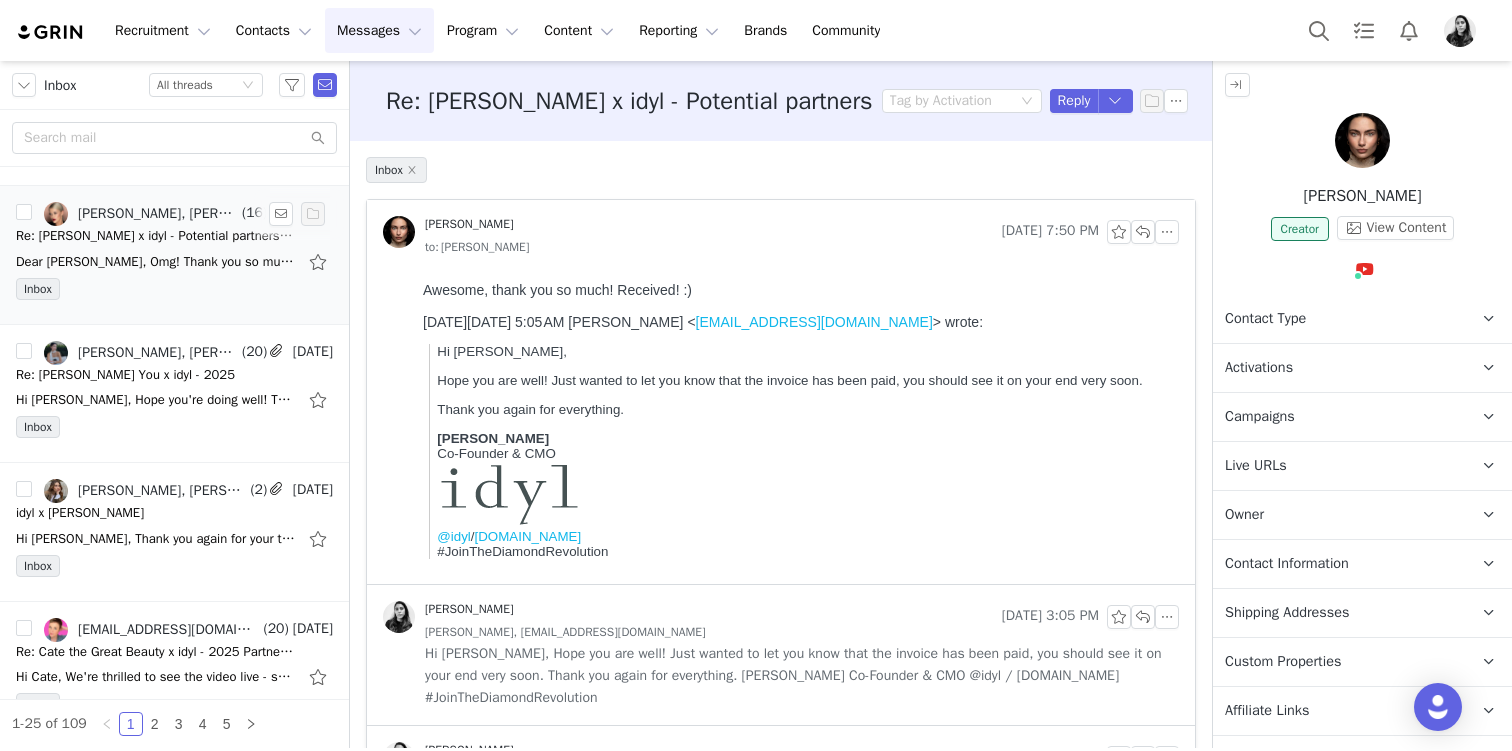 click on "Inbox" at bounding box center (174, 293) 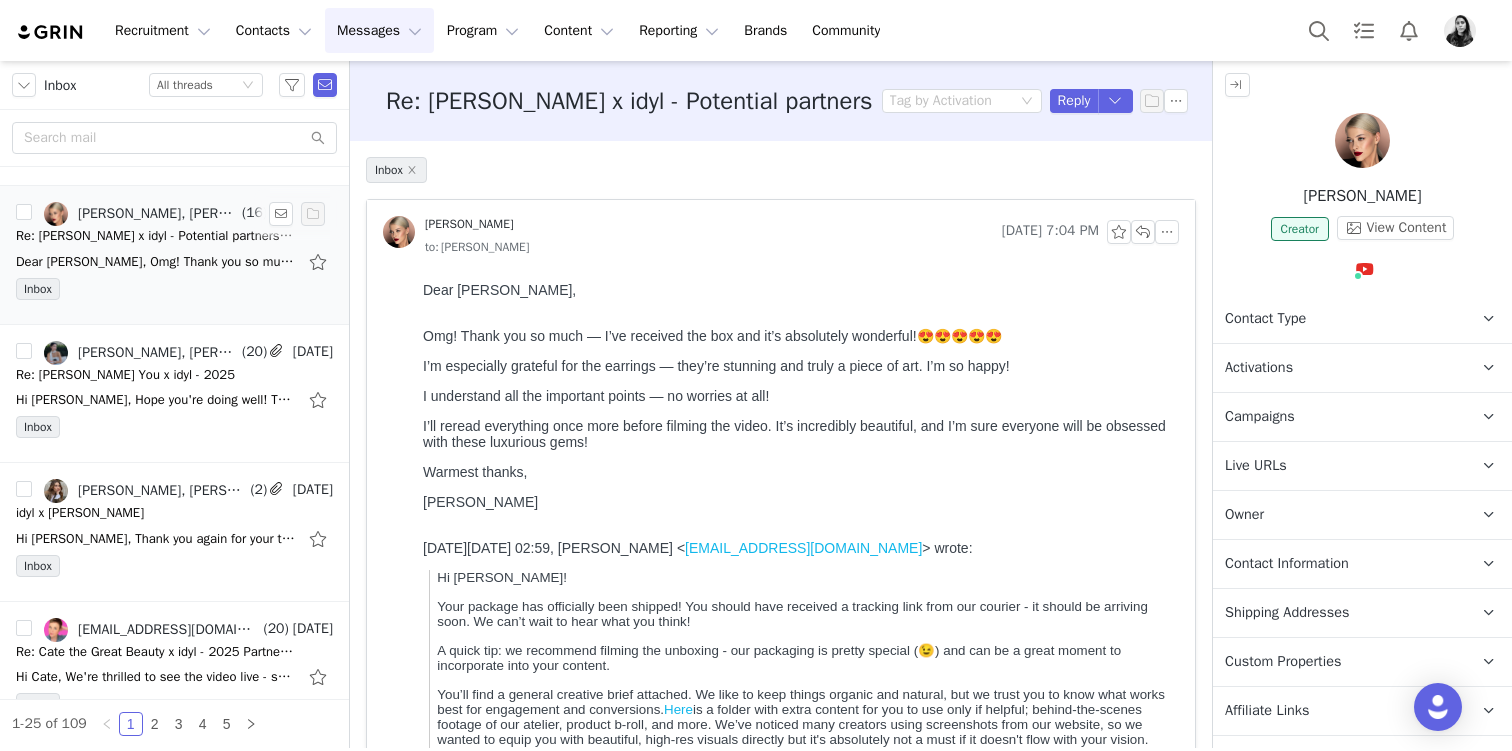 scroll, scrollTop: 0, scrollLeft: 0, axis: both 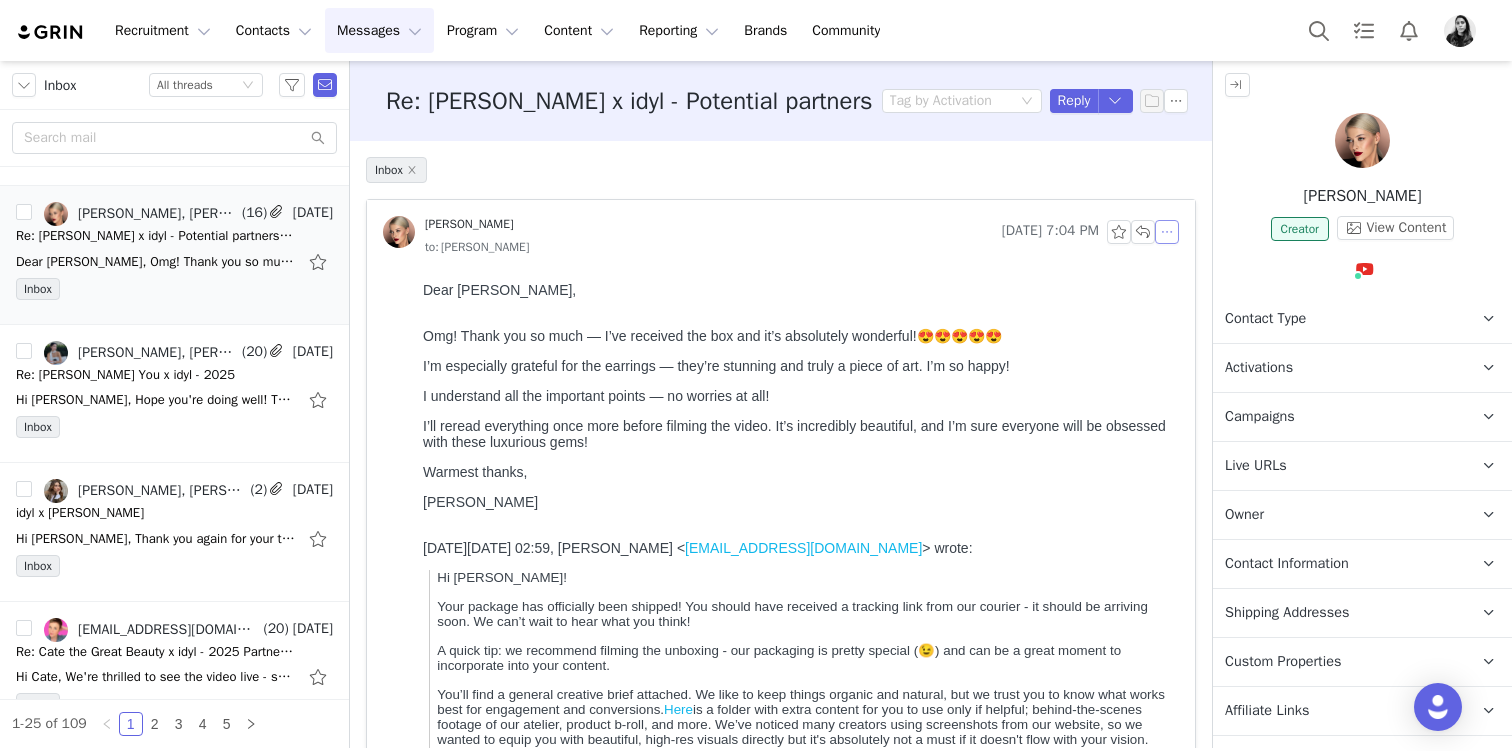 click at bounding box center (1167, 232) 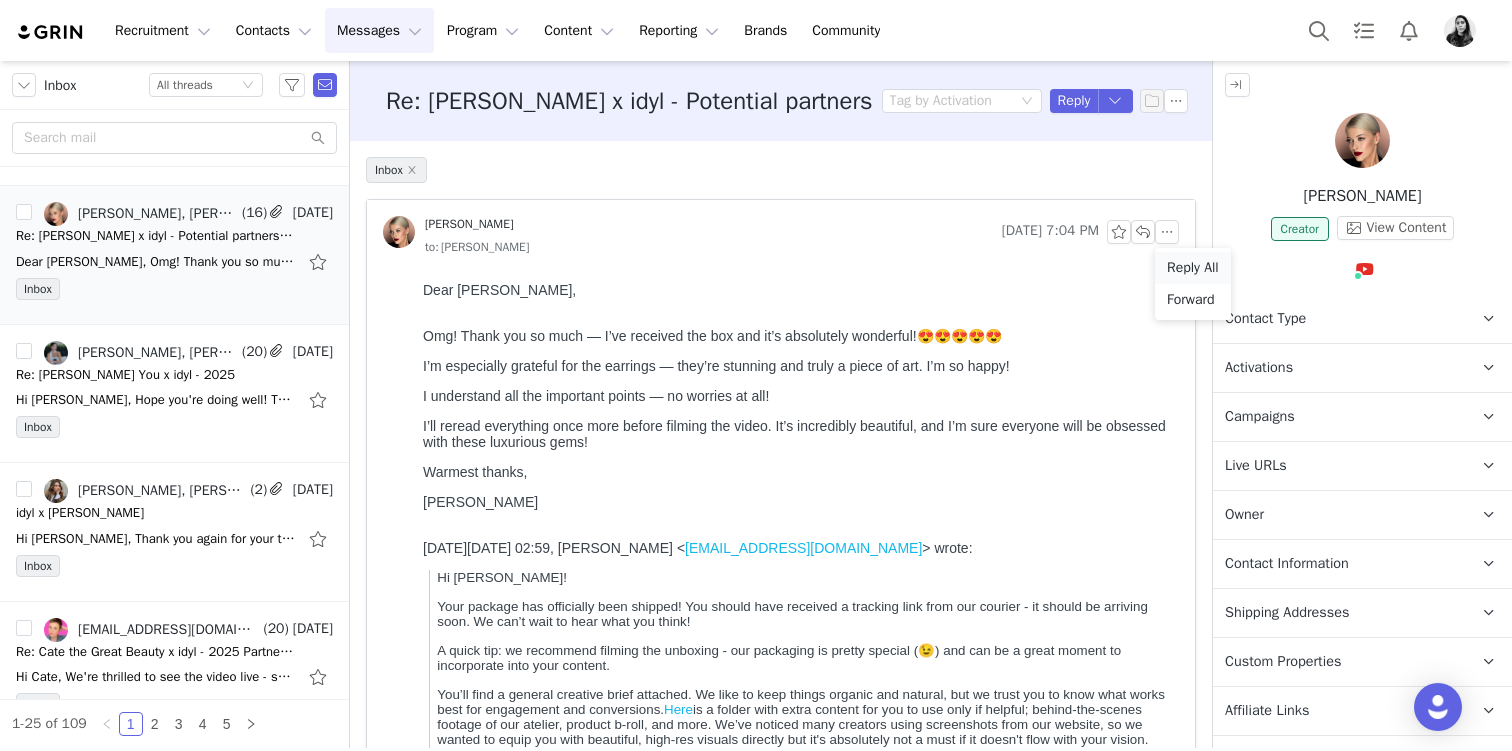 click on "Reply All" at bounding box center (1193, 268) 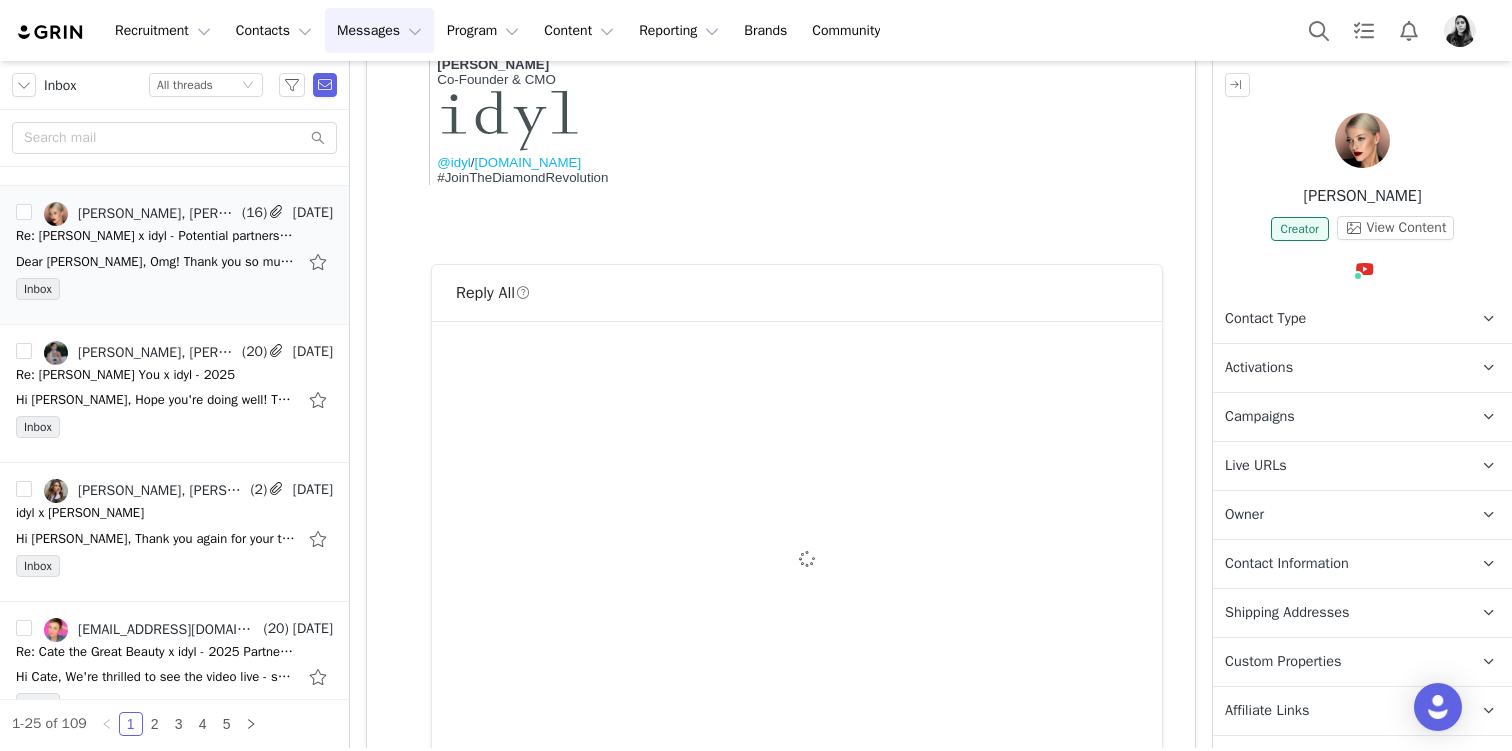 click on "To: [EMAIL_ADDRESS][DOMAIN_NAME]       Cc  Cc:       Attach a file Sending Options  Send now       This will be sent outside of your set  email hours .       Tag by Activation  Optional" at bounding box center (797, 562) 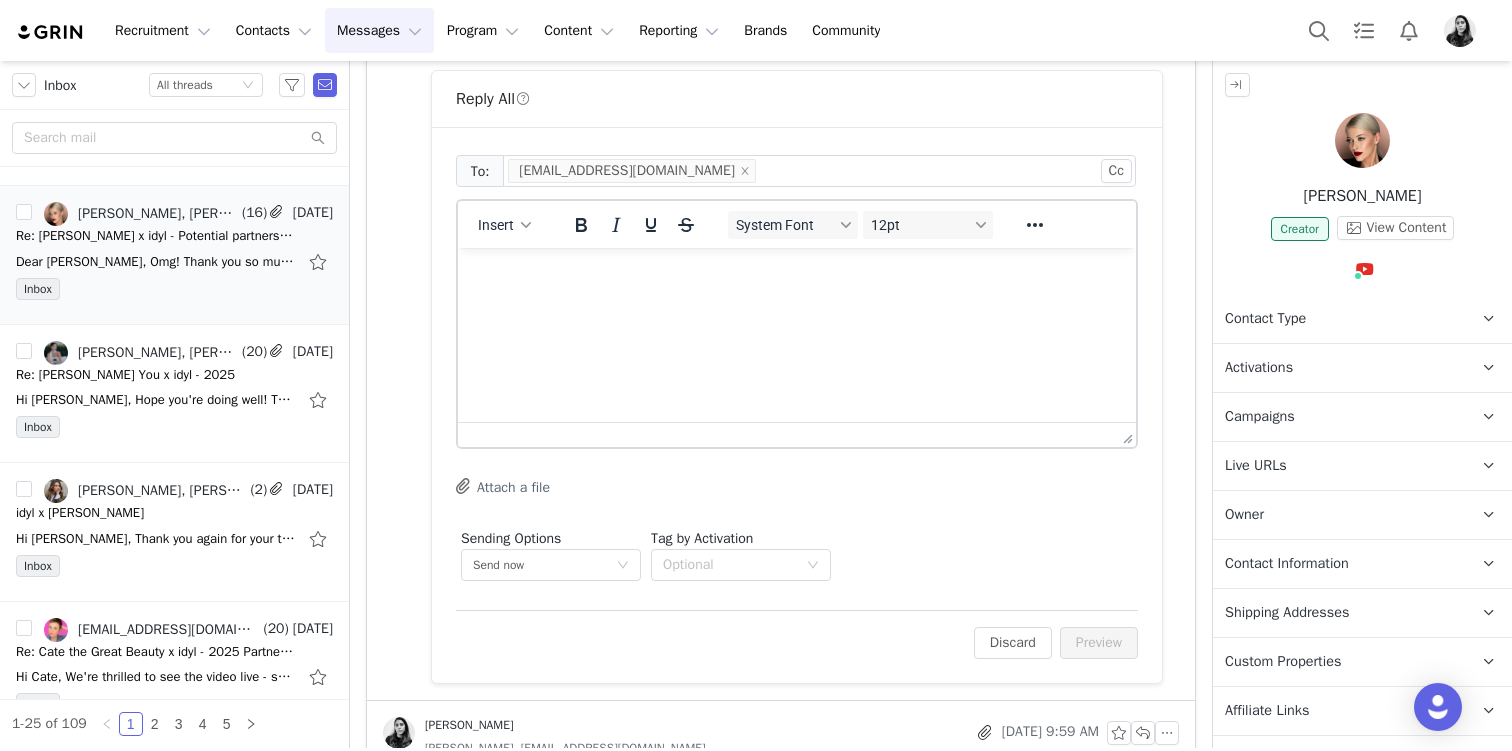 scroll, scrollTop: 0, scrollLeft: 0, axis: both 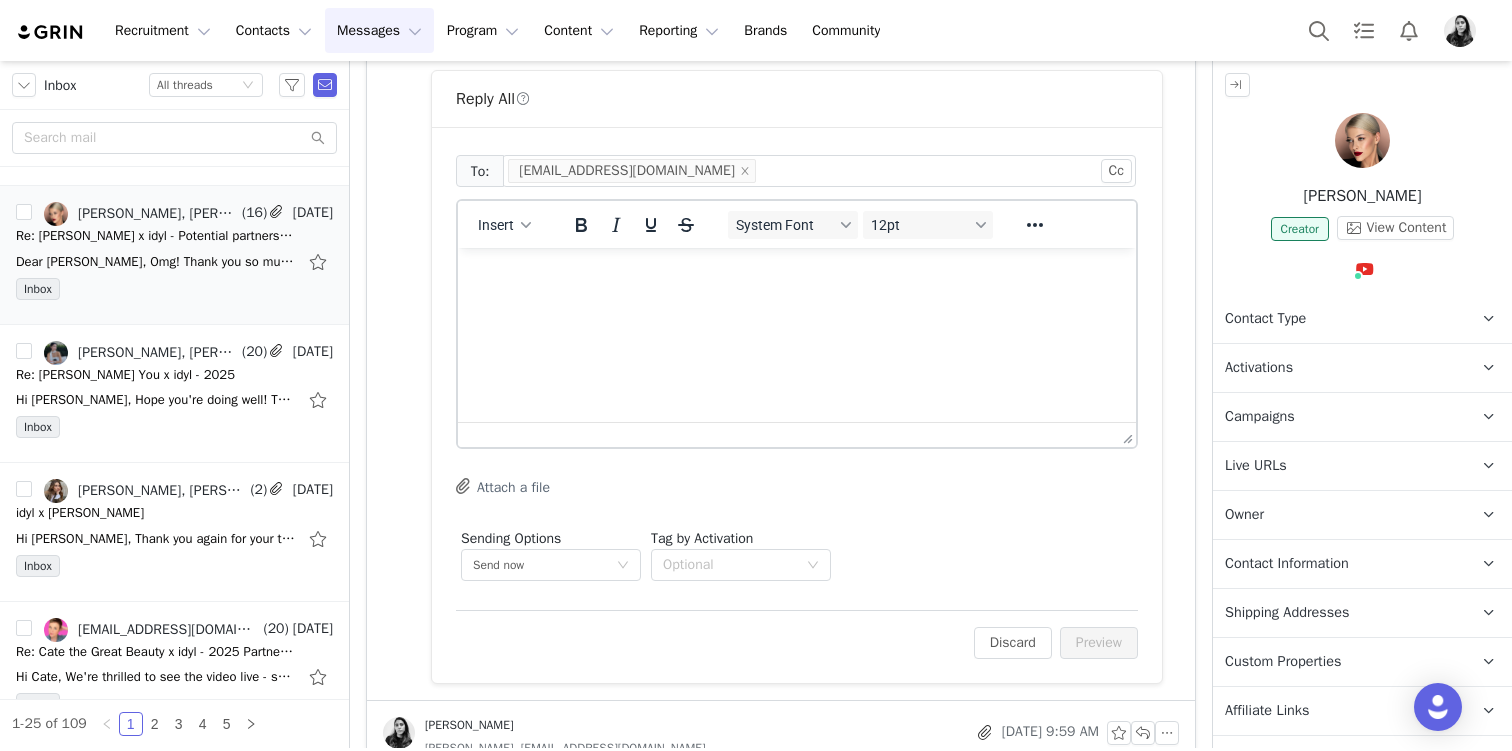 type 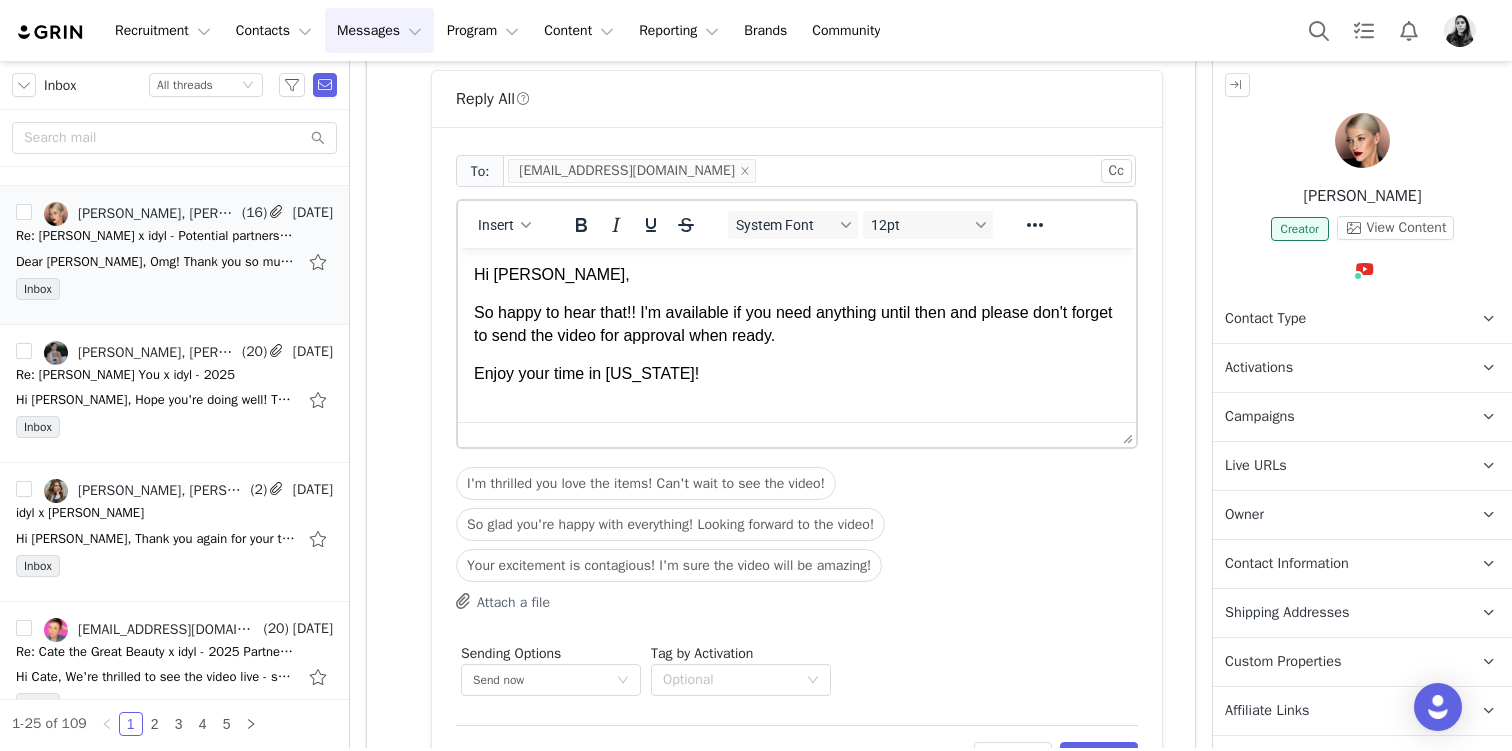 scroll, scrollTop: 2, scrollLeft: 0, axis: vertical 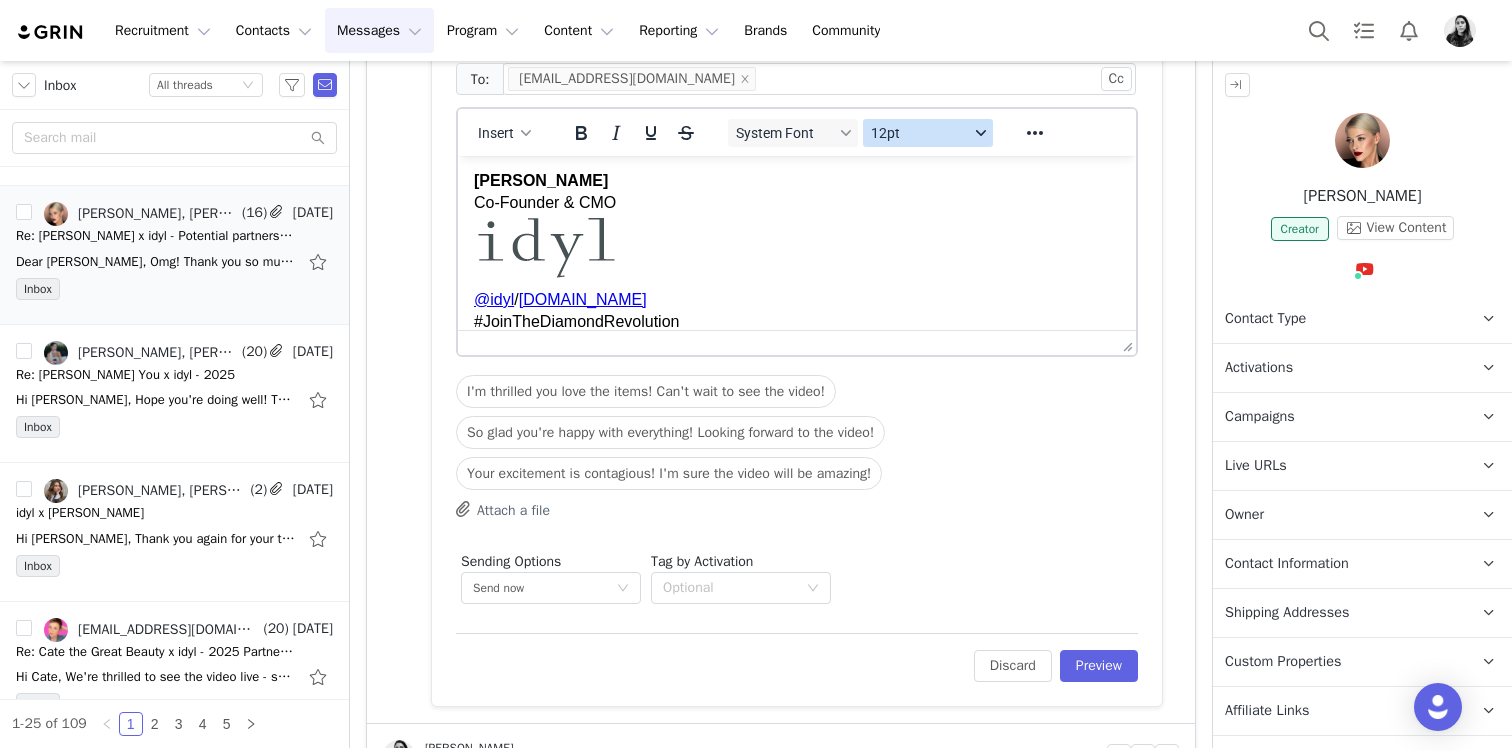 click on "12pt" at bounding box center (920, 133) 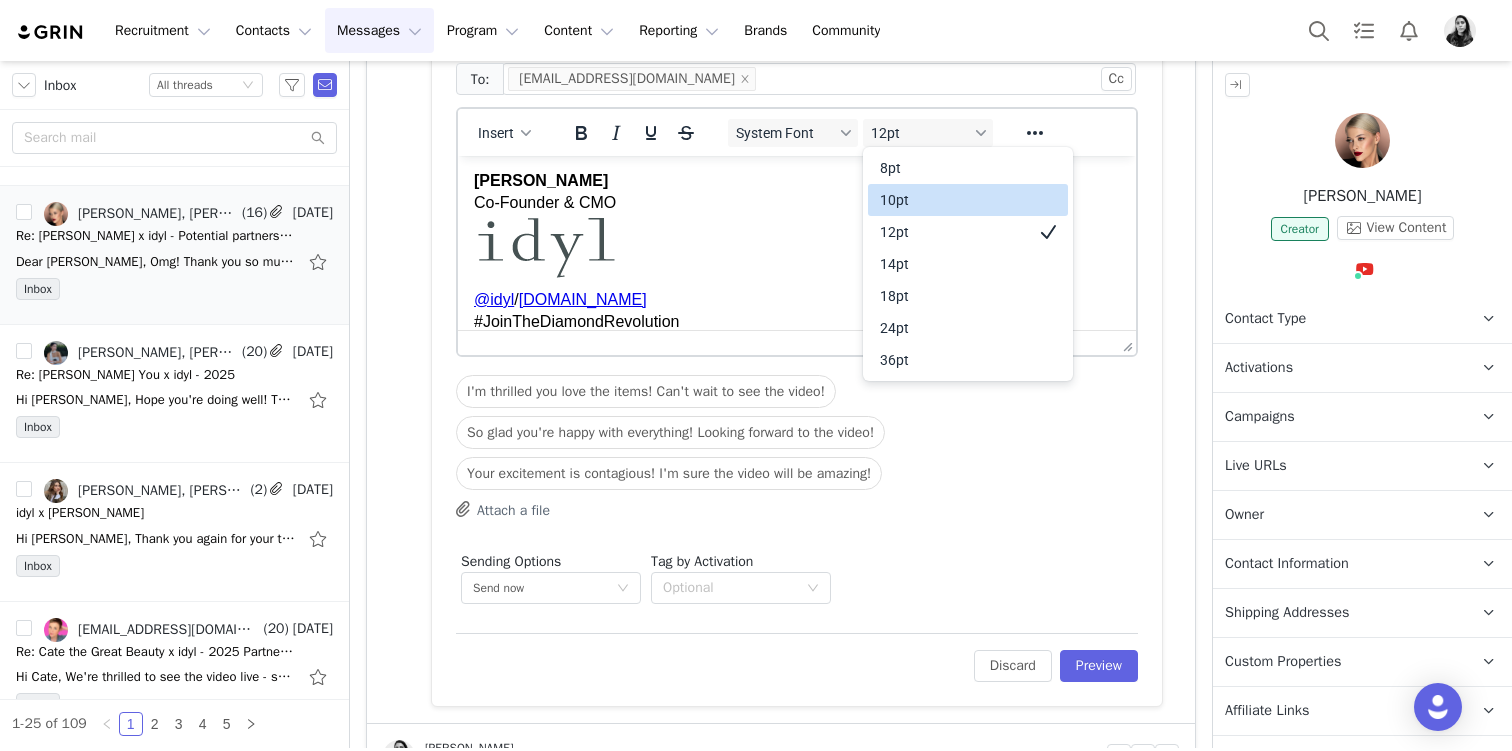 click on "10pt" at bounding box center (968, 200) 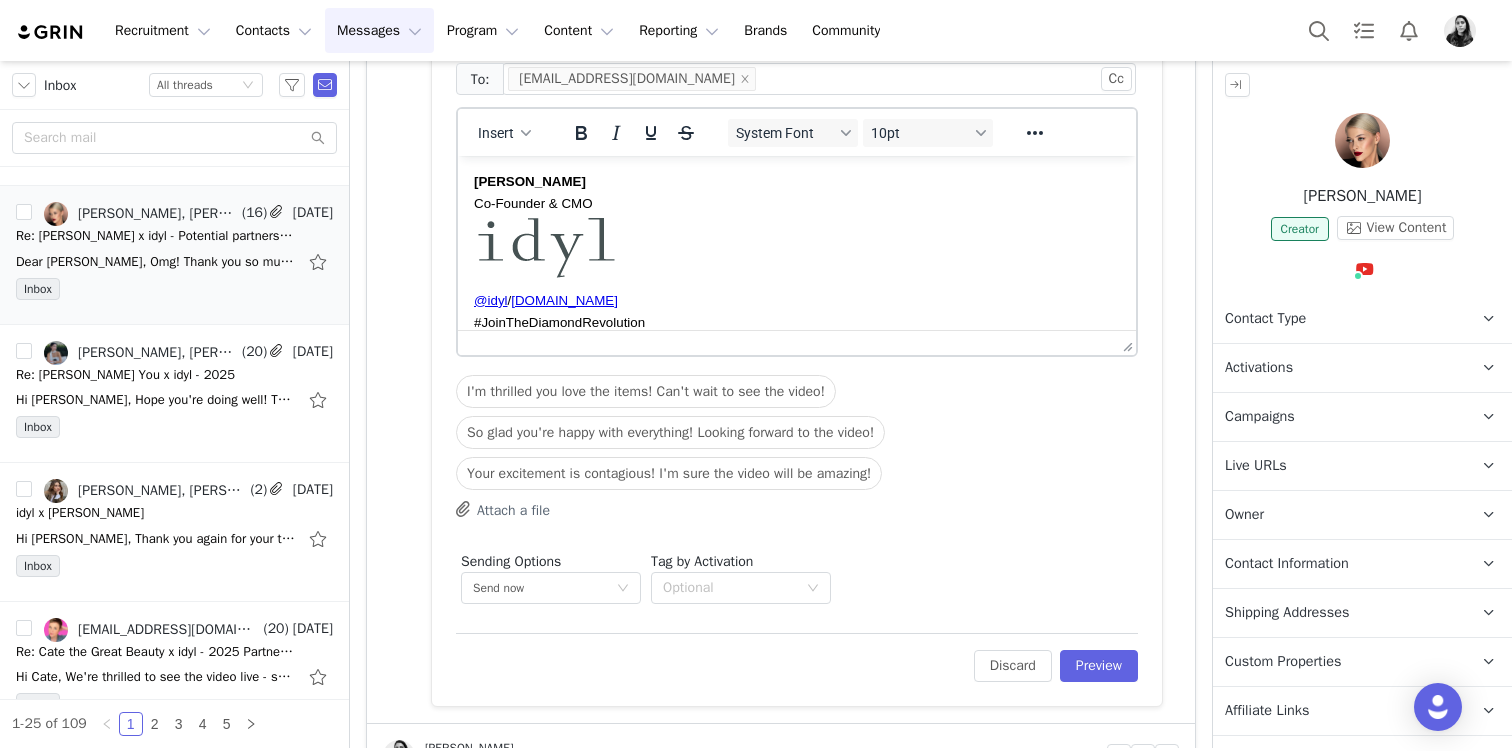 click on "System Font 10pt" at bounding box center (861, 132) 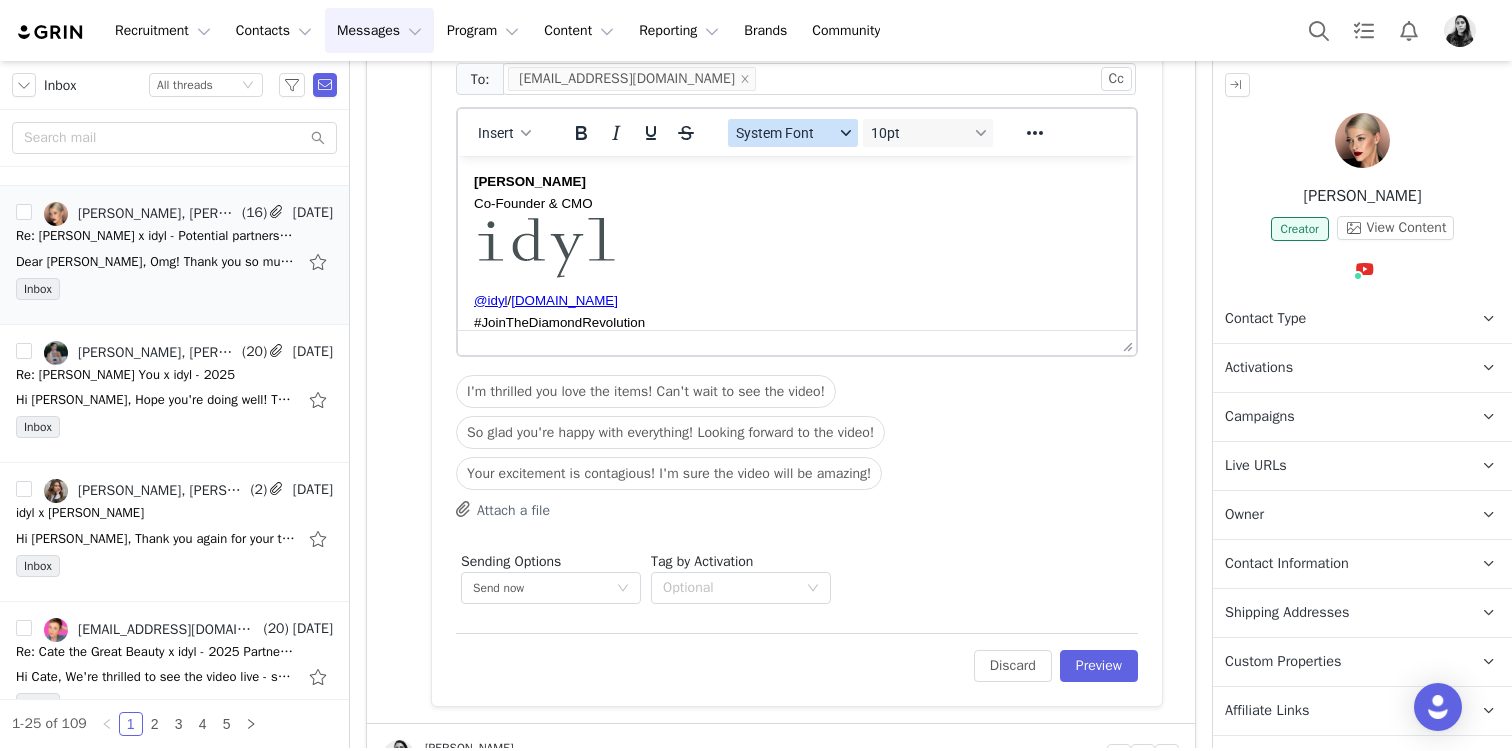 click on "System Font" at bounding box center (785, 133) 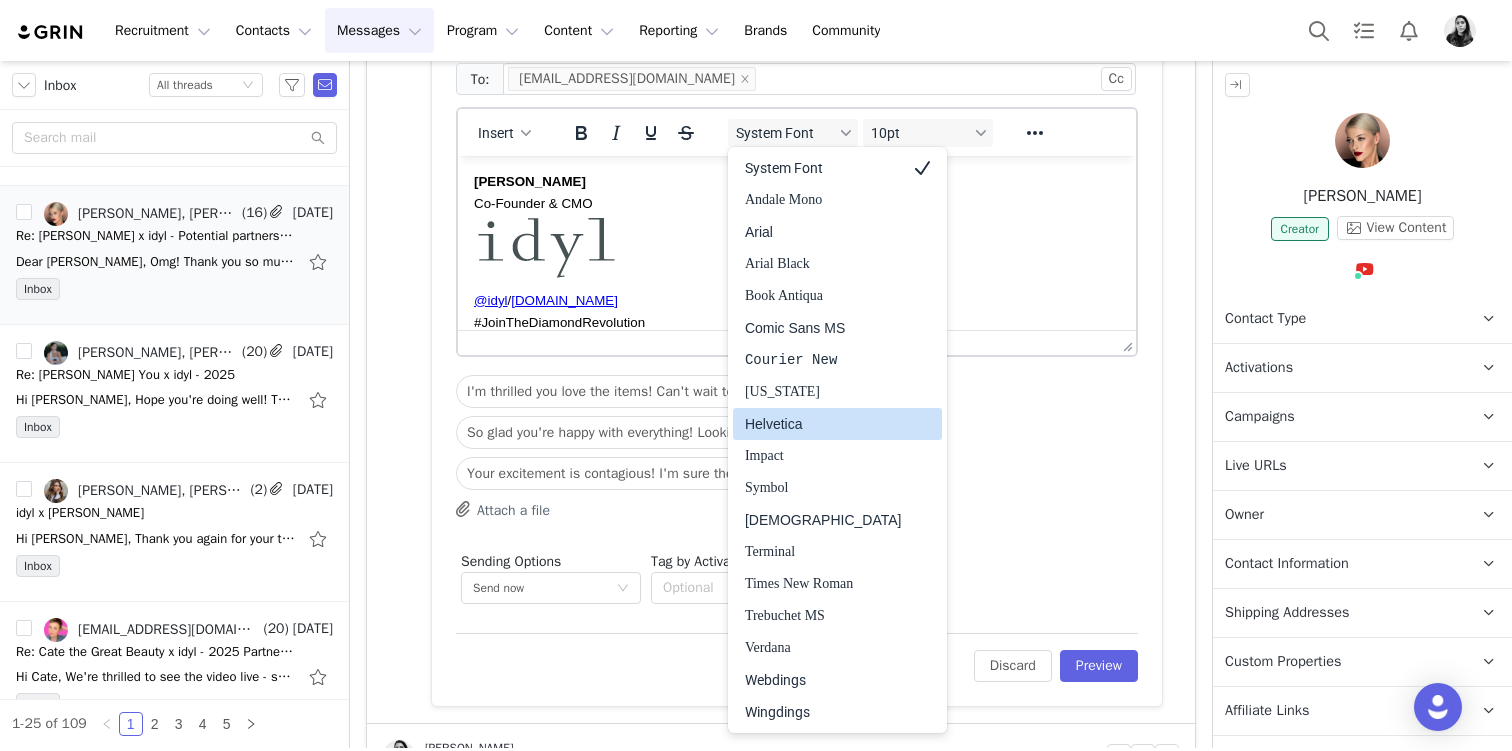 click on "Helvetica" at bounding box center [823, 424] 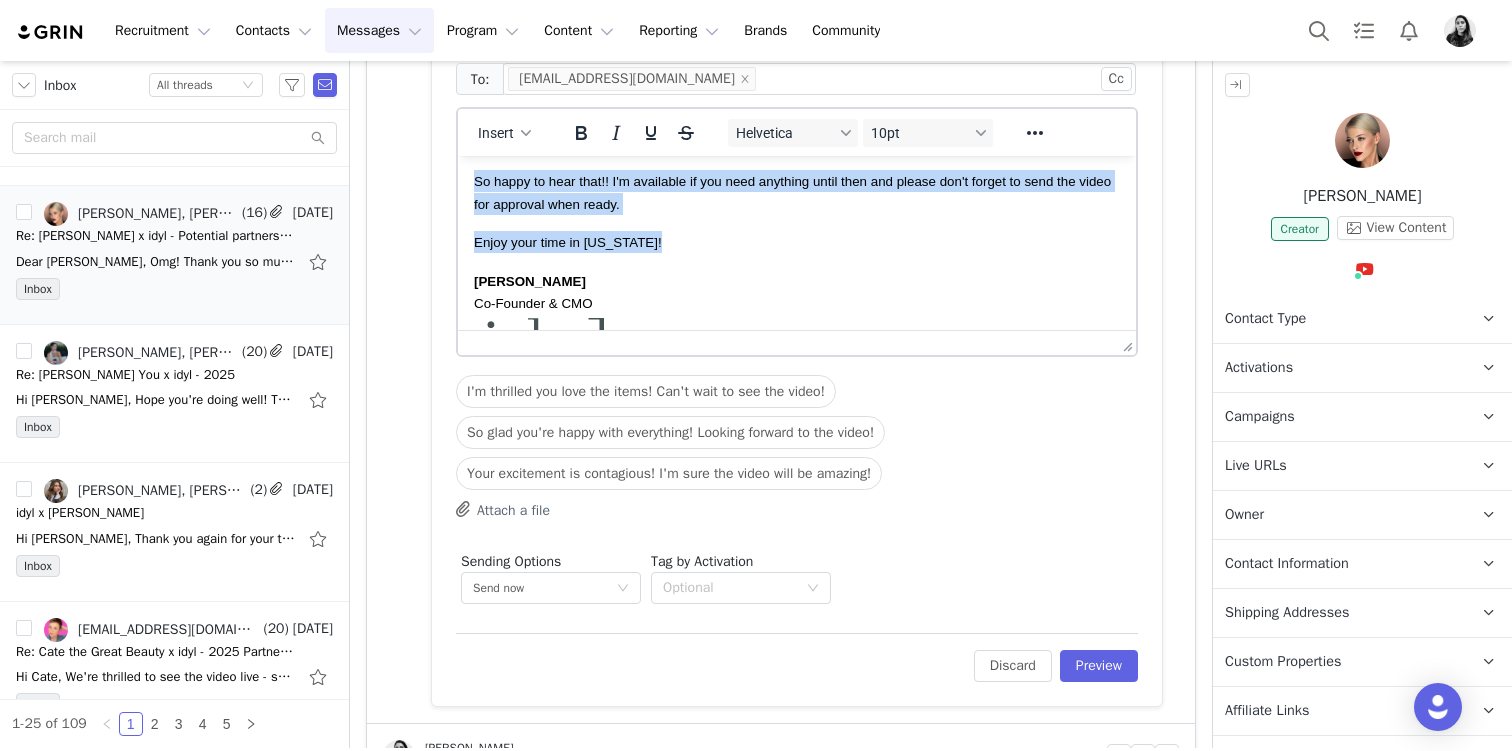 scroll, scrollTop: 0, scrollLeft: 0, axis: both 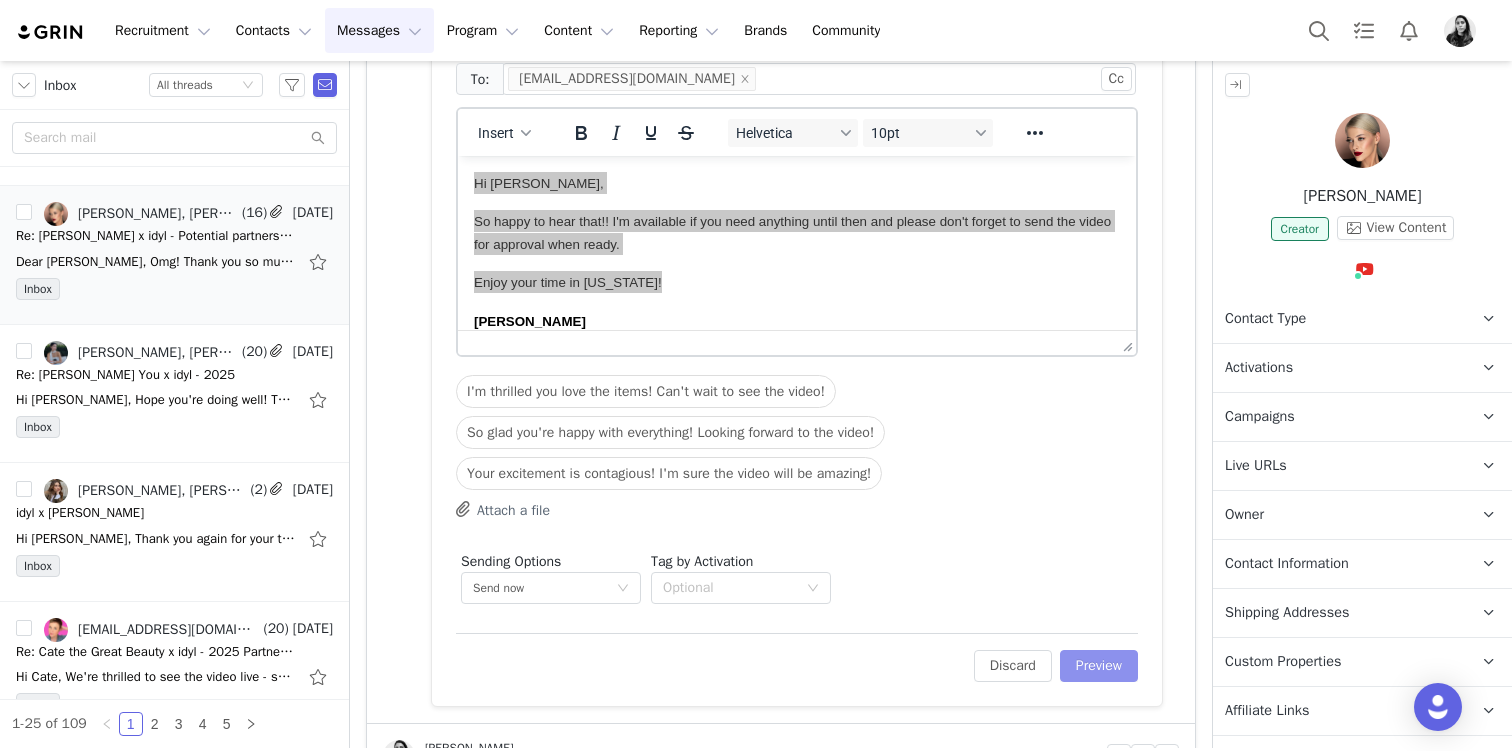 click on "Preview" at bounding box center (1099, 666) 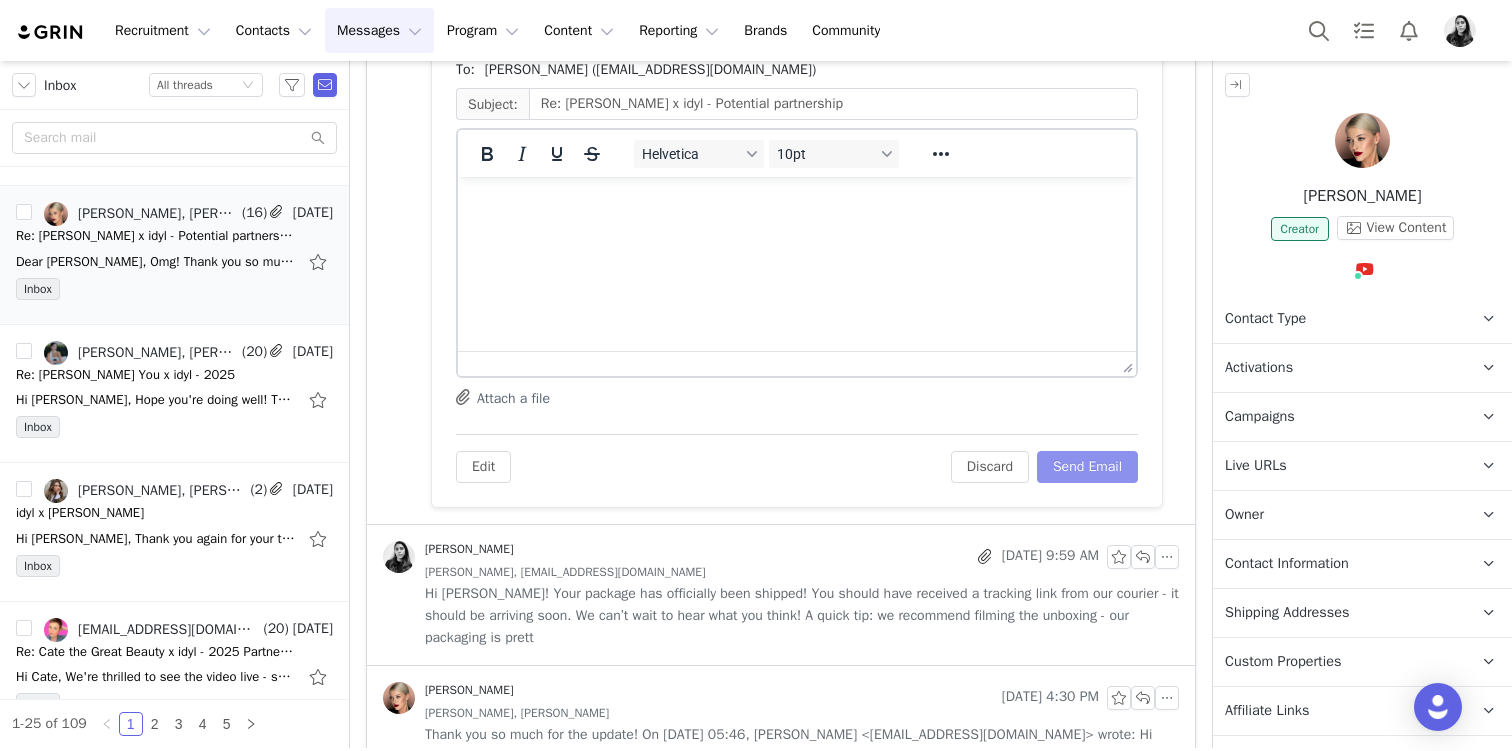 scroll, scrollTop: 996, scrollLeft: 0, axis: vertical 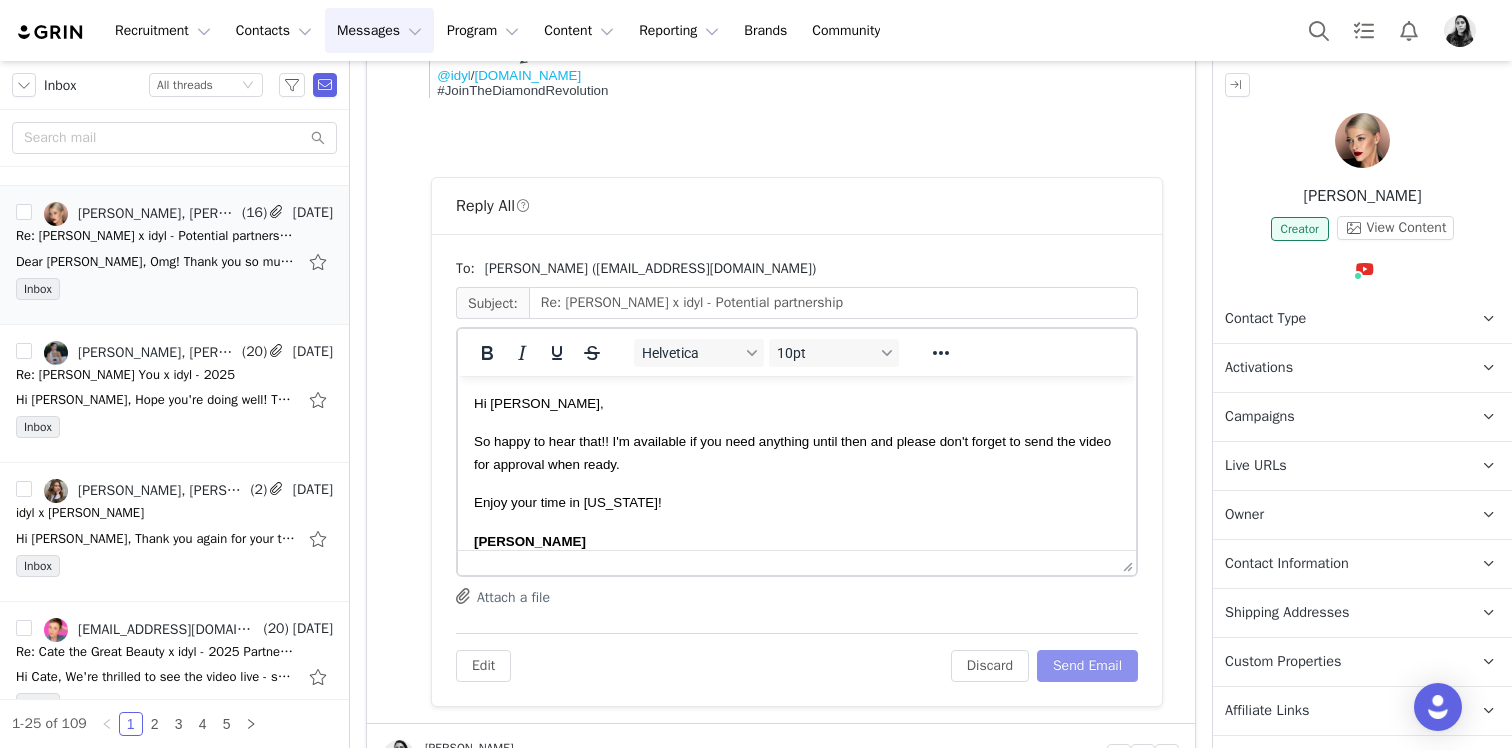 click on "Send Email" at bounding box center [1087, 666] 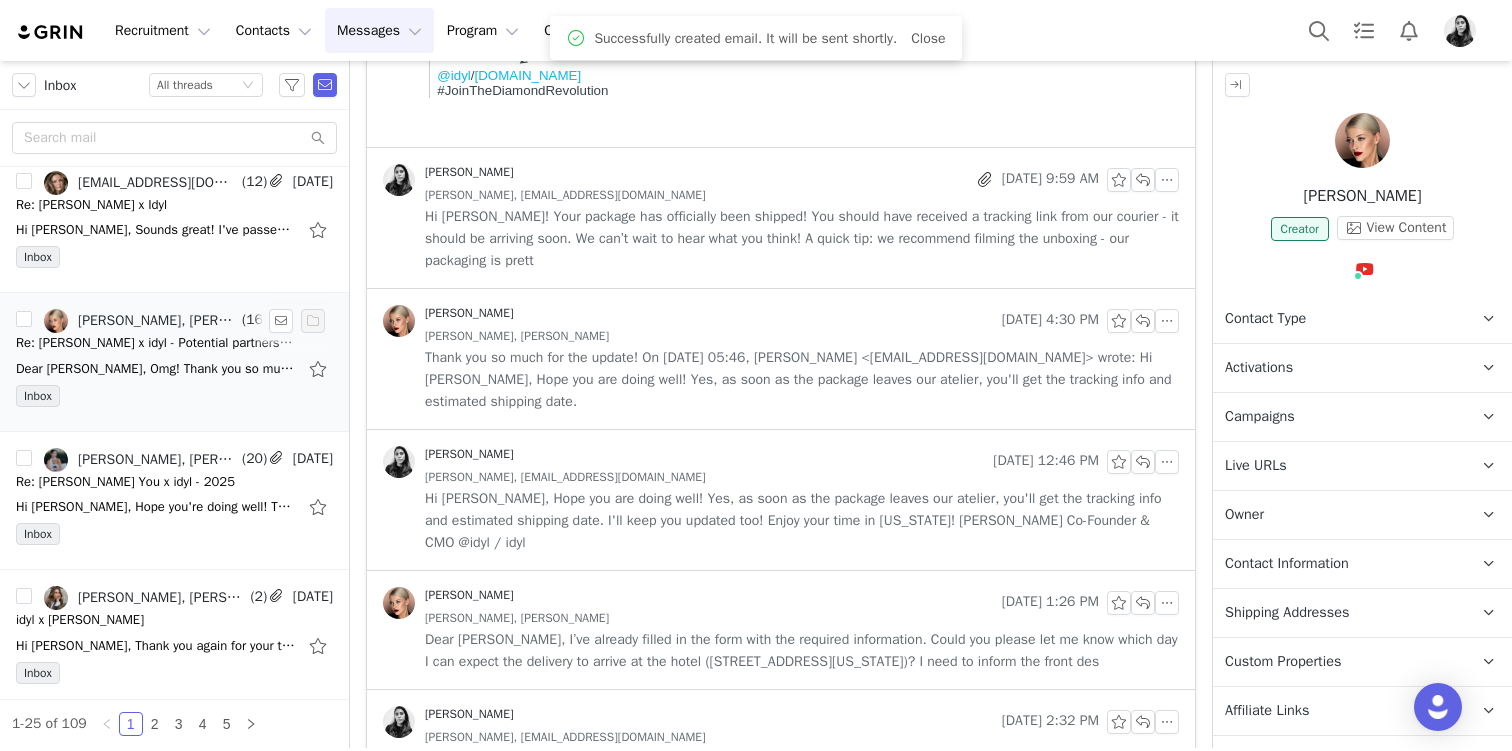 scroll, scrollTop: 976, scrollLeft: 0, axis: vertical 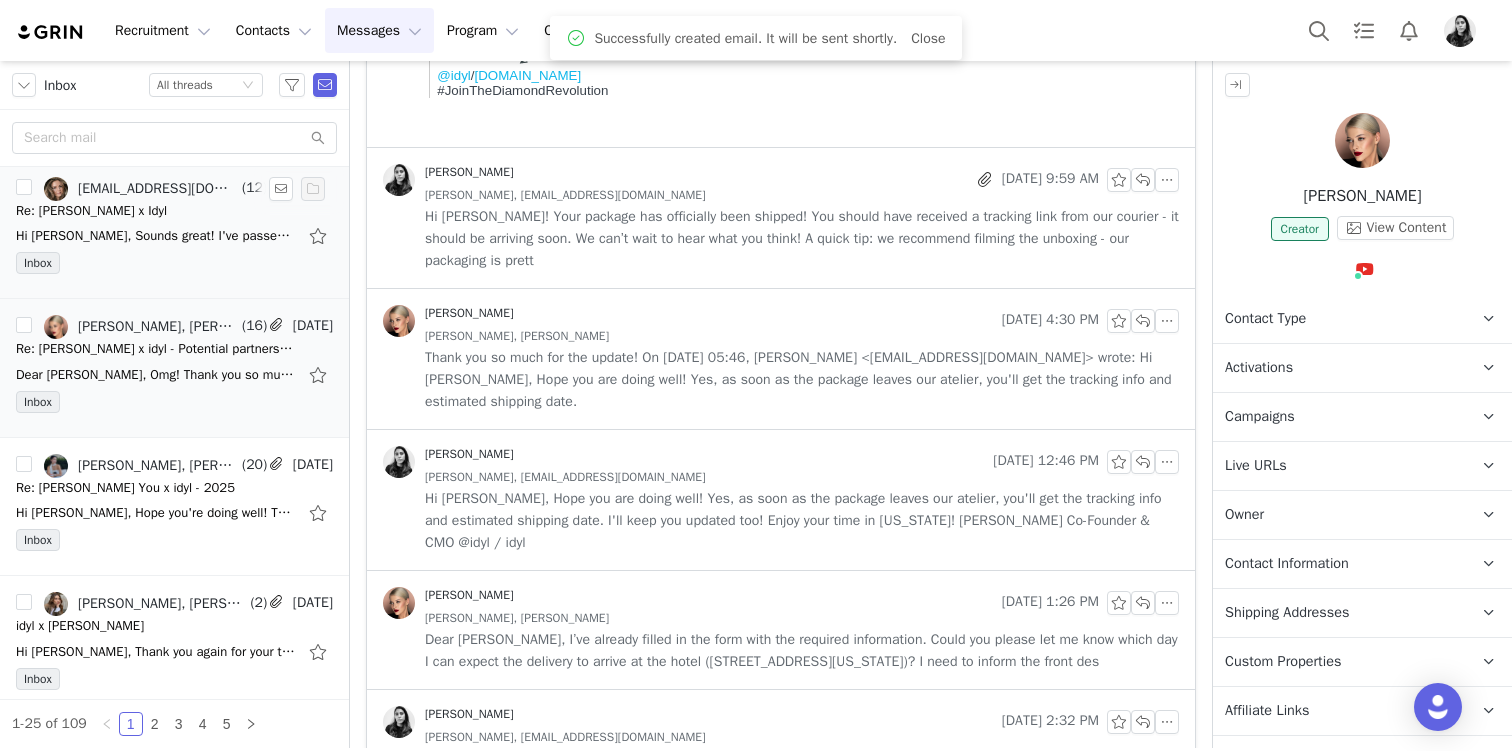 click on "Hi [PERSON_NAME],
Sounds great! I've passed along these details to [PERSON_NAME] - and yes, [DATE] still works for our live date with the topic of Stop Buying Your Personality.
I'll let you know if anything comes up in the meantime!
Thanks,
[PERSON_NAME]
Ta" at bounding box center (174, 236) 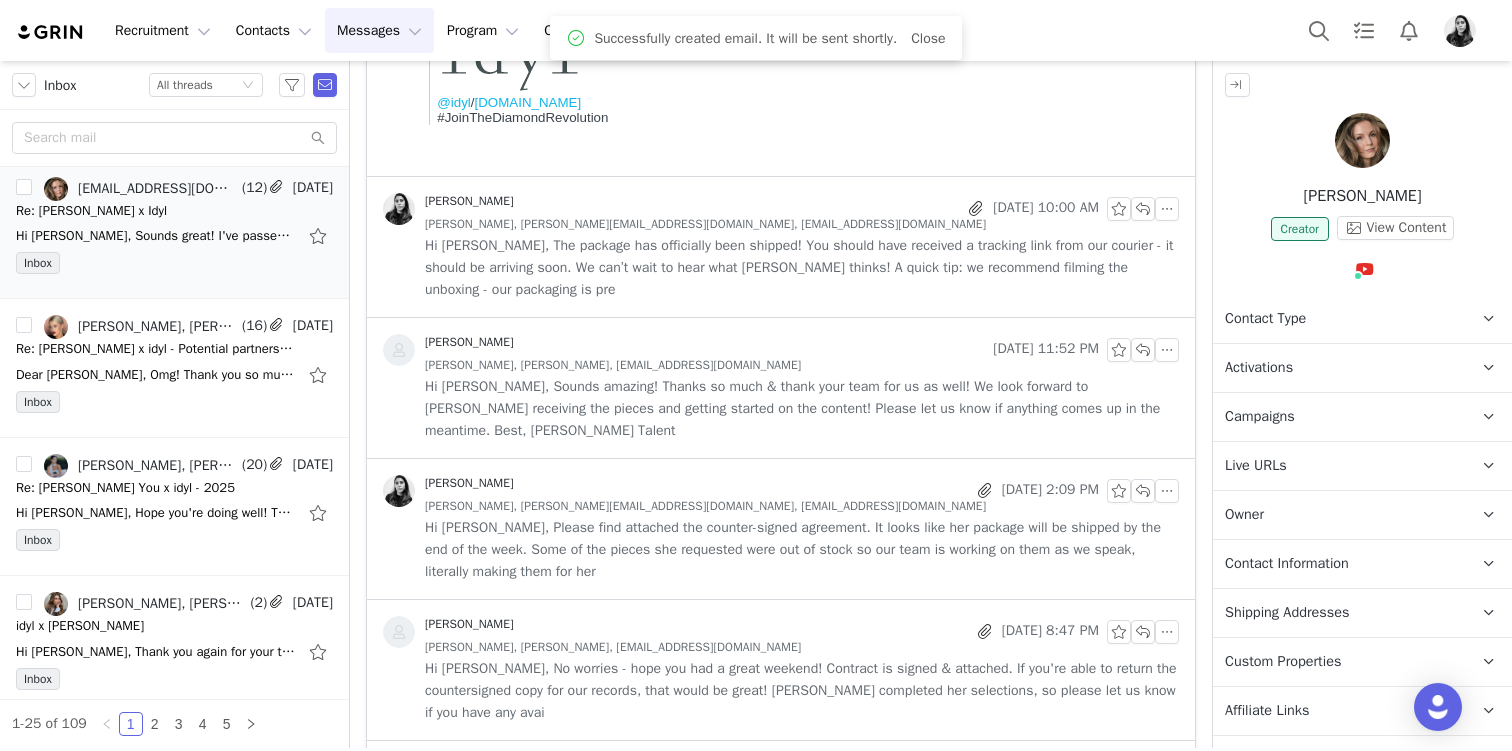 scroll, scrollTop: 0, scrollLeft: 0, axis: both 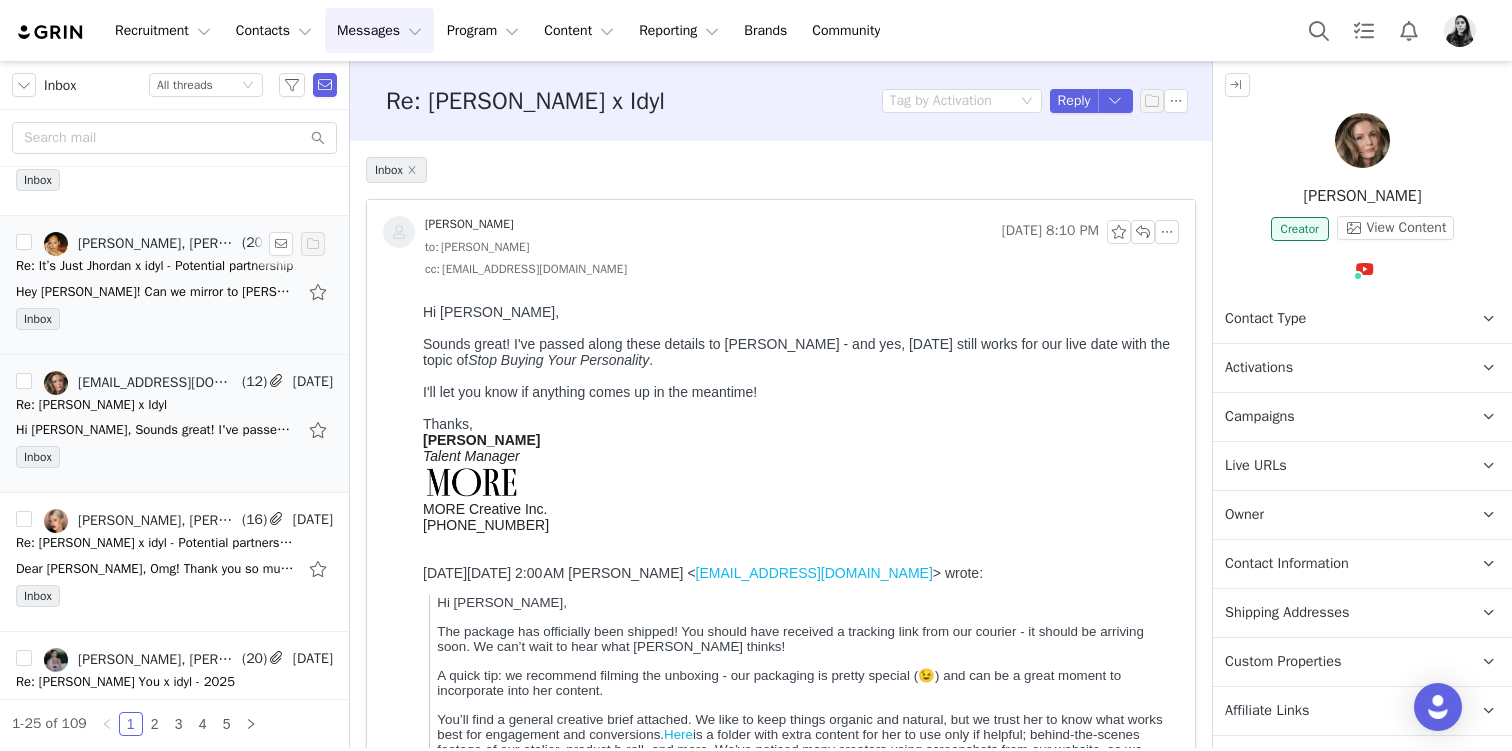 click on "Hey Ornella!
Can we mirror to Abby's agreement attached? Thank you 😊 Her loan out is Jhordan Borboa f/s/o Jhordan Borboa.
Also sending her selects:
https://idyl.com/products/diamond-stud?size=petite&color=white%2520gold&quantity=single (whit" at bounding box center [156, 292] 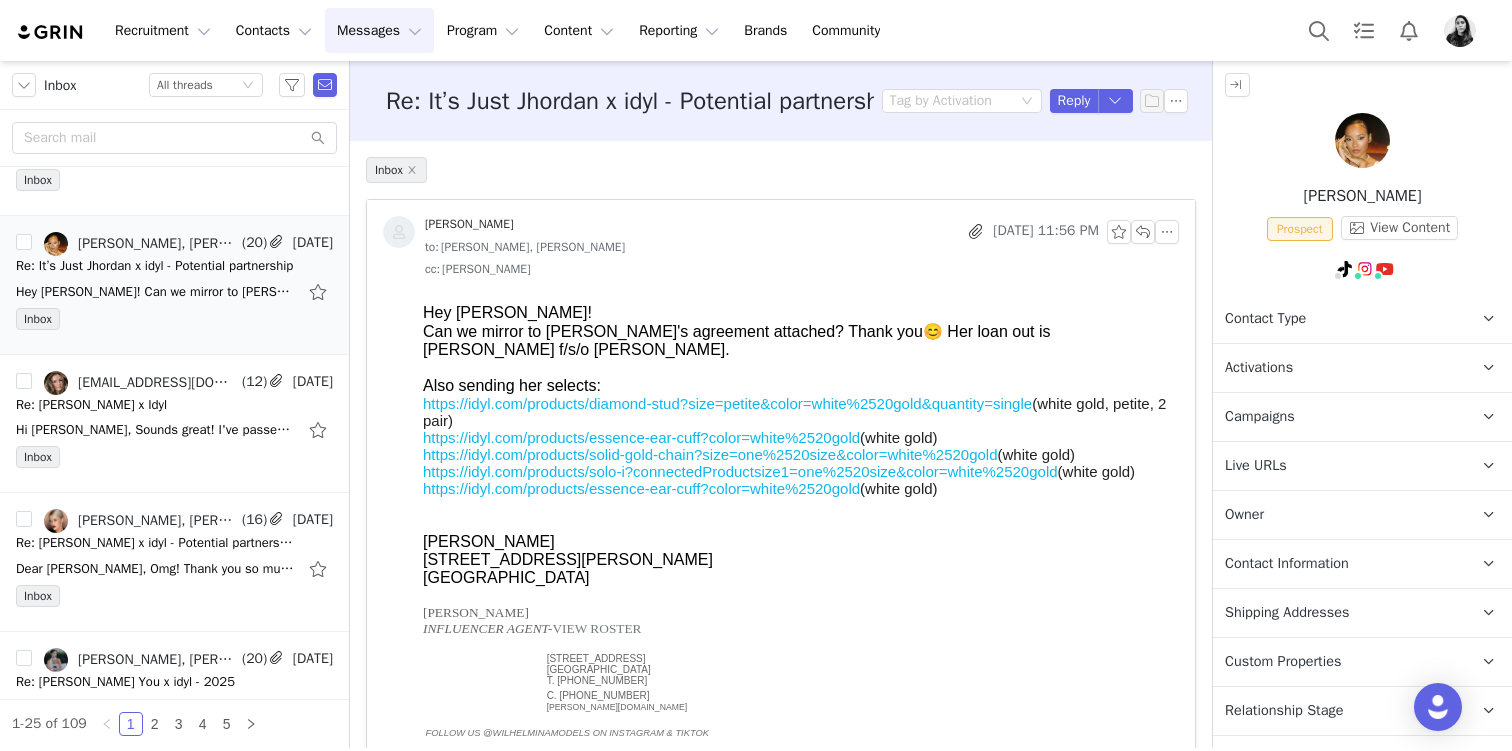 scroll, scrollTop: 0, scrollLeft: 0, axis: both 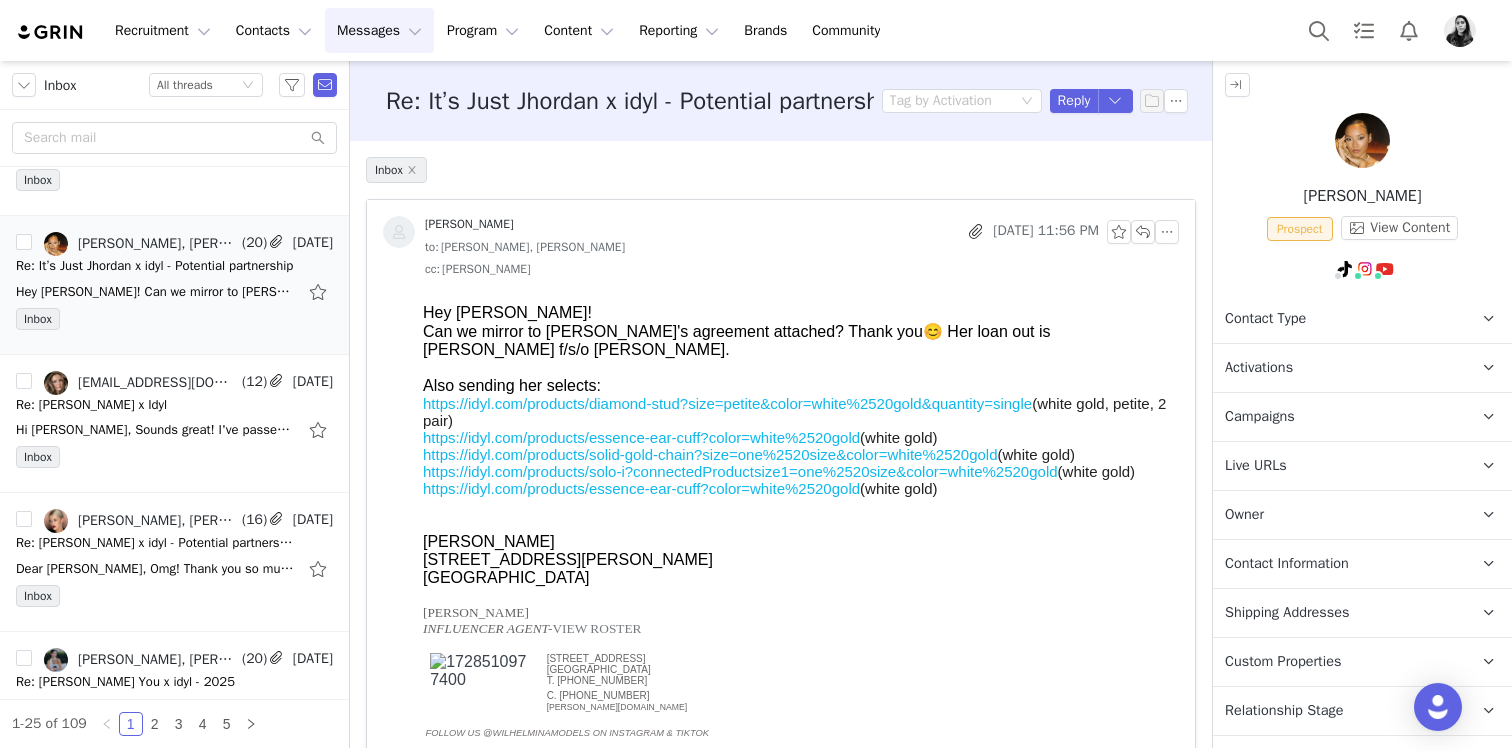 drag, startPoint x: 960, startPoint y: 334, endPoint x: 960, endPoint y: 349, distance: 15 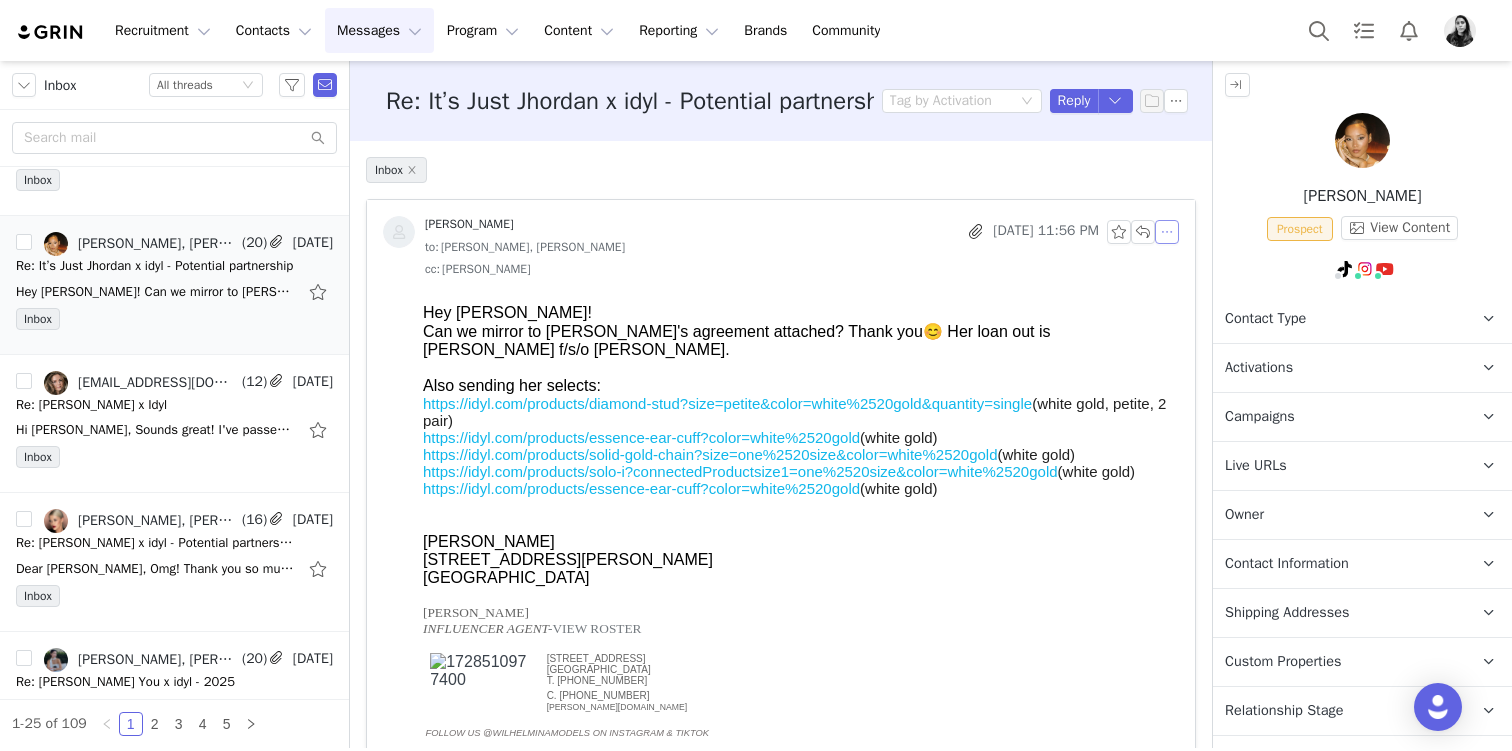 click at bounding box center (1167, 232) 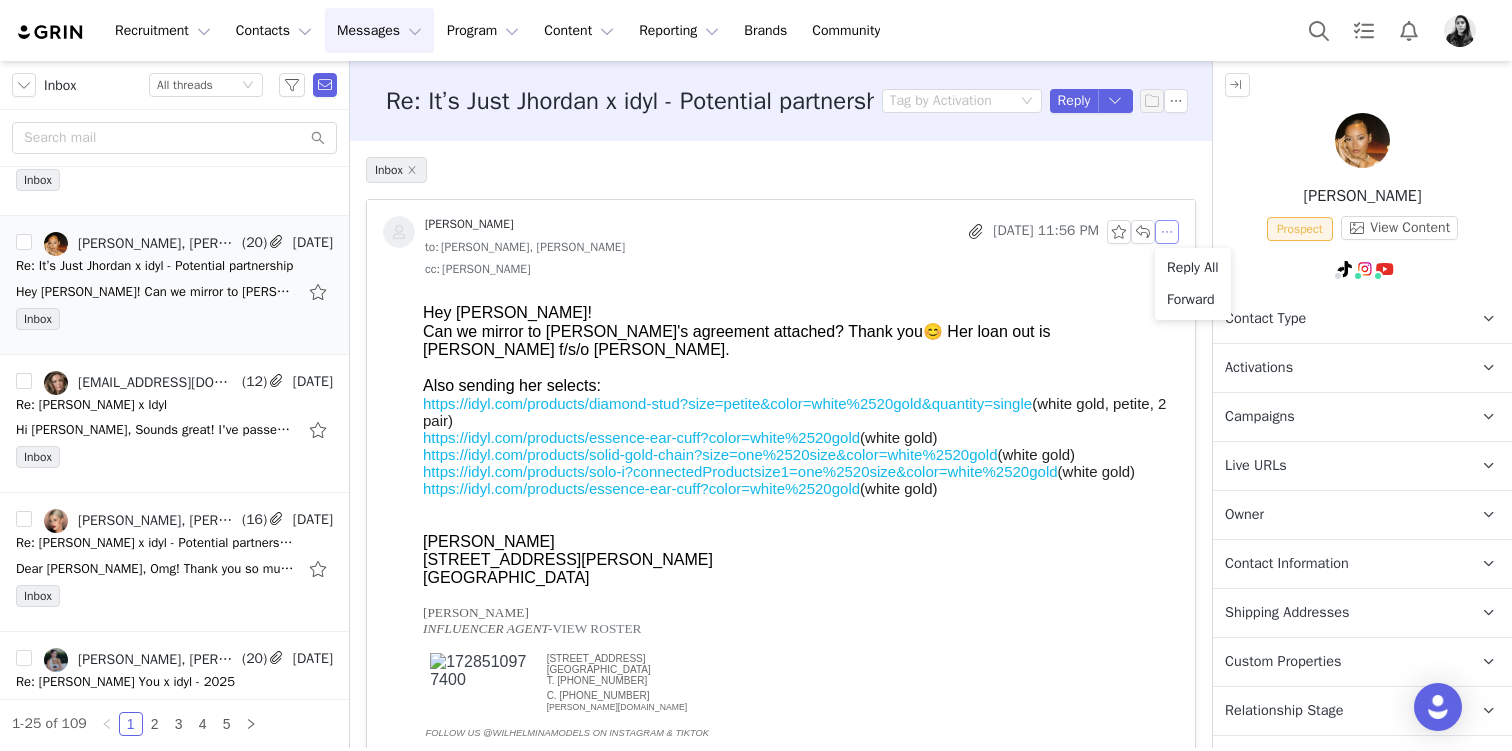 click on "Reply All" at bounding box center [1193, 268] 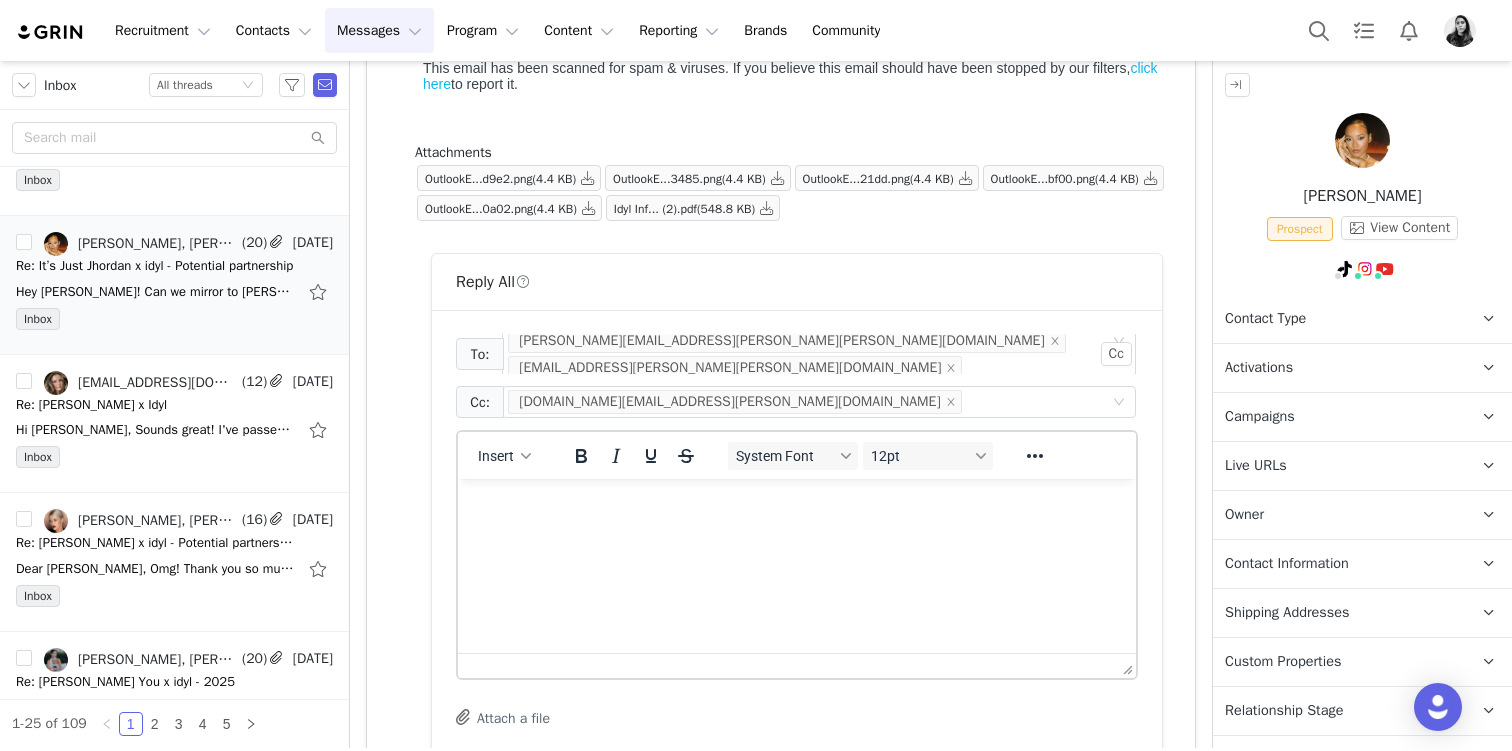 scroll, scrollTop: 1310, scrollLeft: 0, axis: vertical 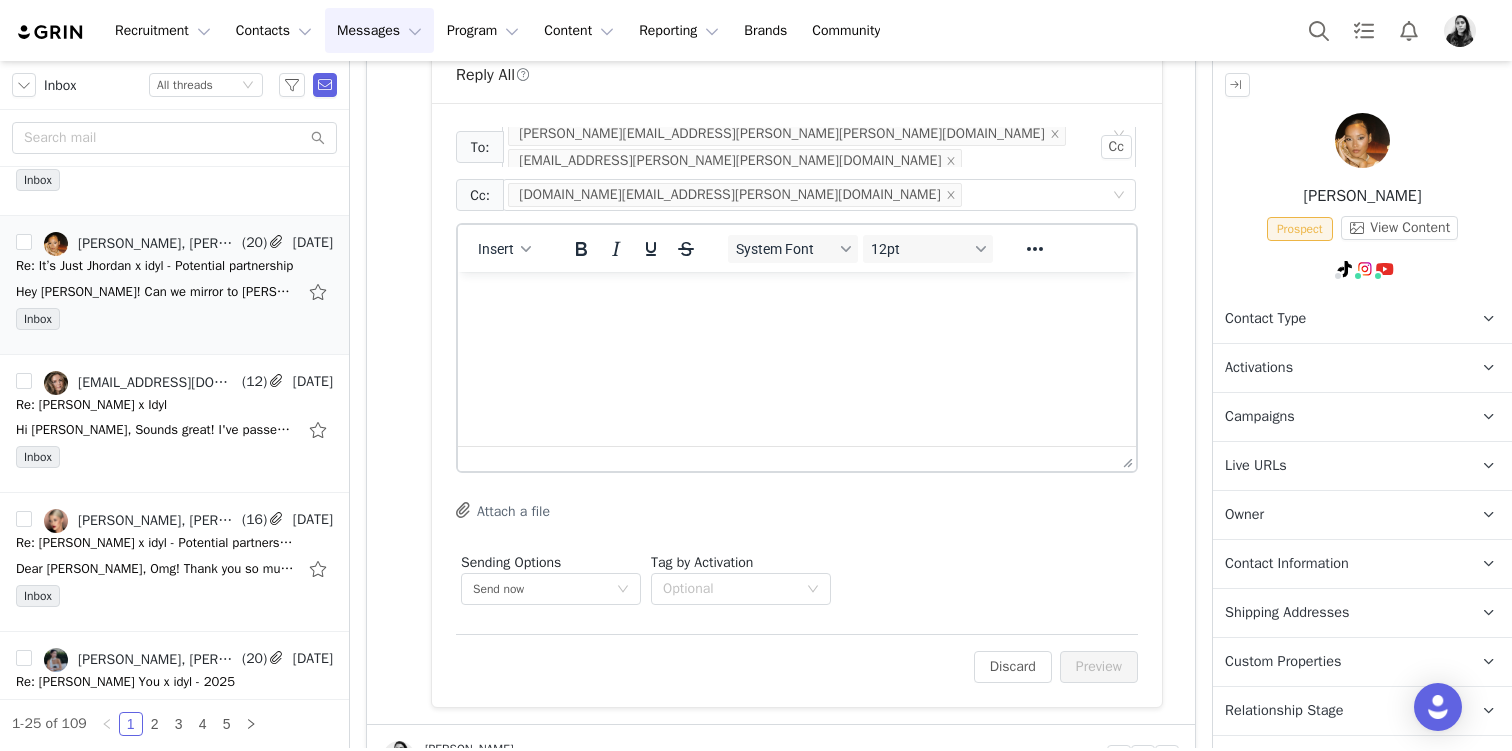 click at bounding box center (797, 299) 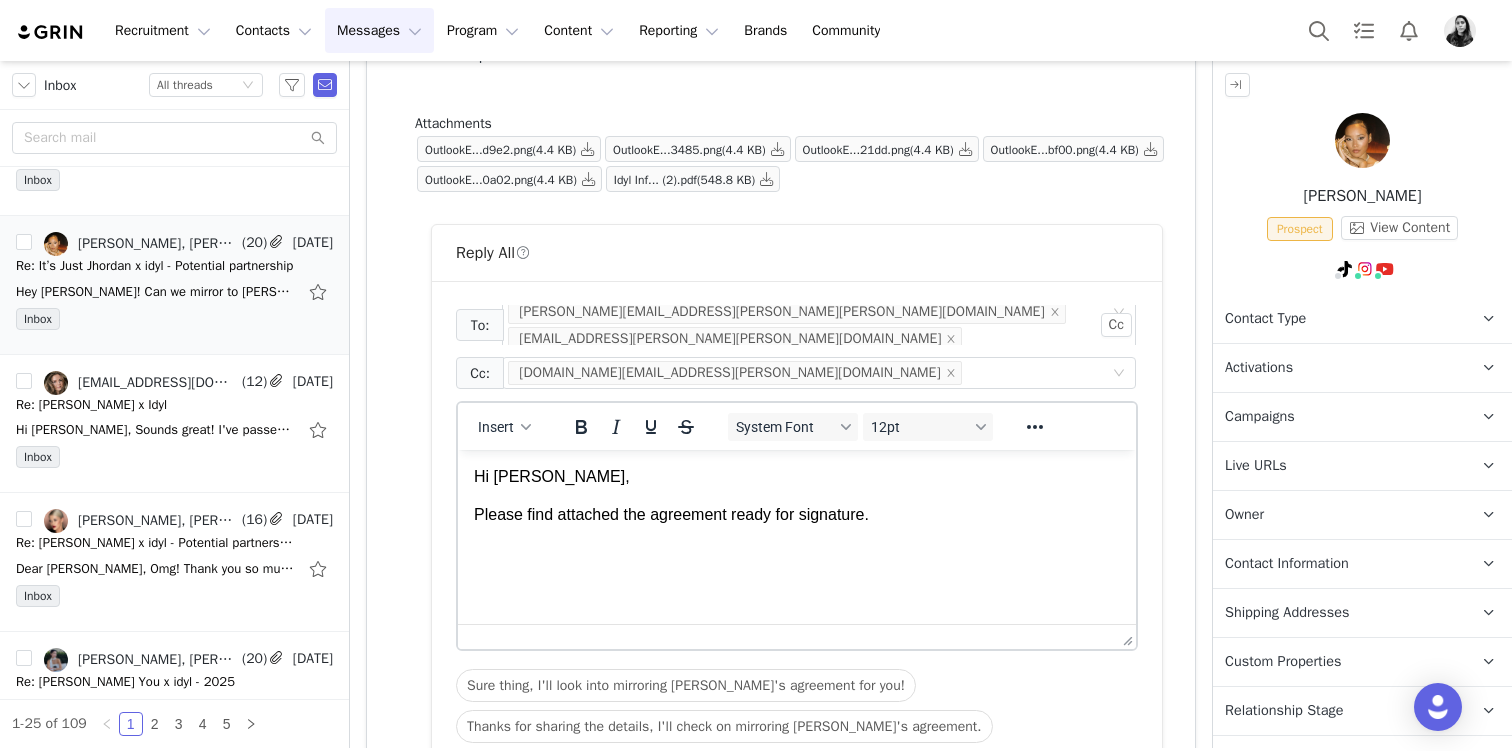 scroll, scrollTop: 1155, scrollLeft: 0, axis: vertical 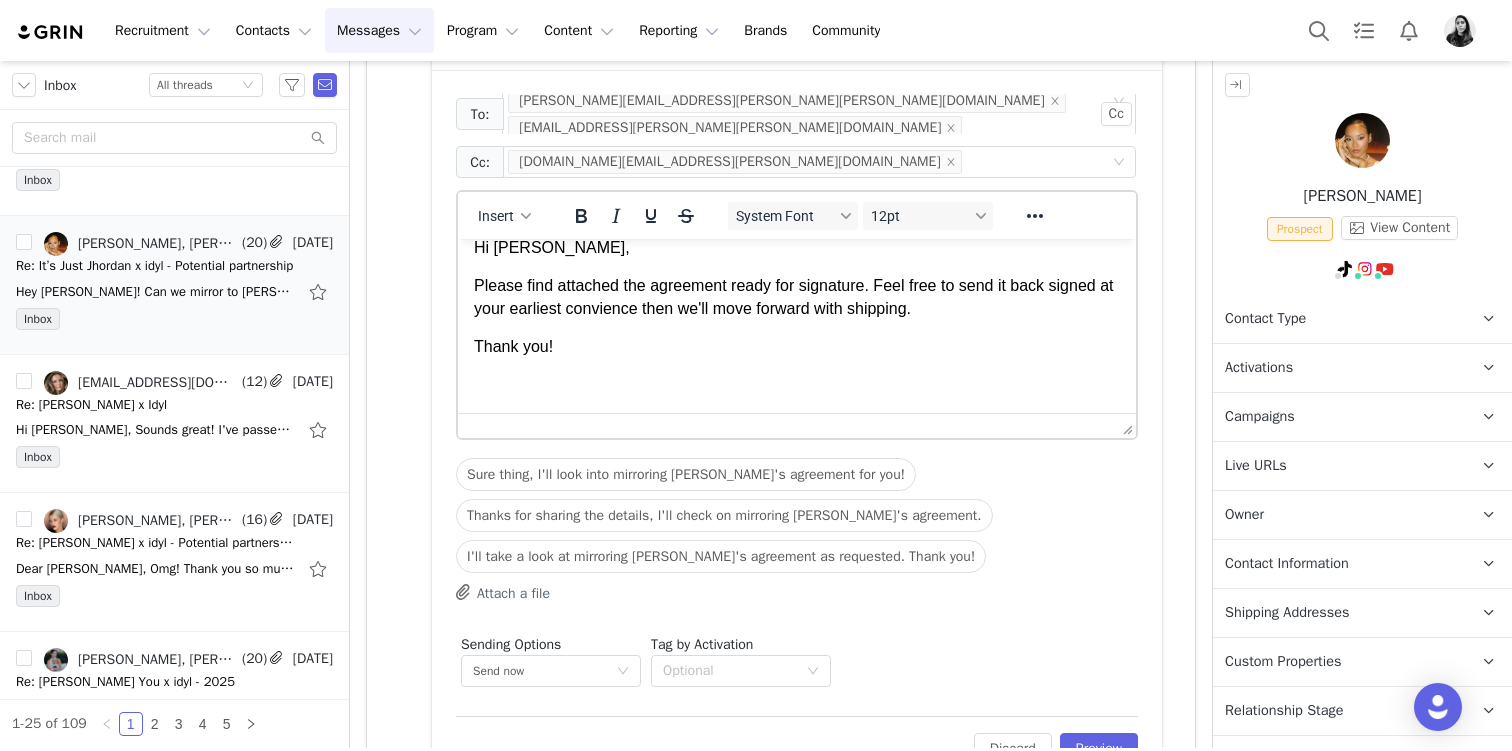 click on "Attach a file" at bounding box center (503, 592) 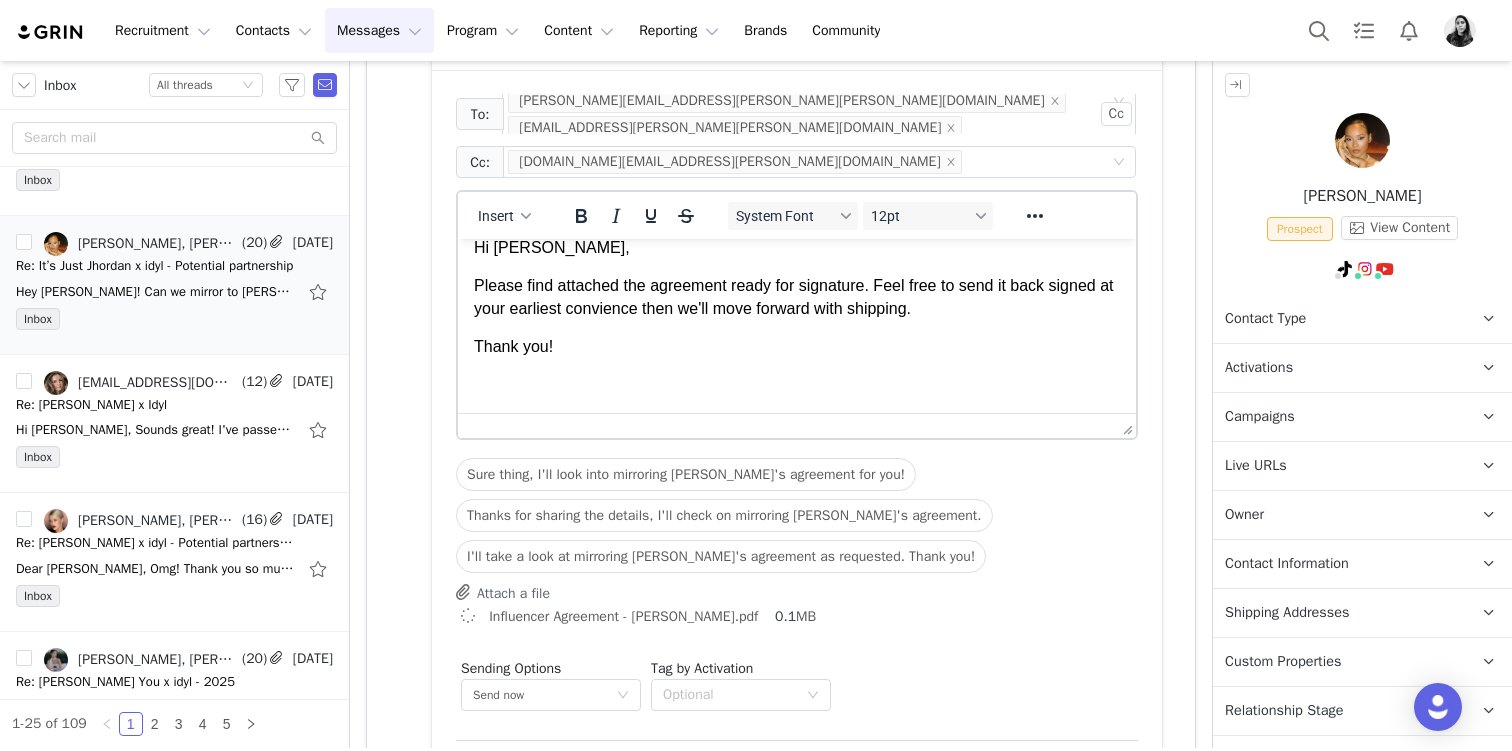 click on "Please find attached the agreement ready for signature. Feel free to send it back signed at your earliest convience then we'll move forward with shipping." at bounding box center (797, 297) 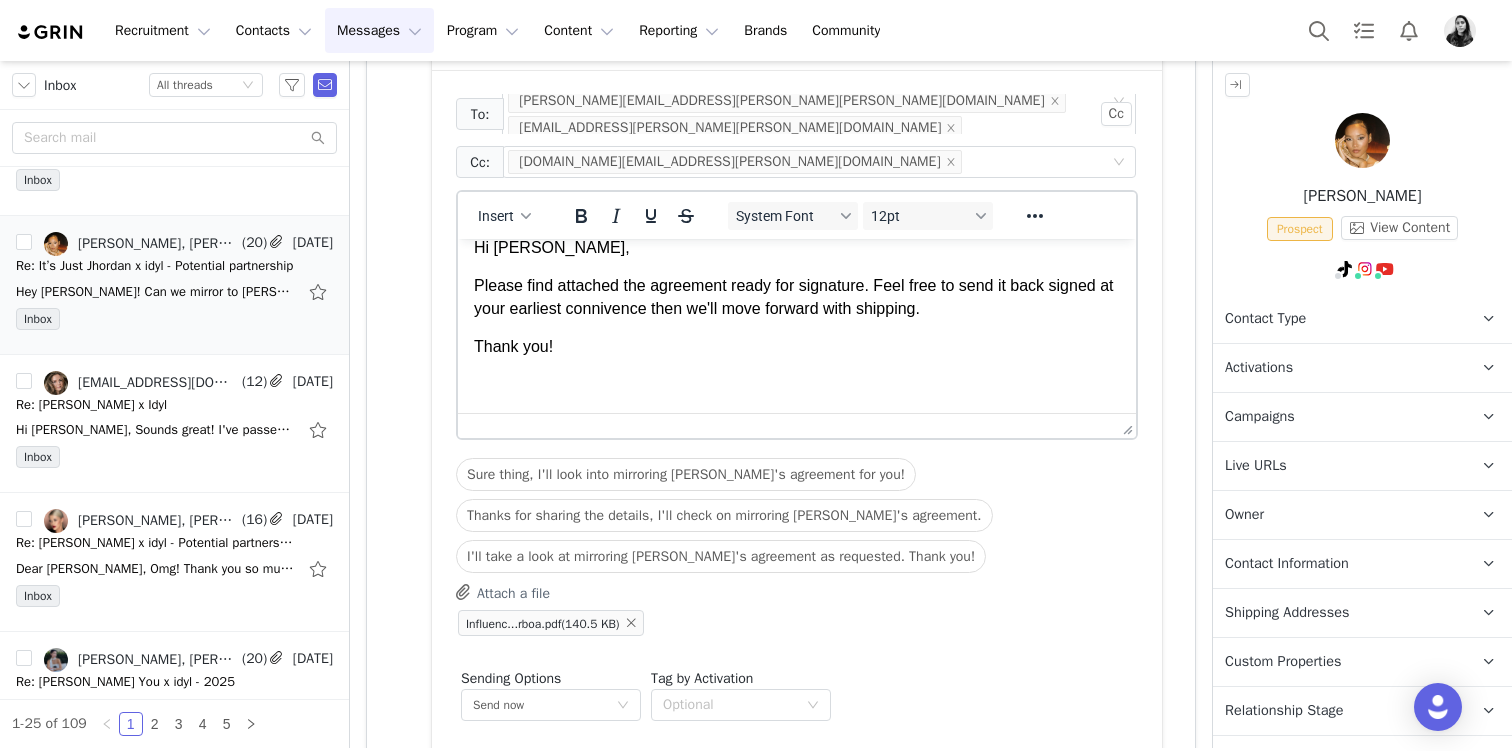 click on "Please find attached the agreement ready for signature. Feel free to send it back signed at your earliest connivence then we'll move forward with shipping." at bounding box center [797, 297] 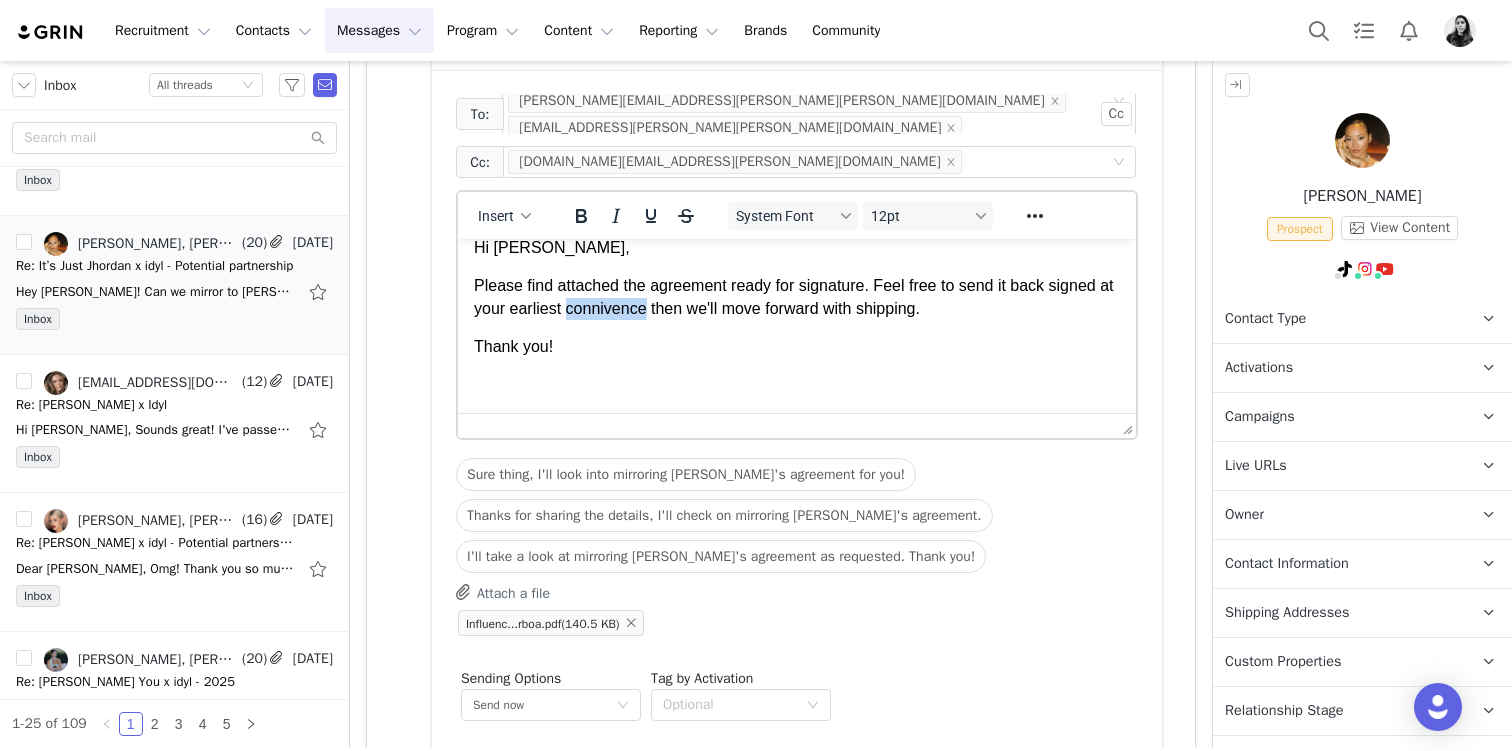 click on "Please find attached the agreement ready for signature. Feel free to send it back signed at your earliest connivence then we'll move forward with shipping." at bounding box center [797, 297] 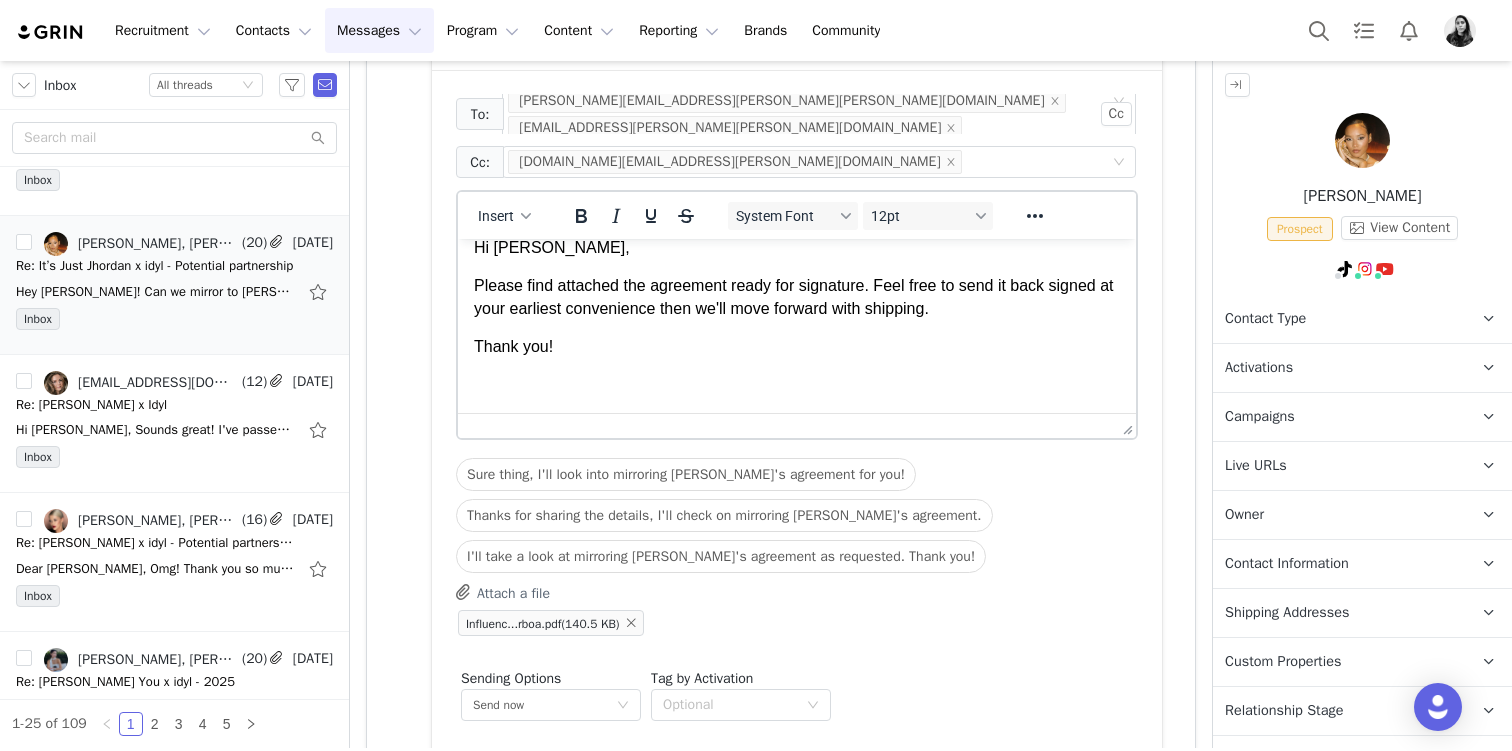click on "Hi Mimi, Please find attached the agreement ready for signature. Feel free to send it back signed at your earliest convenience then we'll move forward with shipping.  Thank you!" at bounding box center [797, 317] 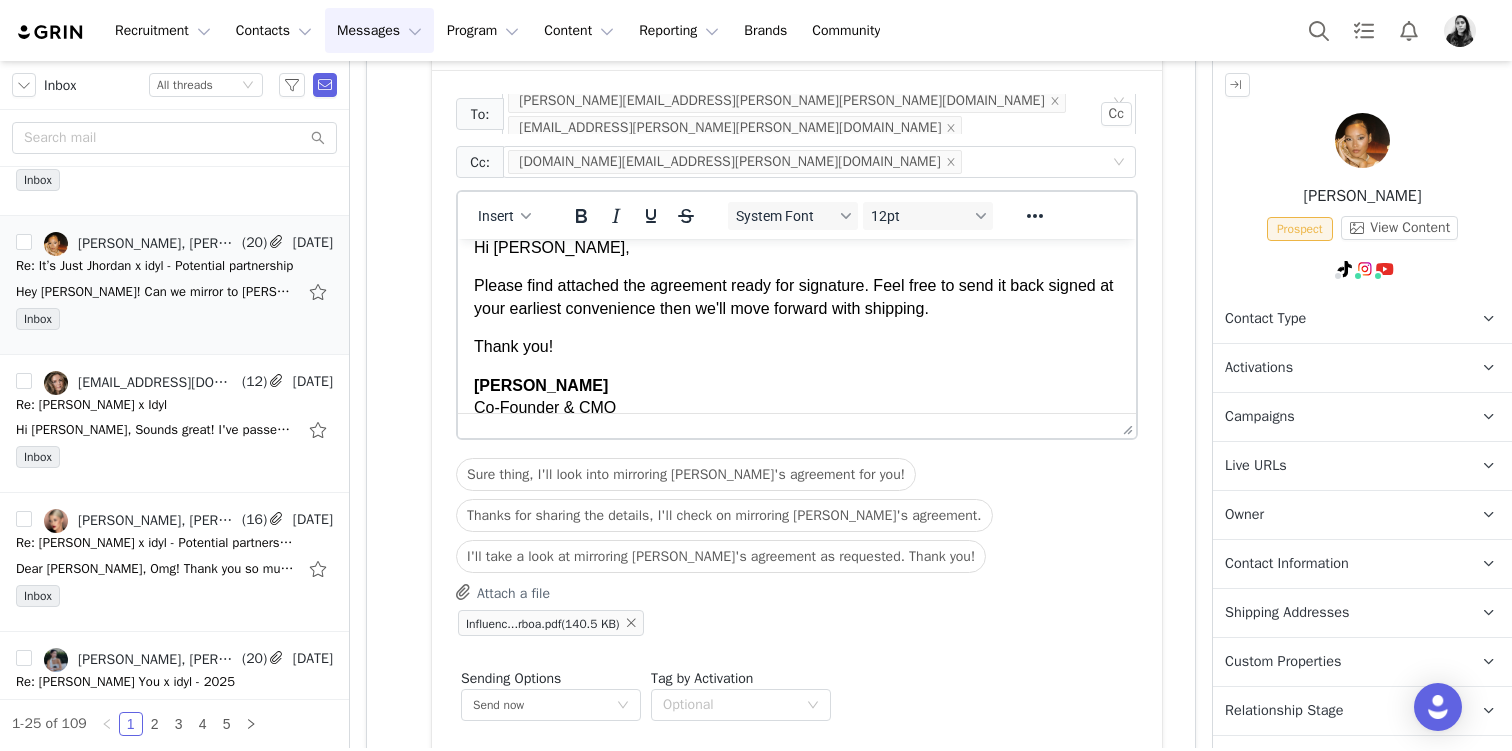 scroll, scrollTop: 89, scrollLeft: 0, axis: vertical 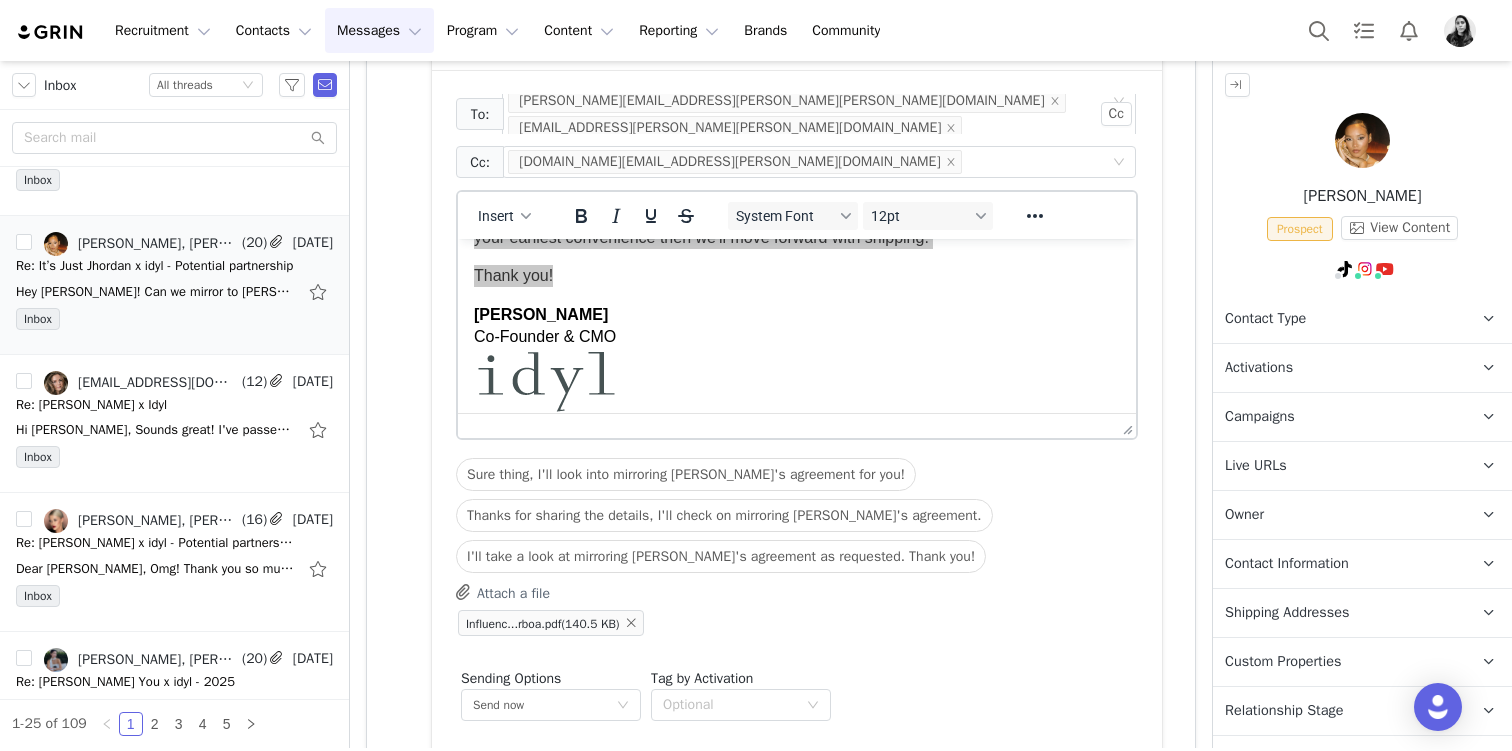 click on "System Font 12pt" at bounding box center (861, 215) 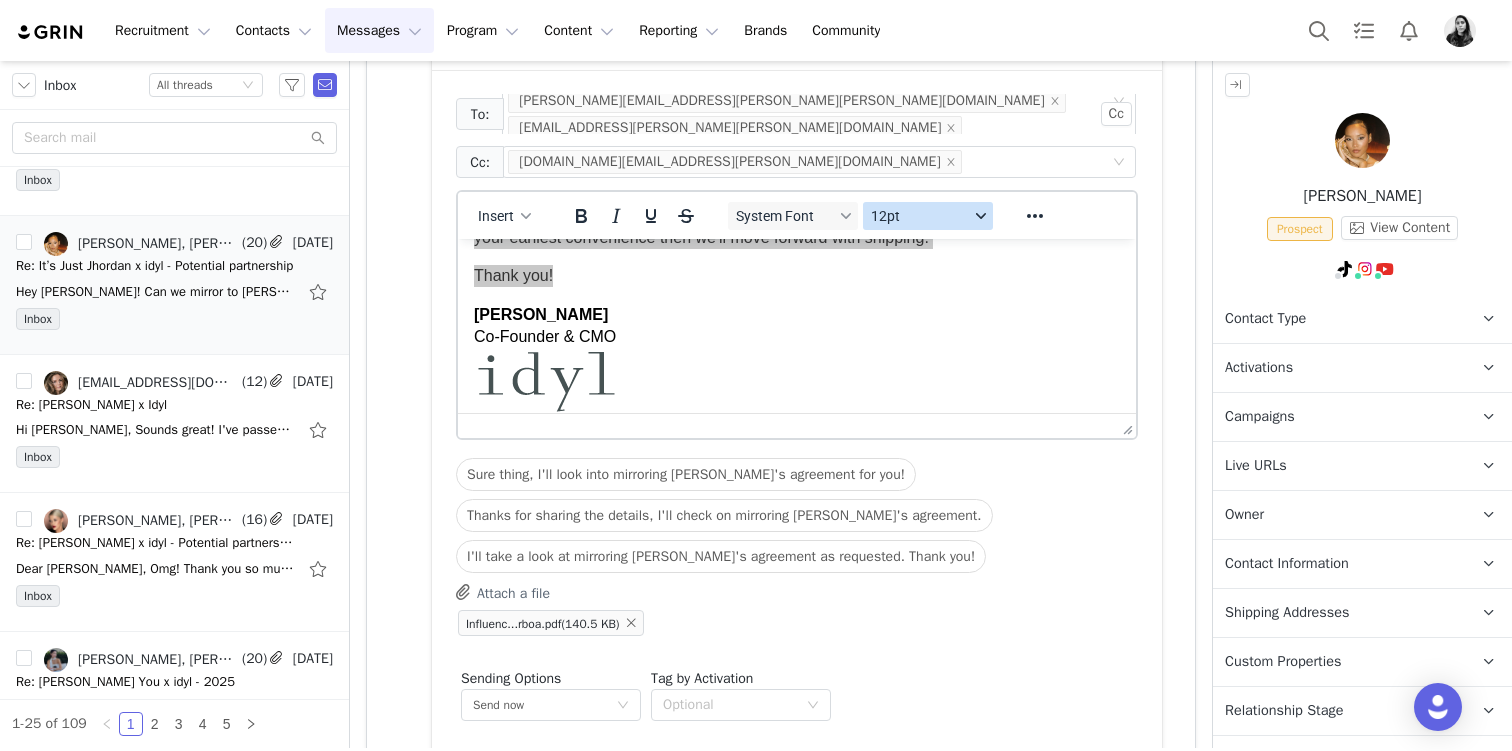 click on "12pt" at bounding box center [928, 216] 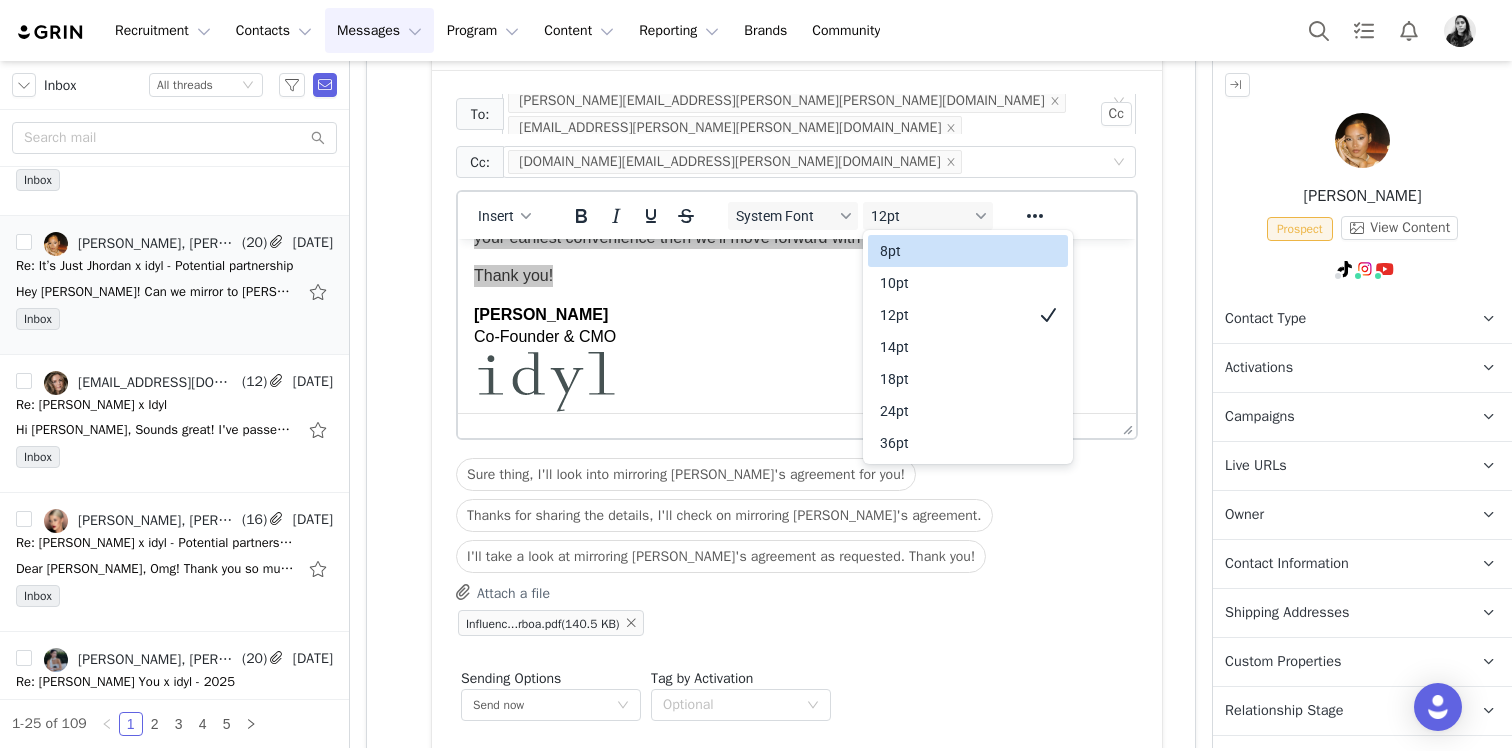 click on "10pt" at bounding box center [954, 283] 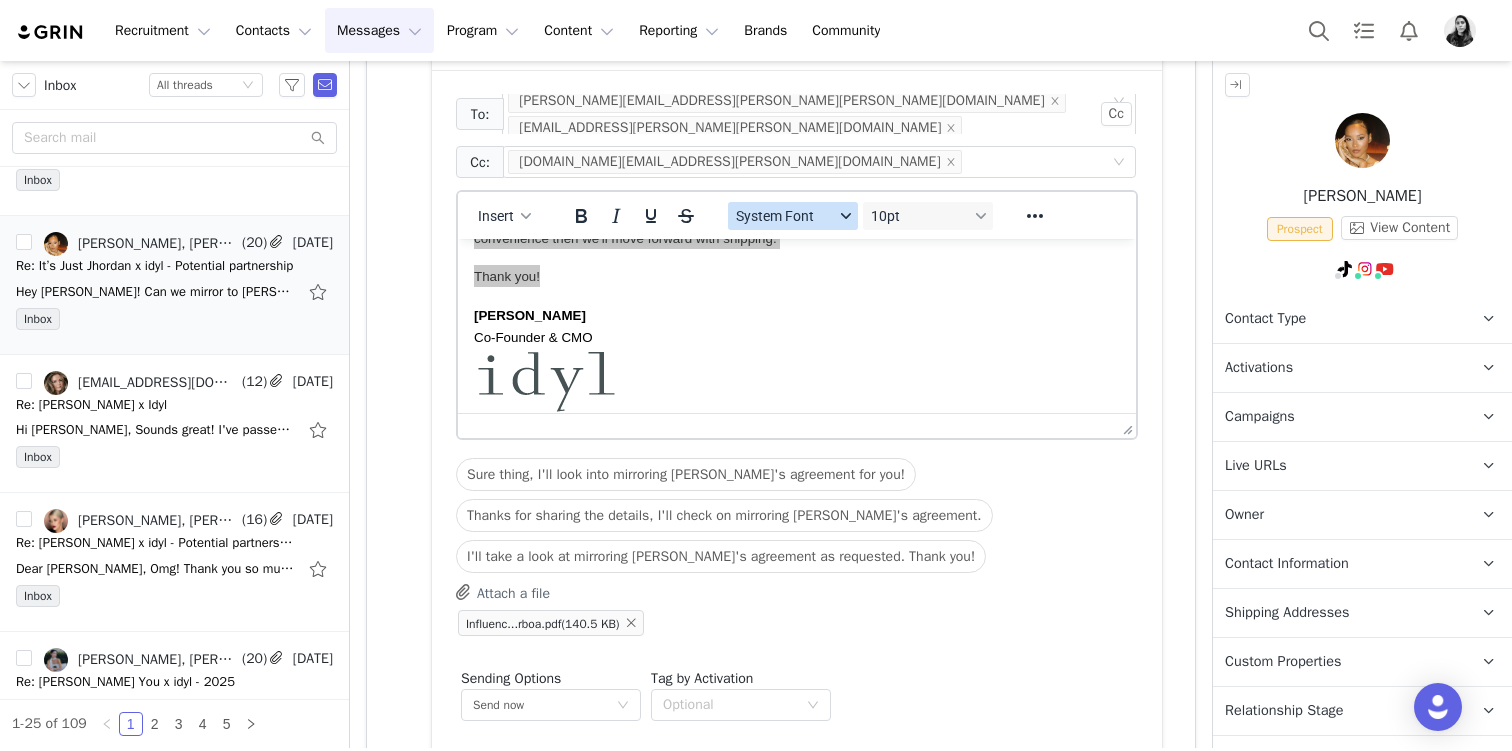 click on "System Font" at bounding box center (785, 216) 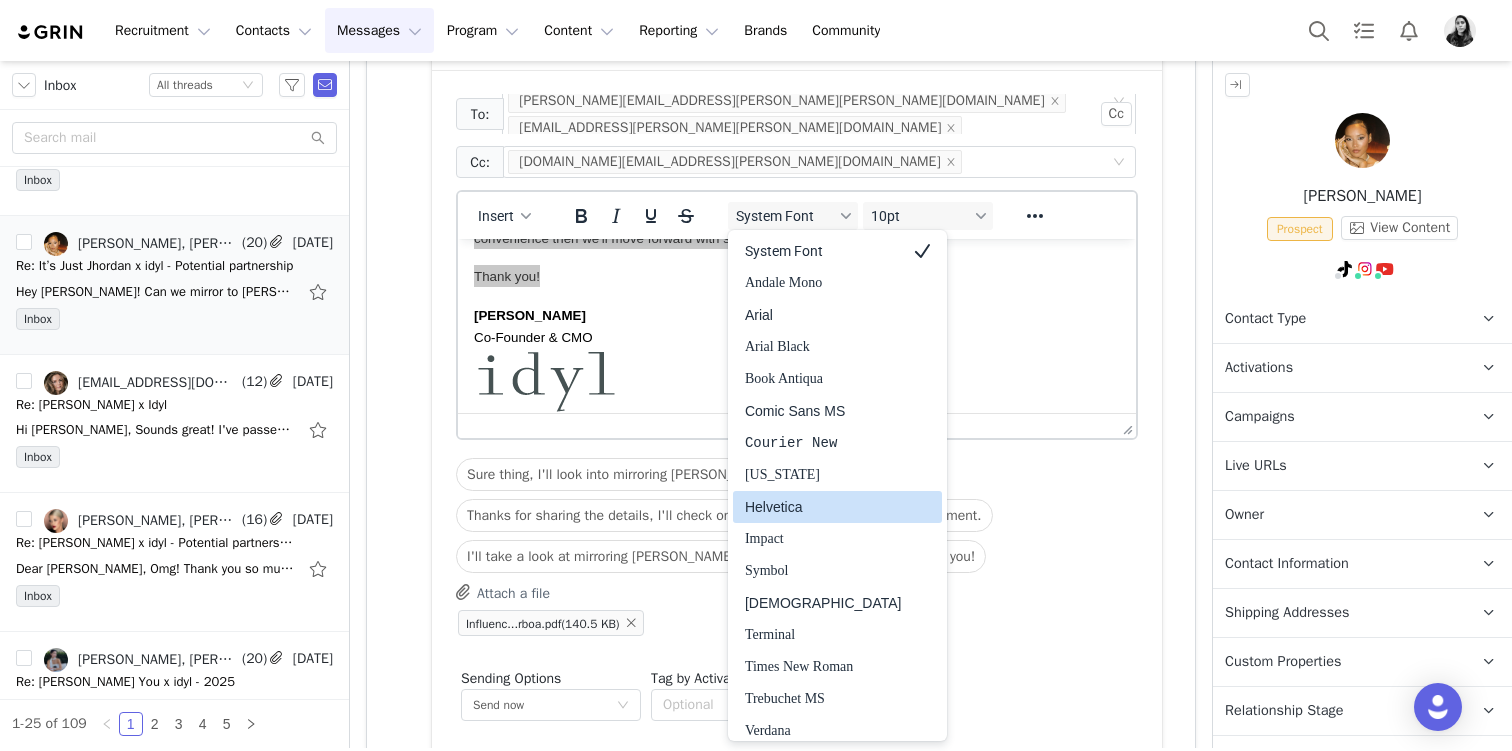 click on "Helvetica" at bounding box center (823, 507) 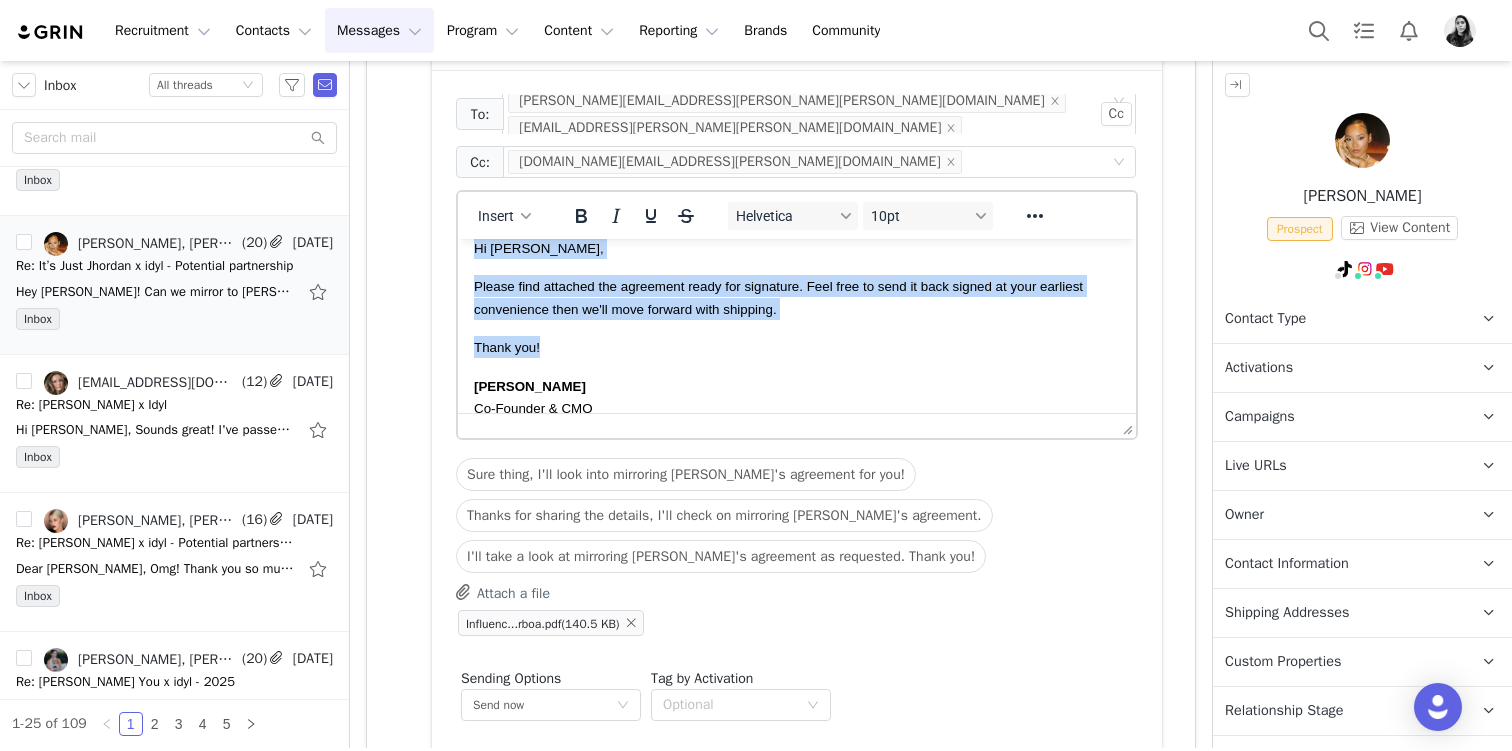 scroll, scrollTop: 0, scrollLeft: 0, axis: both 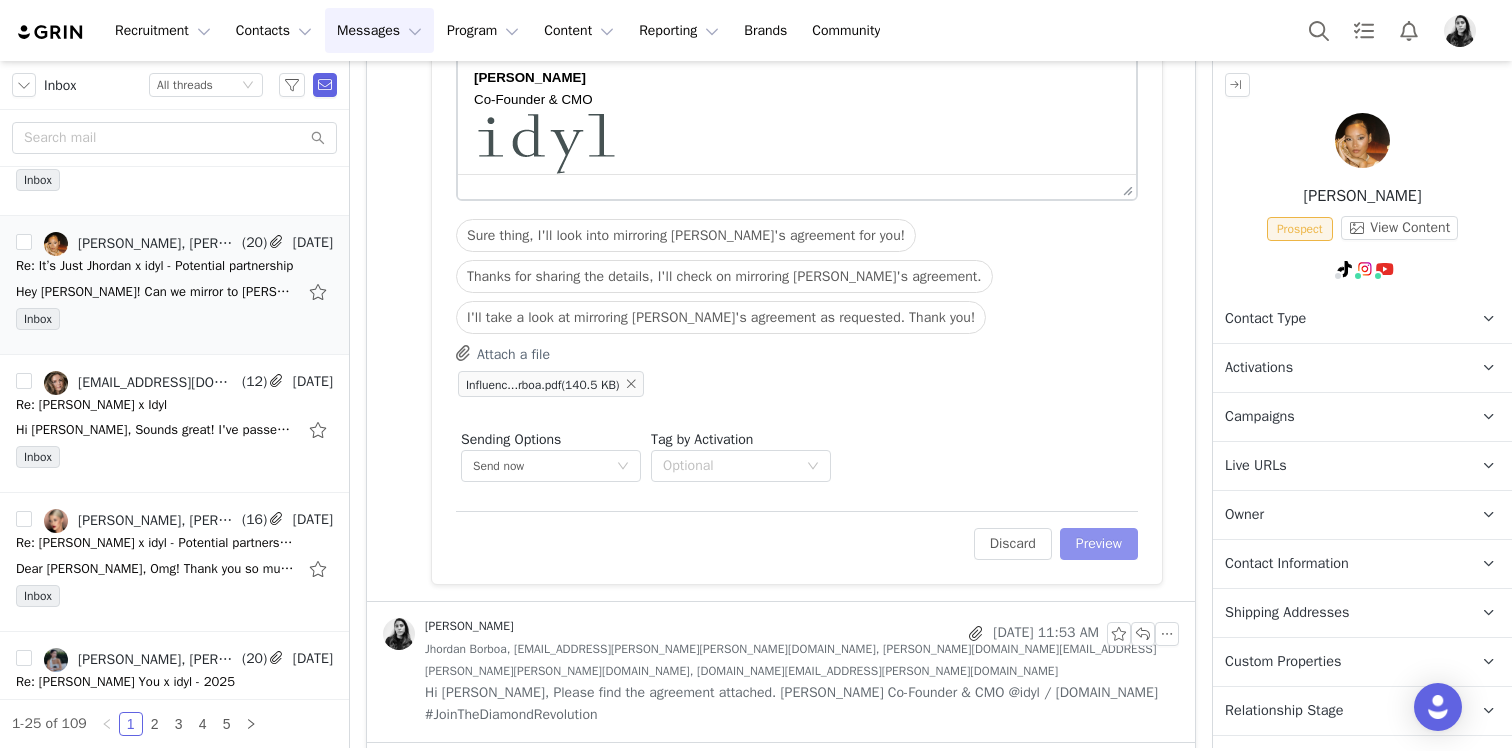 click on "Preview" at bounding box center [1099, 544] 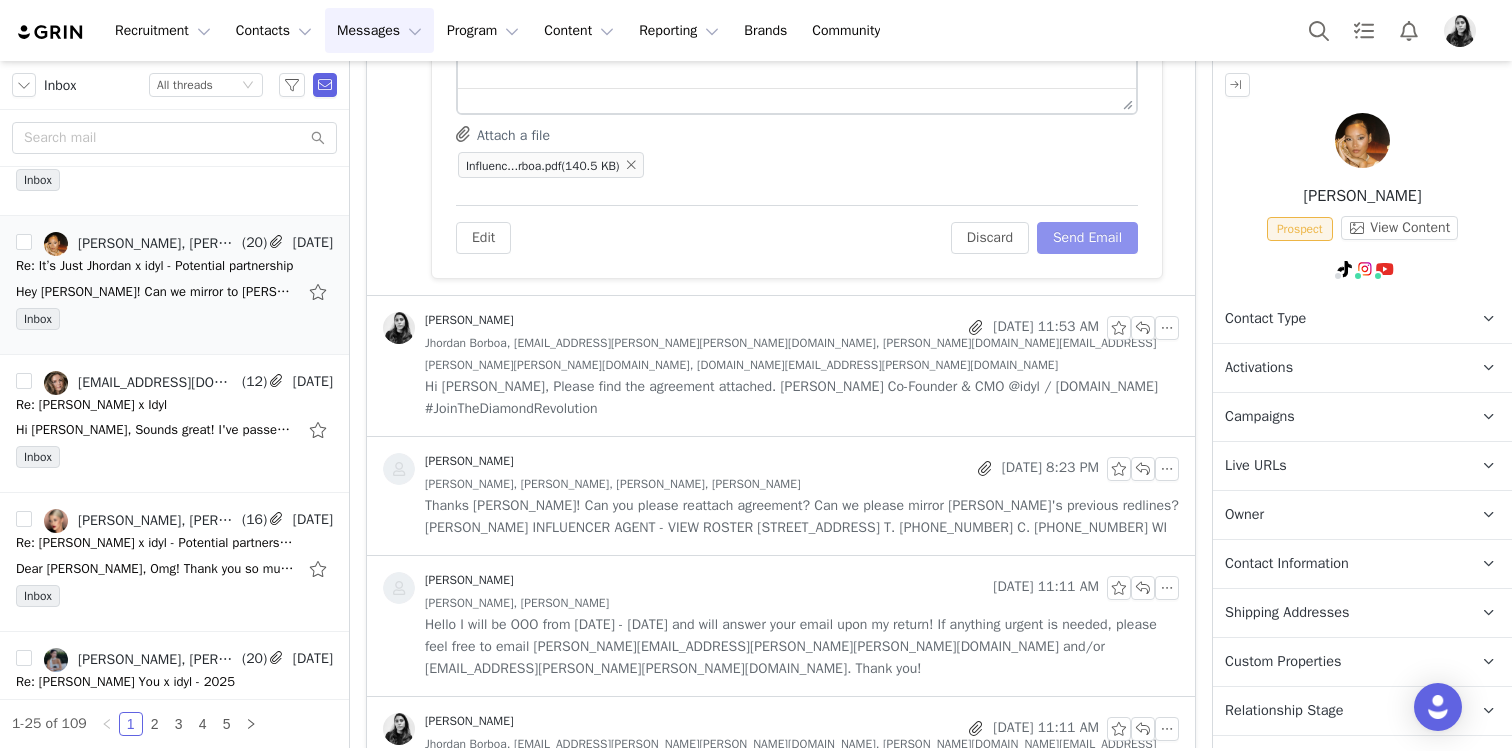 scroll, scrollTop: 1373, scrollLeft: 0, axis: vertical 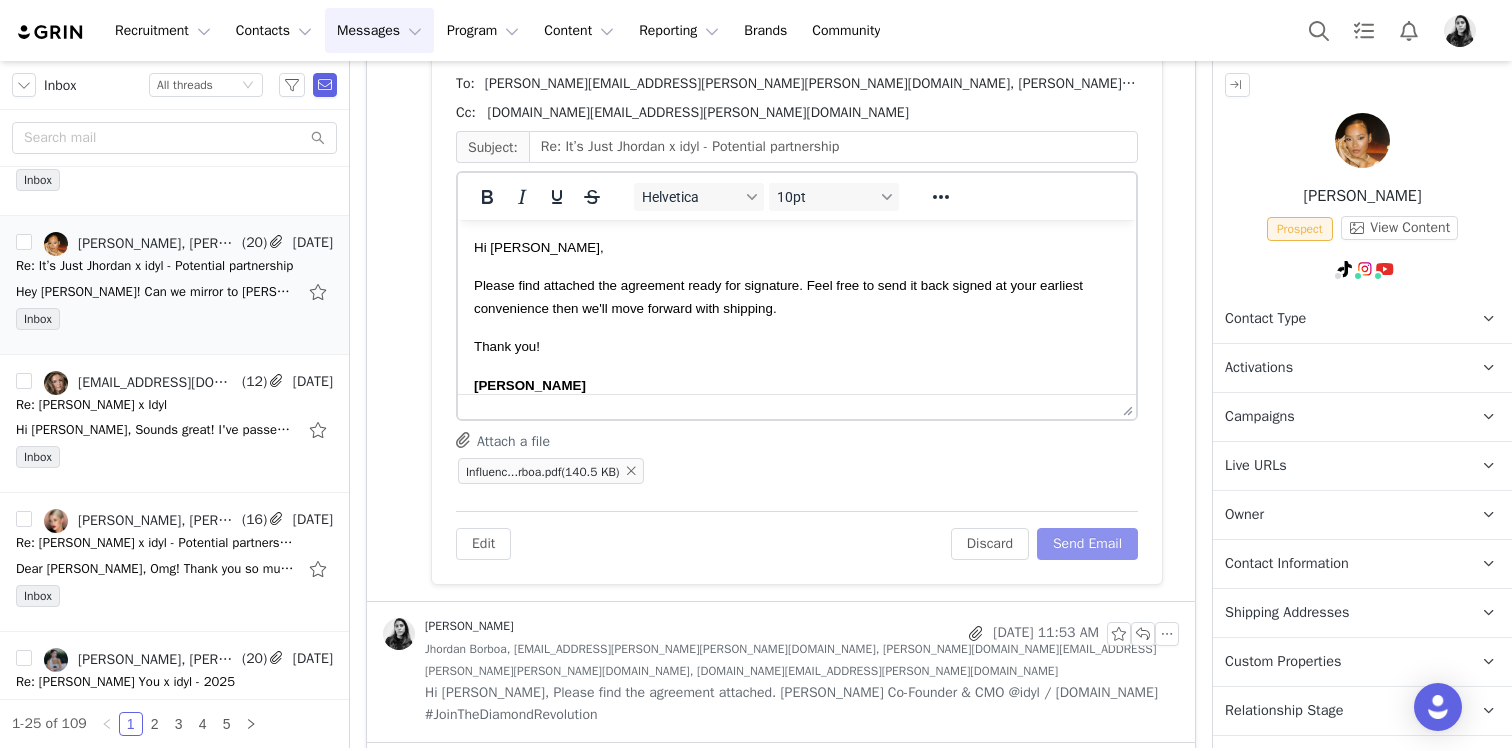 click on "Send Email" at bounding box center (1087, 544) 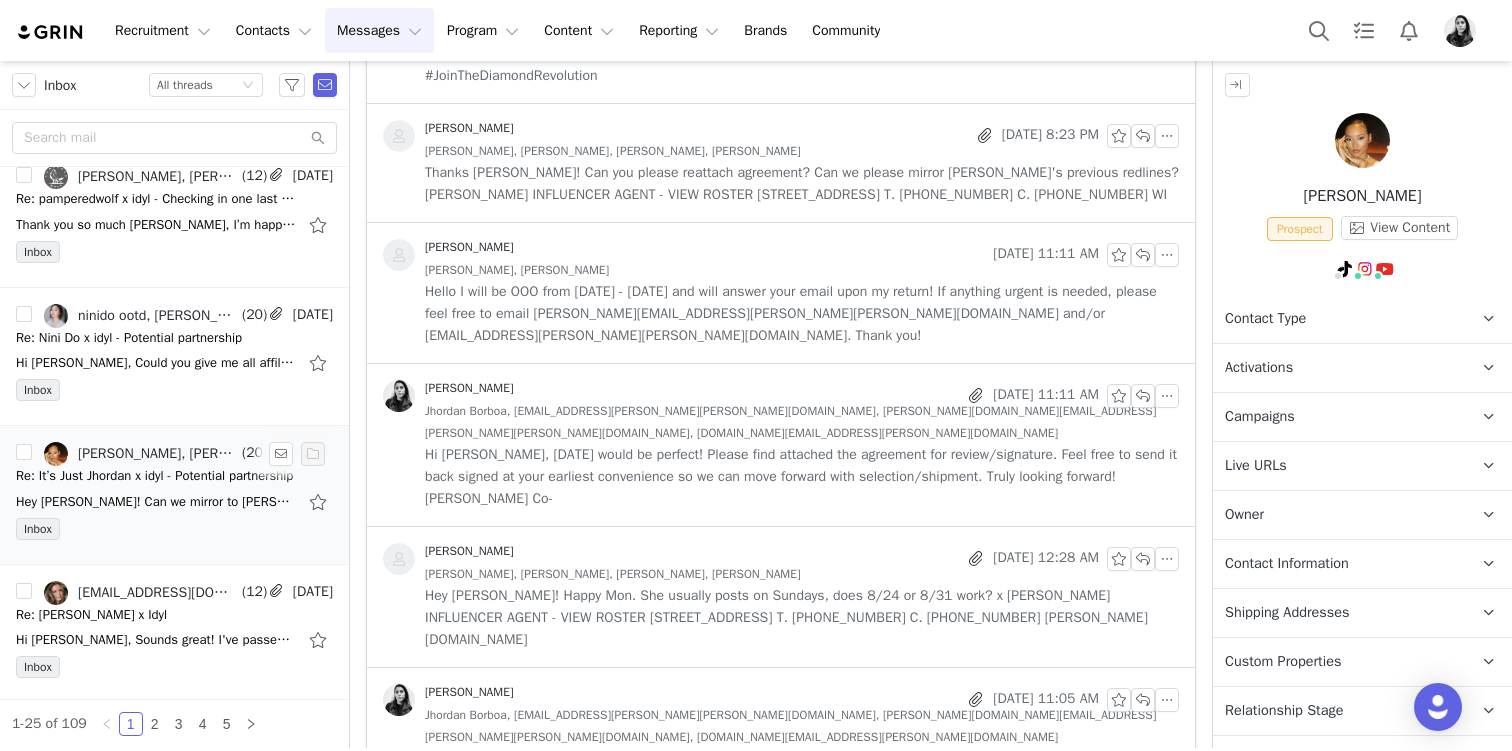 scroll, scrollTop: 570, scrollLeft: 0, axis: vertical 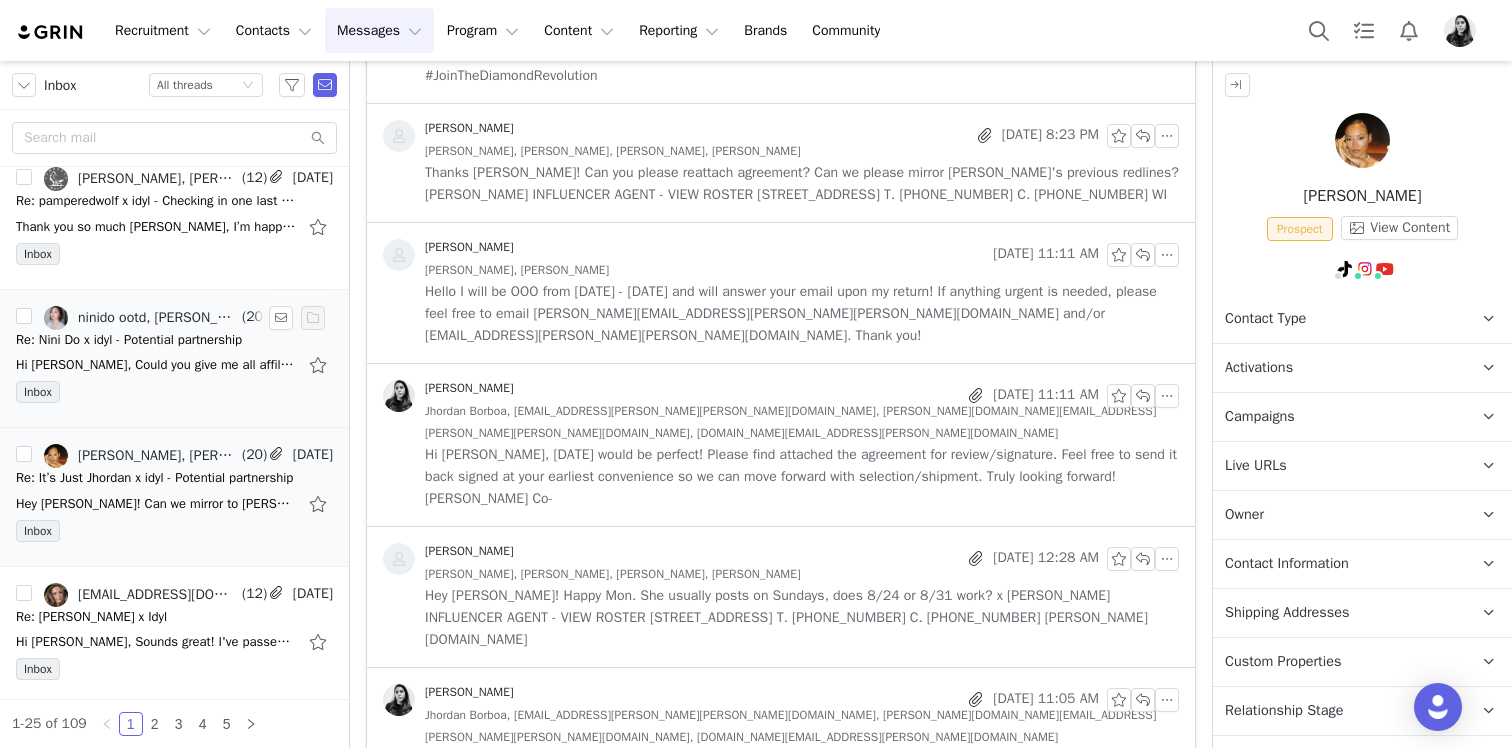 click on "Re: Nini Do x idyl - Potential partnership" at bounding box center (129, 340) 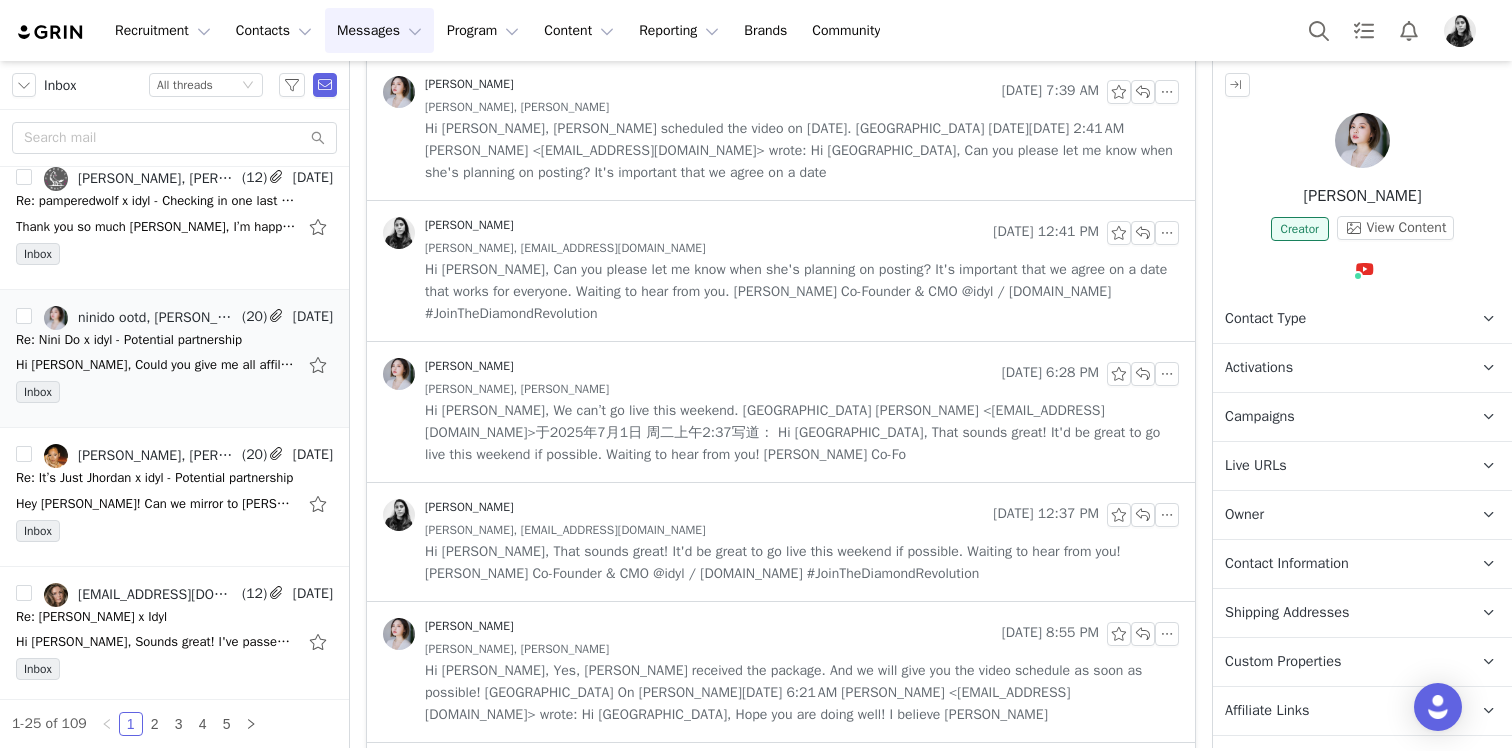 scroll, scrollTop: 0, scrollLeft: 0, axis: both 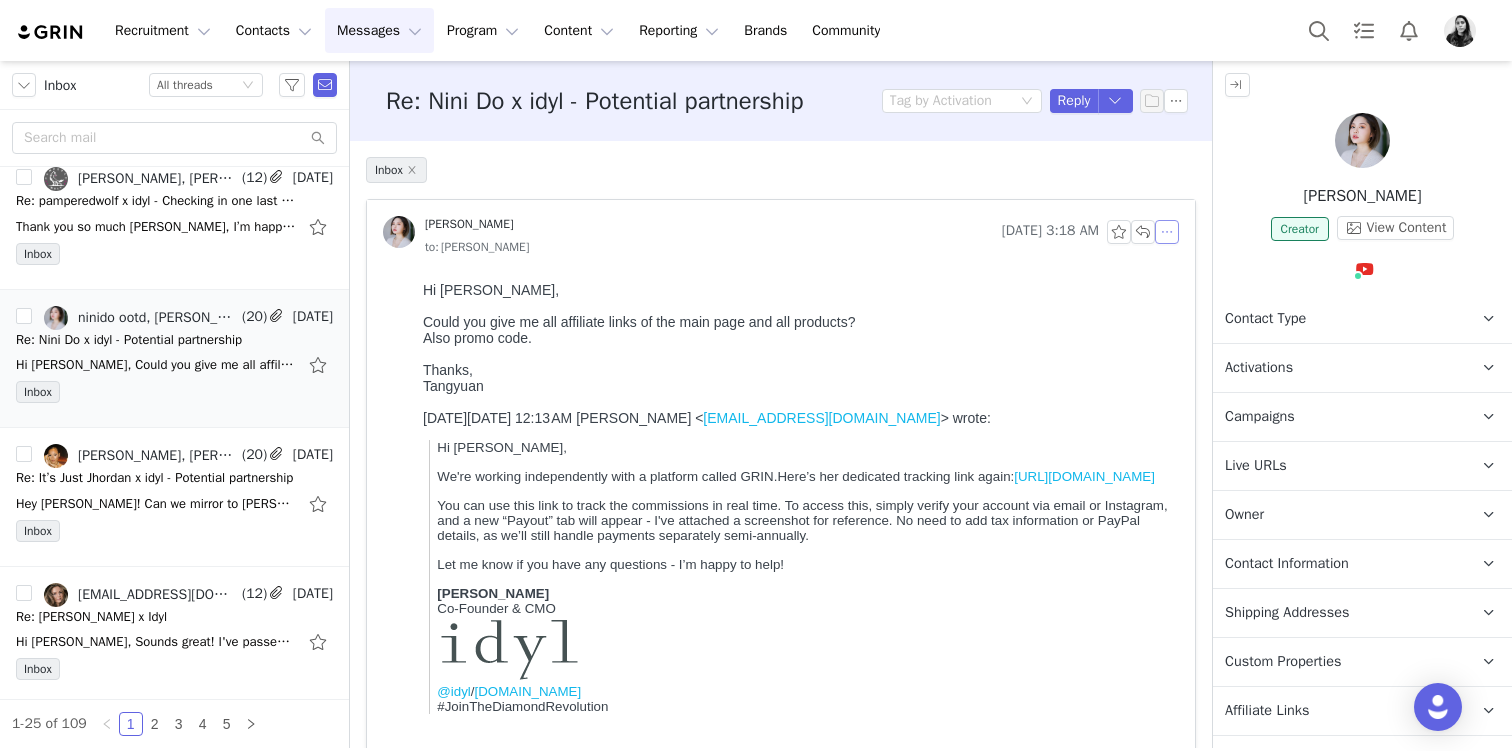 click at bounding box center [1167, 232] 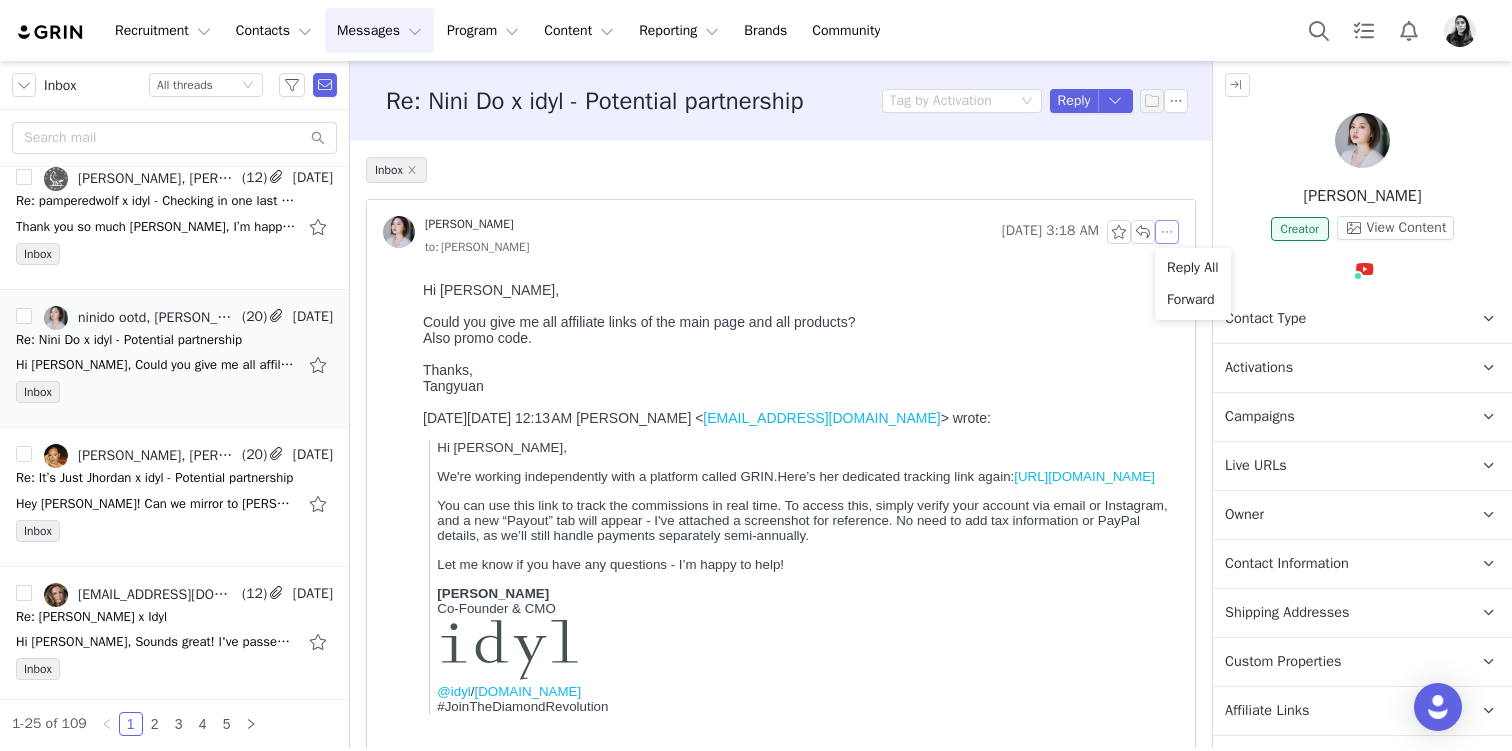 click on "Reply All" at bounding box center [1193, 268] 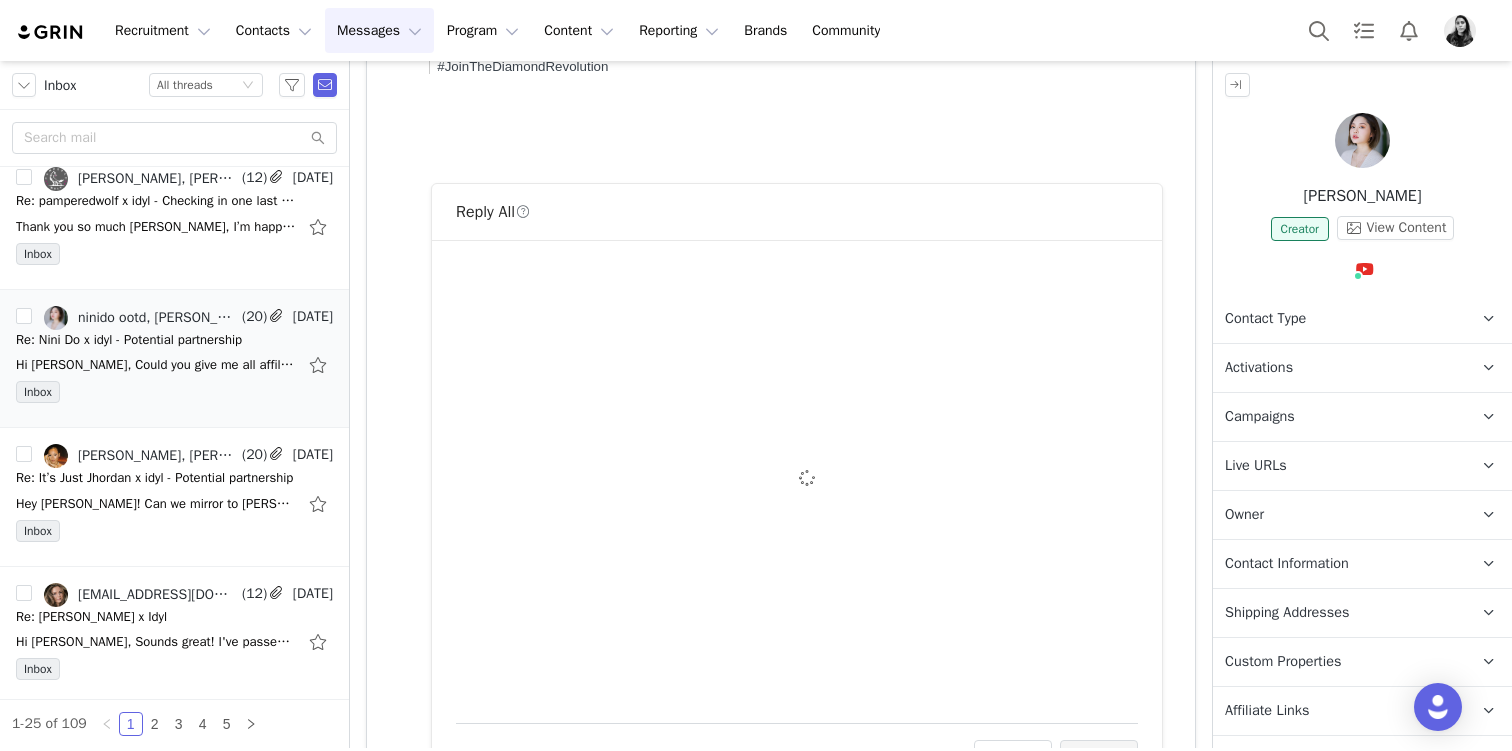scroll, scrollTop: 0, scrollLeft: 0, axis: both 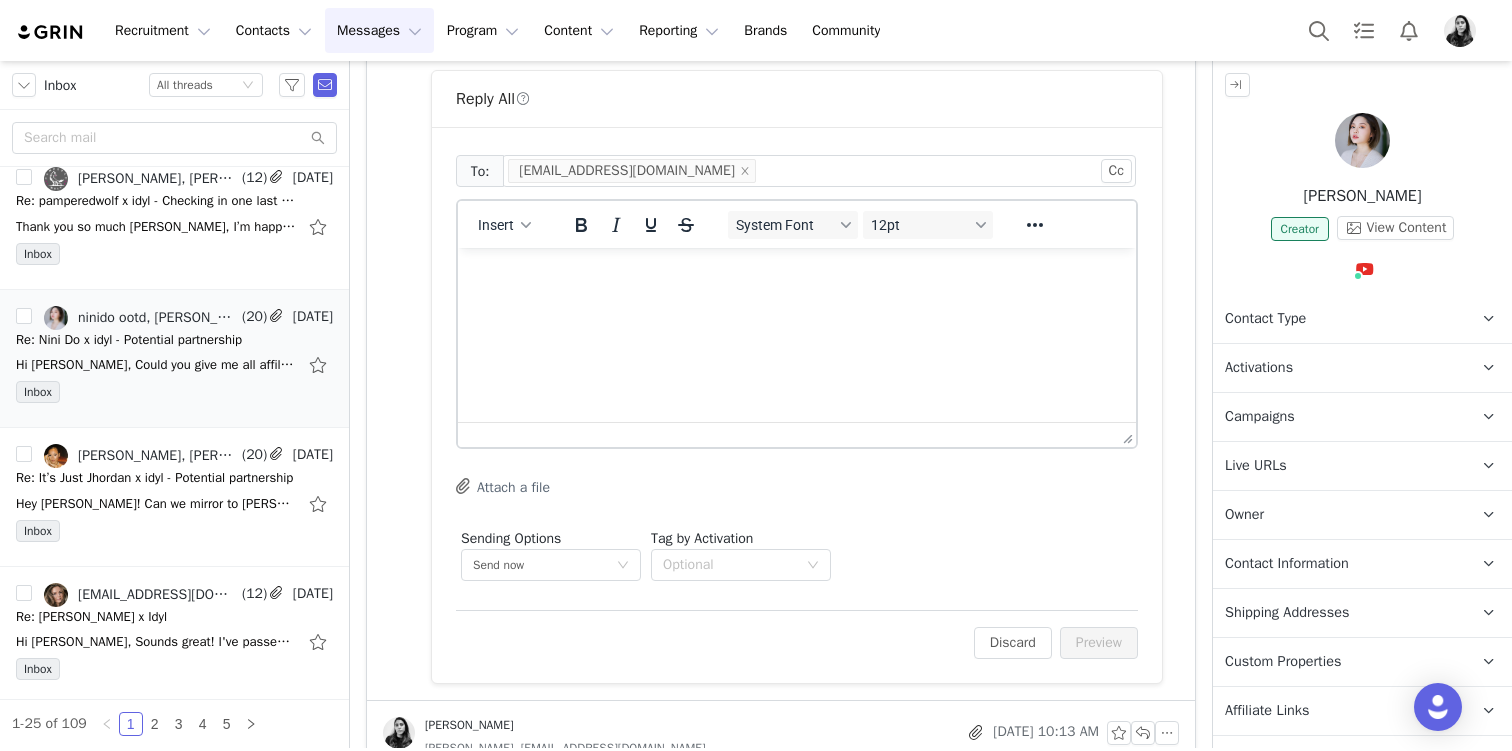 click at bounding box center (797, 275) 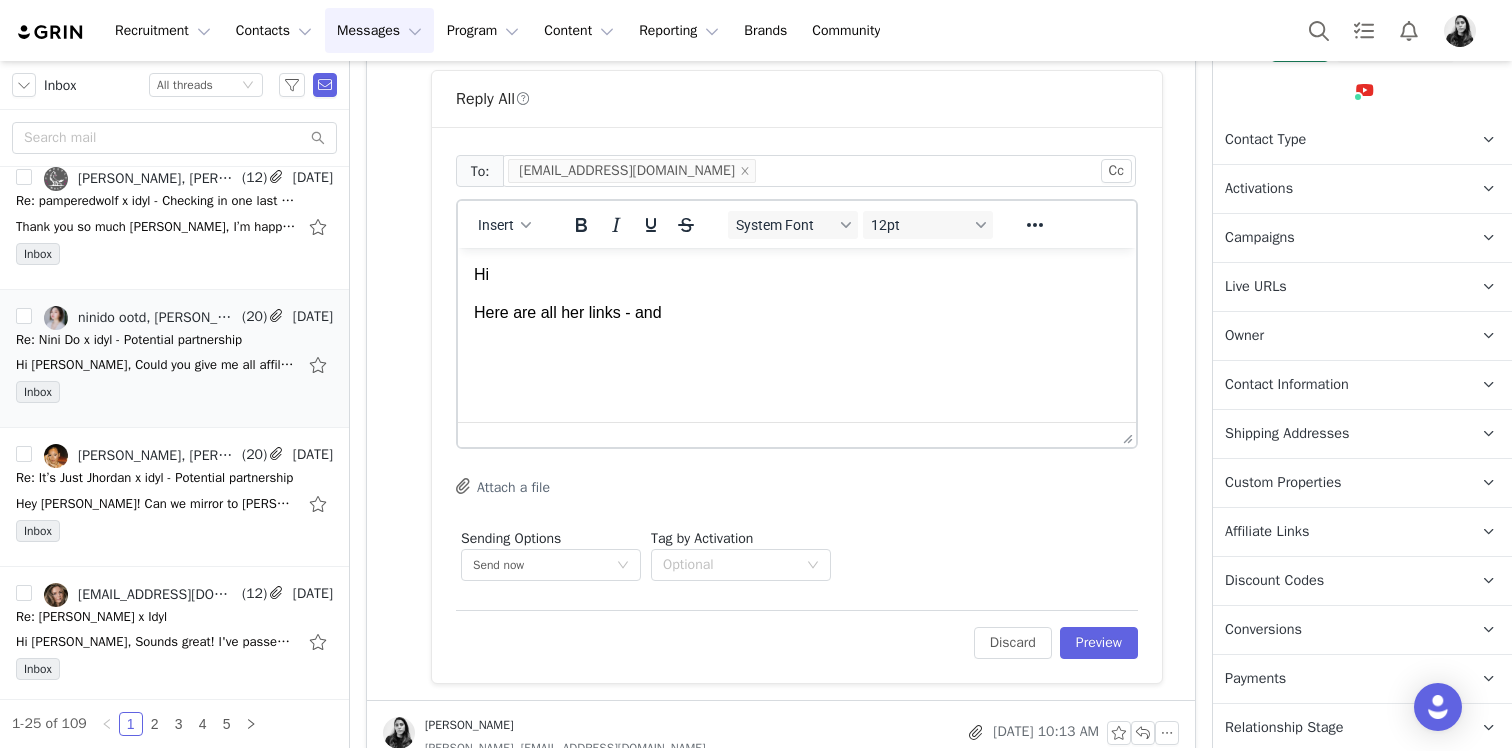 scroll, scrollTop: 261, scrollLeft: 0, axis: vertical 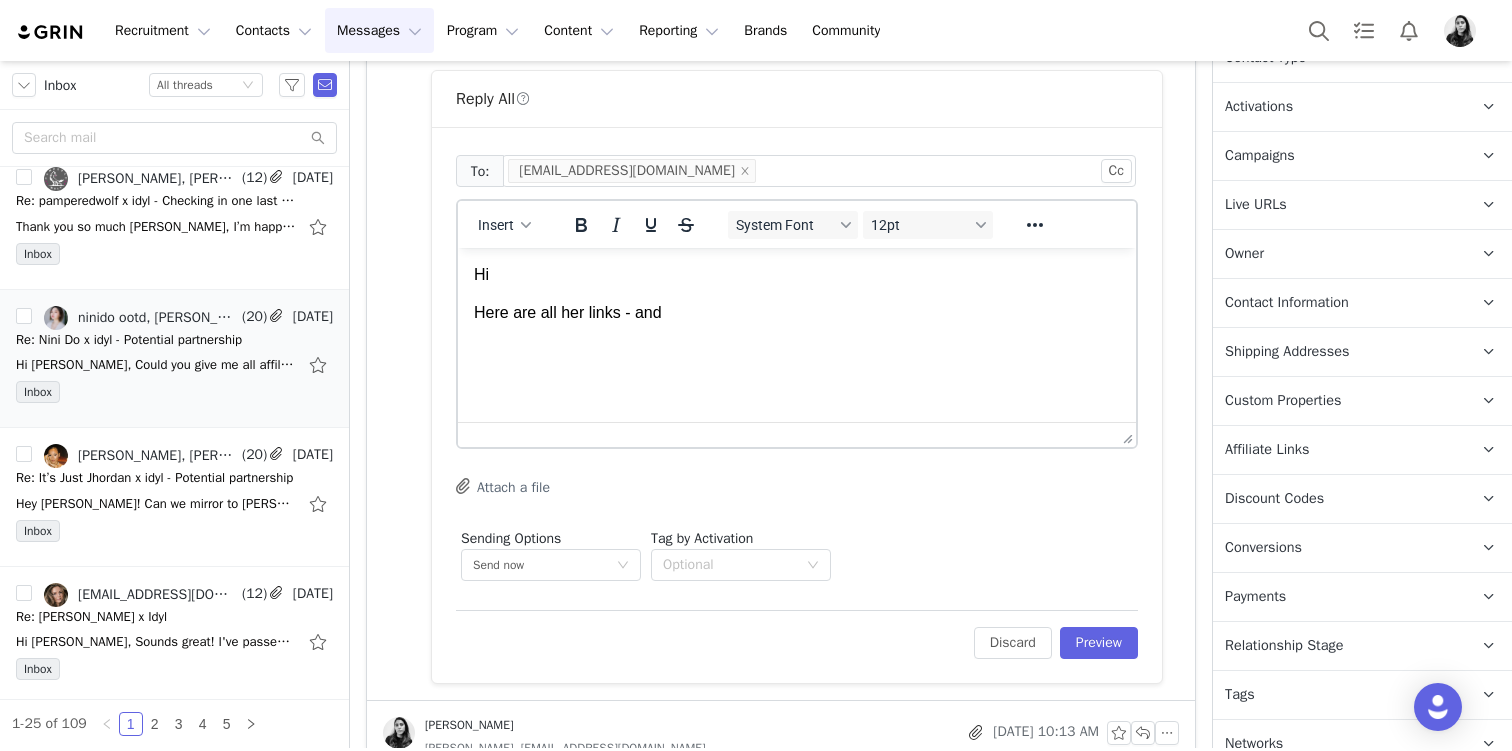 click on "Discount Codes" at bounding box center [1274, 499] 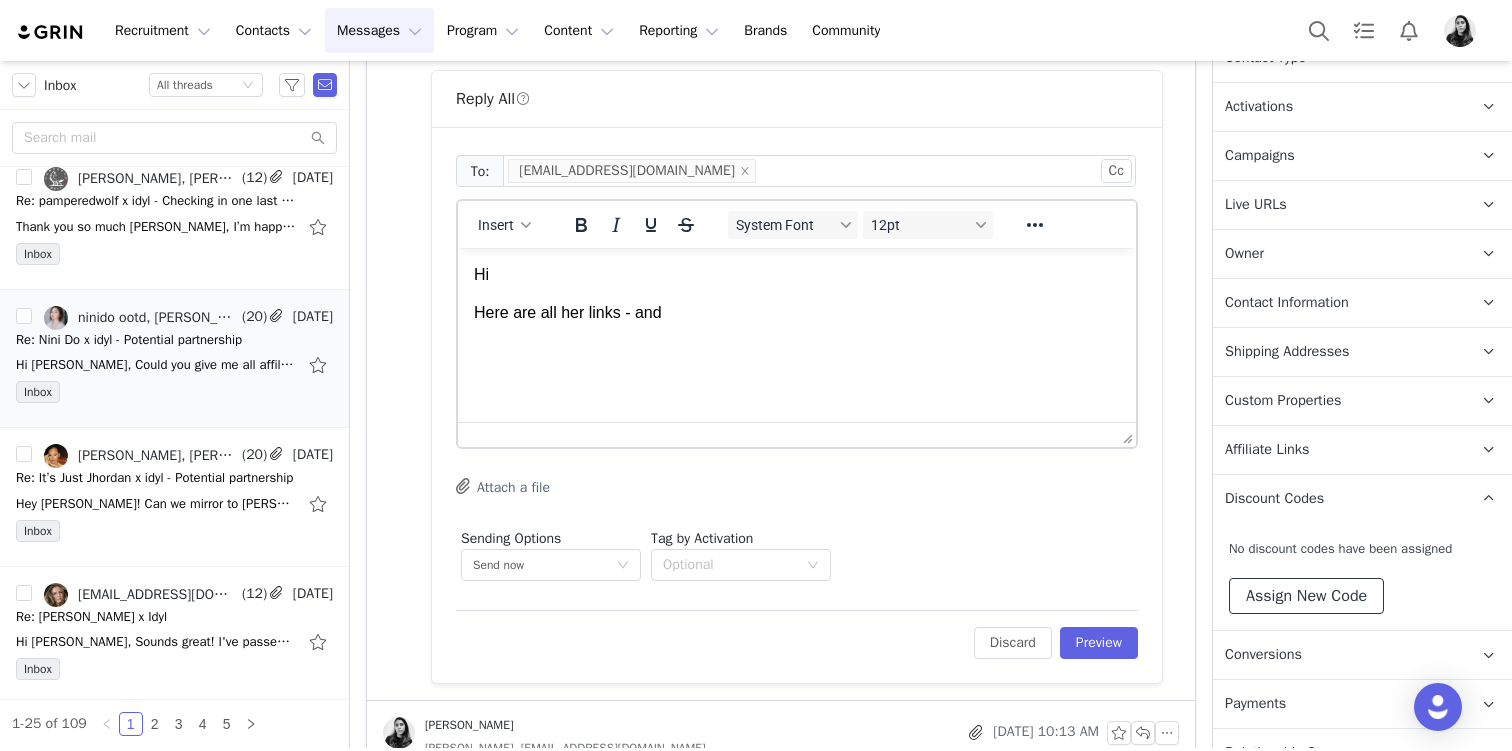 click on "Assign New Code" at bounding box center (1306, 596) 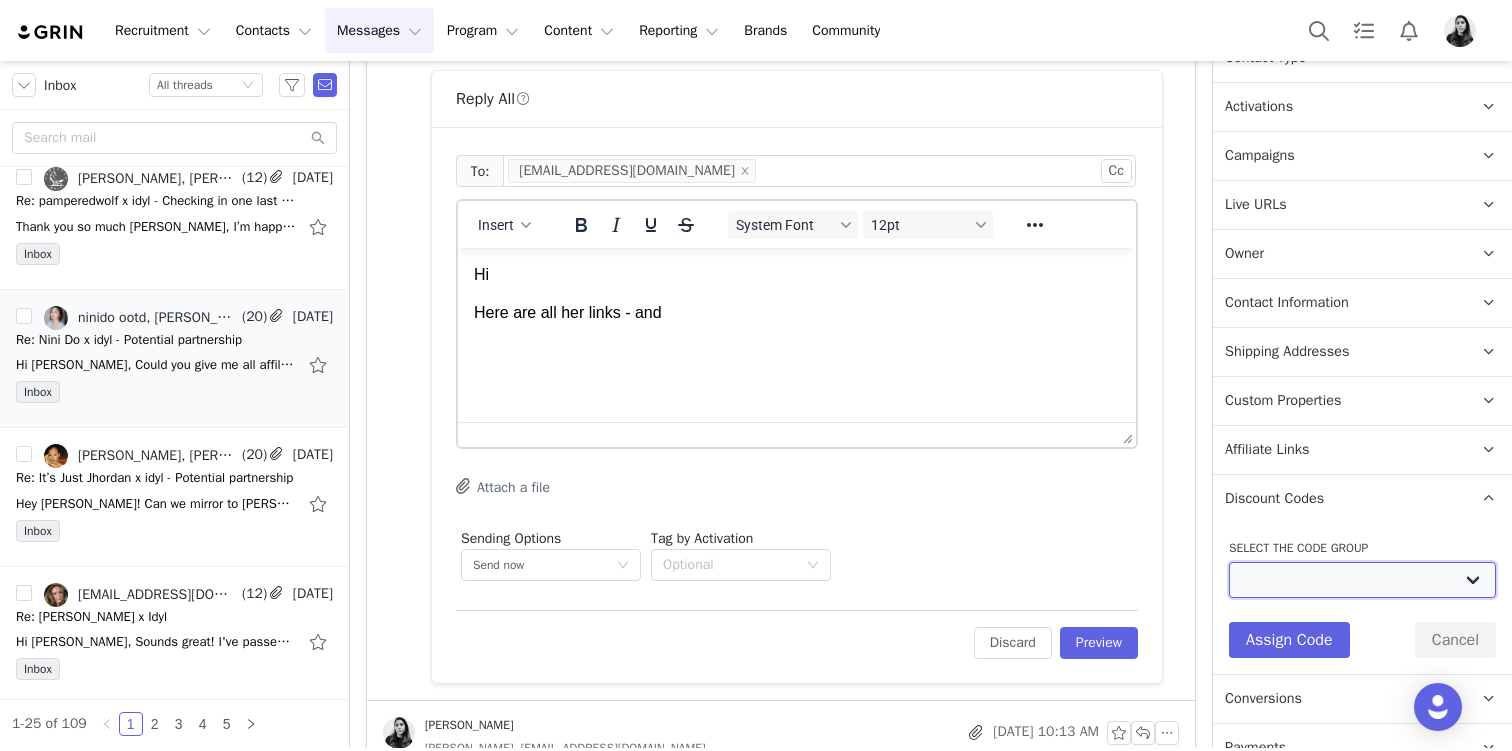 click on "idyl: EVERGREEN   idyl: EVERGREEN TT   idyl: SPECIAL" at bounding box center [1362, 580] 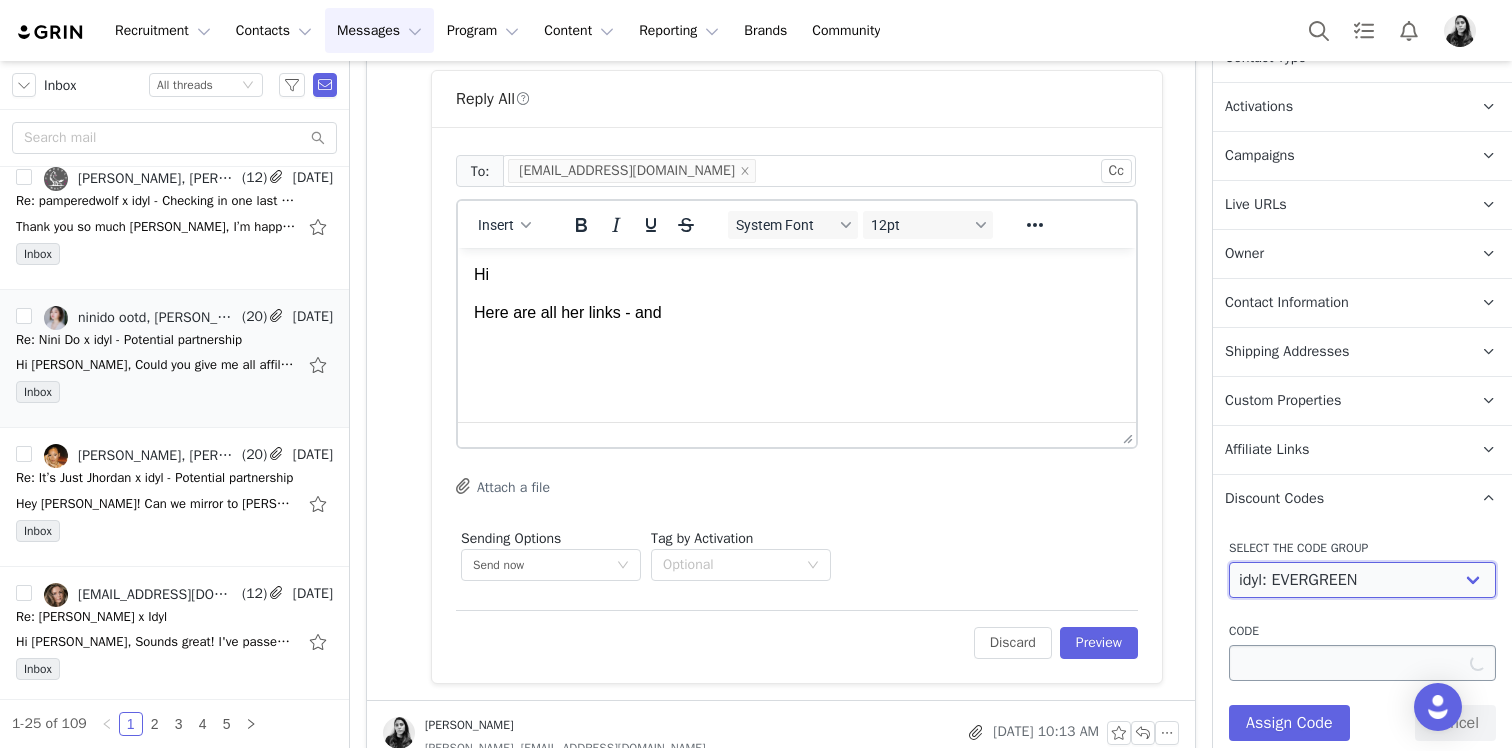 type on "NINIDO10" 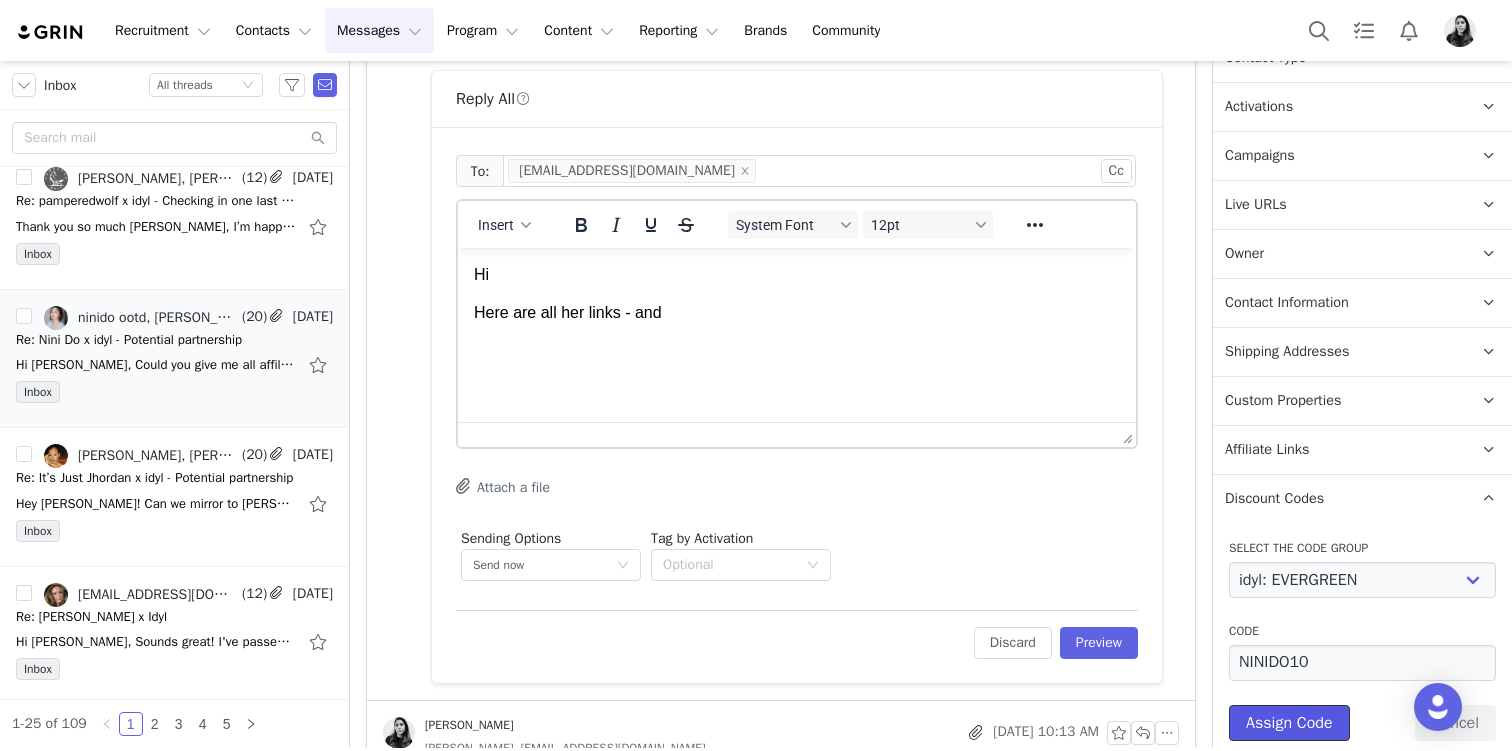click on "Assign Code" at bounding box center [1289, 723] 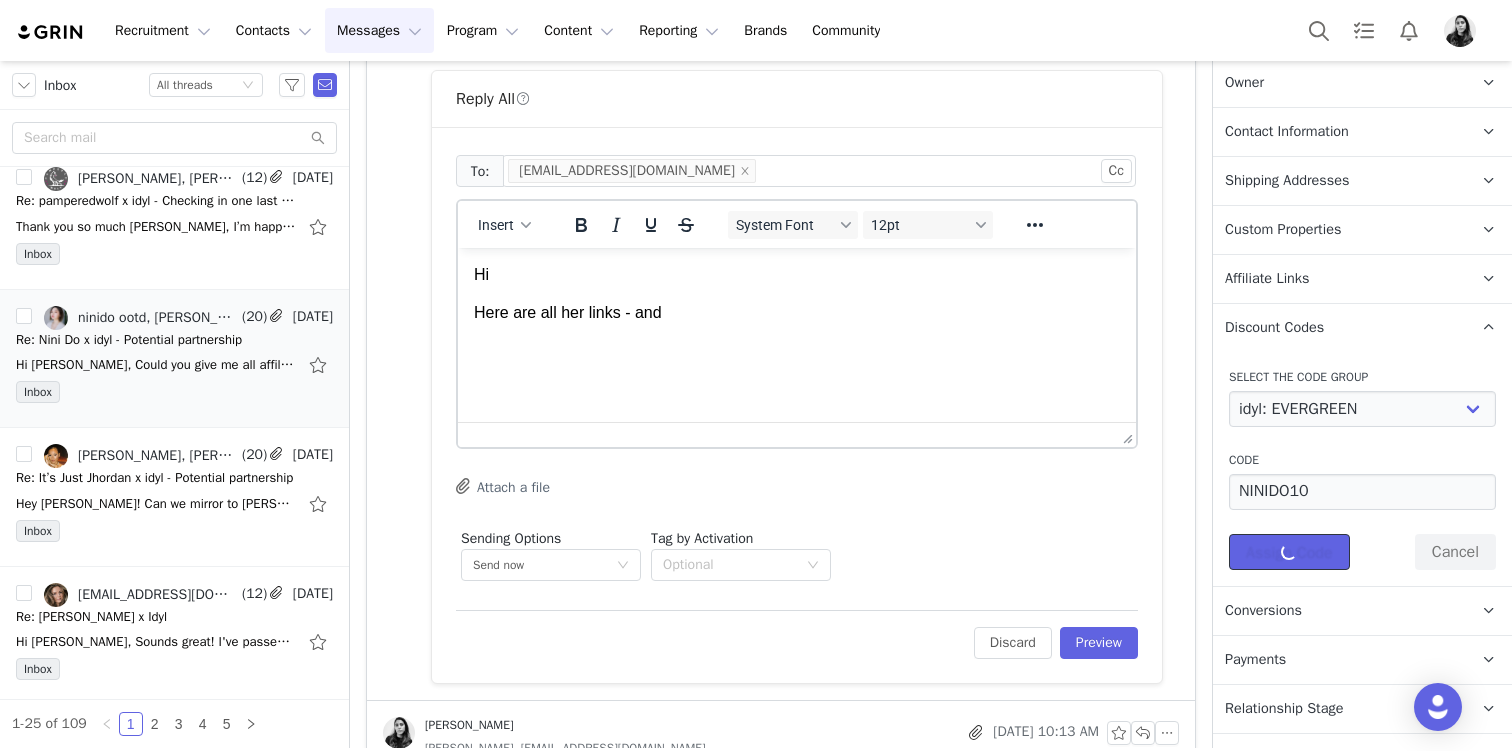 scroll, scrollTop: 437, scrollLeft: 0, axis: vertical 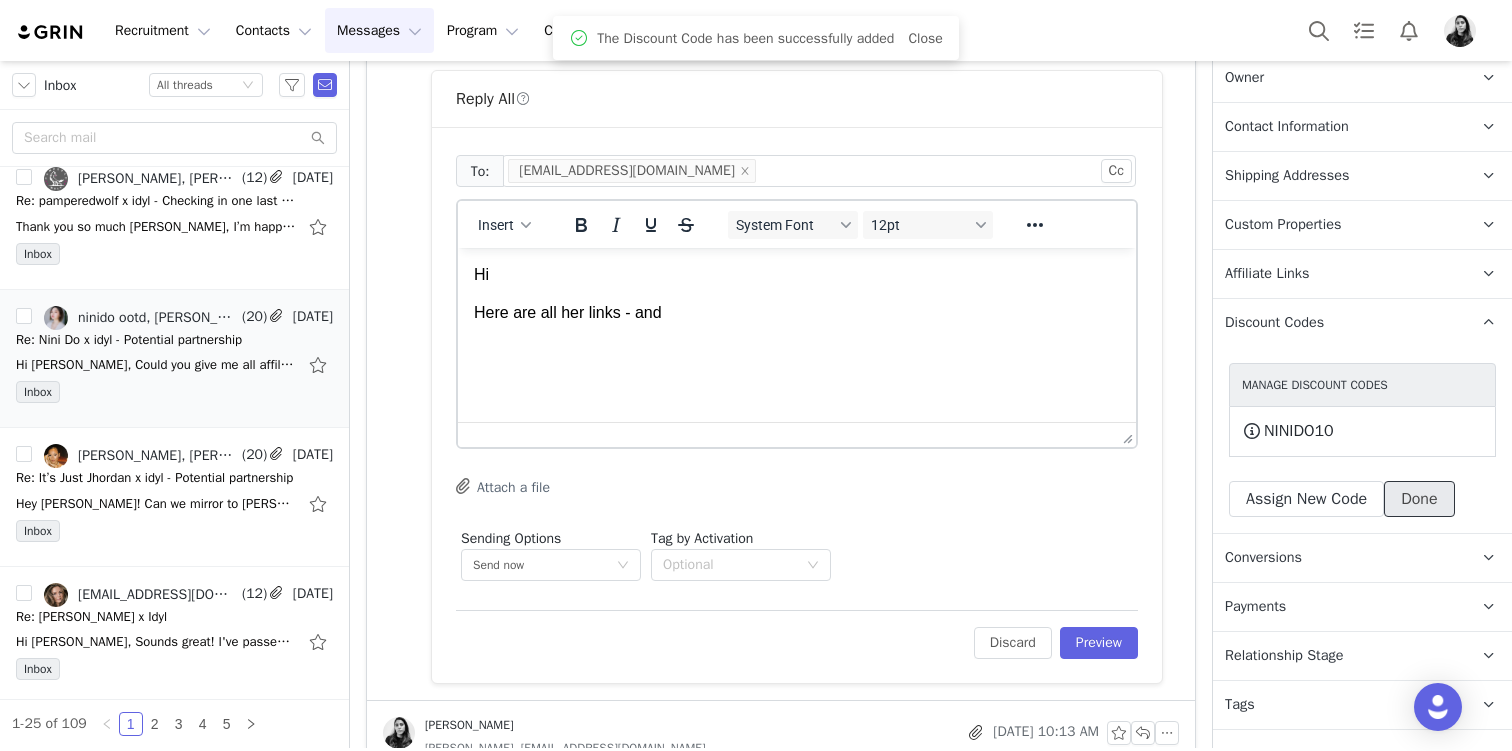 click on "Done" at bounding box center (1419, 499) 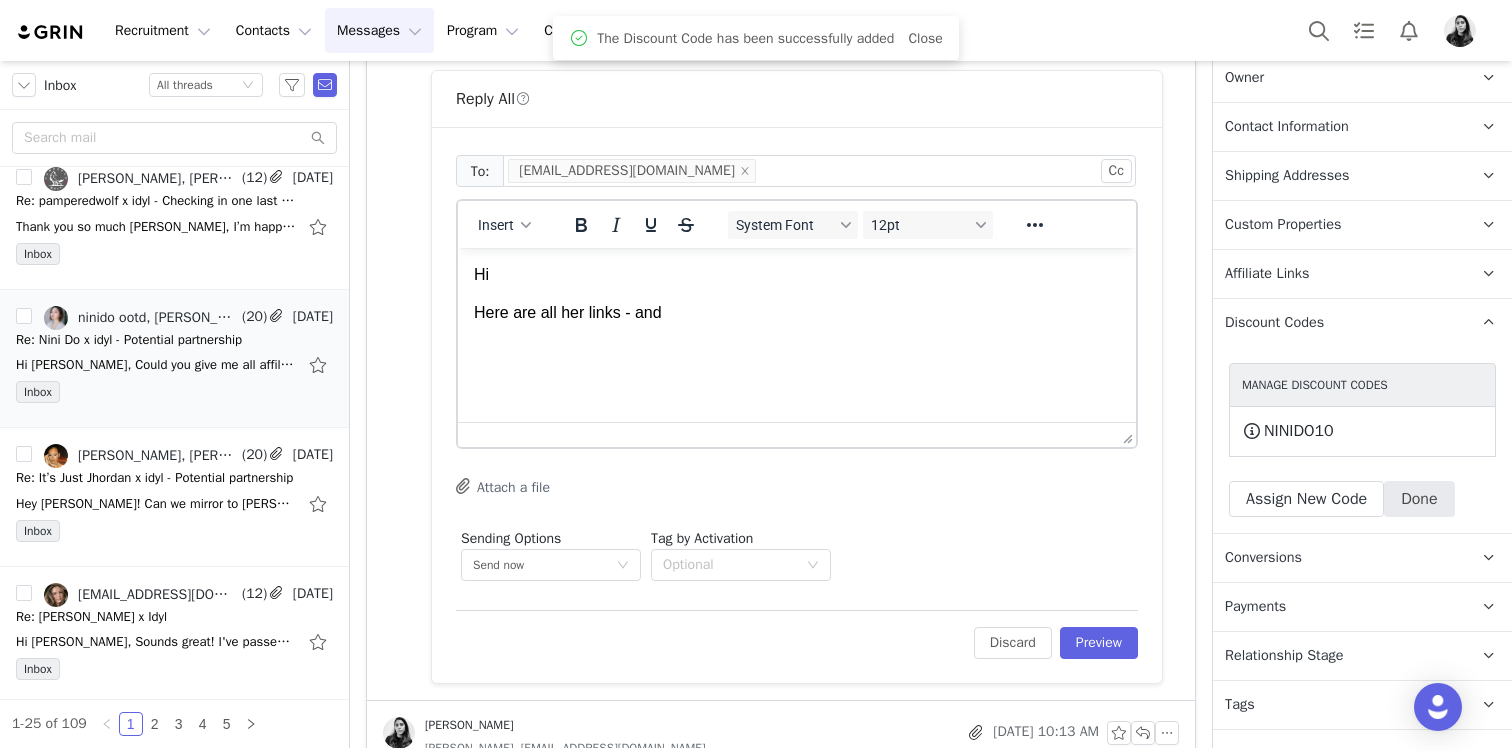 scroll, scrollTop: 408, scrollLeft: 0, axis: vertical 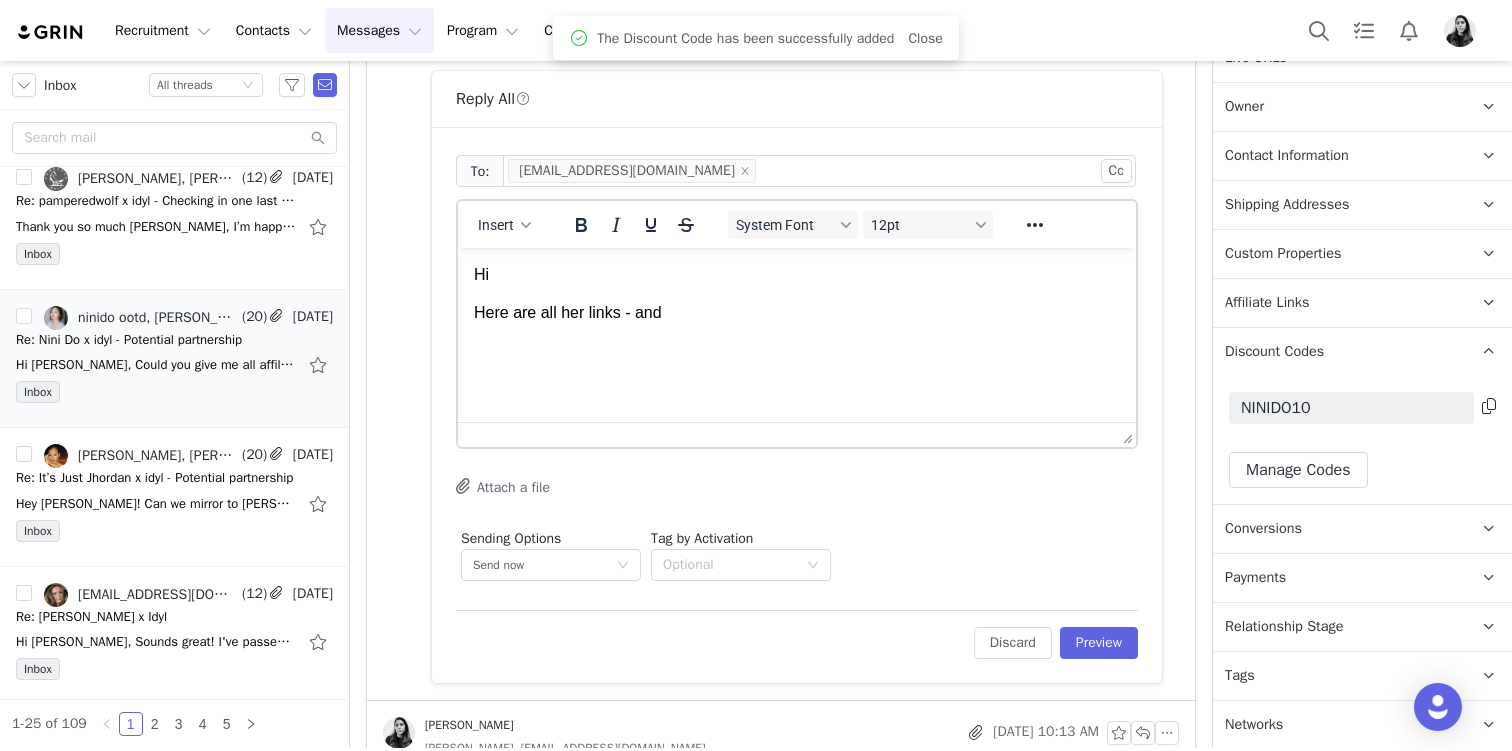 click at bounding box center [1487, 411] 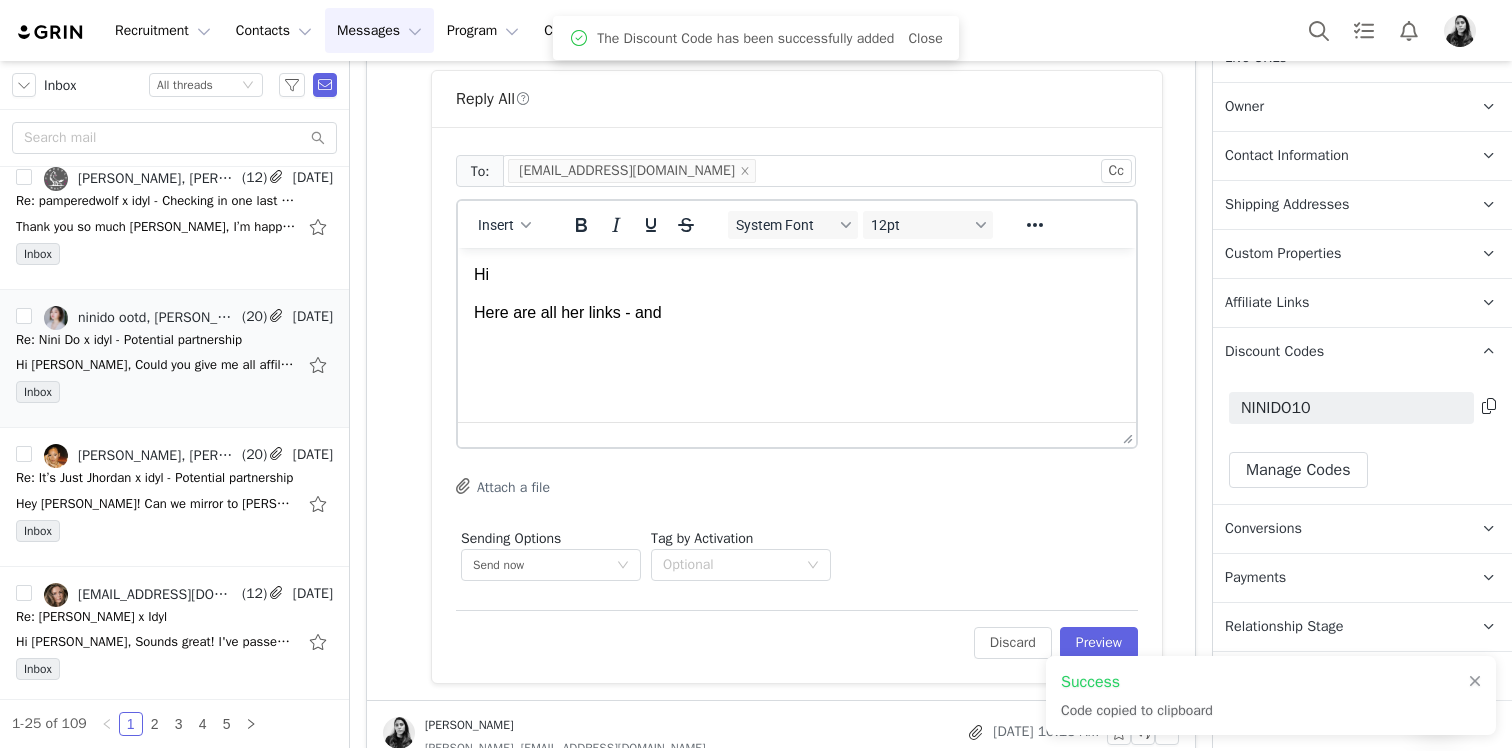 click on "Here are all her links - and" at bounding box center (797, 313) 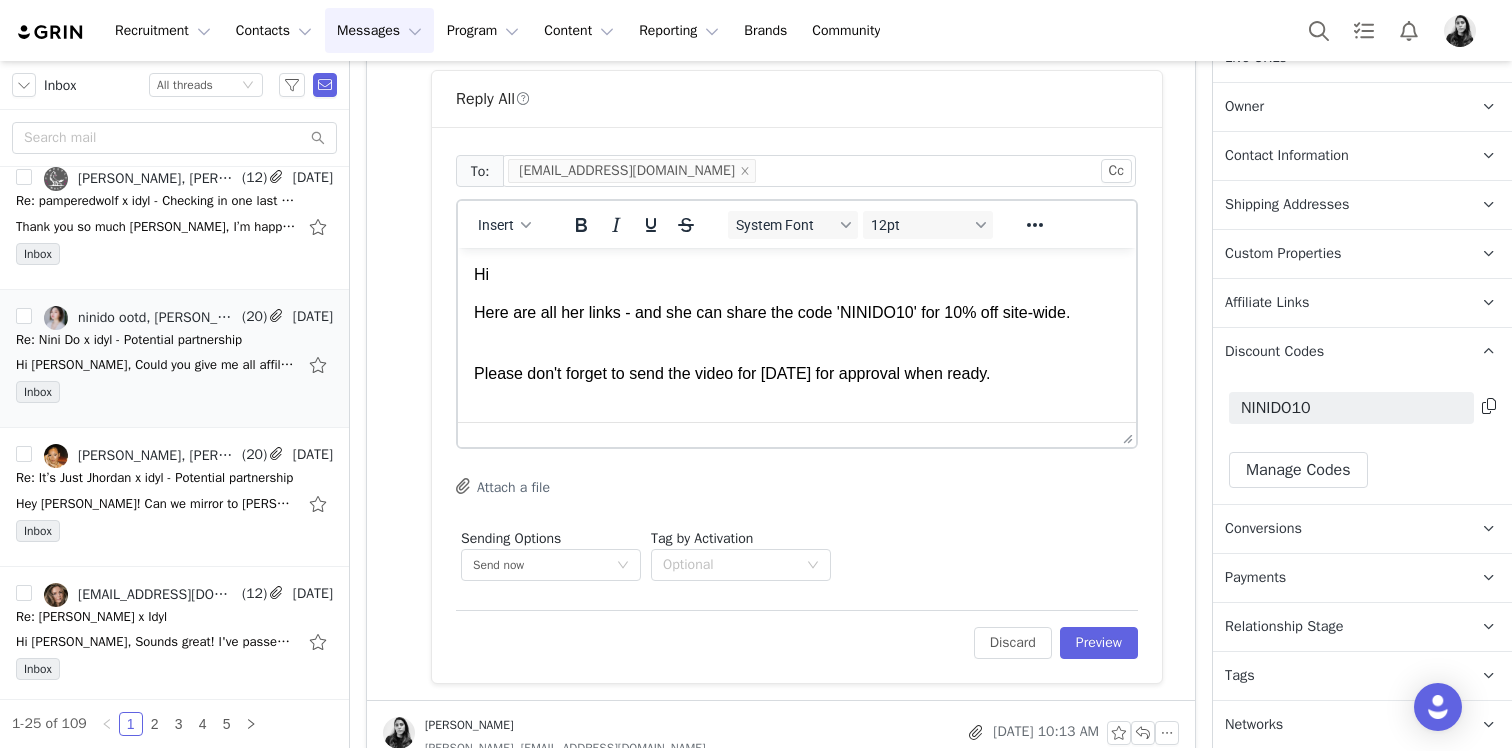 scroll, scrollTop: 2, scrollLeft: 0, axis: vertical 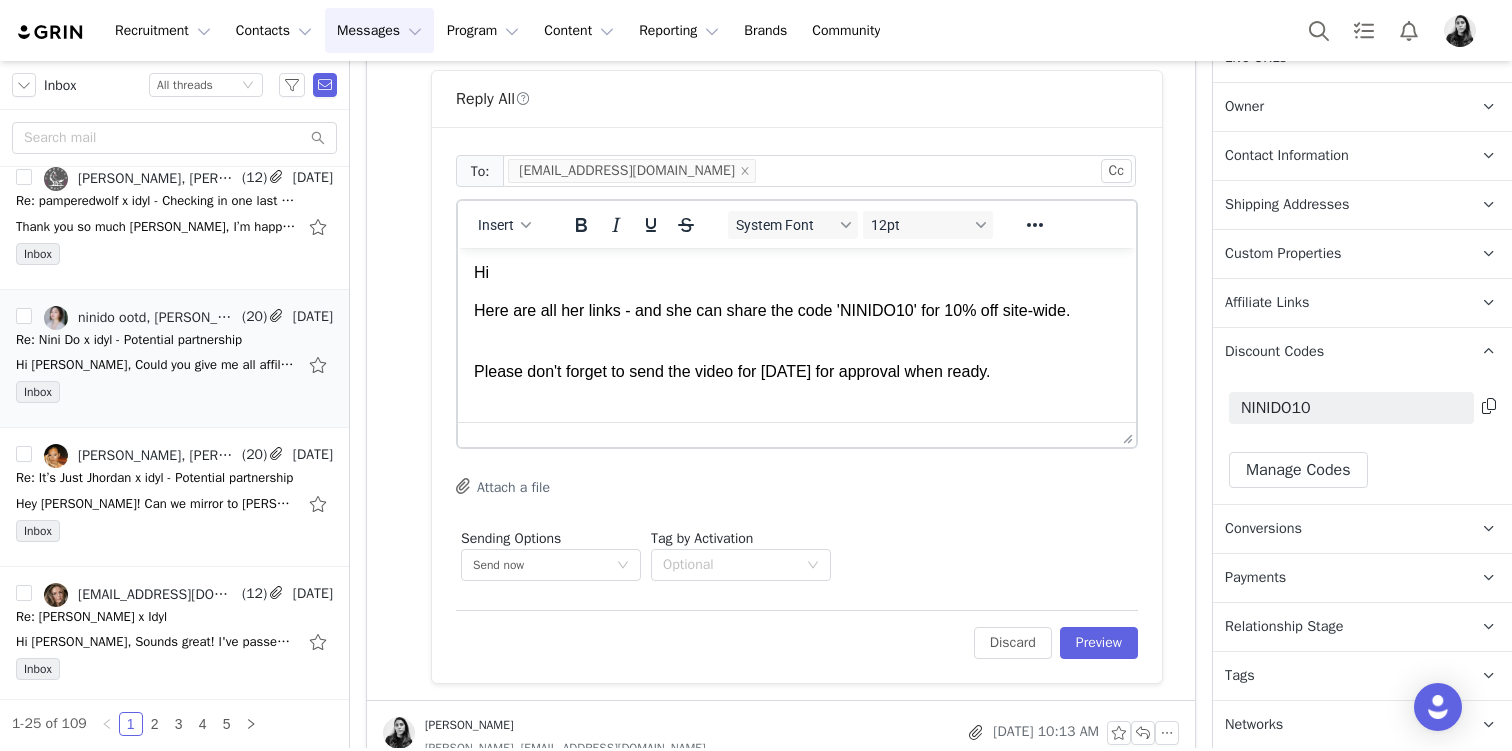 click on "Here are all her links - and she can share the code 'NINIDO10' for 10% off site-wide." at bounding box center [797, 322] 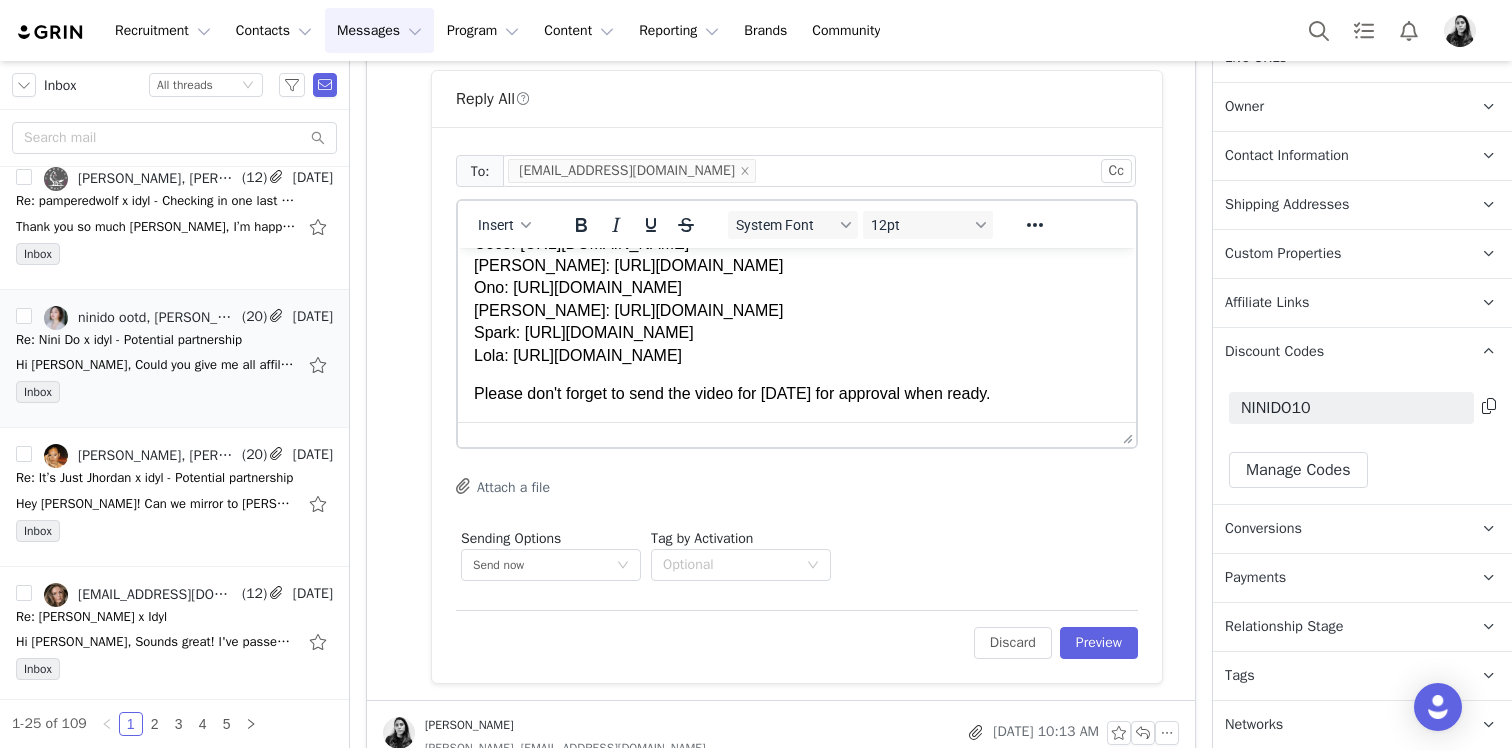 scroll, scrollTop: 173, scrollLeft: 0, axis: vertical 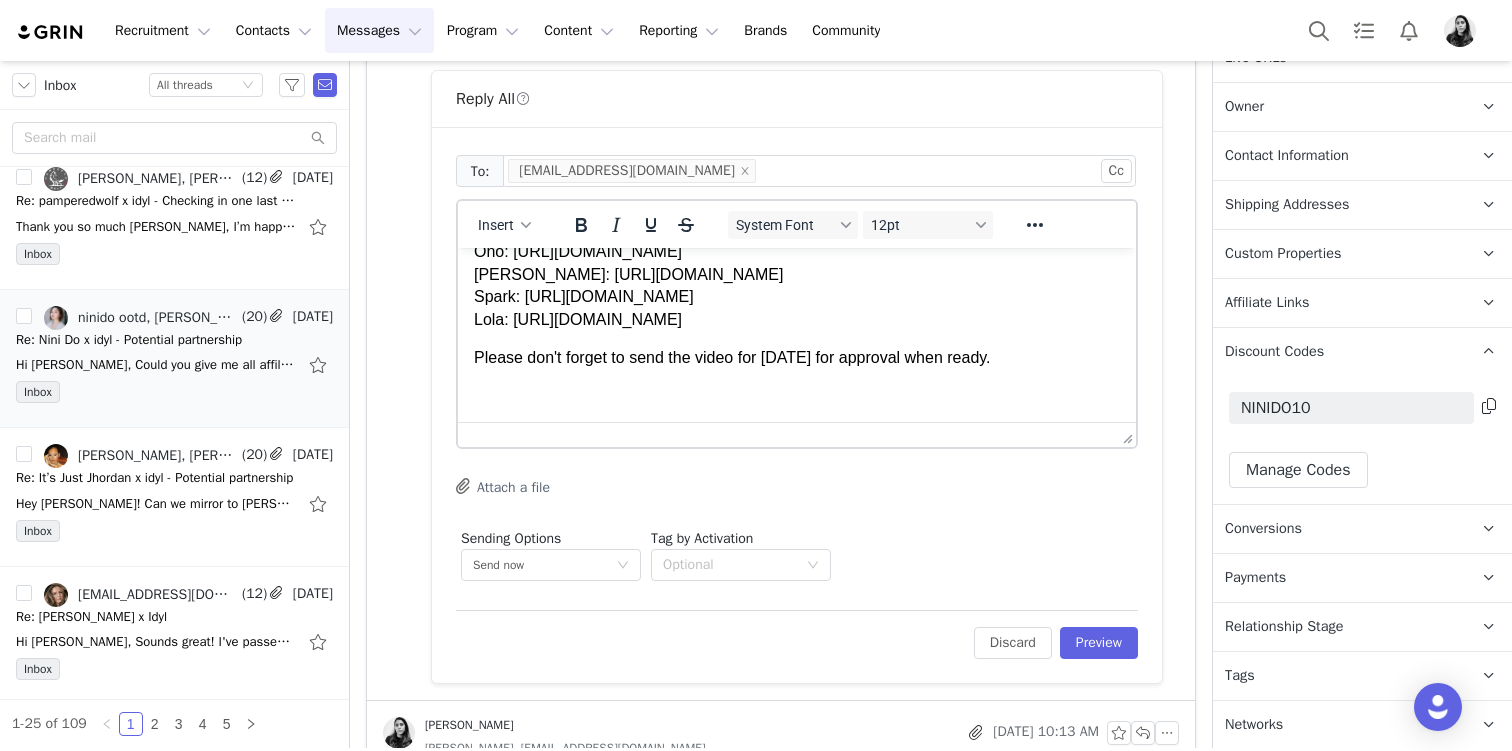 click at bounding box center (797, 396) 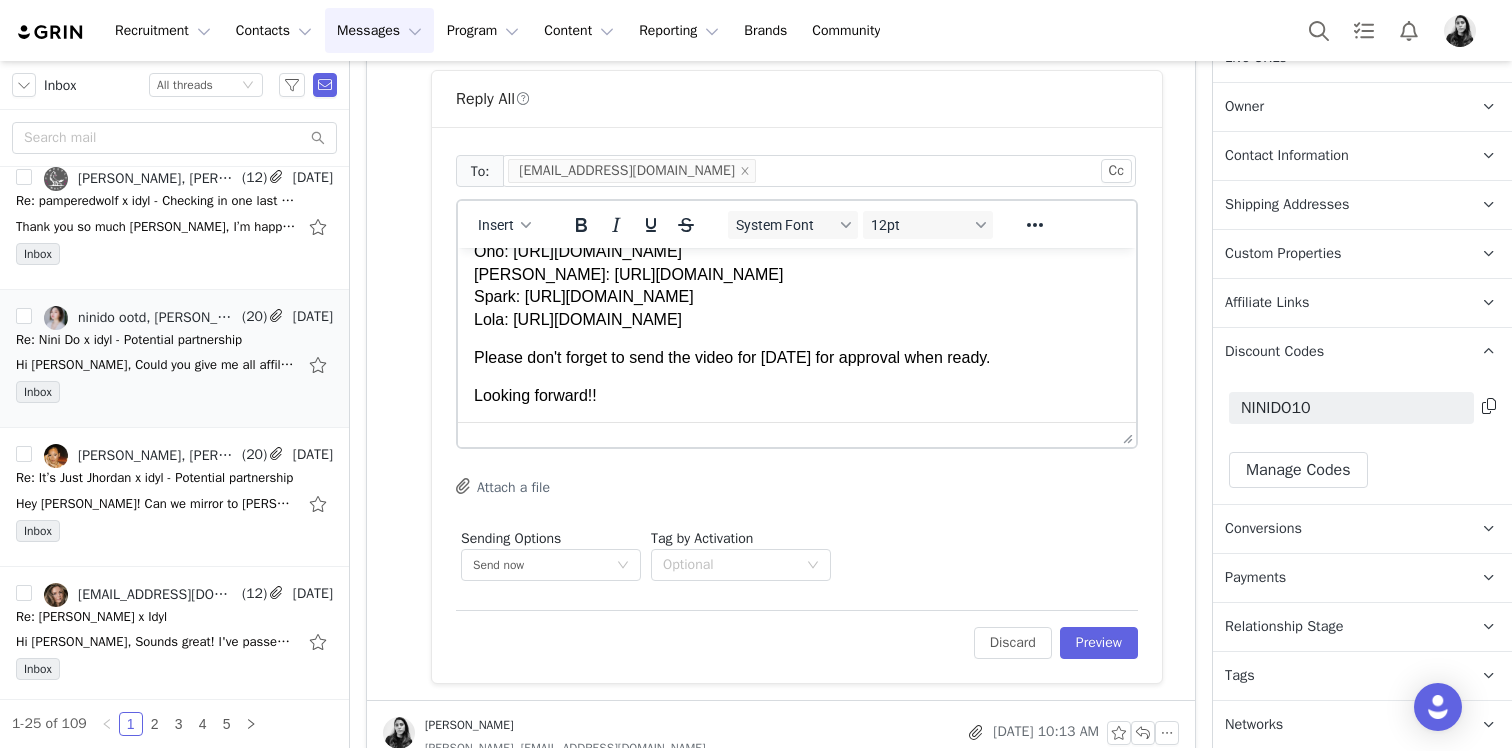 scroll, scrollTop: 197, scrollLeft: 0, axis: vertical 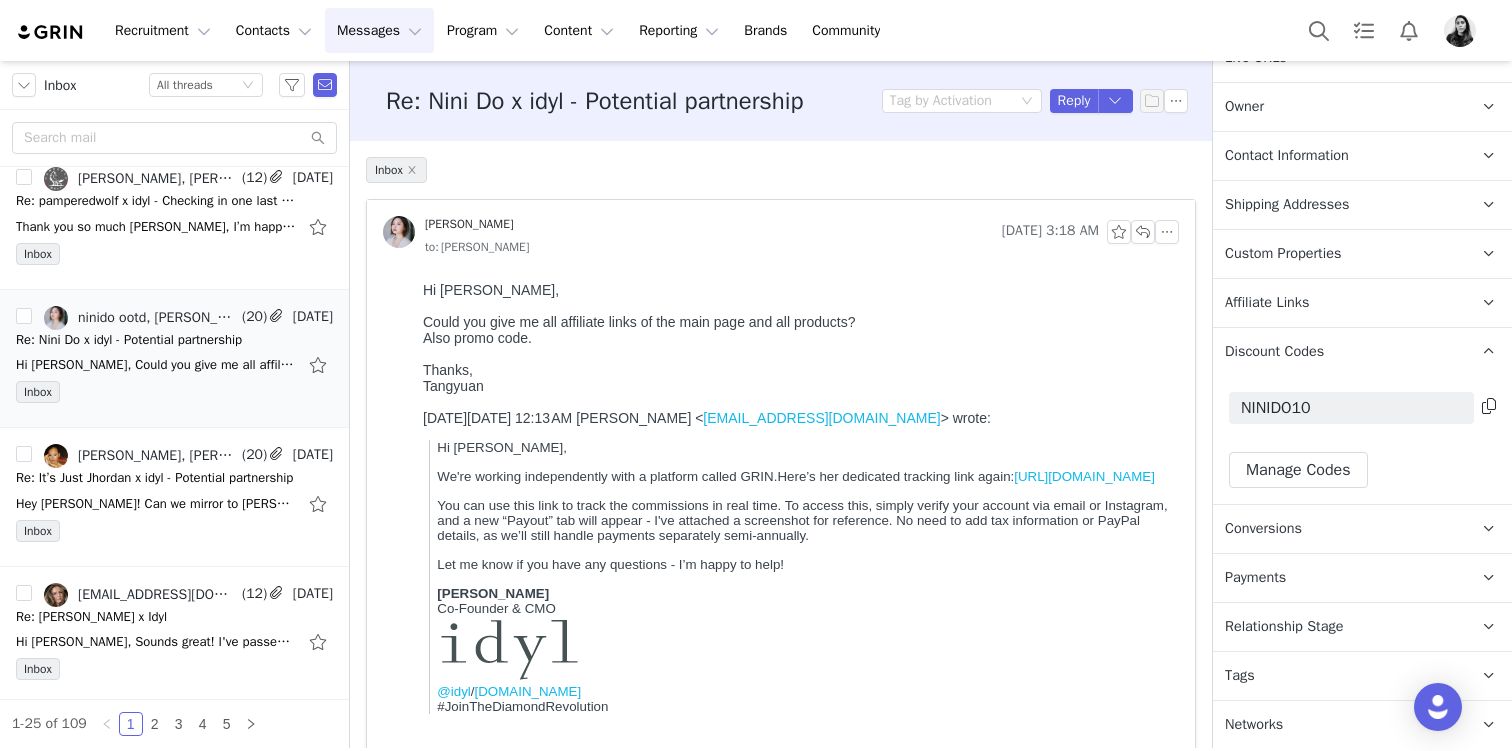 click on "Tangyuan" at bounding box center [797, 386] 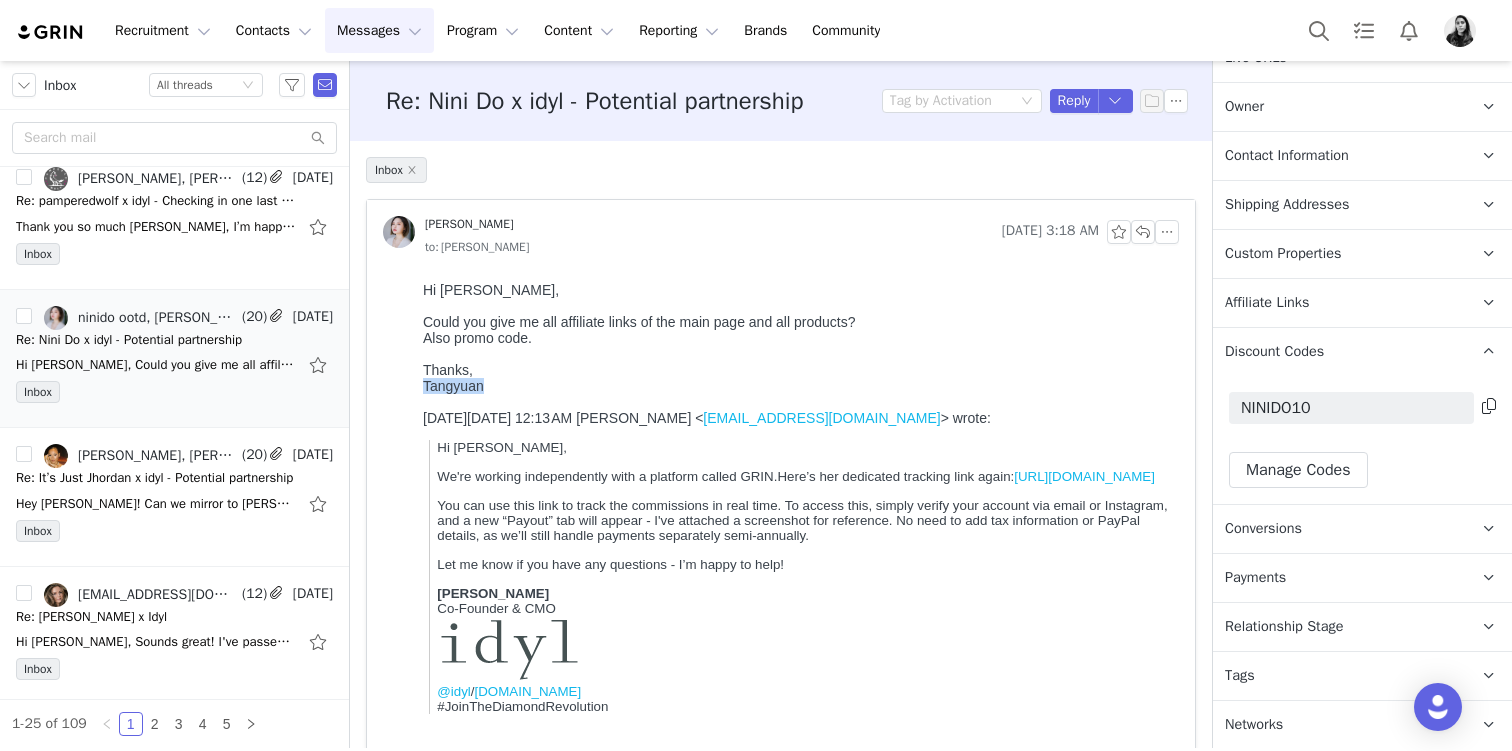 click on "Tangyuan" at bounding box center (797, 386) 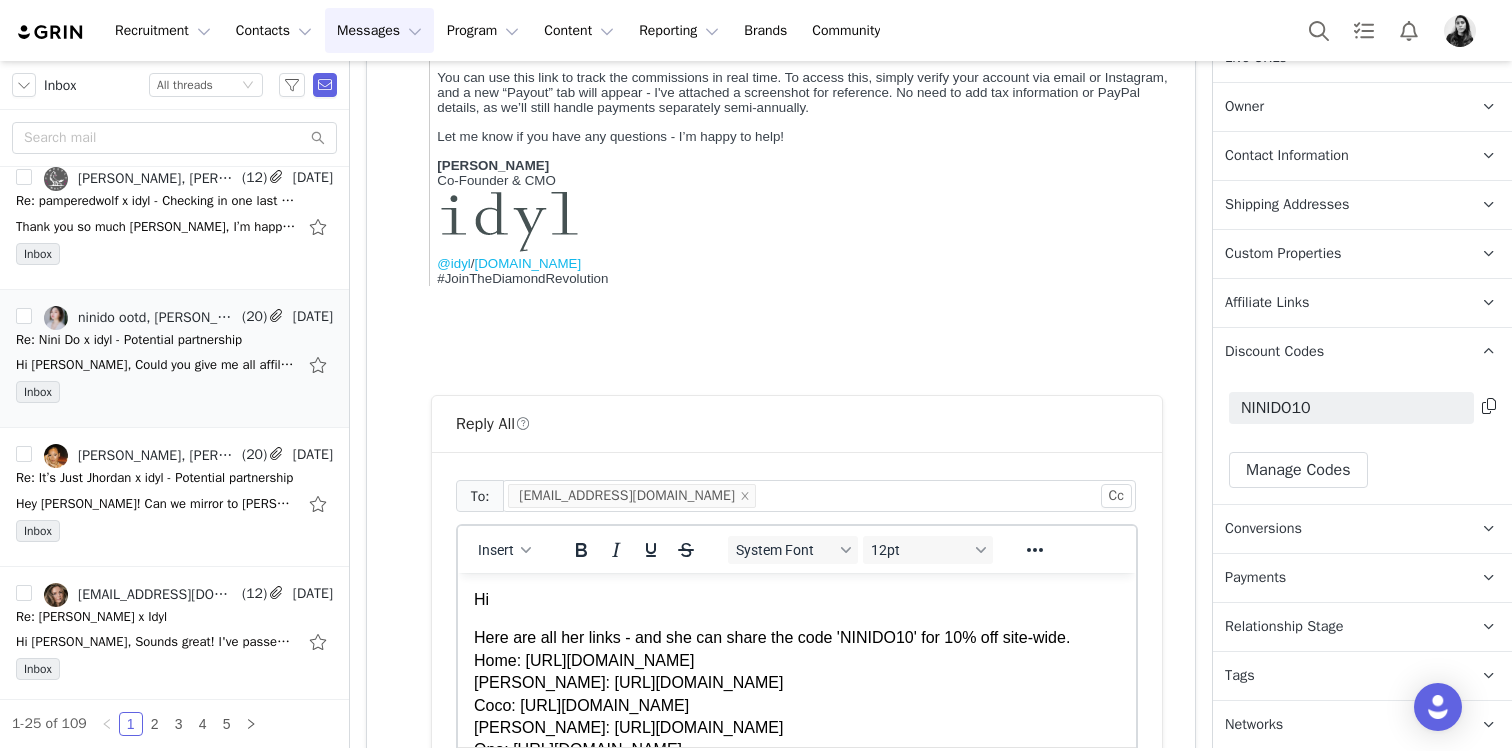scroll, scrollTop: 508, scrollLeft: 0, axis: vertical 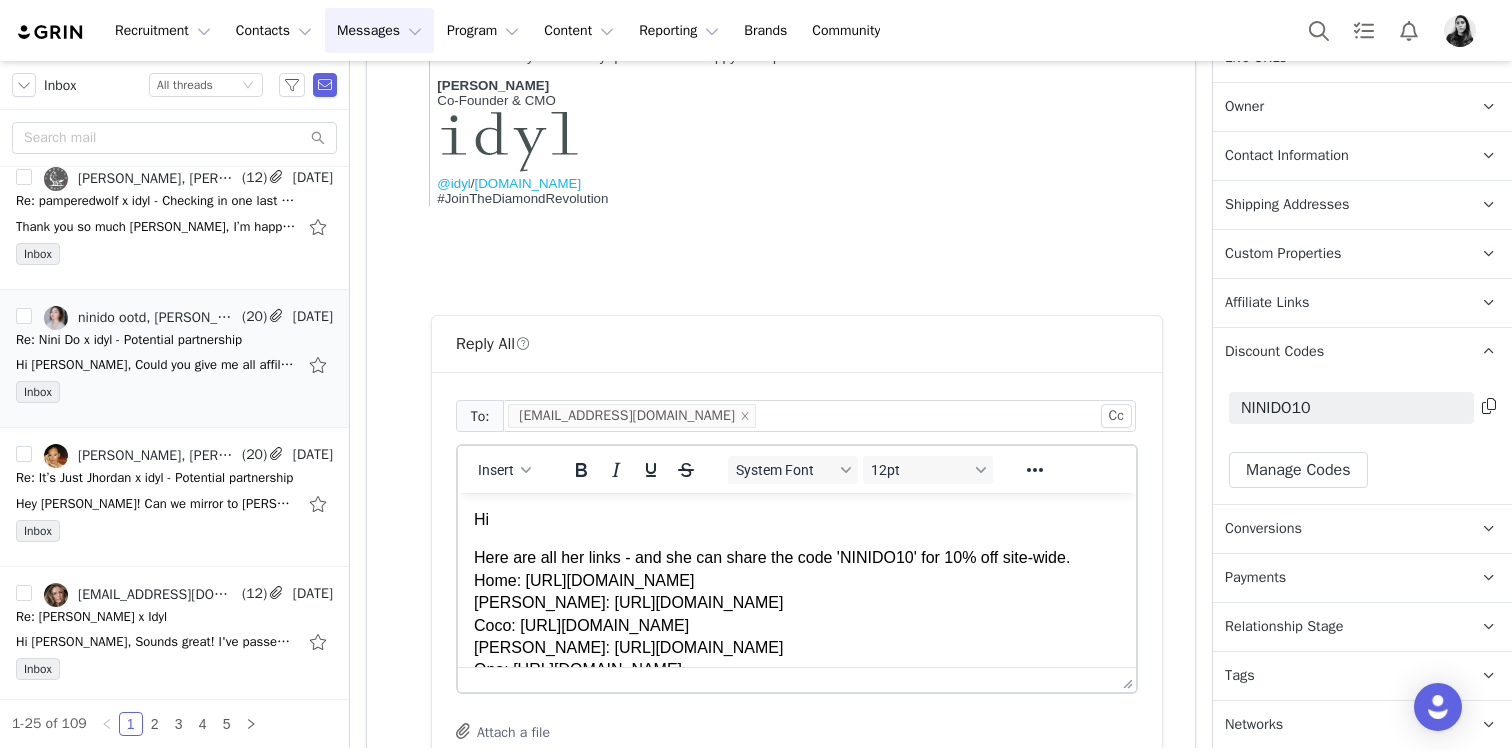 click on "Hi" at bounding box center (797, 520) 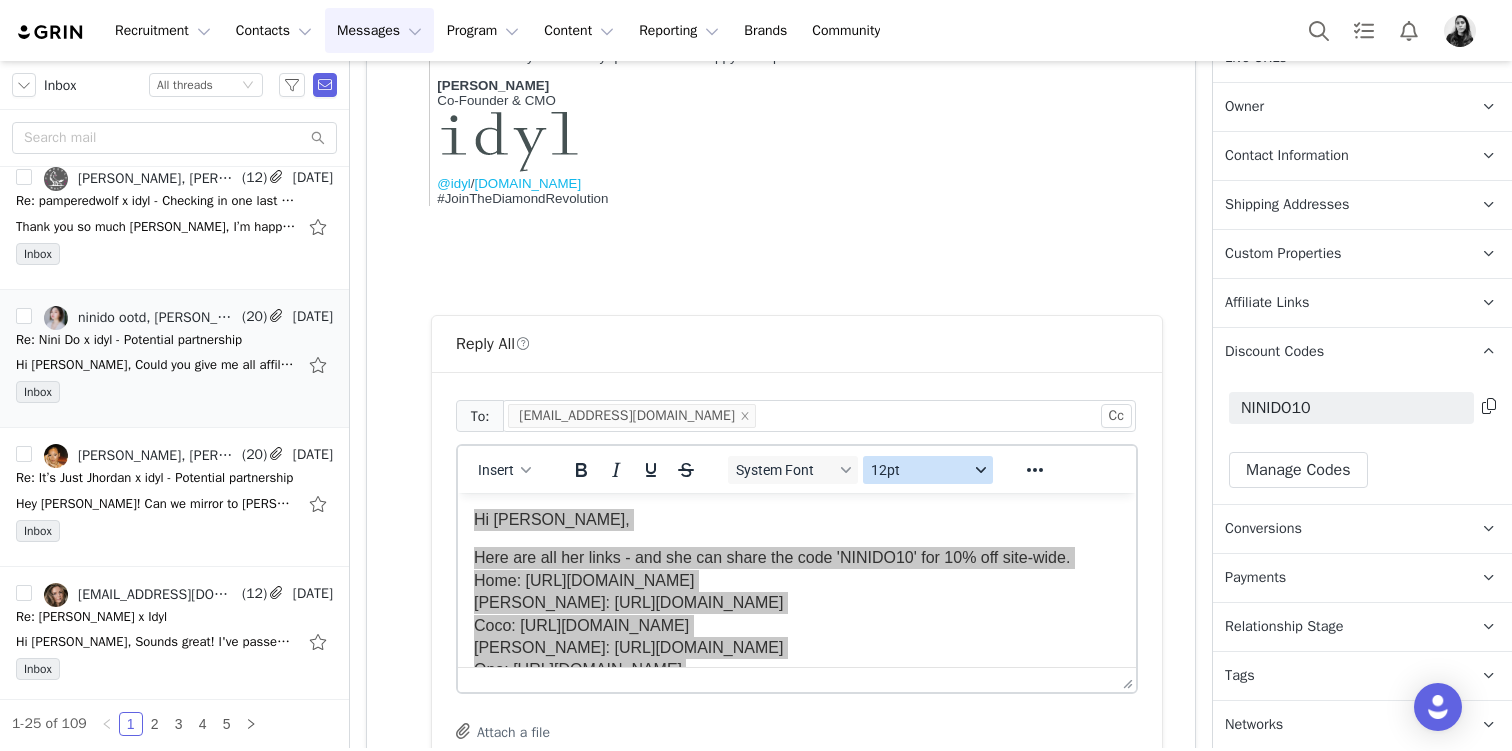 click on "12pt" at bounding box center [920, 470] 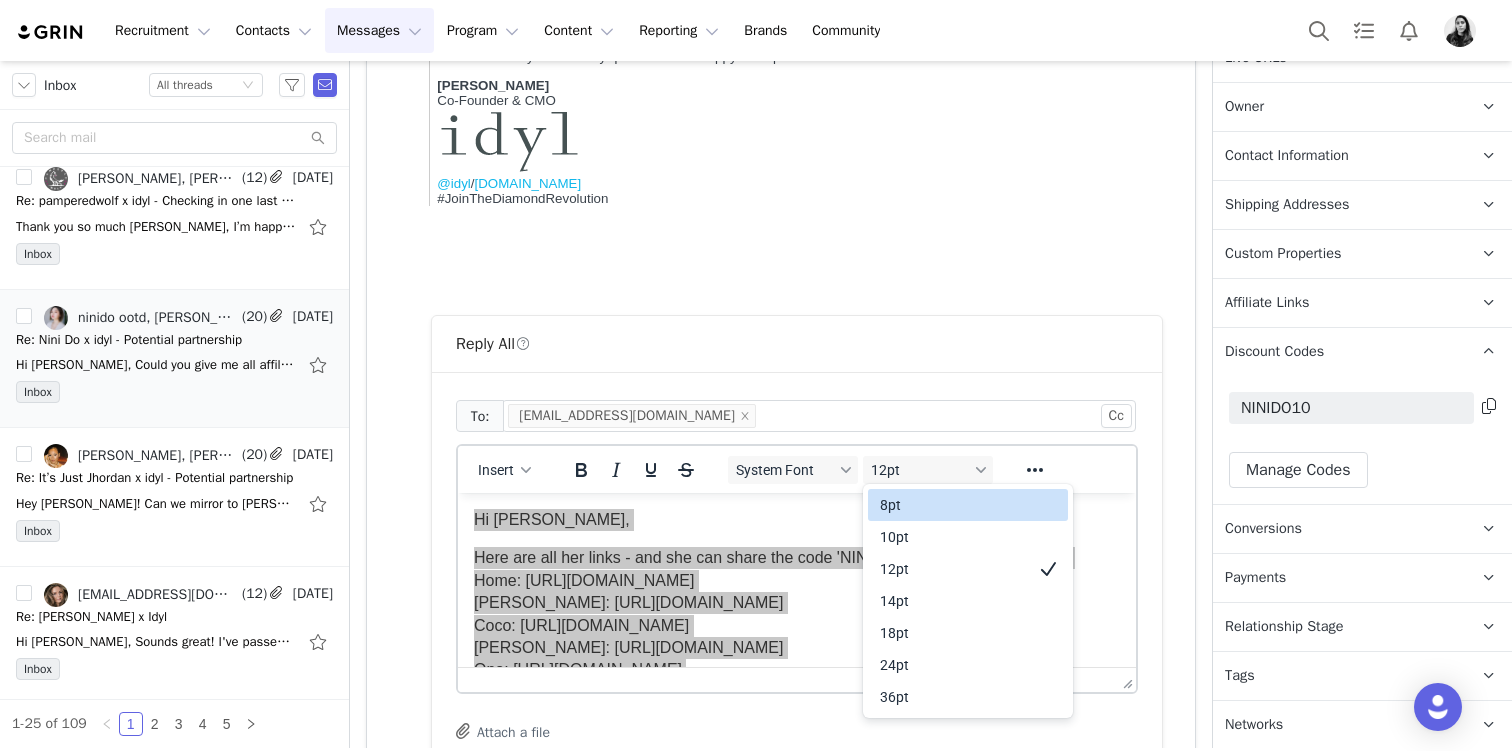 click on "8pt" at bounding box center (968, 505) 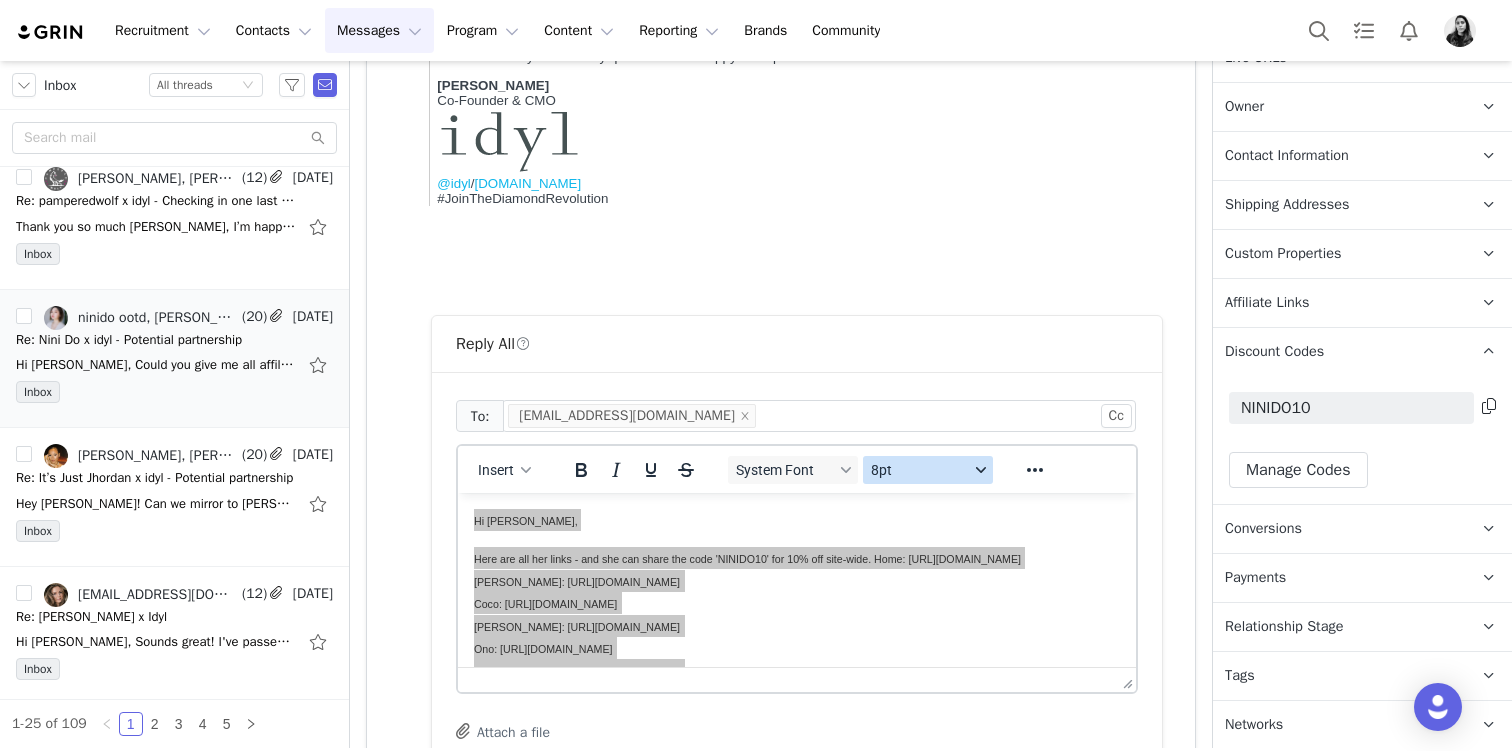 click on "8pt" at bounding box center [920, 470] 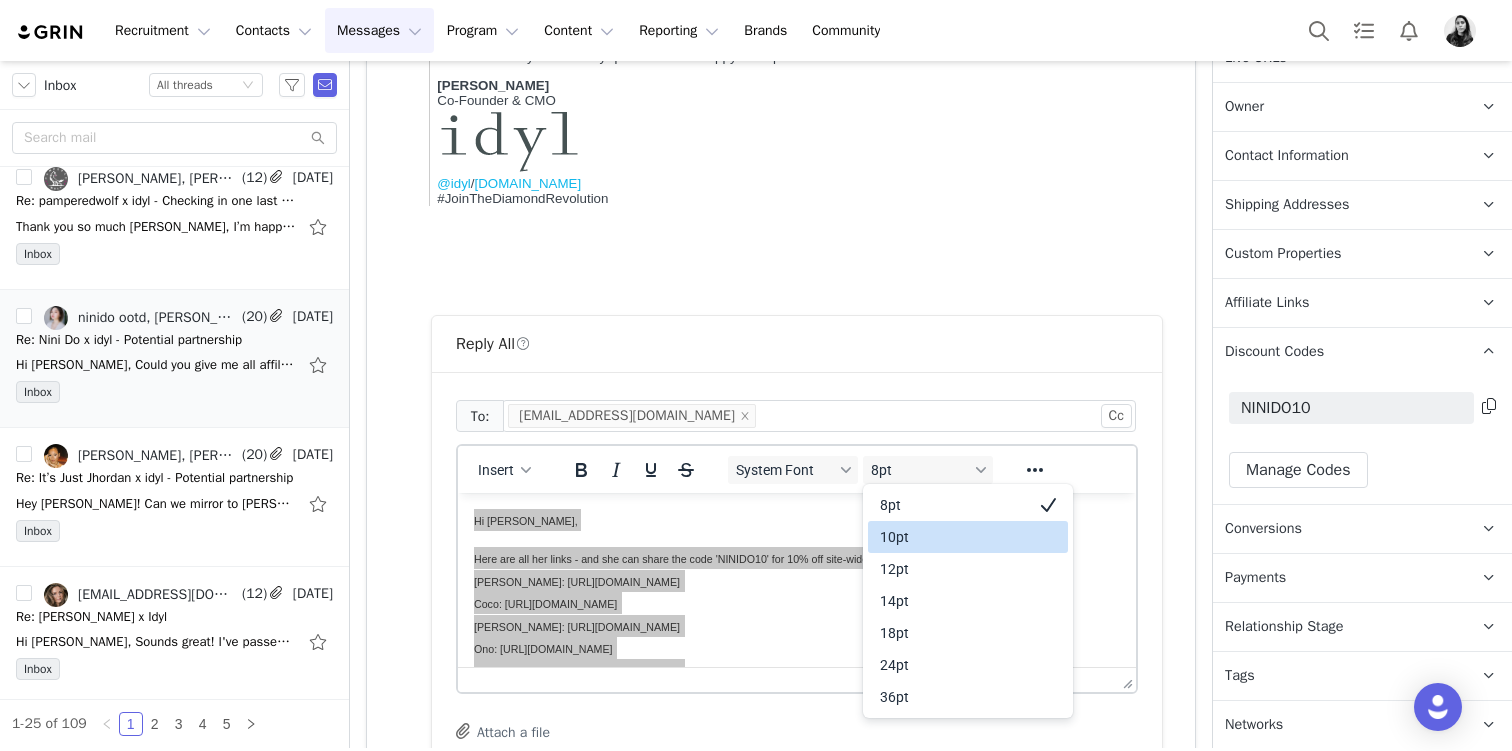 click on "10pt" at bounding box center (954, 537) 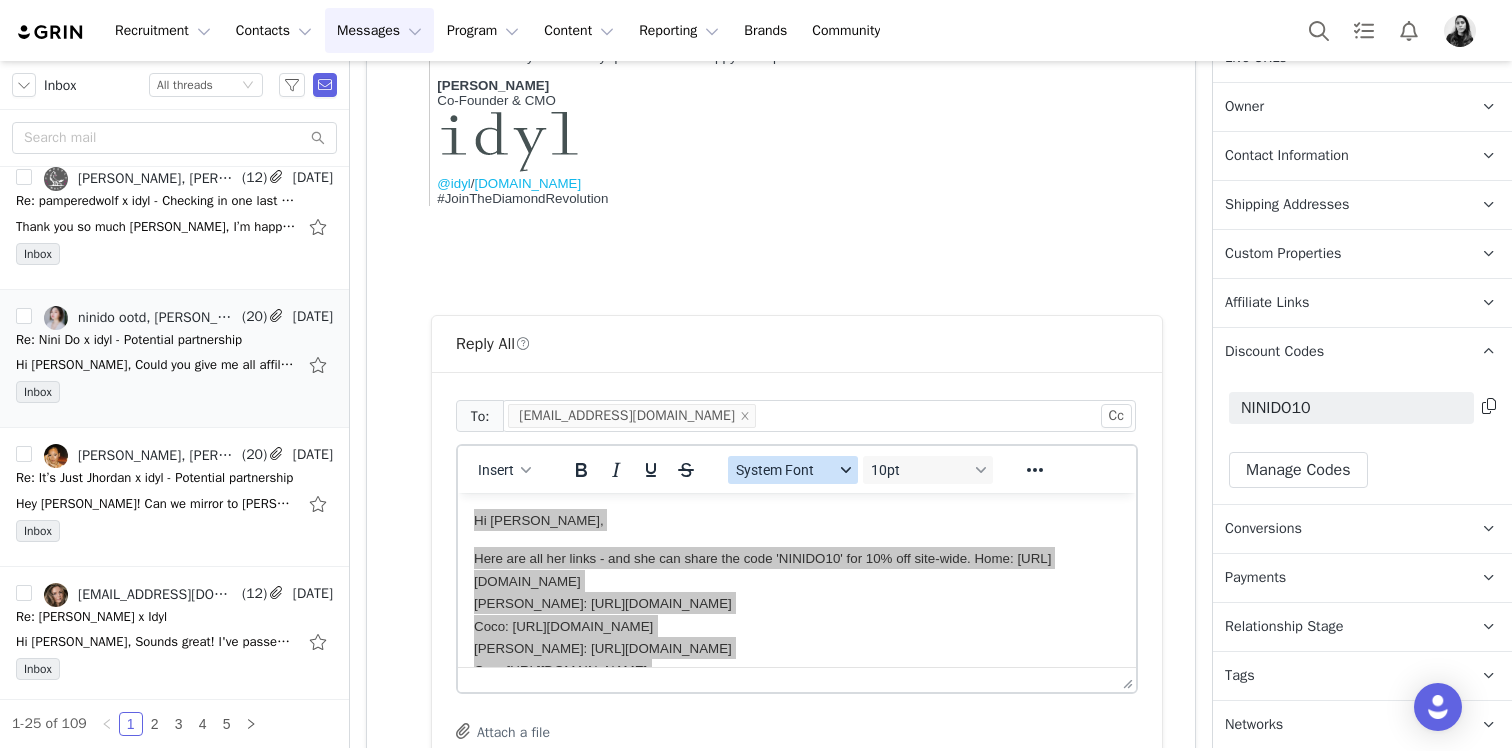 click on "System Font" at bounding box center (785, 470) 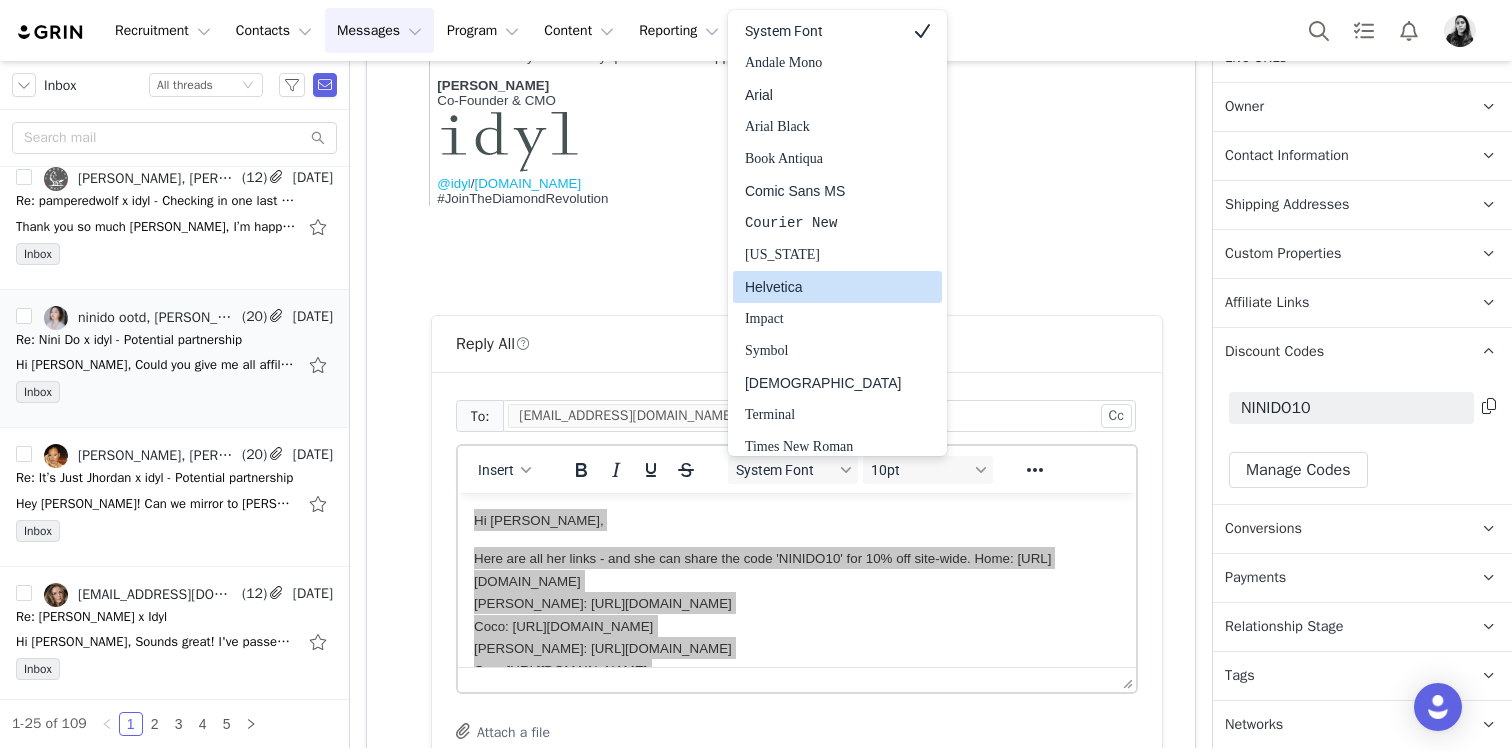 click on "Helvetica" at bounding box center [823, 287] 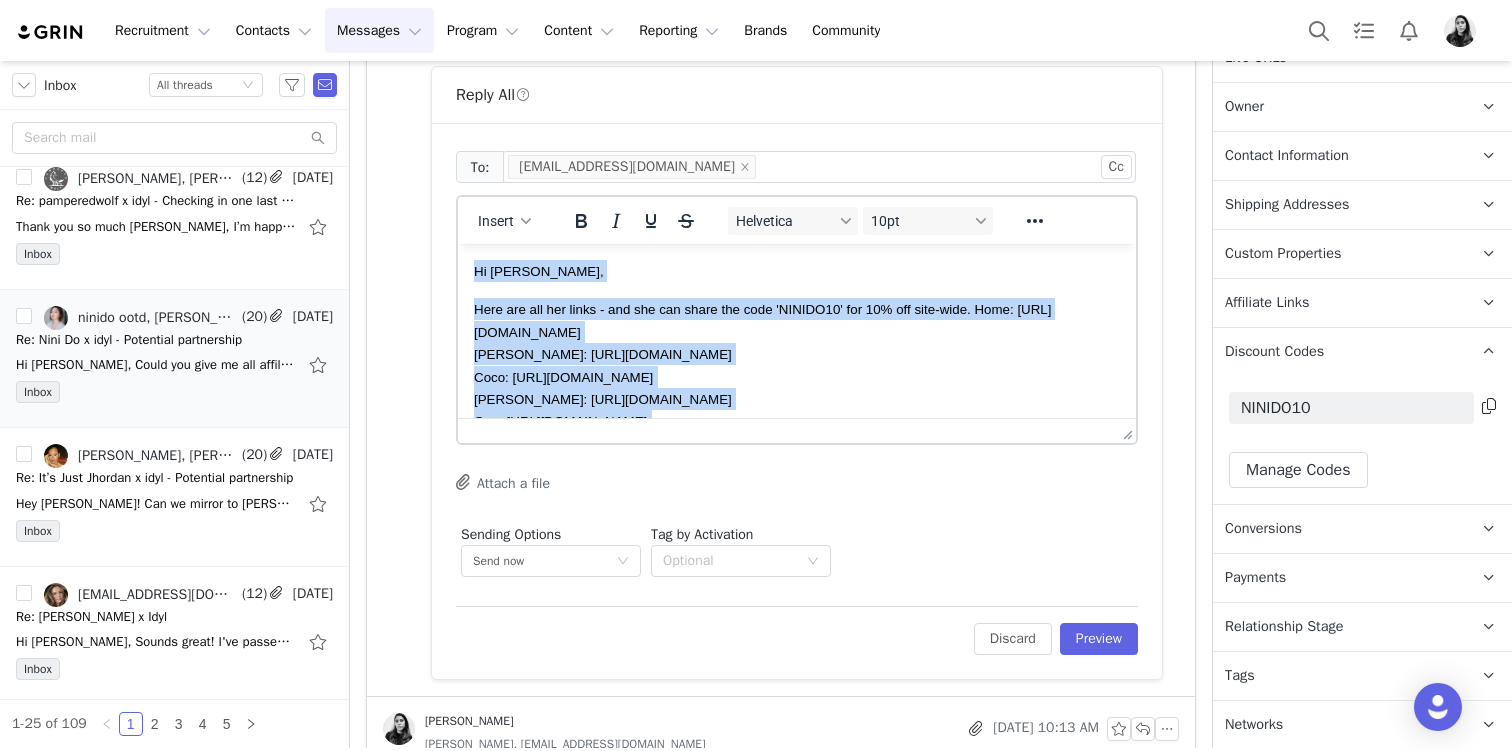 scroll, scrollTop: 802, scrollLeft: 0, axis: vertical 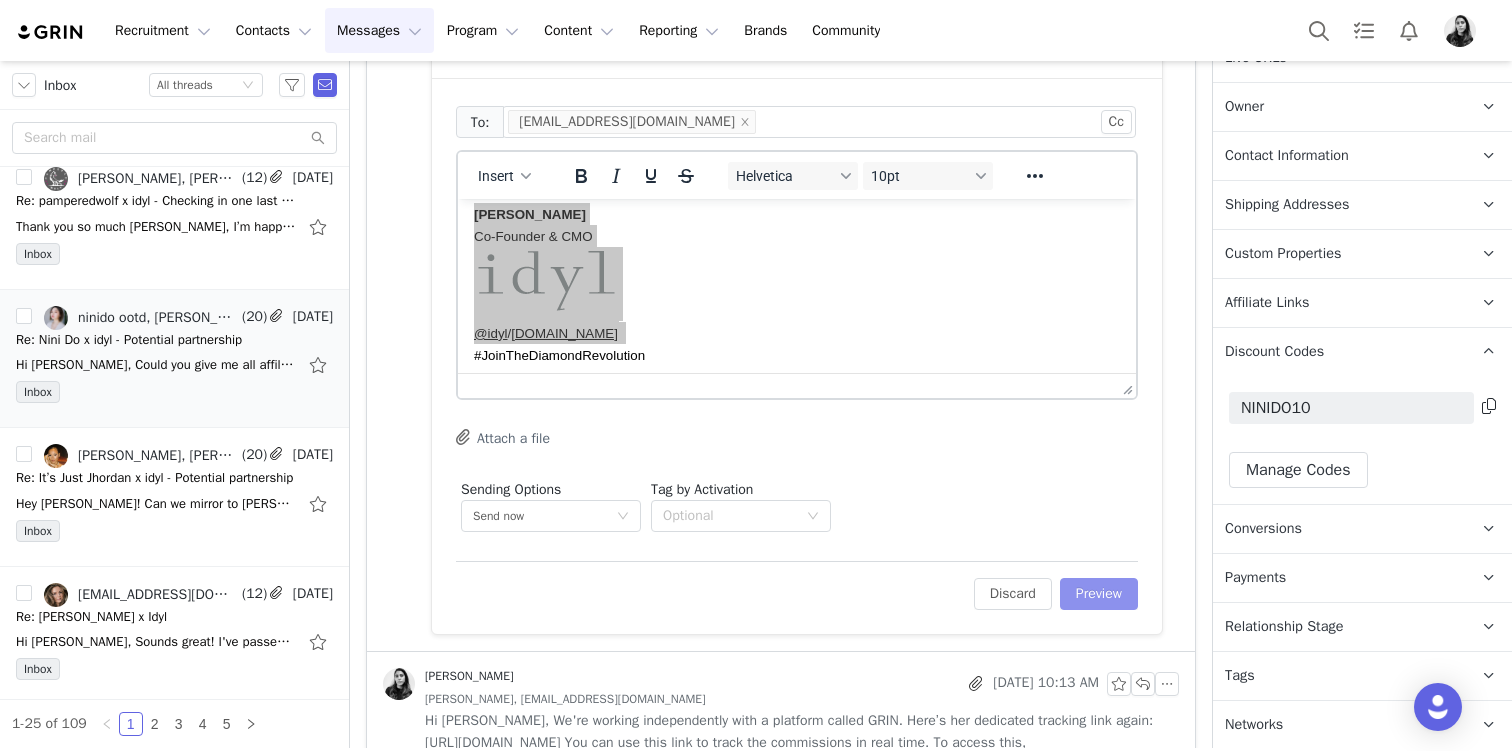 click on "Preview" at bounding box center [1099, 594] 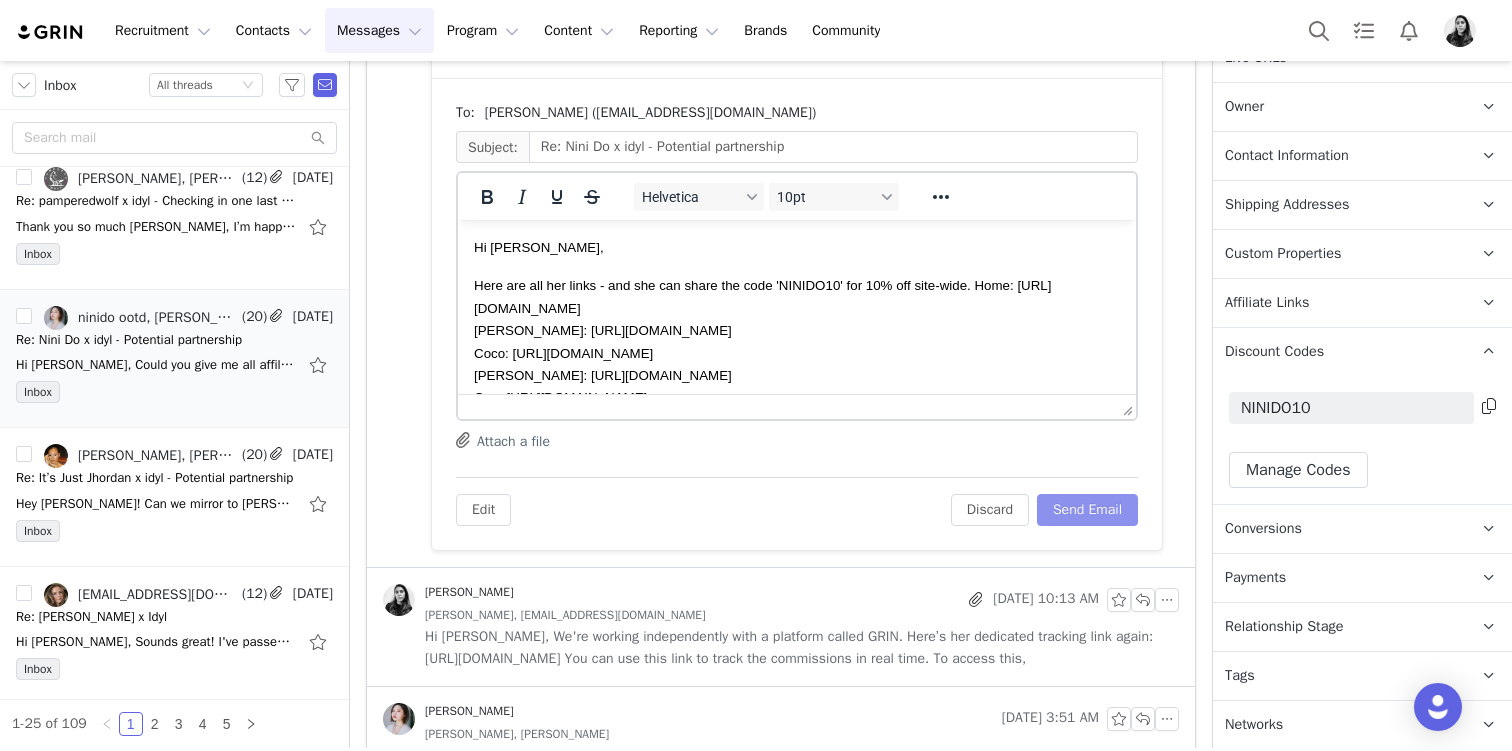 scroll, scrollTop: 0, scrollLeft: 0, axis: both 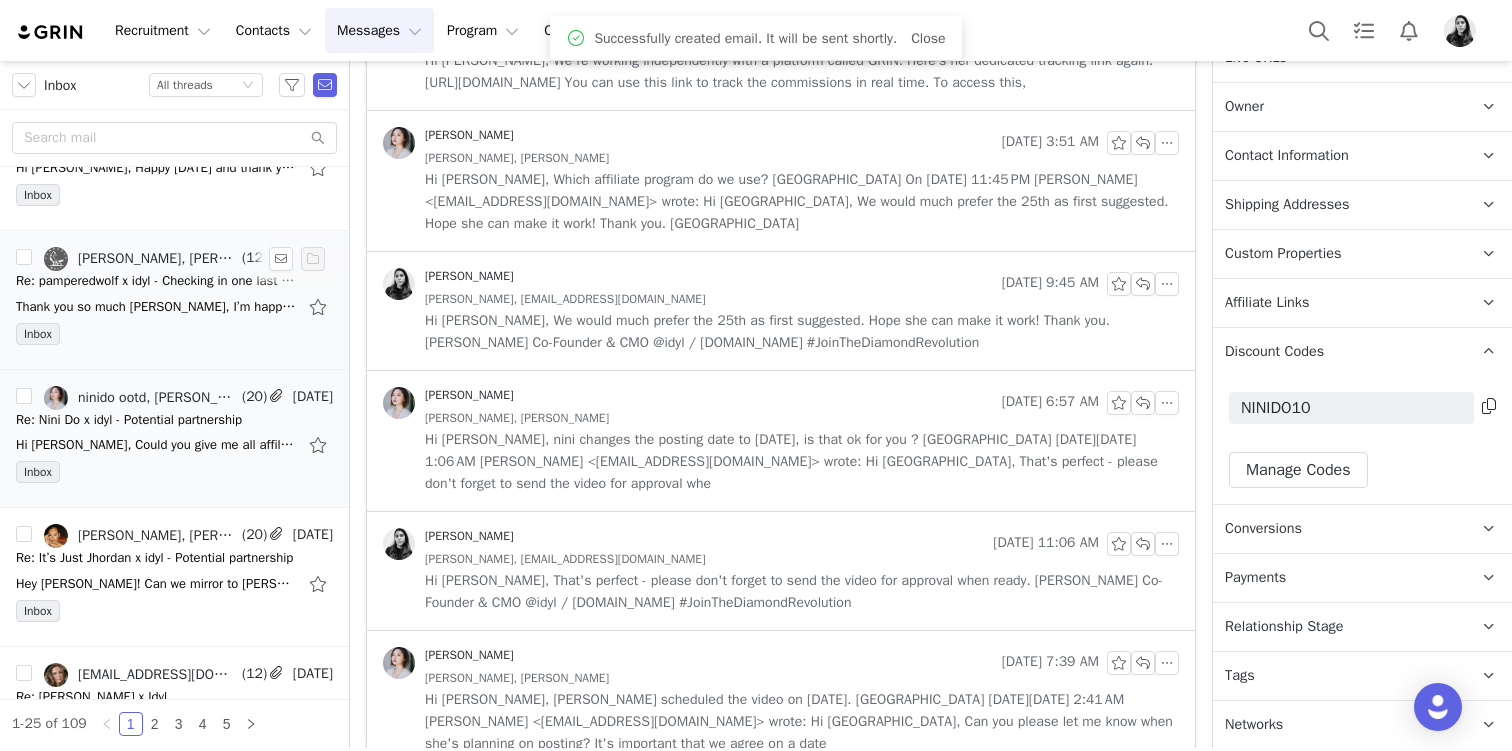 click on "Thank you so much Ornella,
I’m happy to try out the jewellery and if all goes well we can look at signing contracts.
Best wishes
Gemma
On Wed, 9 Jul 2025 at 10:02, Ornella Siso <ornella@idyl.com> wrote:
Hi Gemma,
Thank you so much for your h" at bounding box center (156, 307) 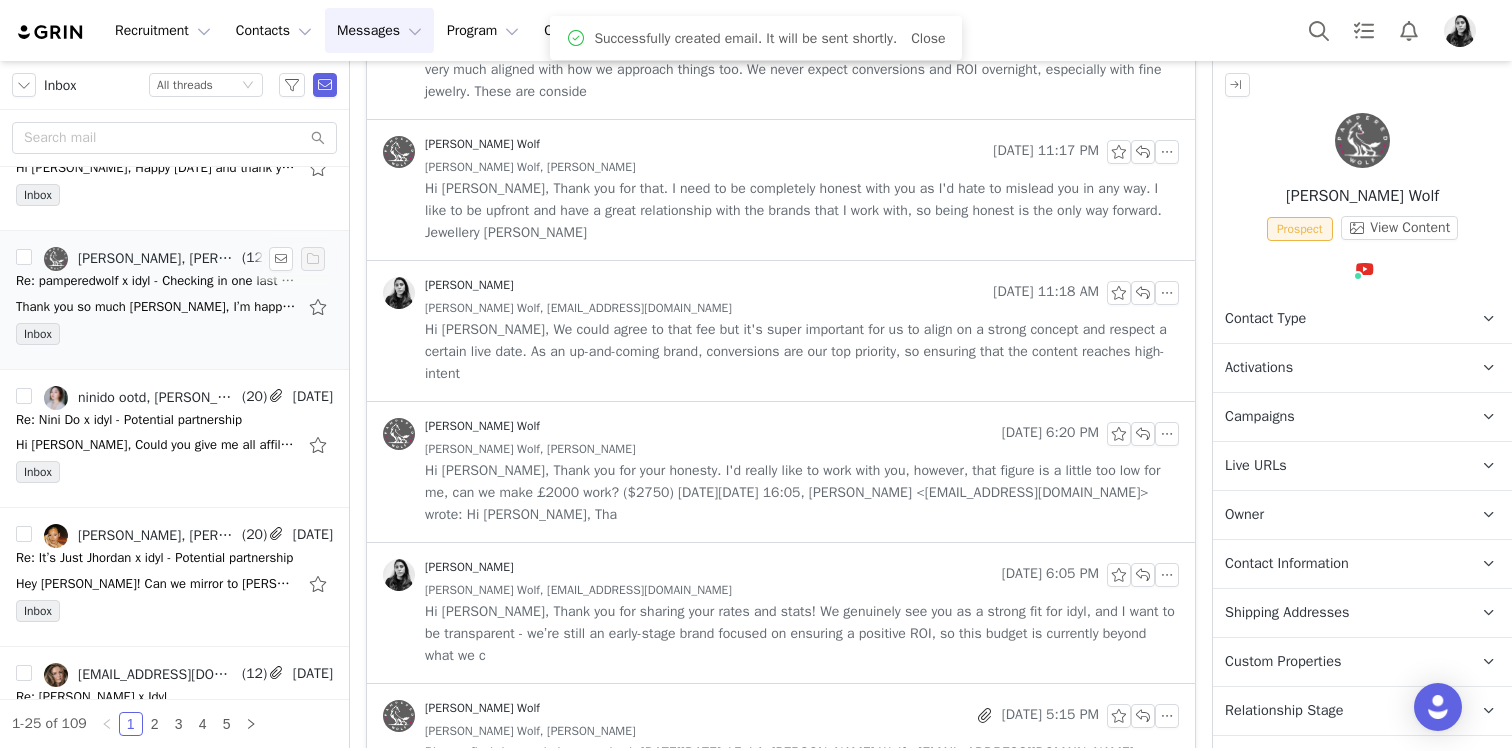 scroll, scrollTop: 0, scrollLeft: 0, axis: both 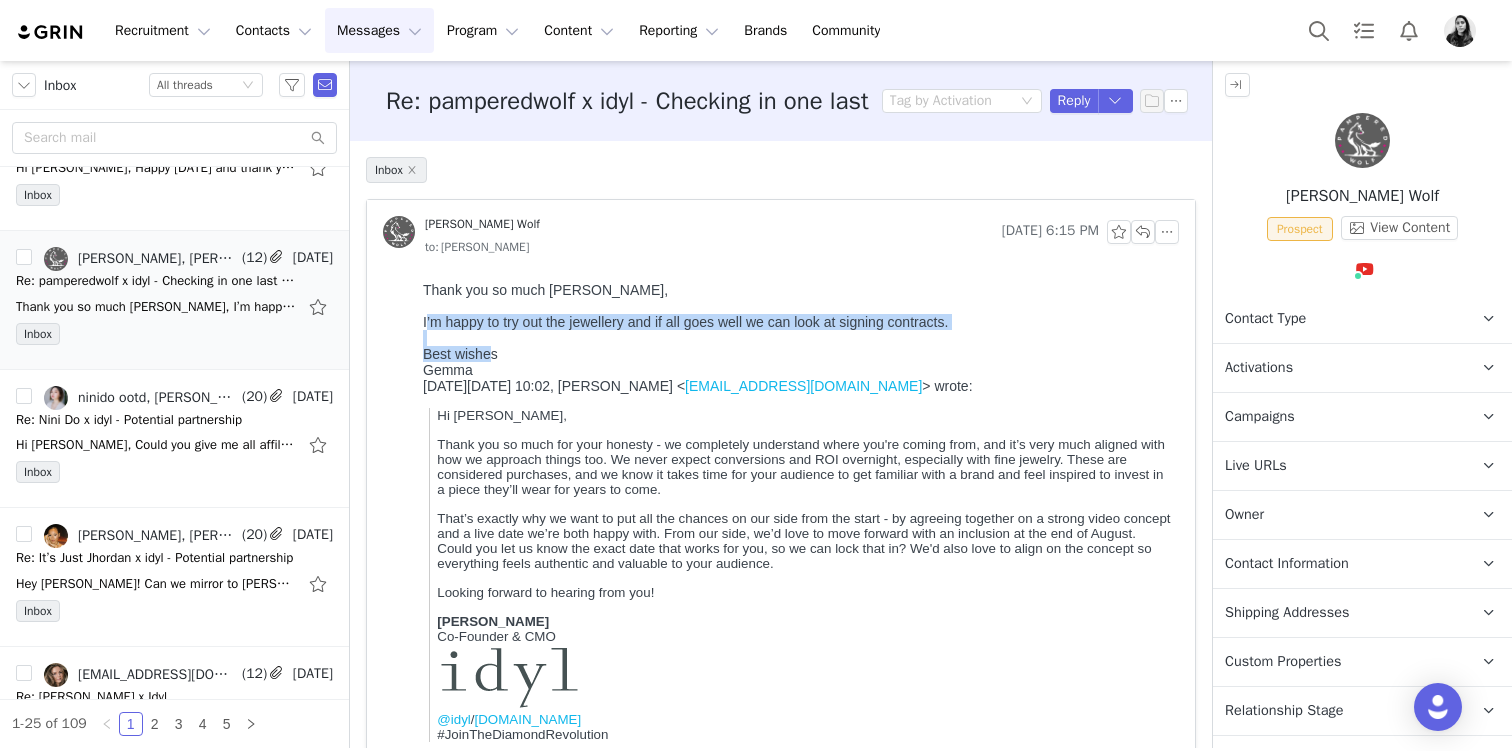 drag, startPoint x: 492, startPoint y: 354, endPoint x: 428, endPoint y: 324, distance: 70.68239 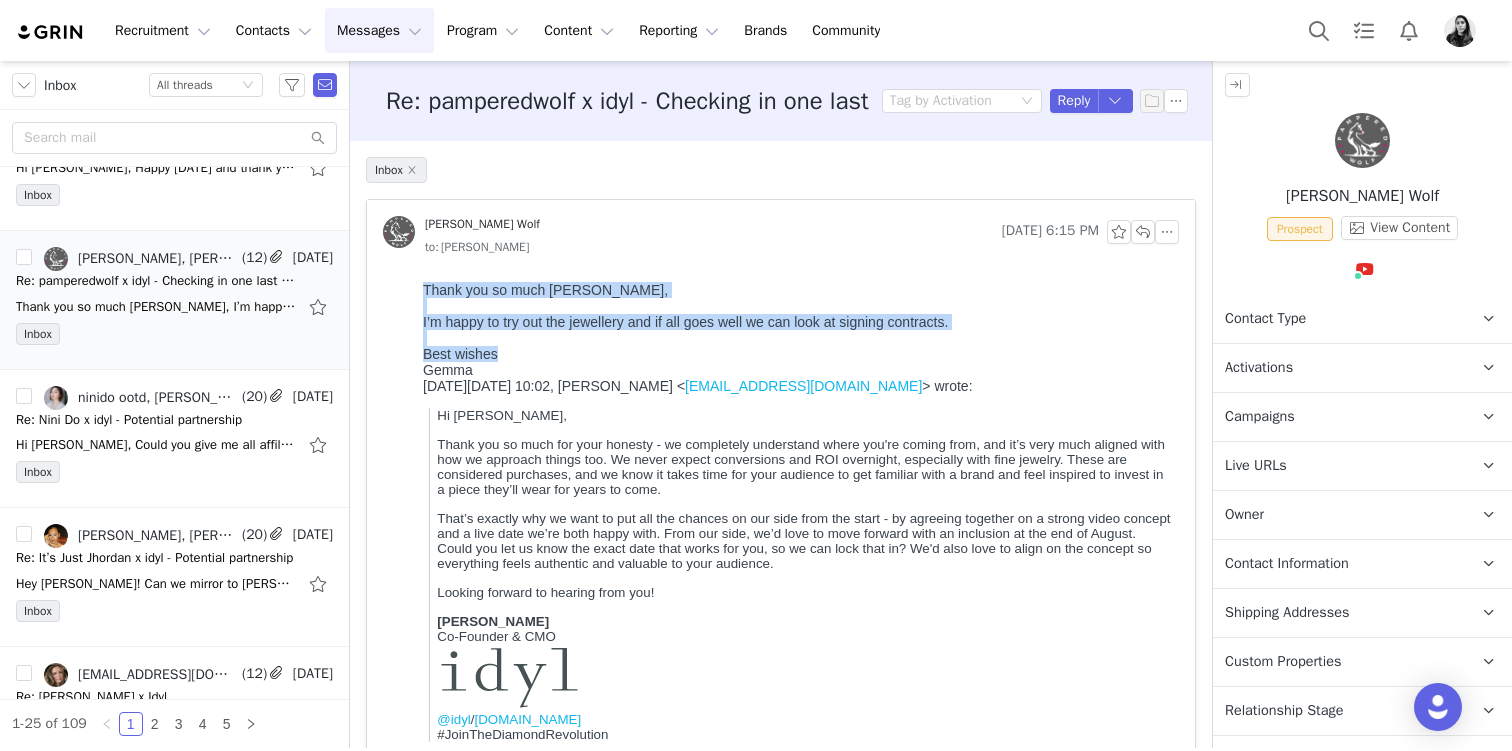 drag, startPoint x: 517, startPoint y: 366, endPoint x: 422, endPoint y: 294, distance: 119.20151 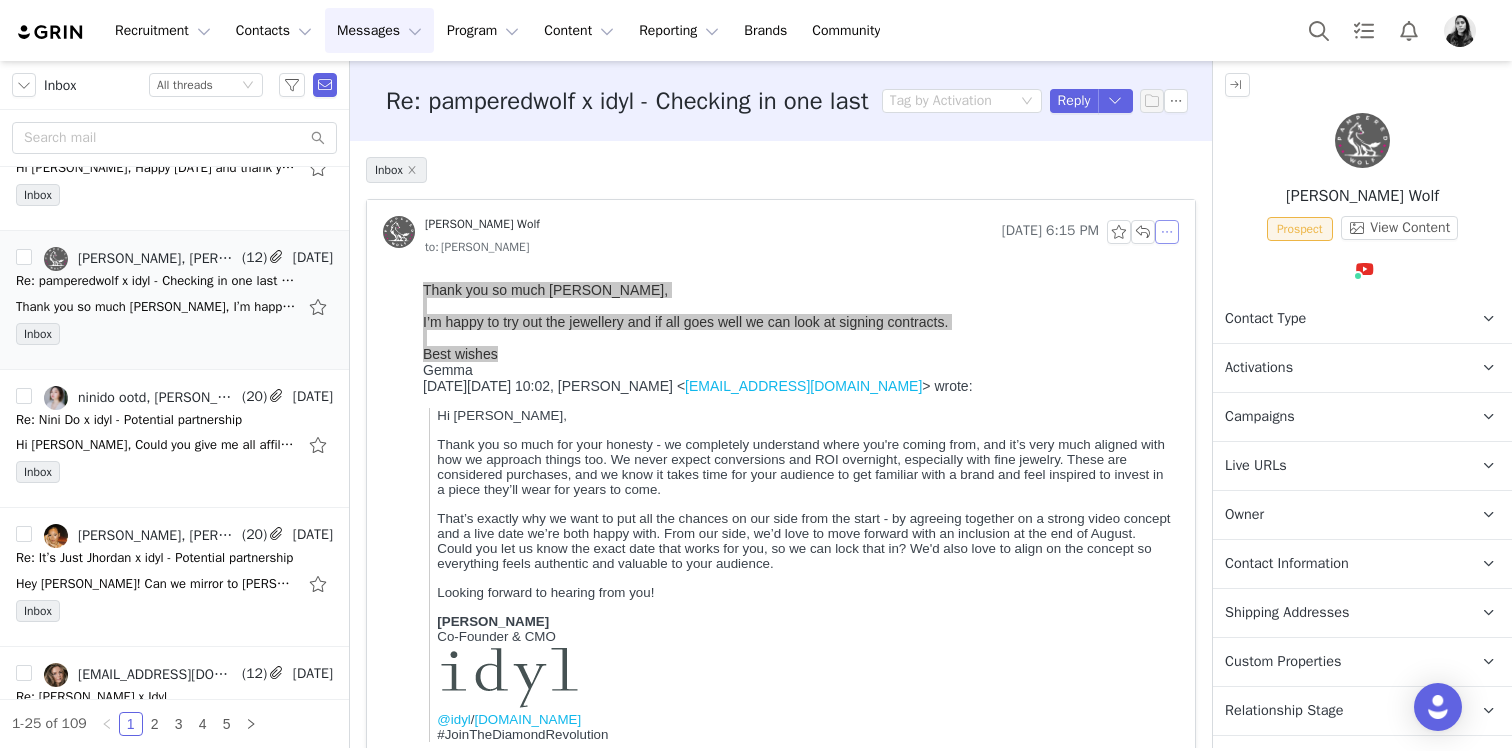 click at bounding box center (1167, 232) 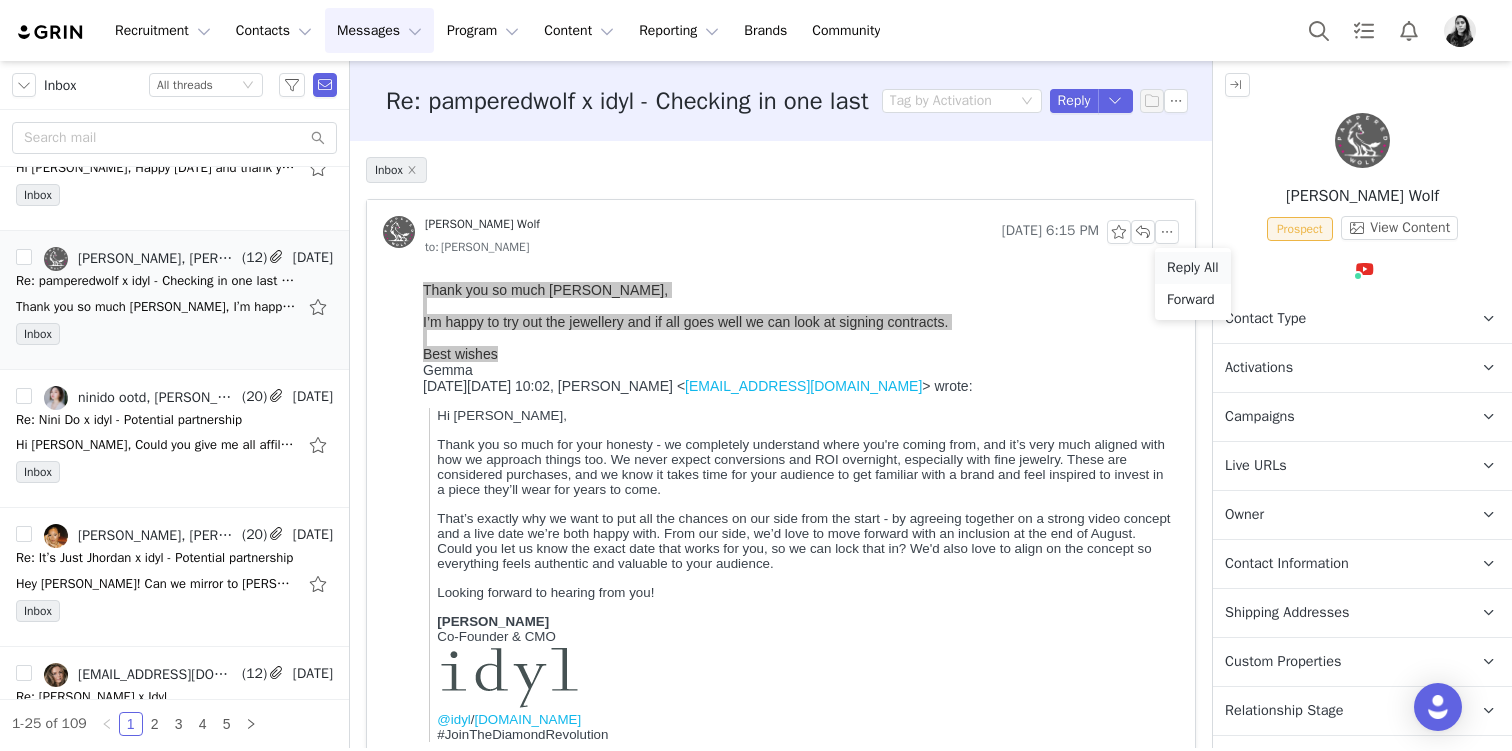 click on "Reply All" at bounding box center [1193, 268] 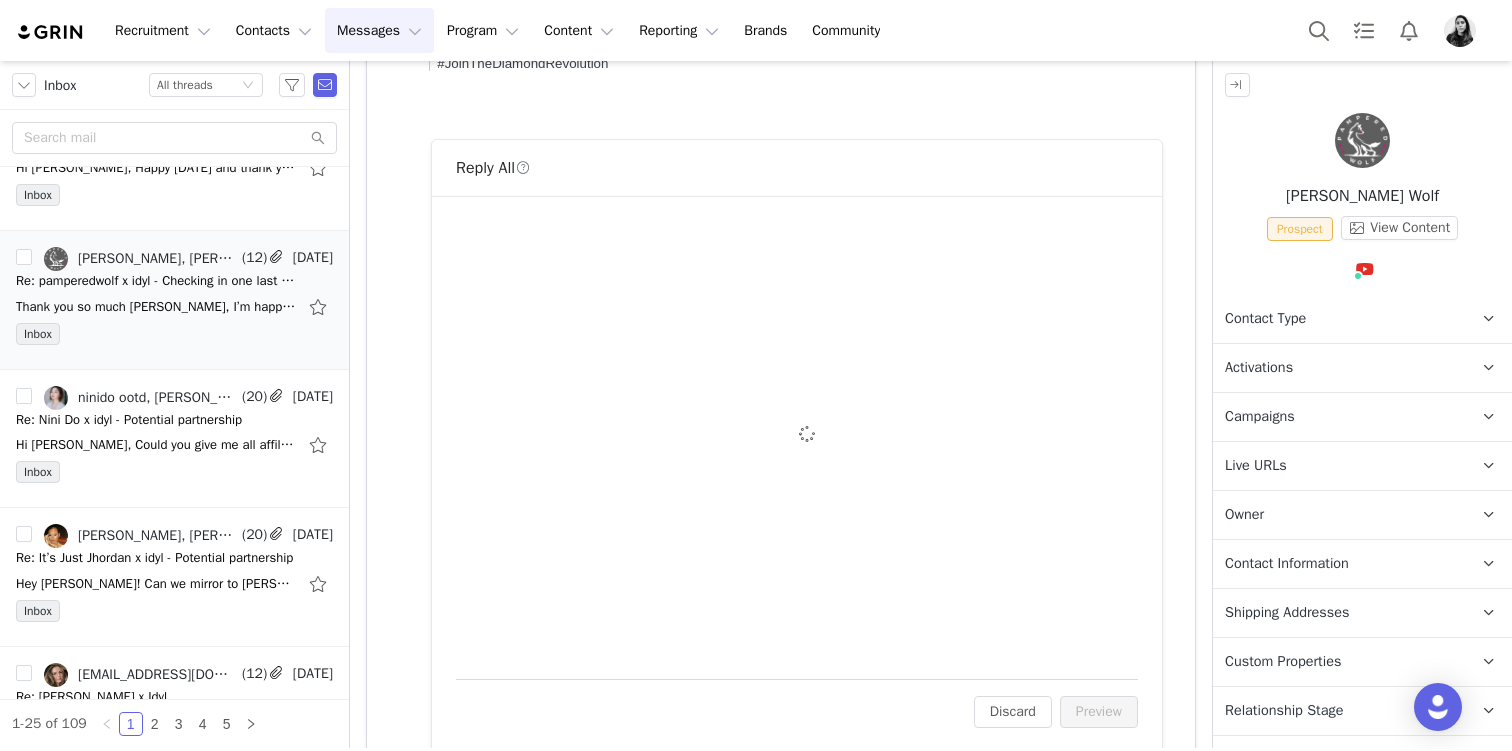 scroll, scrollTop: 740, scrollLeft: 0, axis: vertical 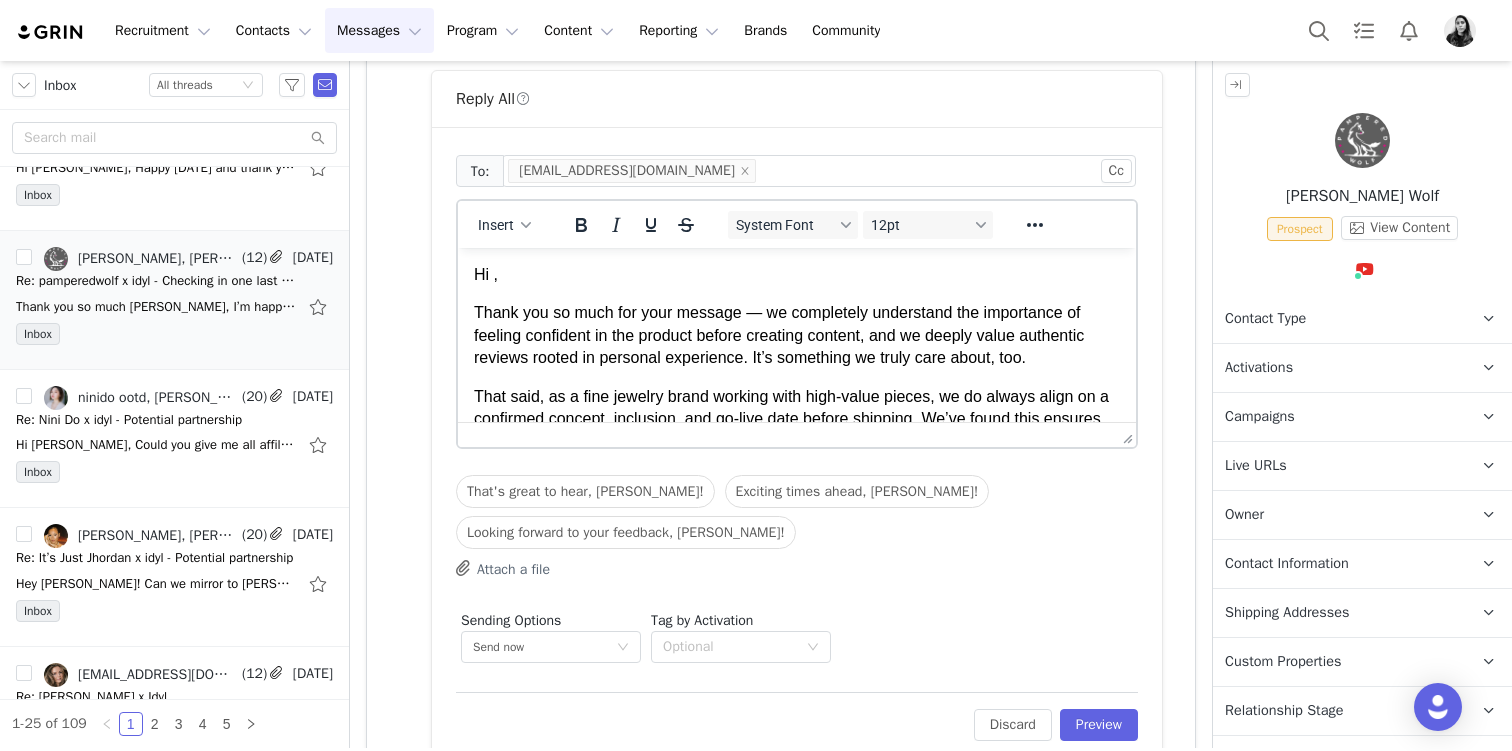 type 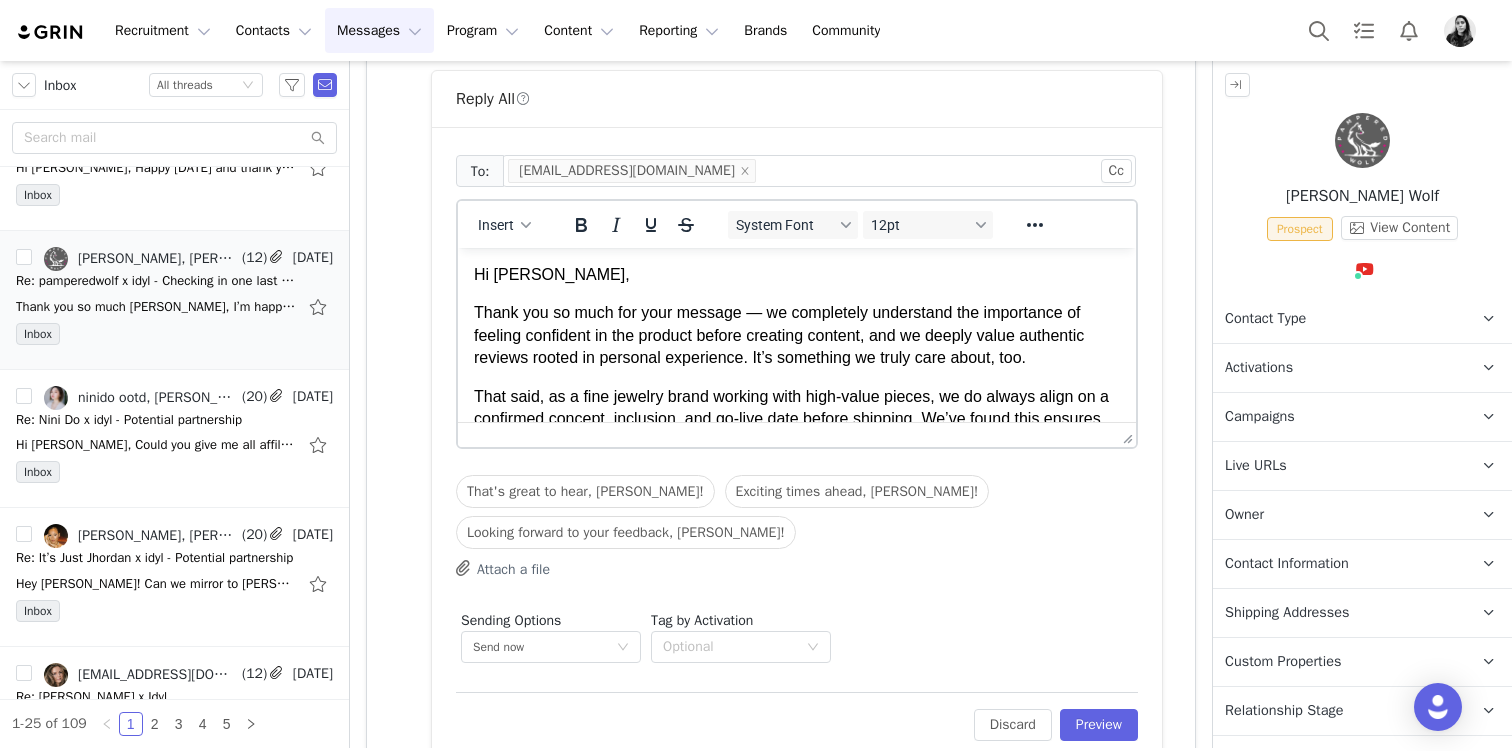 click on "Thank you so much for your message — we completely understand the importance of feeling confident in the product before creating content, and we deeply value authentic reviews rooted in personal experience. It’s something we truly care about, too." at bounding box center (797, 335) 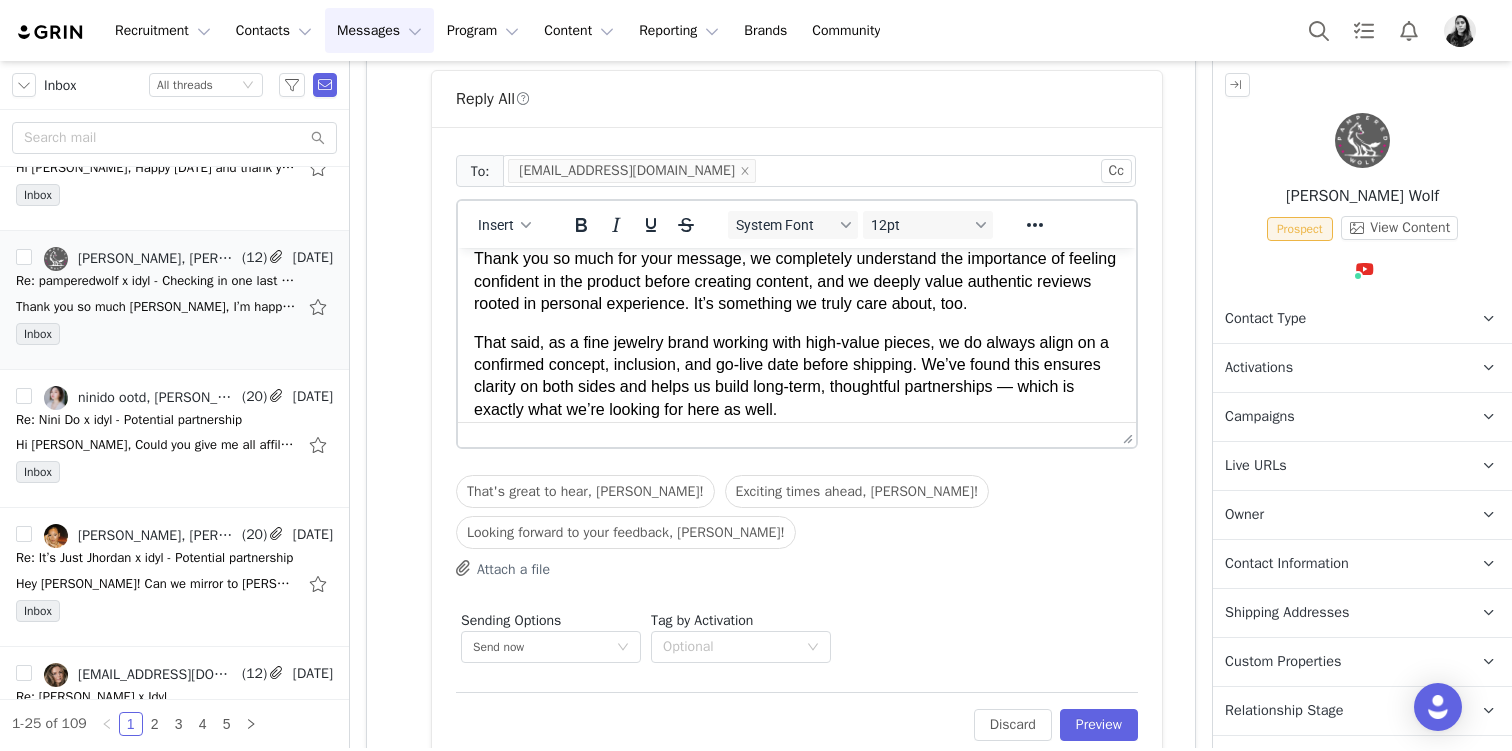 scroll, scrollTop: 55, scrollLeft: 0, axis: vertical 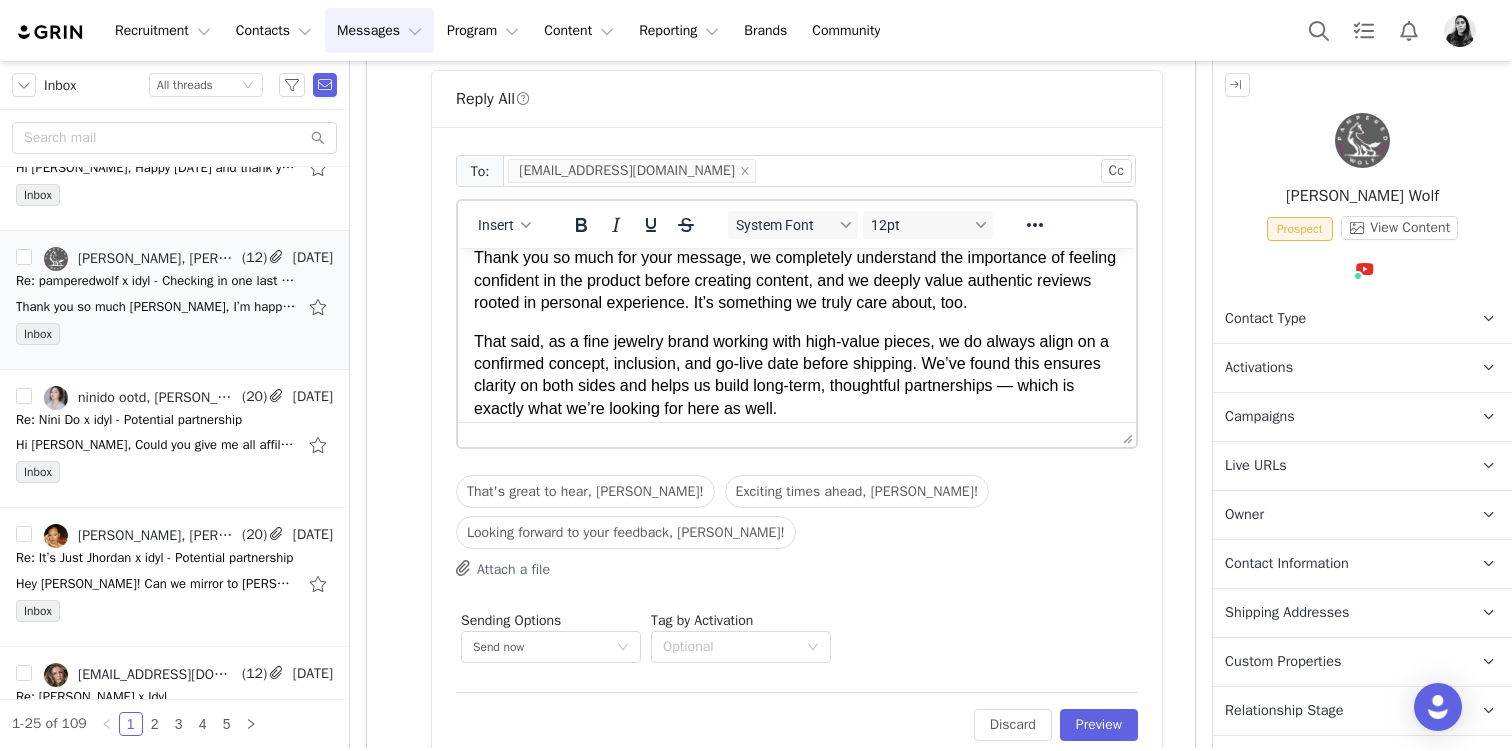 click on "That said, as a fine jewelry brand working with high-value pieces, we do always align on a confirmed concept, inclusion, and go-live date before shipping. We’ve found this ensures clarity on both sides and helps us build long-term, thoughtful partnerships — which is exactly what we’re looking for here as well." at bounding box center (797, 376) 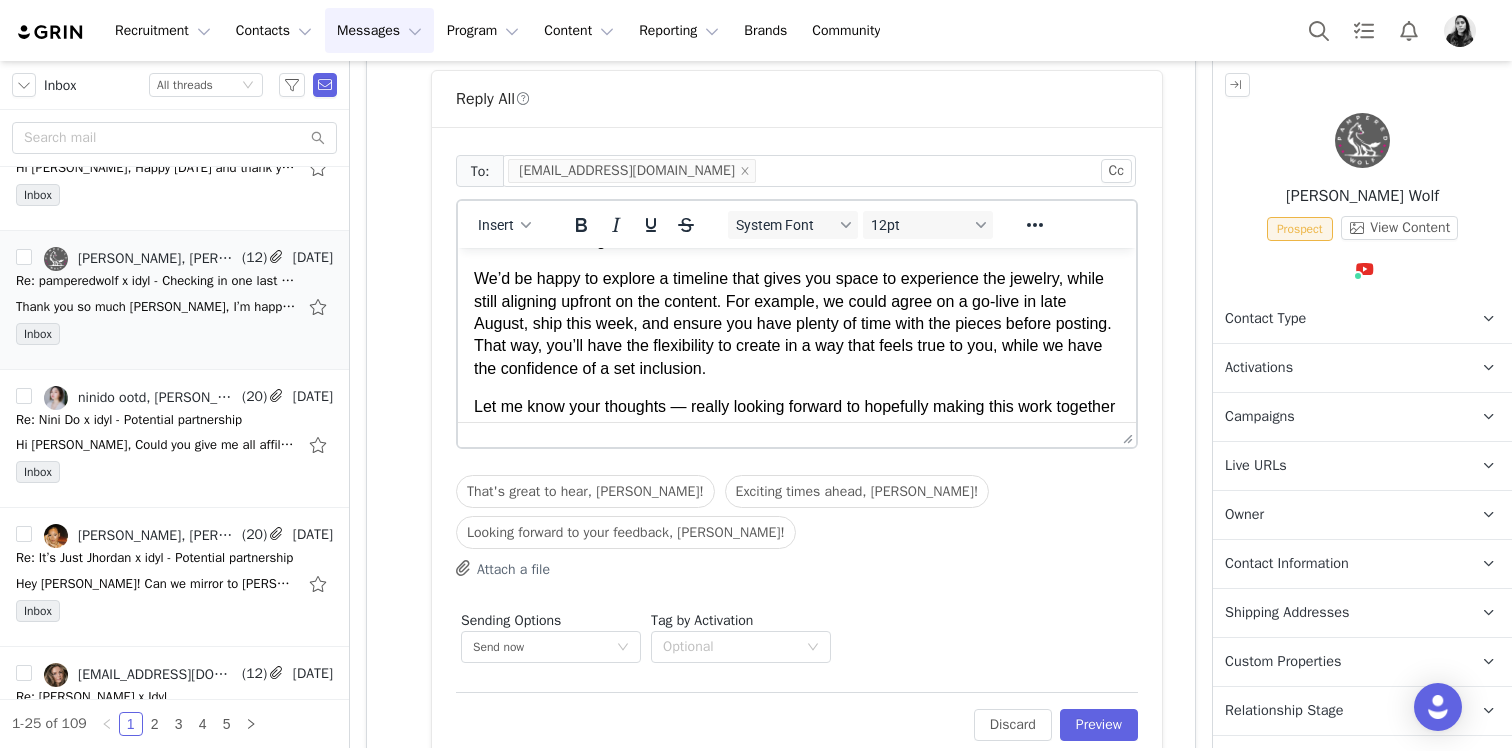 scroll, scrollTop: 243, scrollLeft: 0, axis: vertical 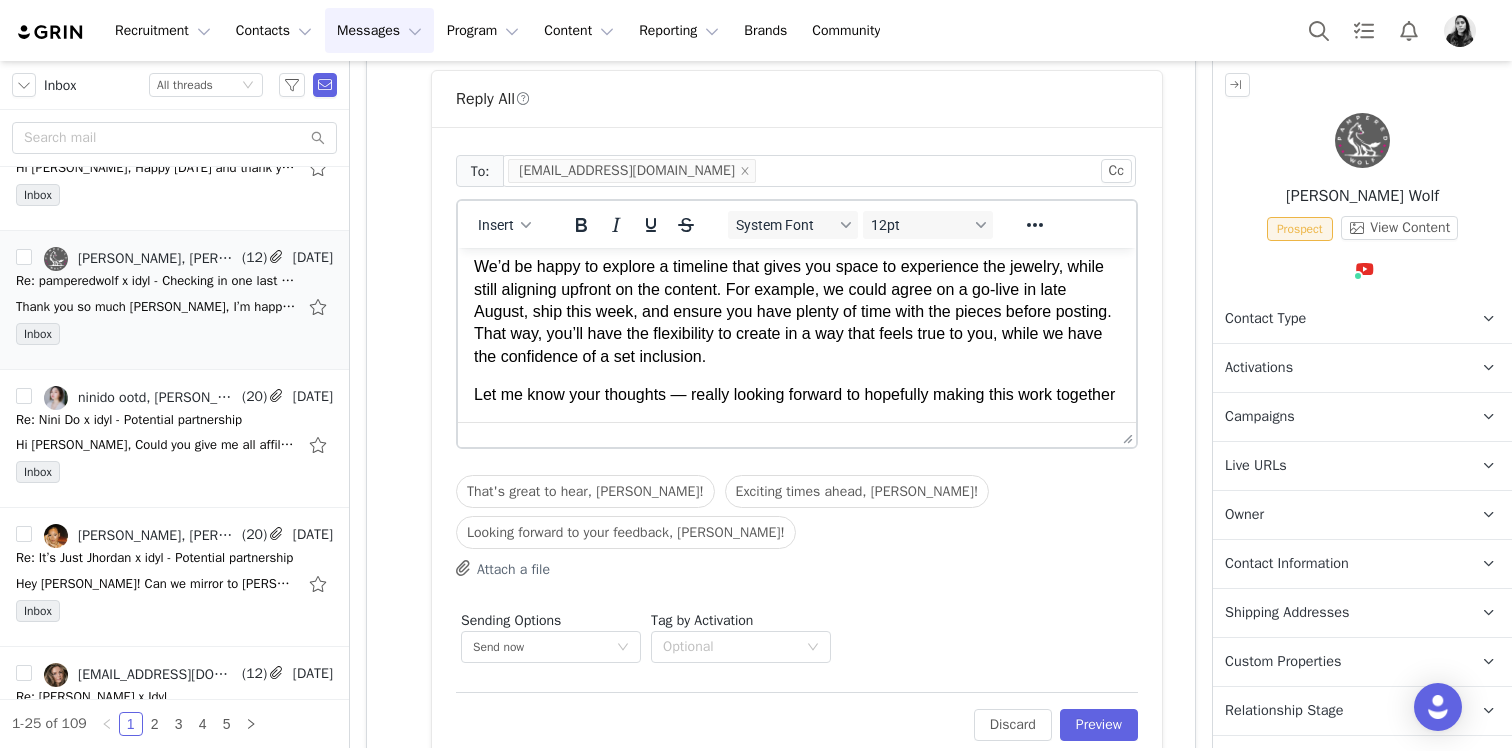 click on "Let me know your thoughts — really looking forward to hopefully making this work together" at bounding box center (797, 395) 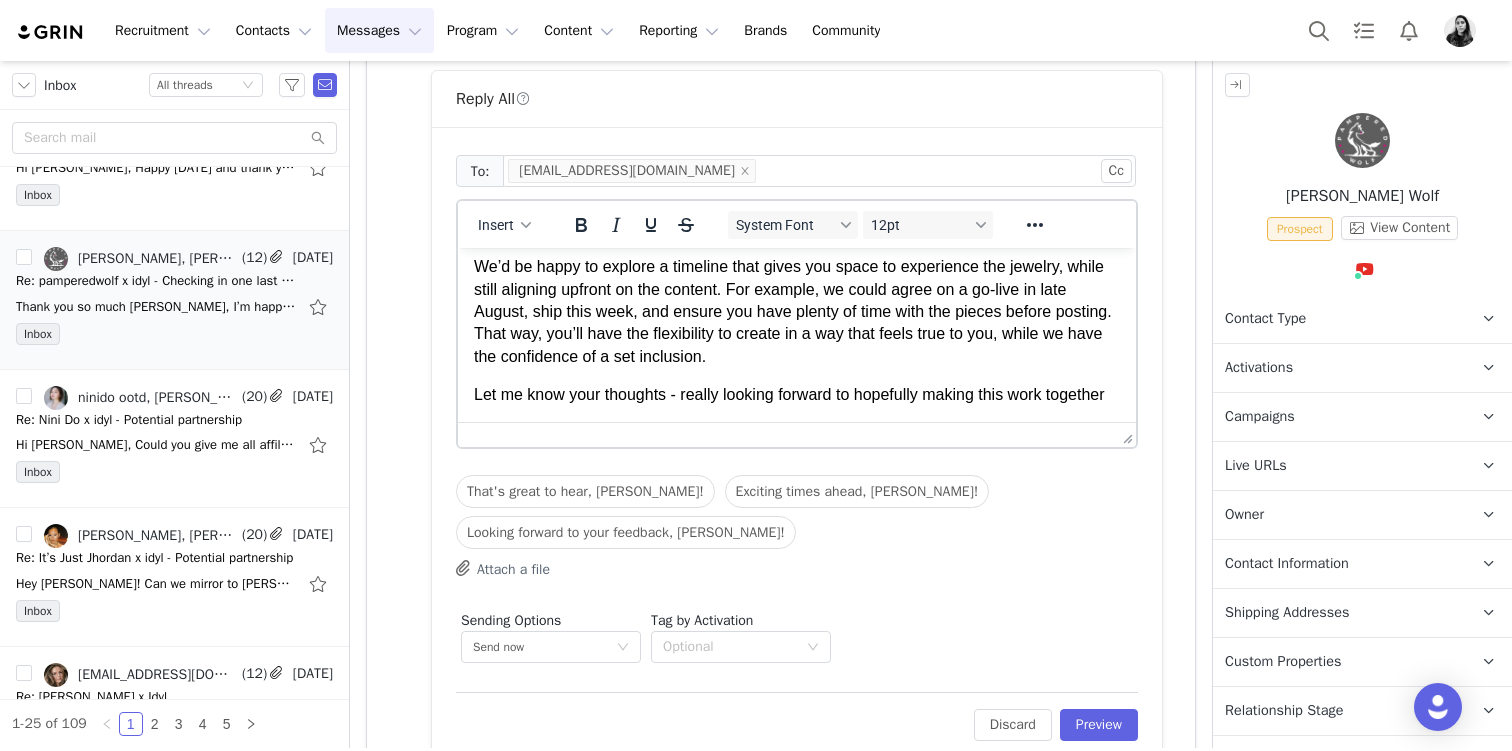 scroll, scrollTop: 243, scrollLeft: 0, axis: vertical 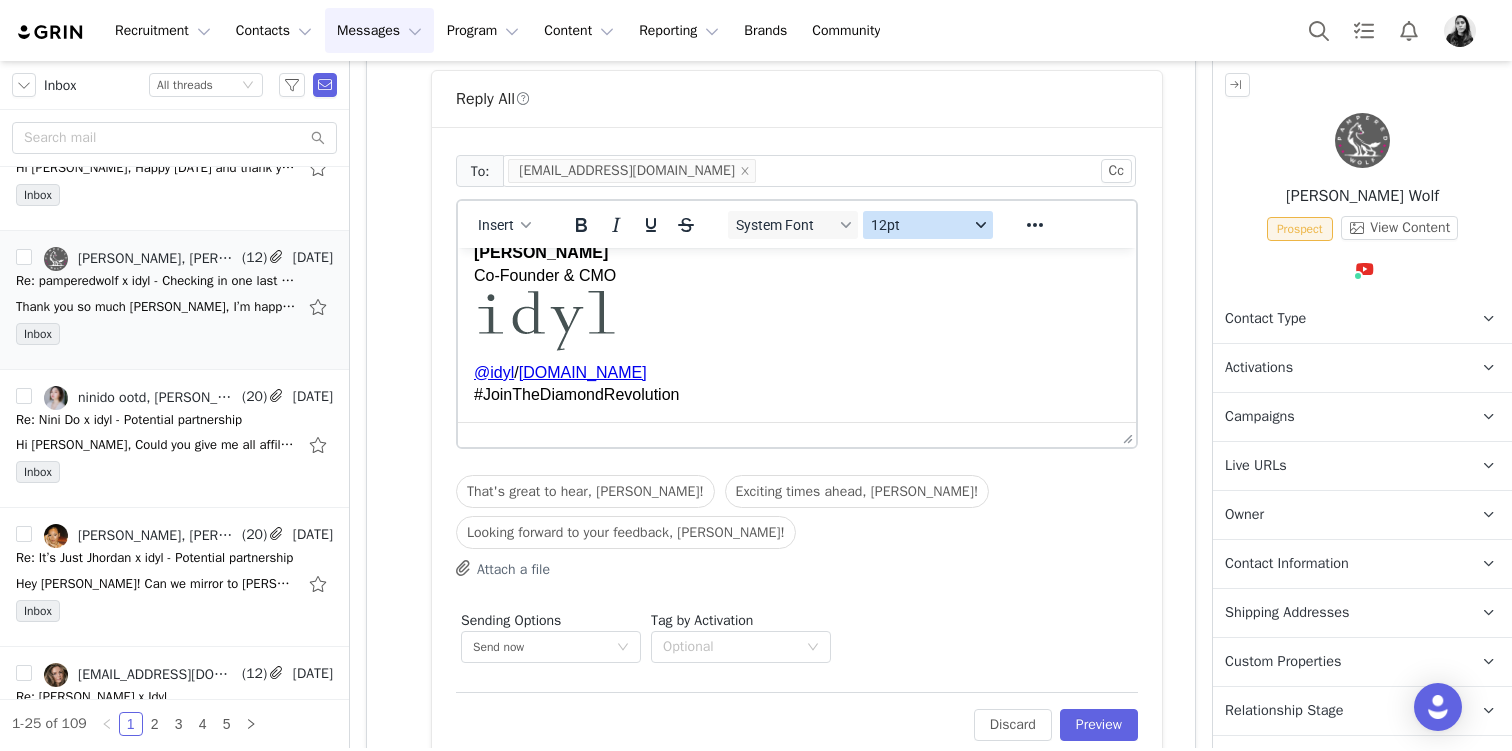 click on "12pt" at bounding box center (920, 225) 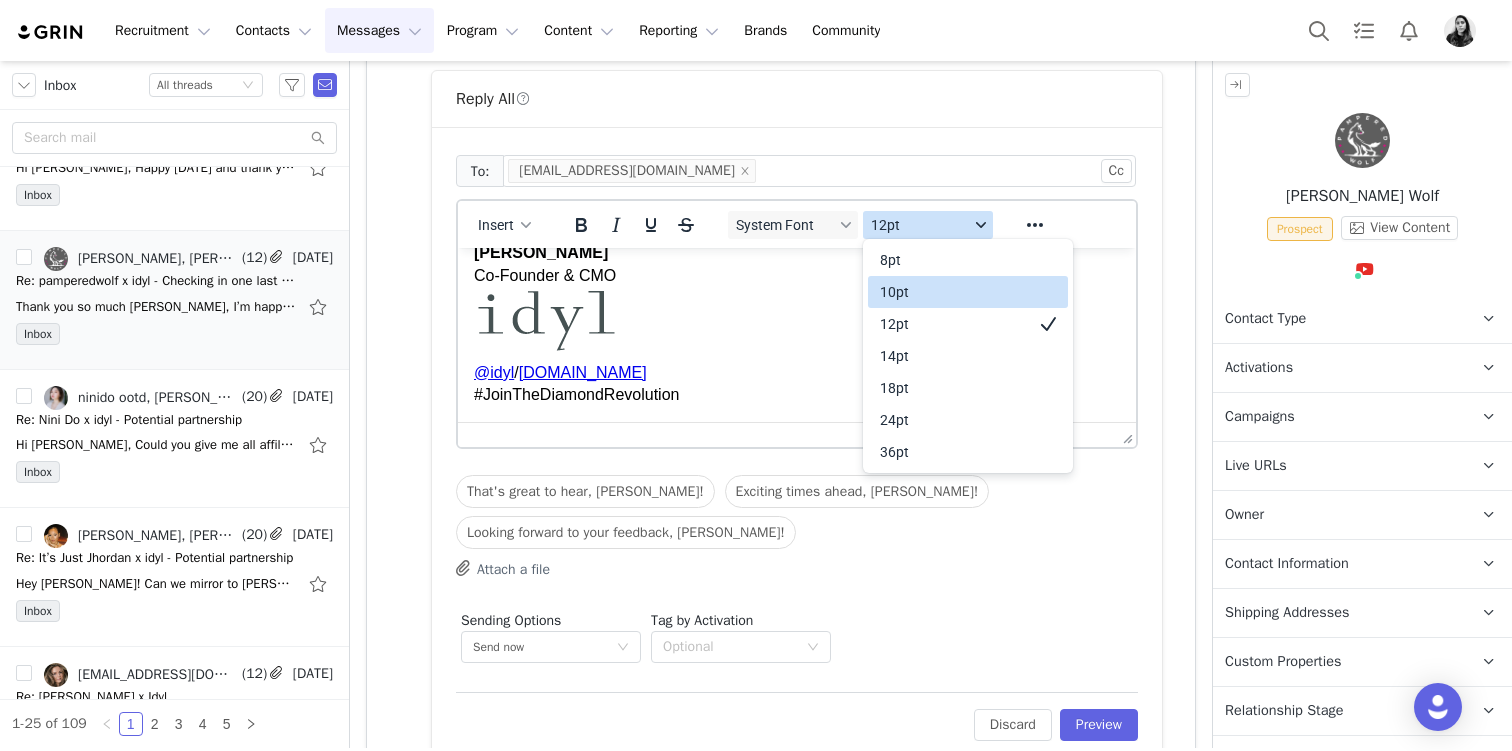 click on "10pt" at bounding box center [954, 292] 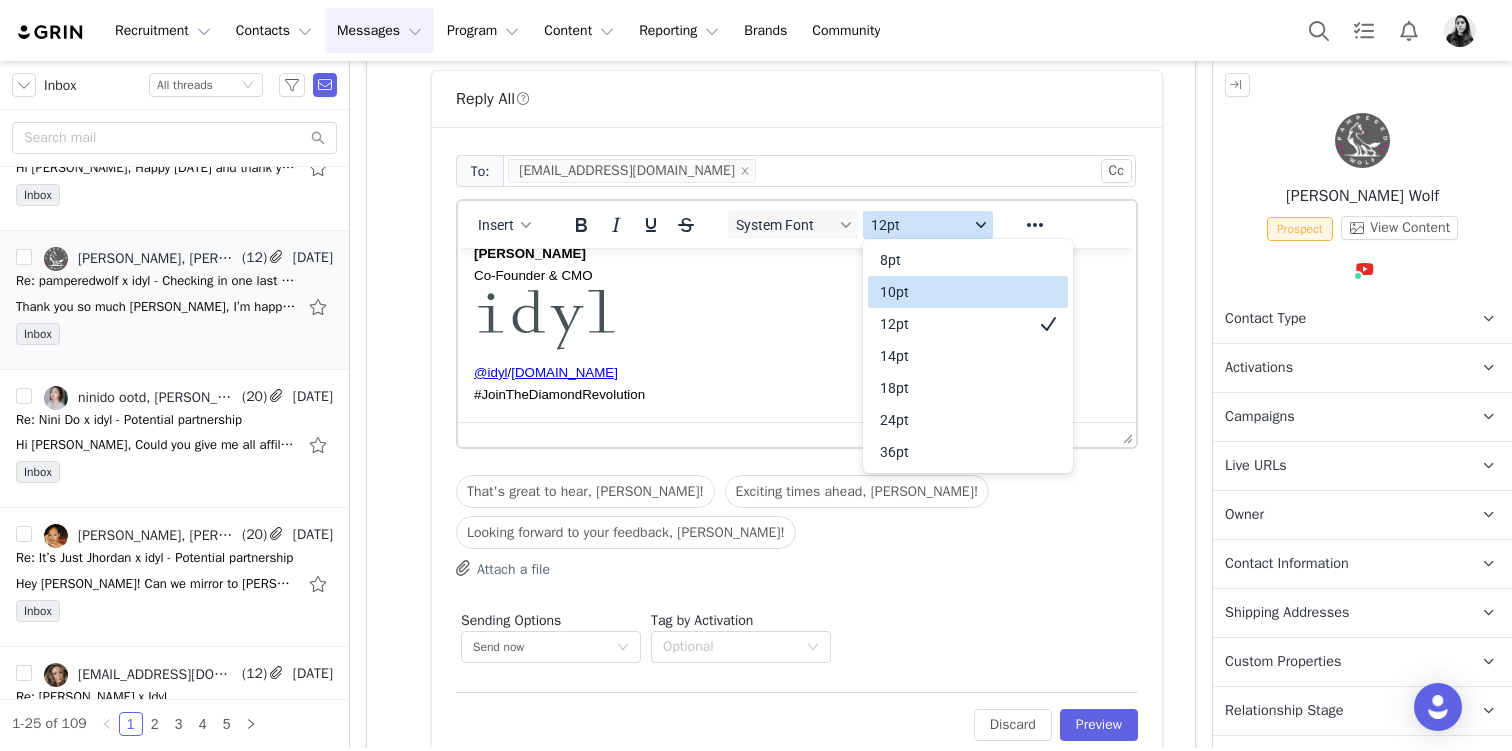 scroll, scrollTop: 370, scrollLeft: 0, axis: vertical 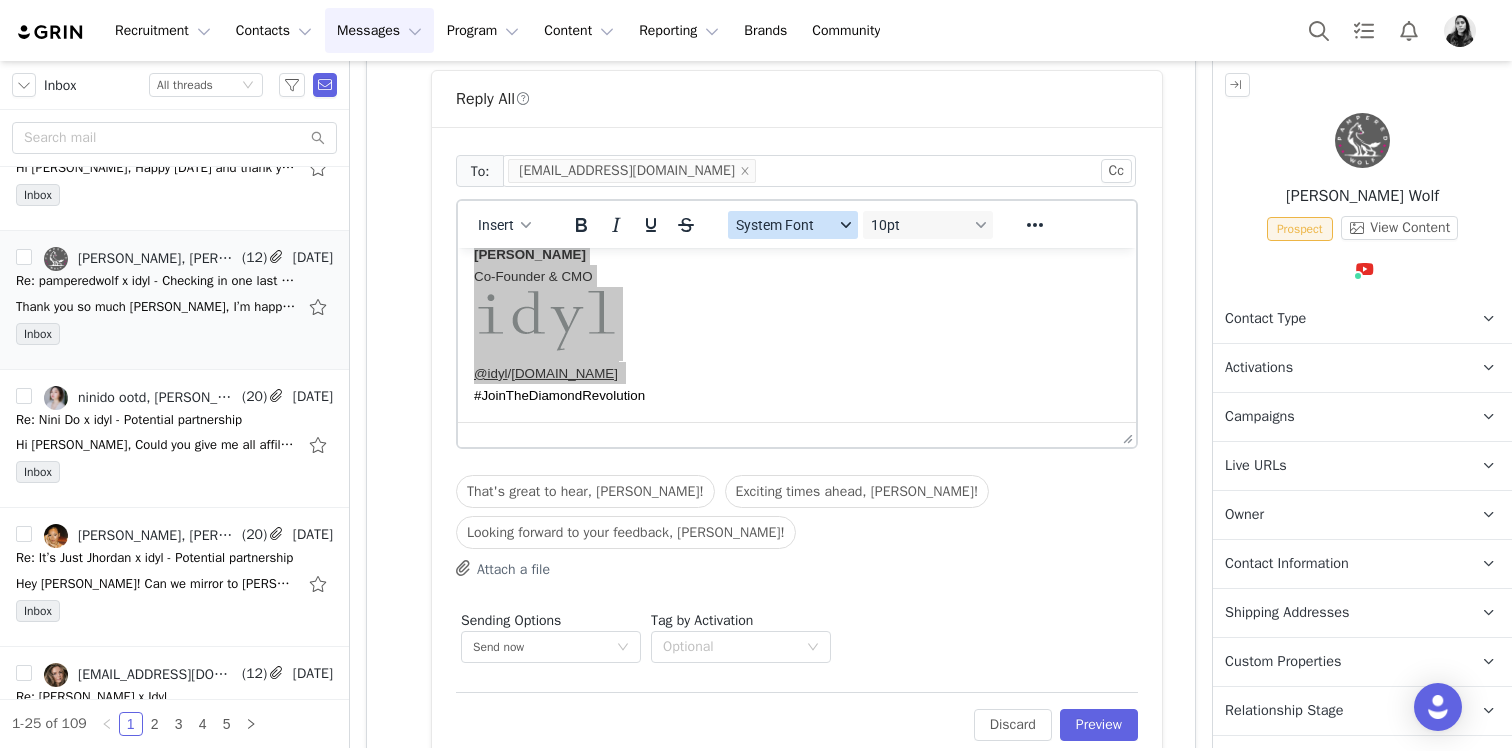 click on "System Font" at bounding box center (793, 225) 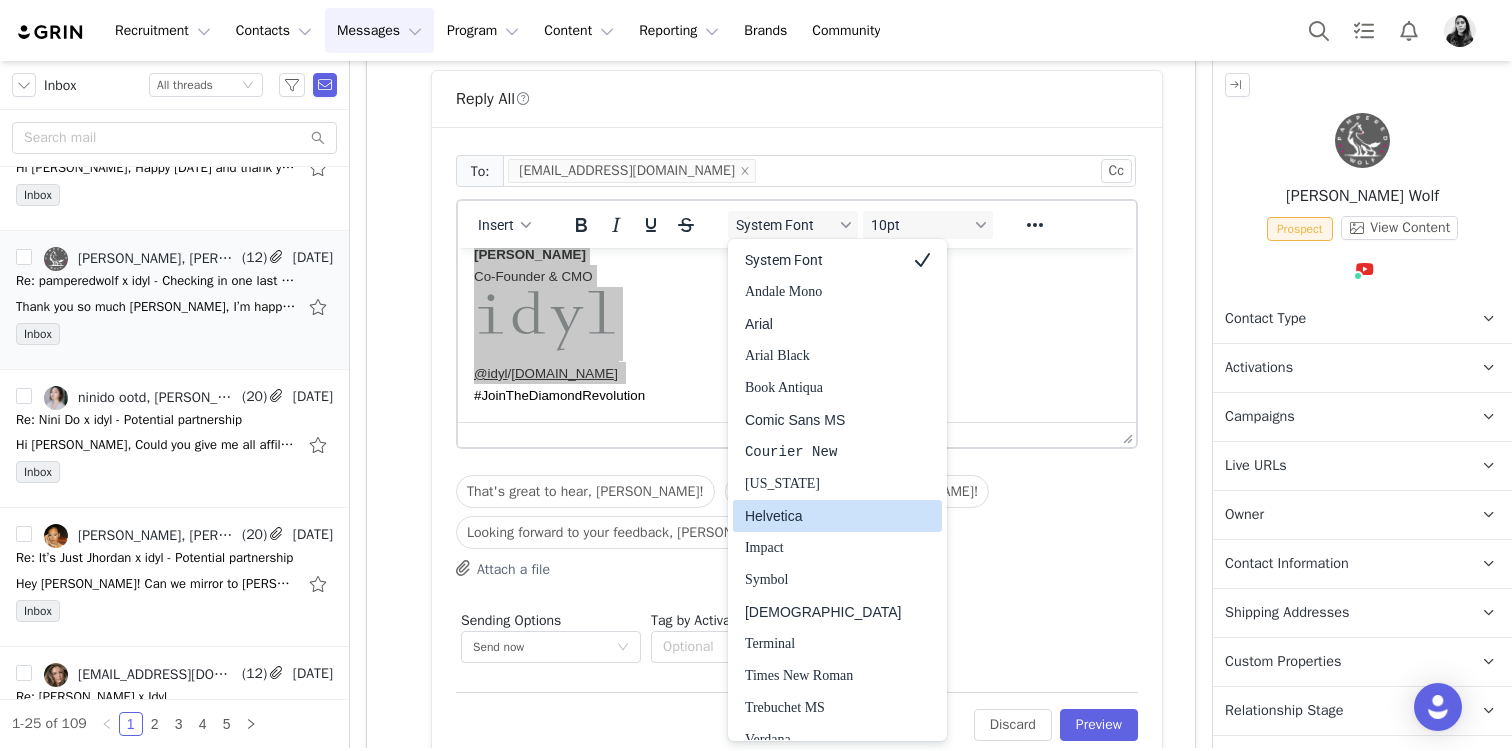 click on "Helvetica" at bounding box center (823, 516) 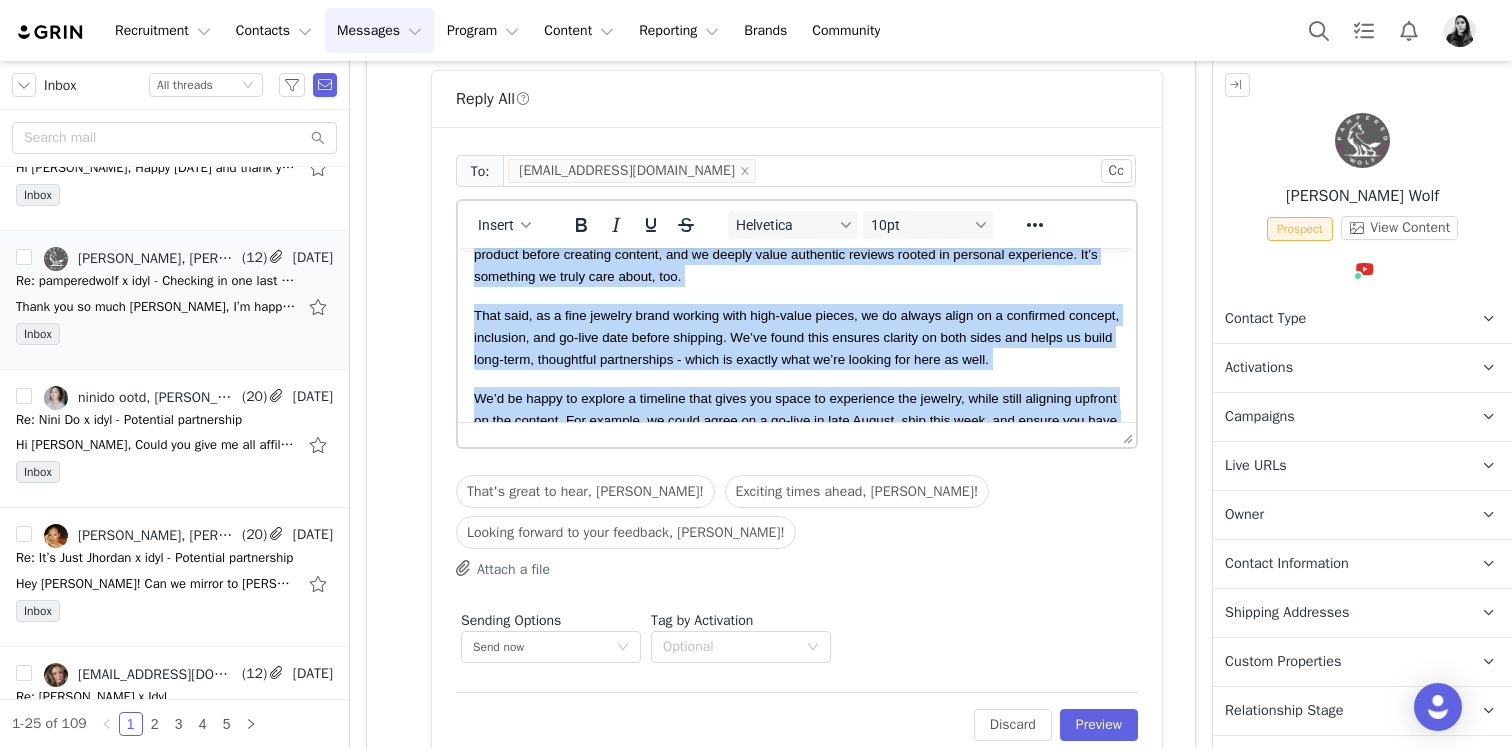 scroll, scrollTop: 0, scrollLeft: 0, axis: both 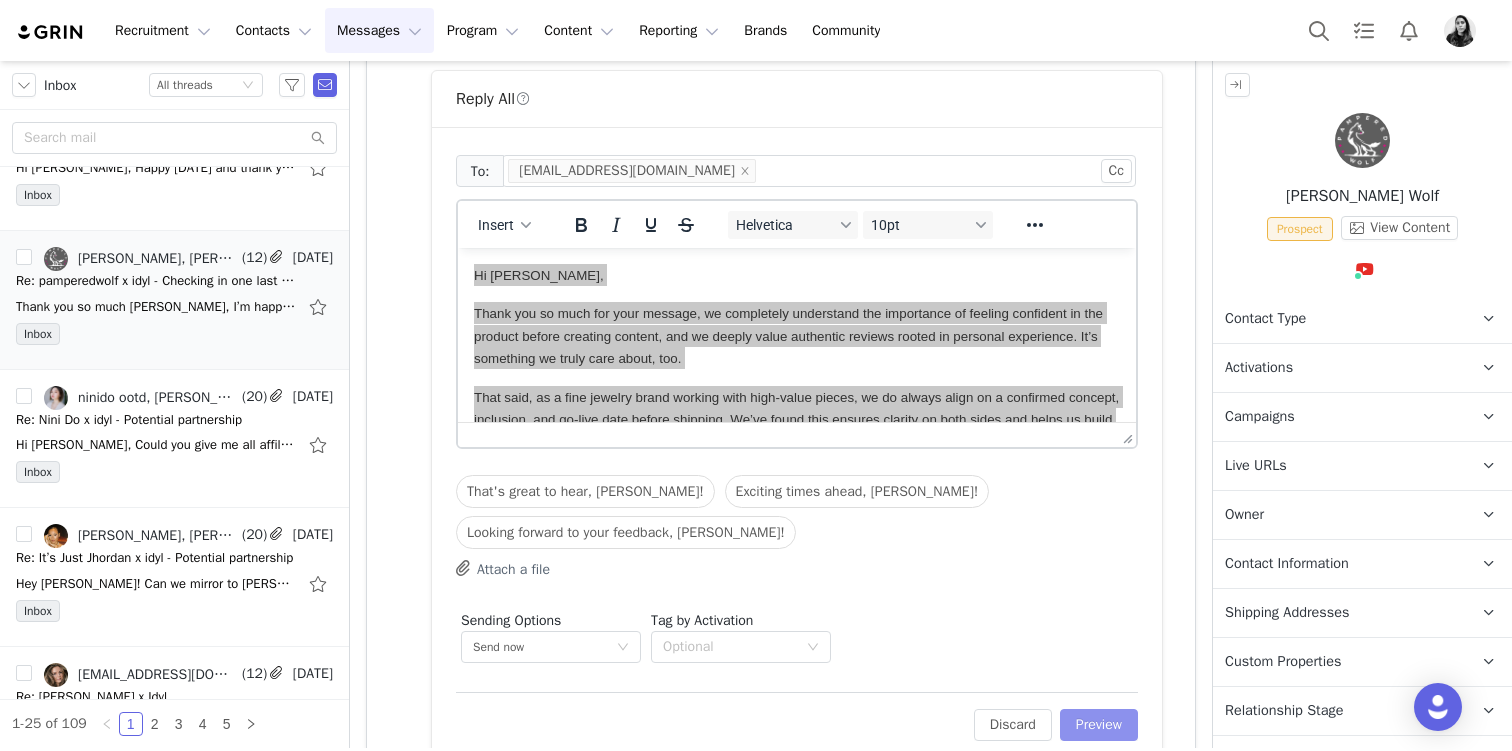 click on "Preview" at bounding box center [1099, 725] 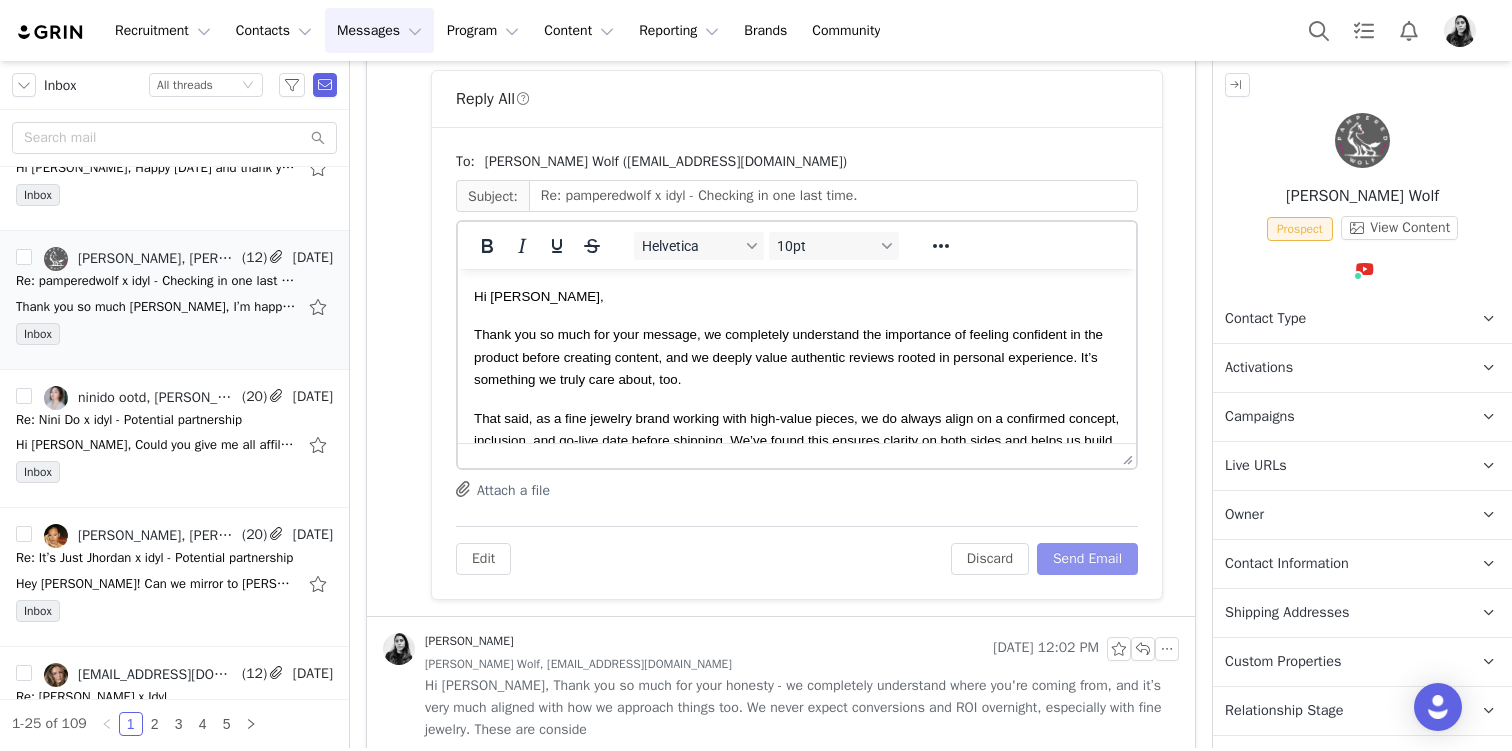 scroll, scrollTop: 0, scrollLeft: 0, axis: both 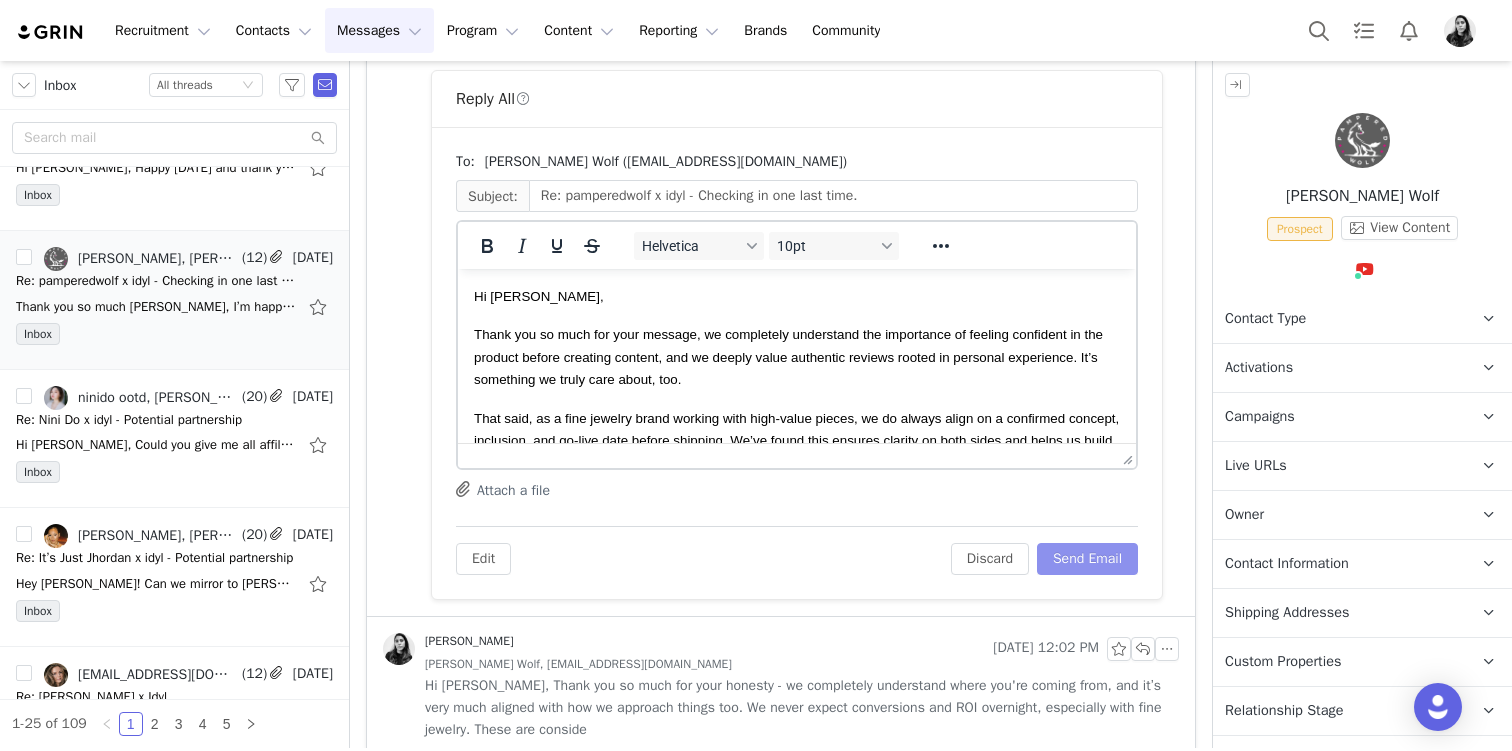 click on "Send Email" at bounding box center [1087, 559] 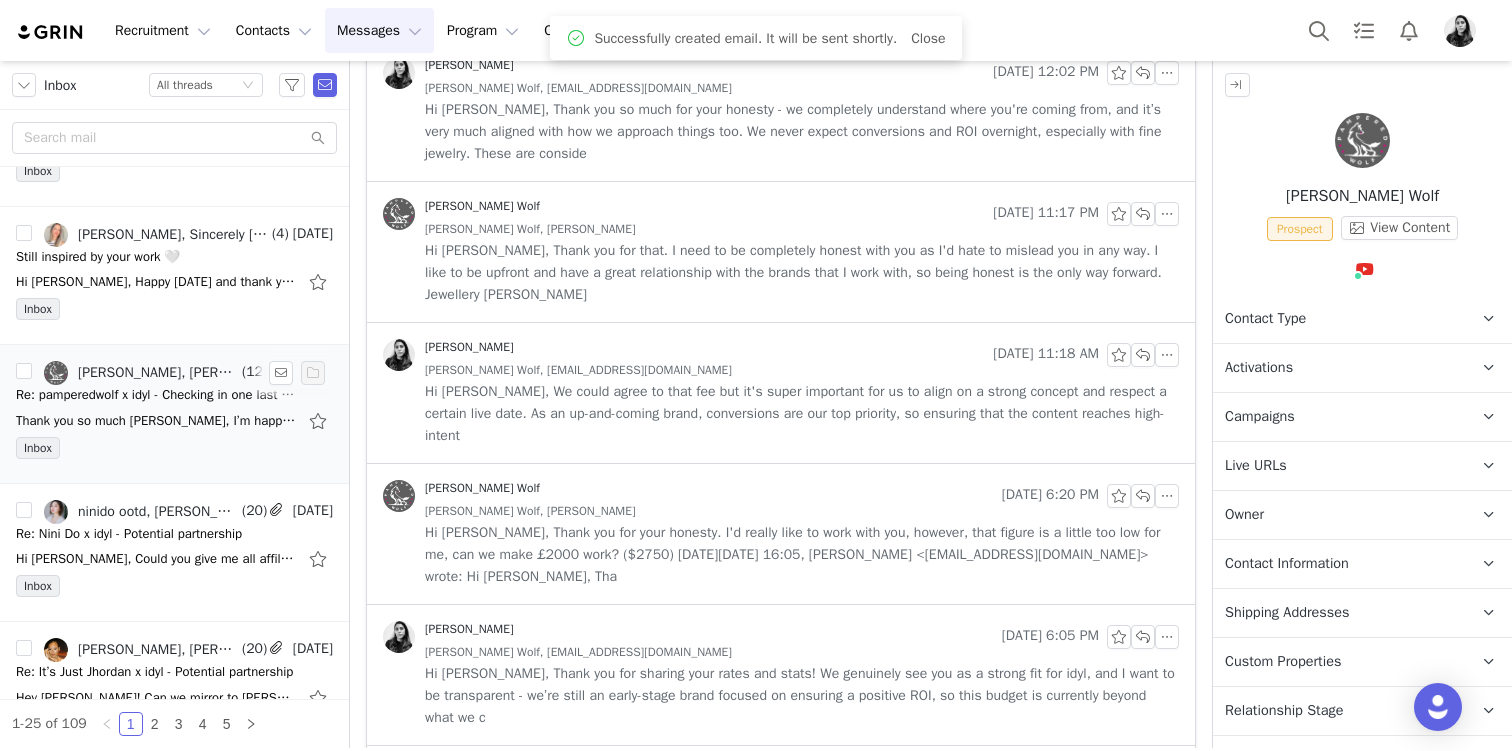 scroll, scrollTop: 371, scrollLeft: 0, axis: vertical 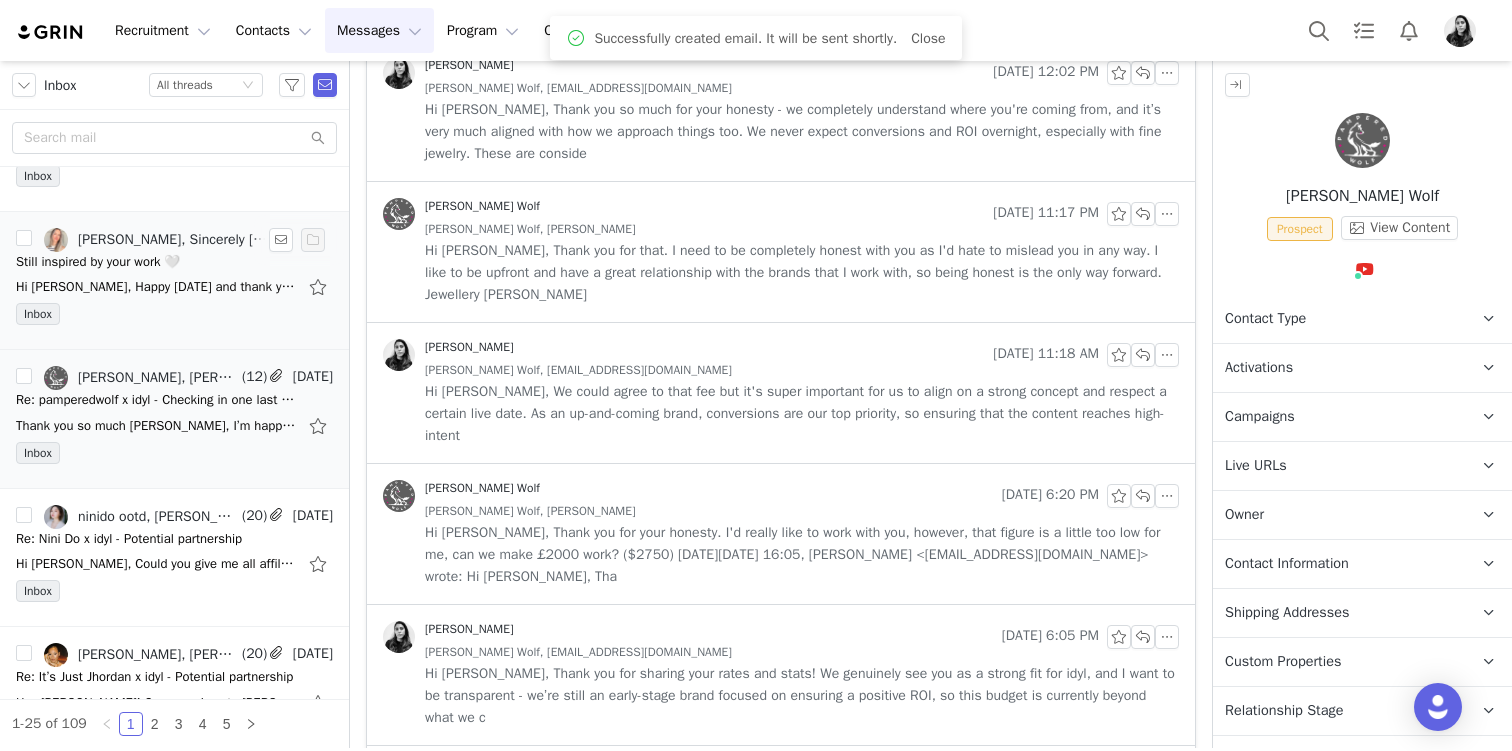 click on "Hi Ornella,
Happy Friday and thank you for your email.
I’d be more than happy to move forward with a YouTube integration at $2,000 USD for our first partnership and the timing toward the end of August works well on my end.
I’ve been thinking abou" at bounding box center (156, 287) 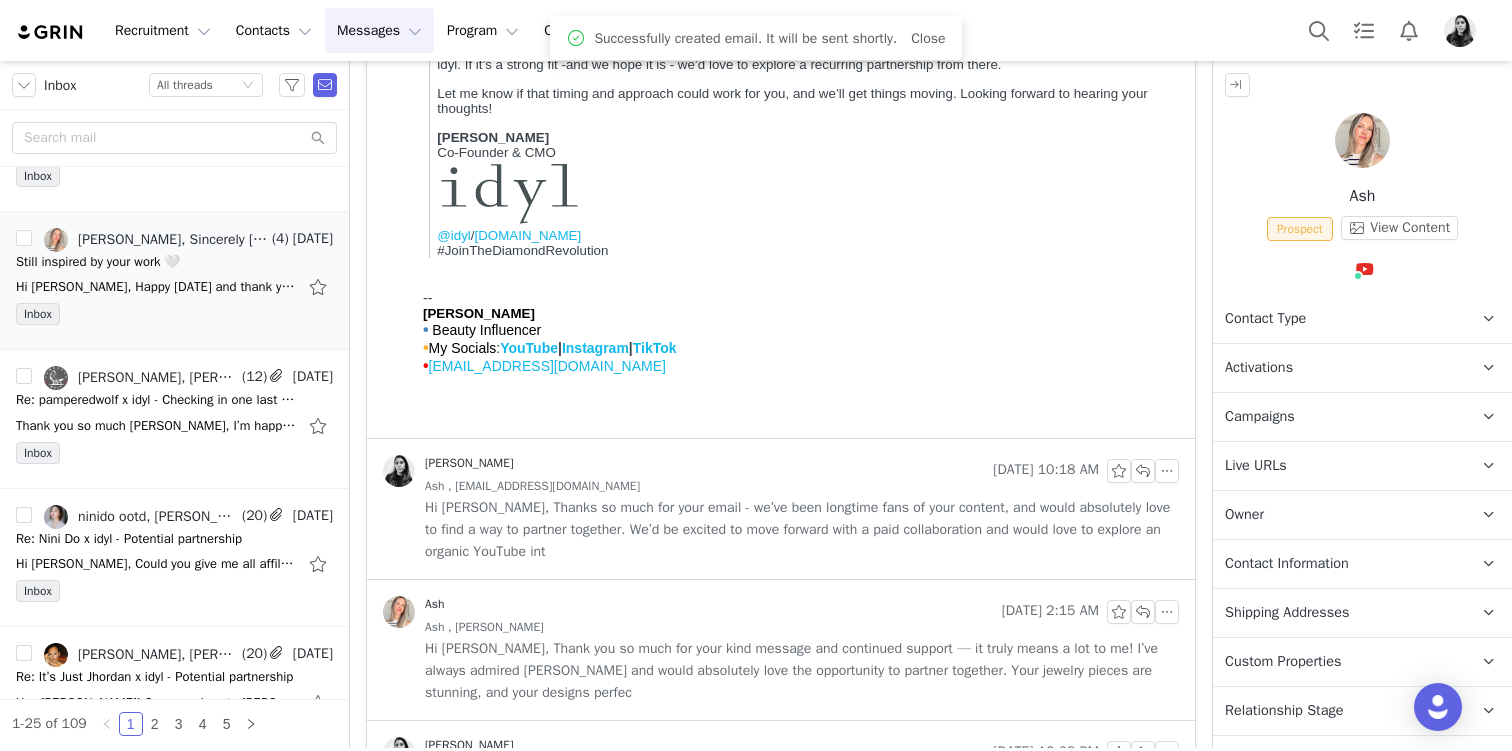 scroll, scrollTop: 0, scrollLeft: 0, axis: both 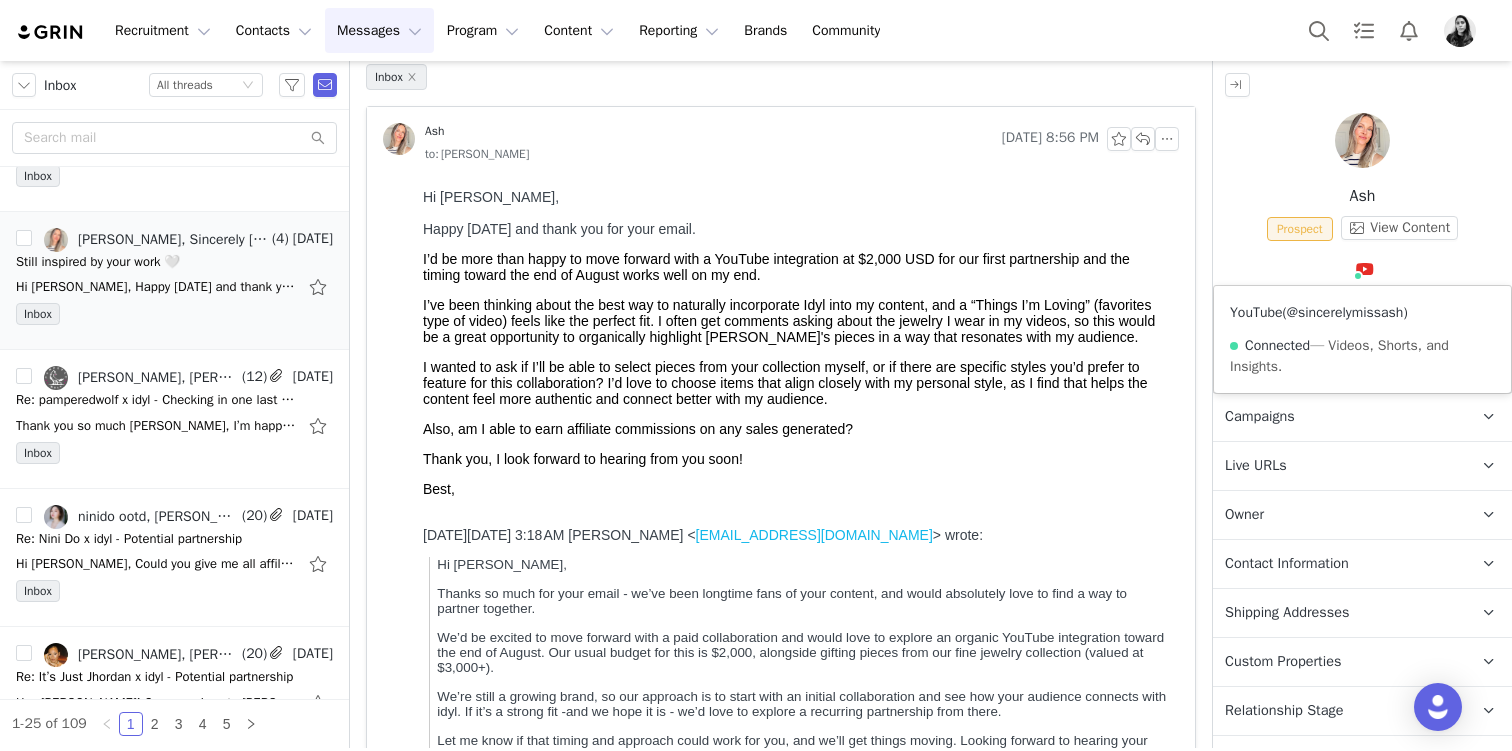 click on "@sincerelymissash" at bounding box center (1345, 312) 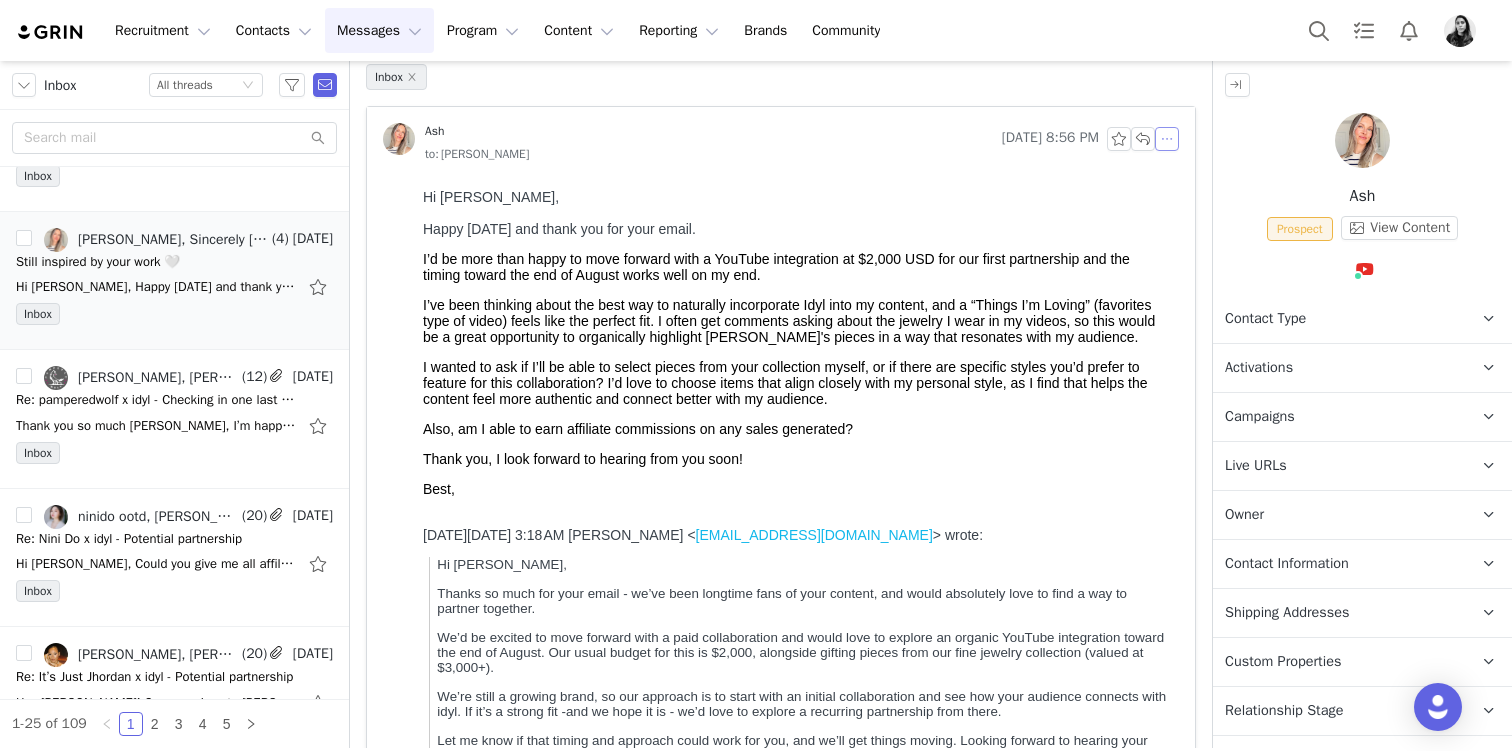 click at bounding box center [1167, 139] 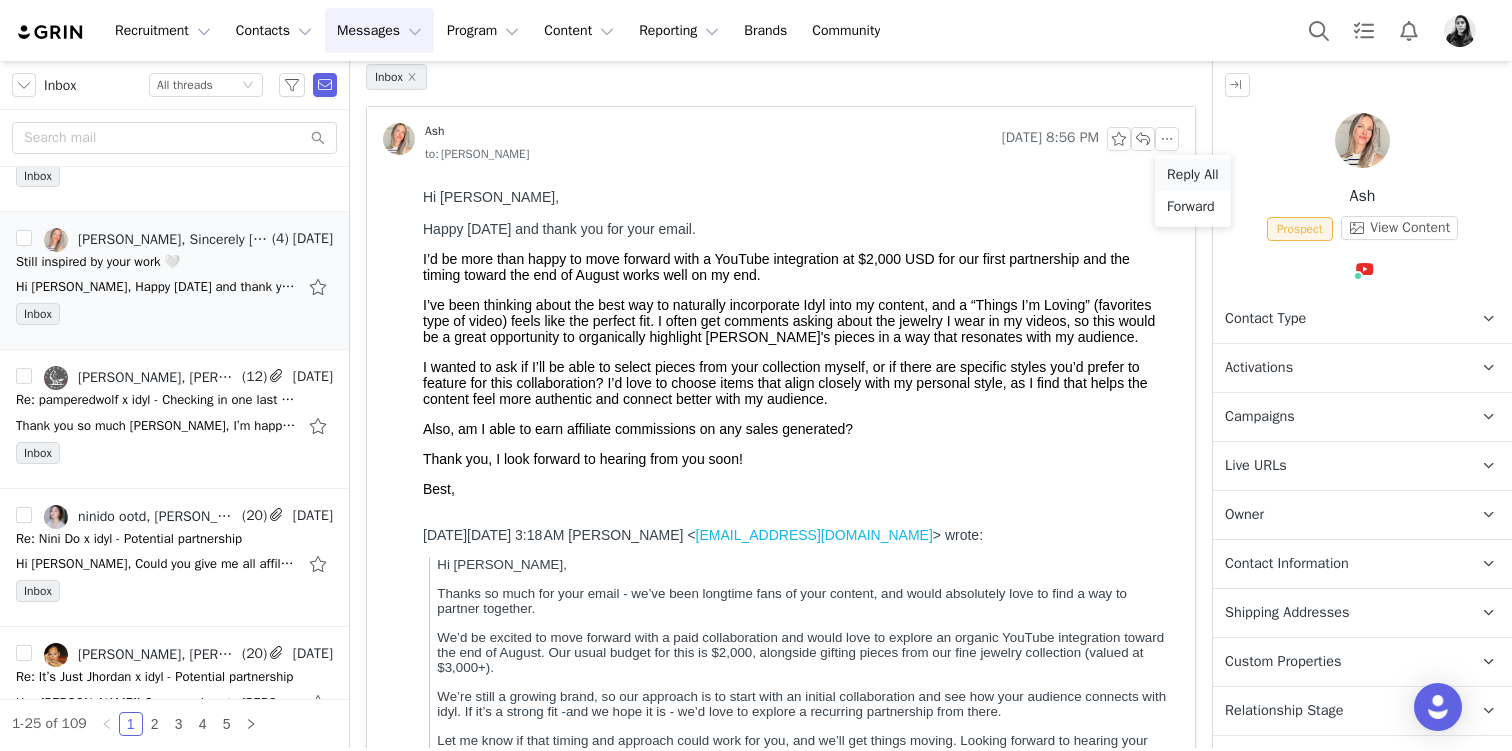 click on "Reply All" at bounding box center [1193, 175] 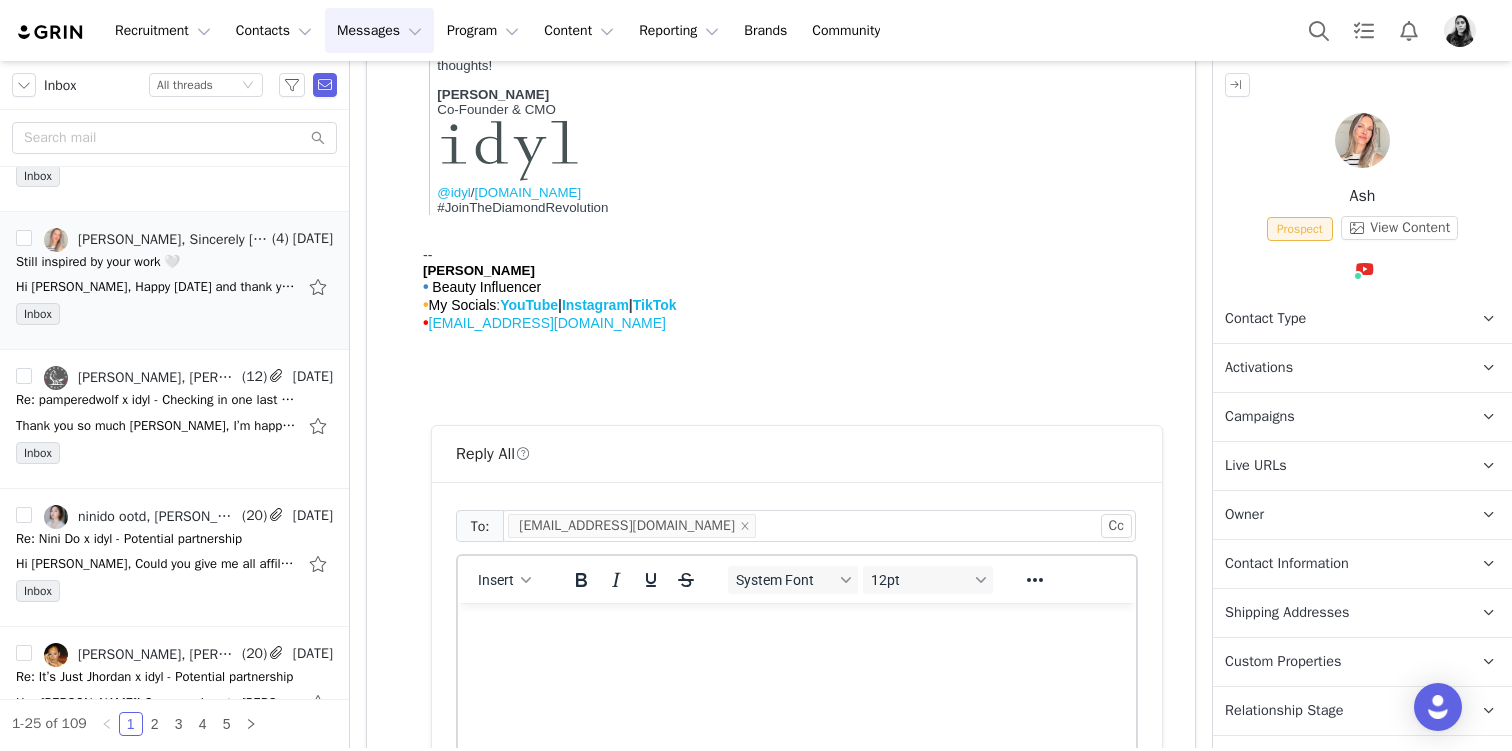 scroll, scrollTop: 1136, scrollLeft: 0, axis: vertical 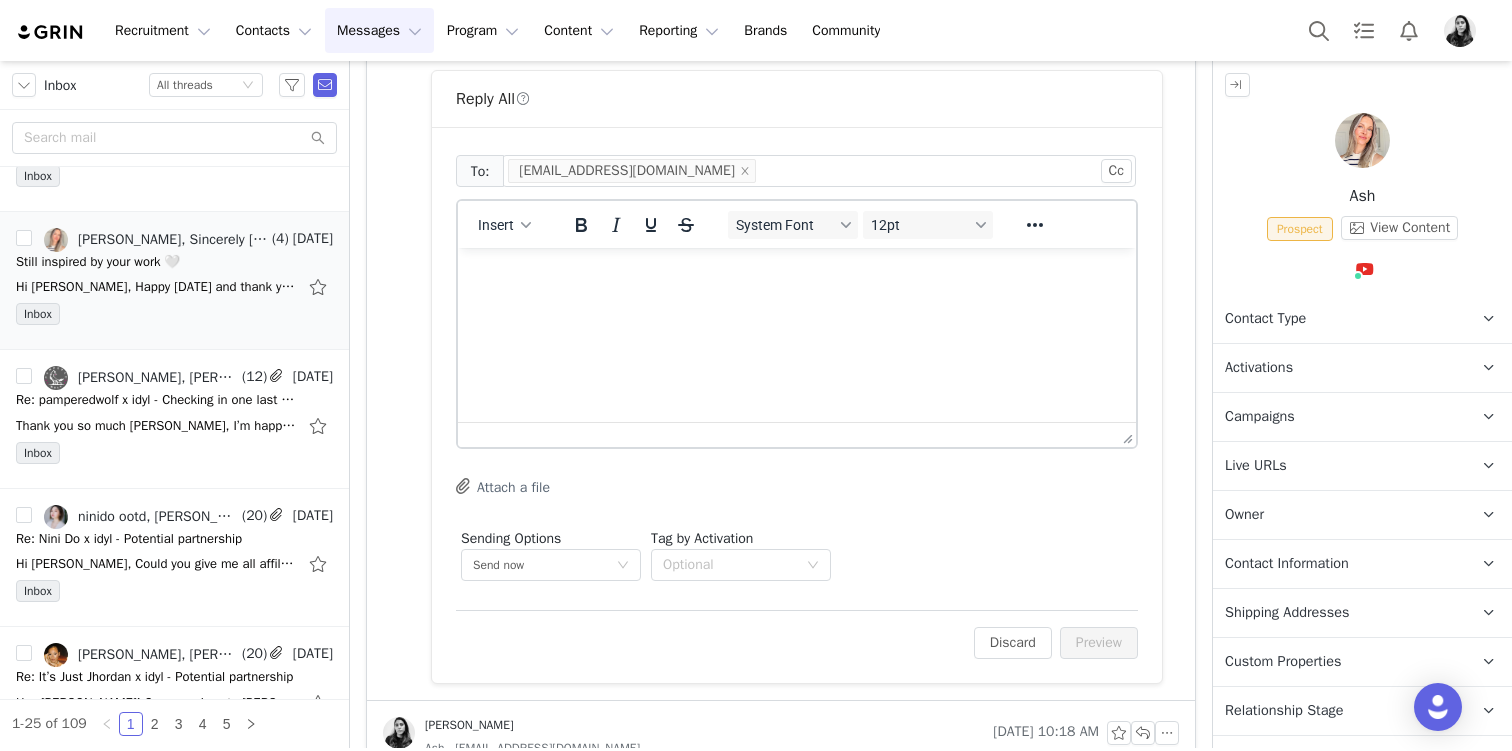 click at bounding box center [797, 275] 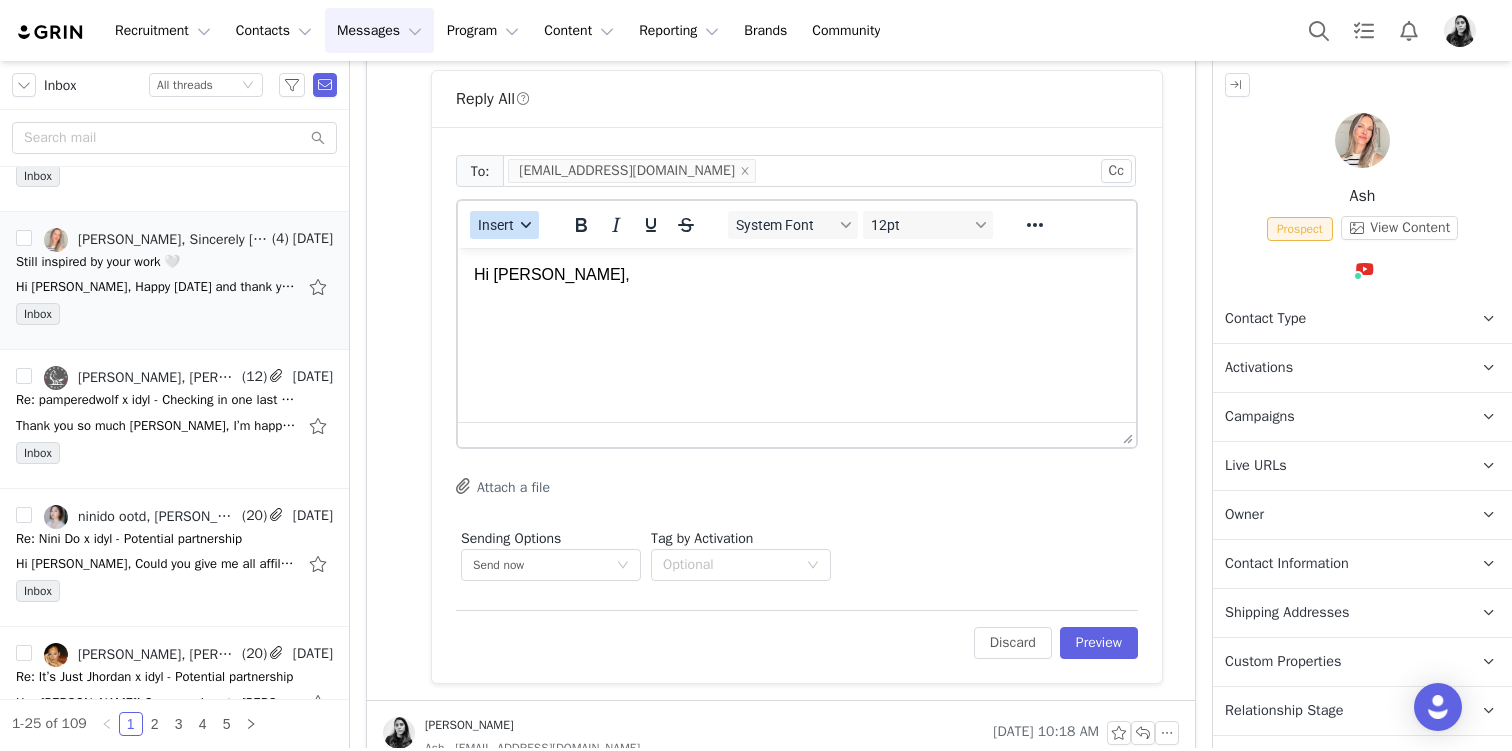 click on "Insert" at bounding box center [496, 225] 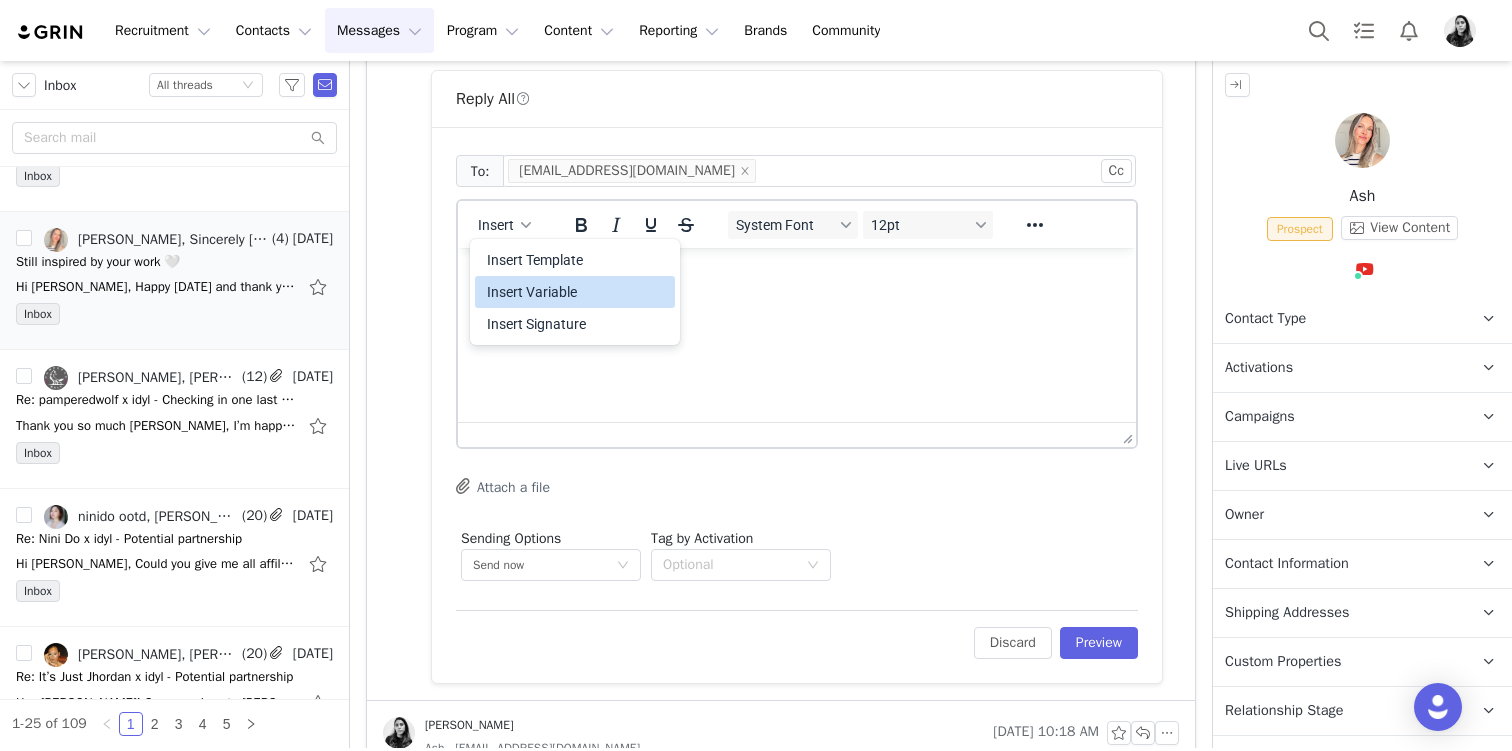 click on "Hi Ash," at bounding box center (797, 294) 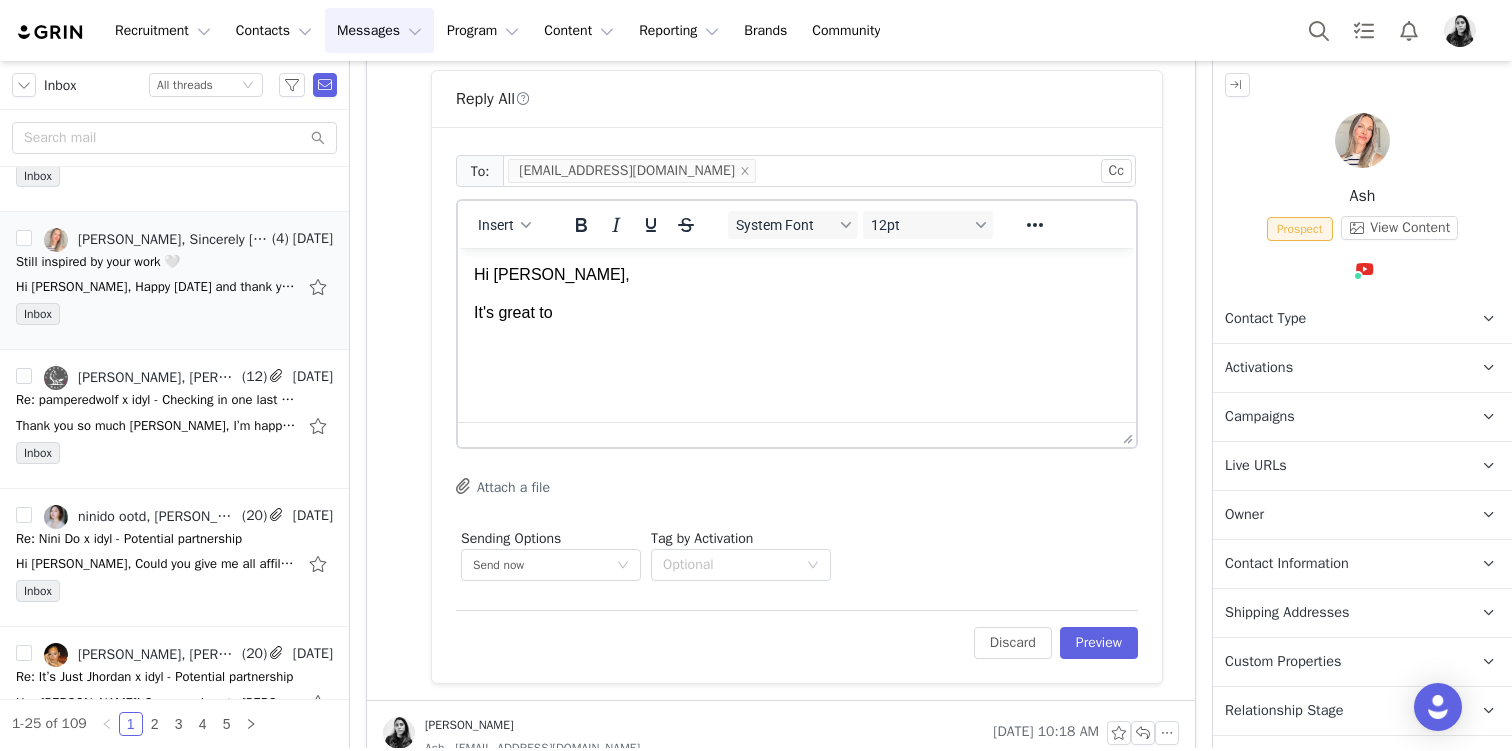 click on "Insert System Font 12pt To open the popup, press Shift+Enter To open the popup, press Shift+Enter To open the popup, press Shift+Enter To open the popup, press Shift+Enter" at bounding box center (797, 324) 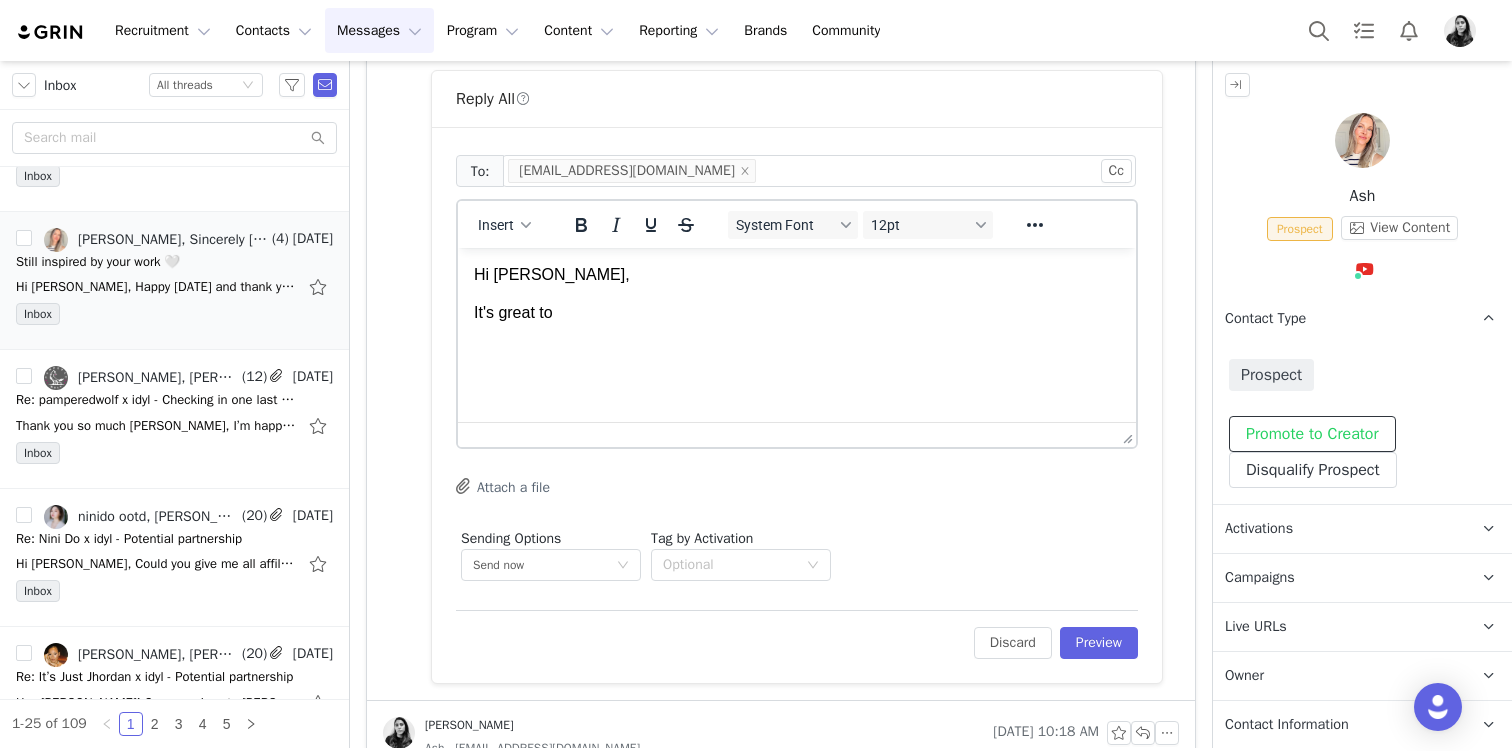 click on "Promote to Creator" at bounding box center [1312, 434] 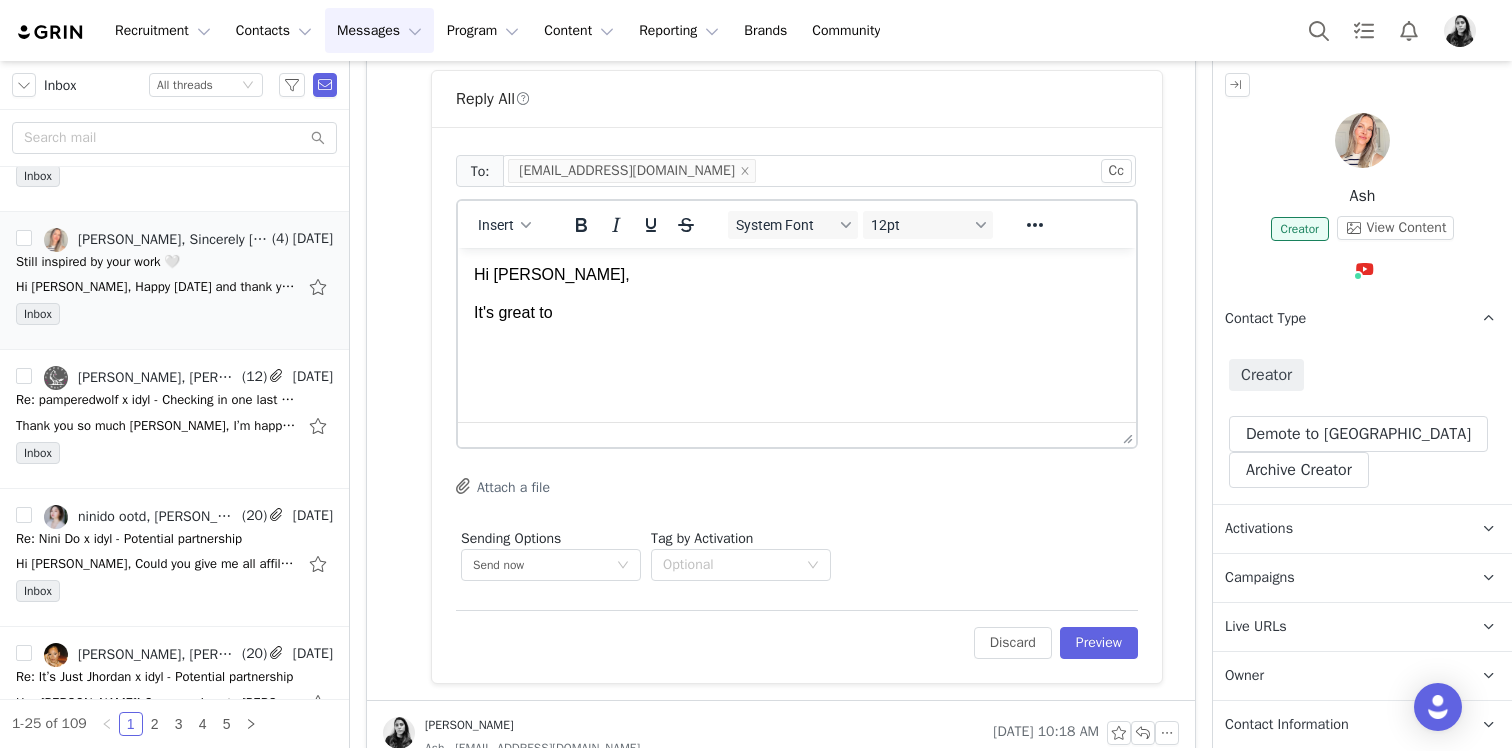 click on "Activations" at bounding box center (1259, 529) 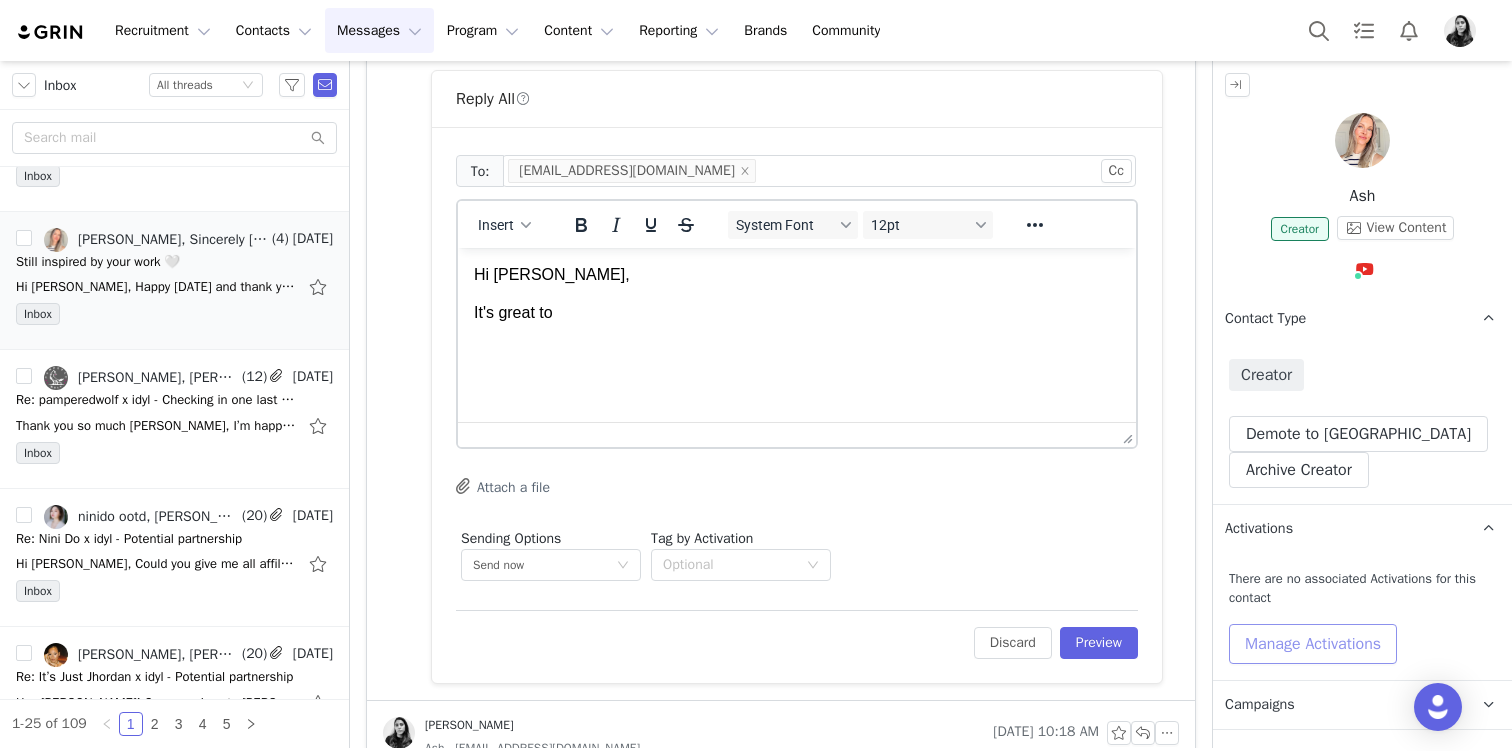 click on "Manage Activations" at bounding box center [1313, 644] 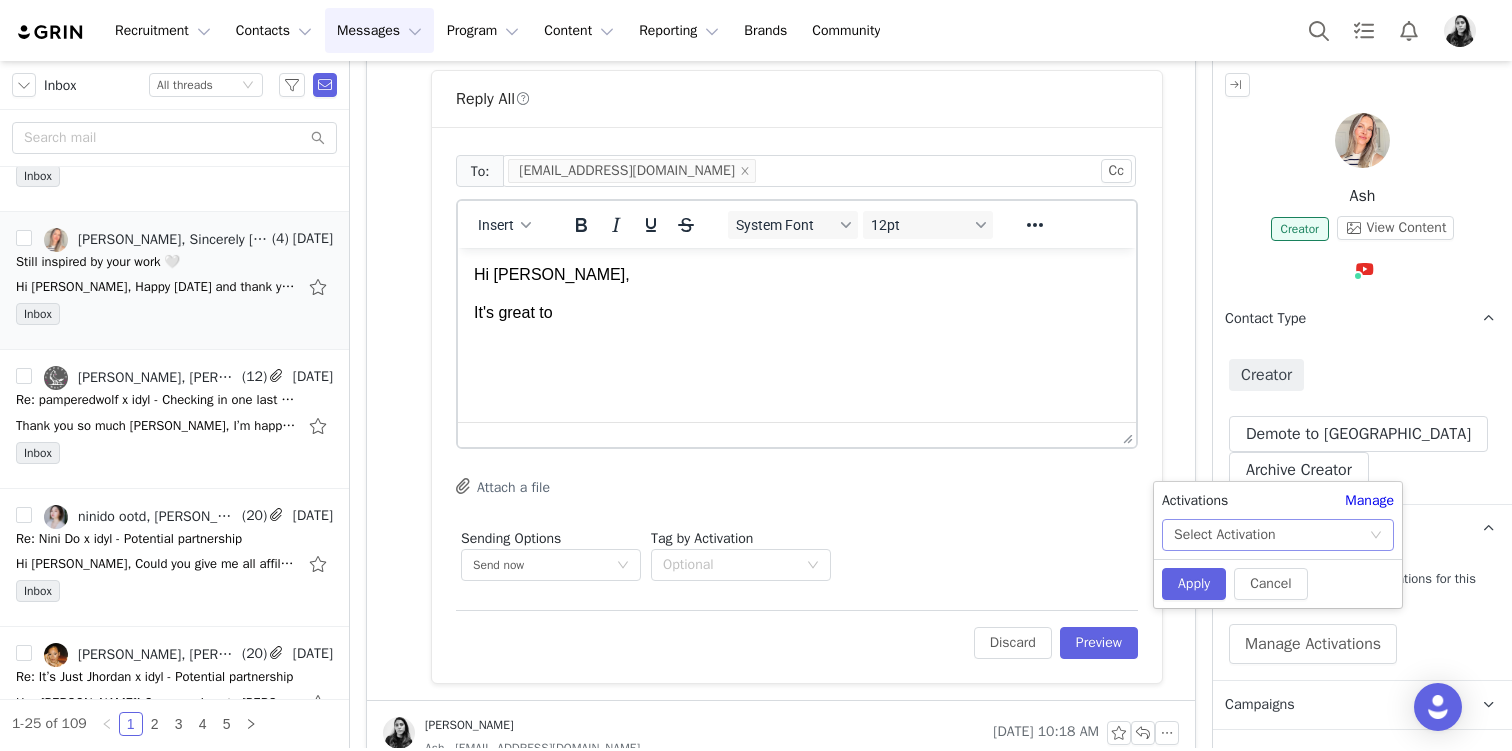 click on "Select Activation" at bounding box center [1224, 535] 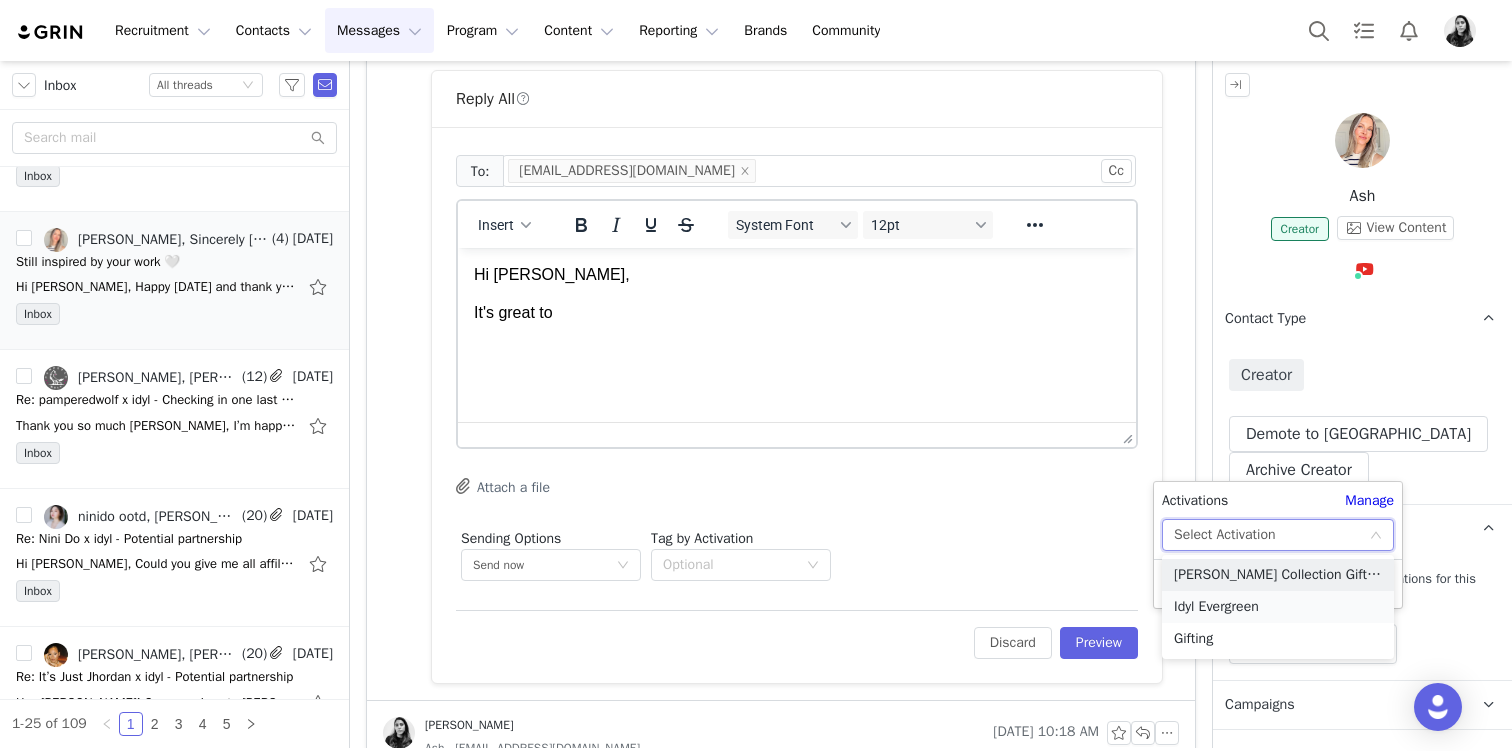 click on "Idyl Evergreen" at bounding box center [1278, 607] 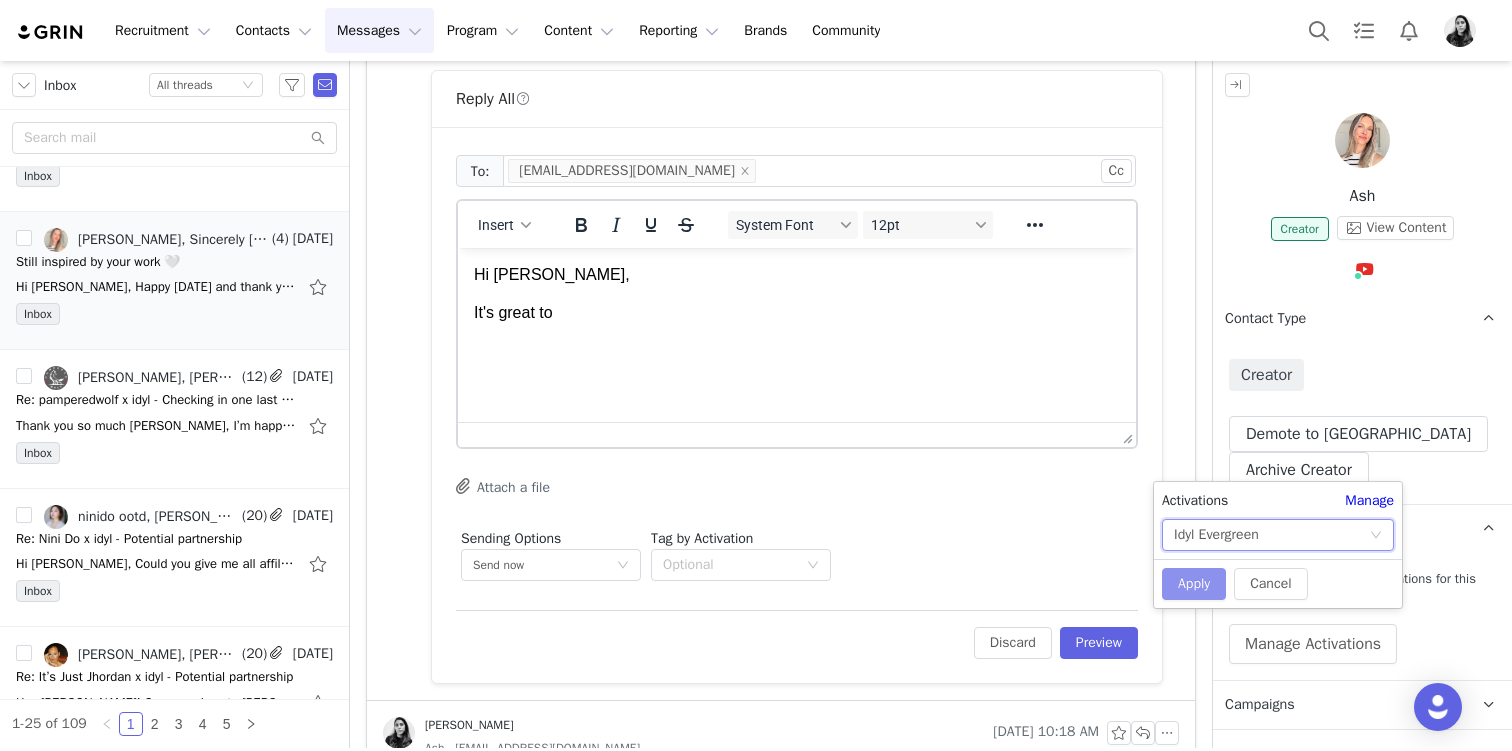 click on "Apply" at bounding box center [1194, 584] 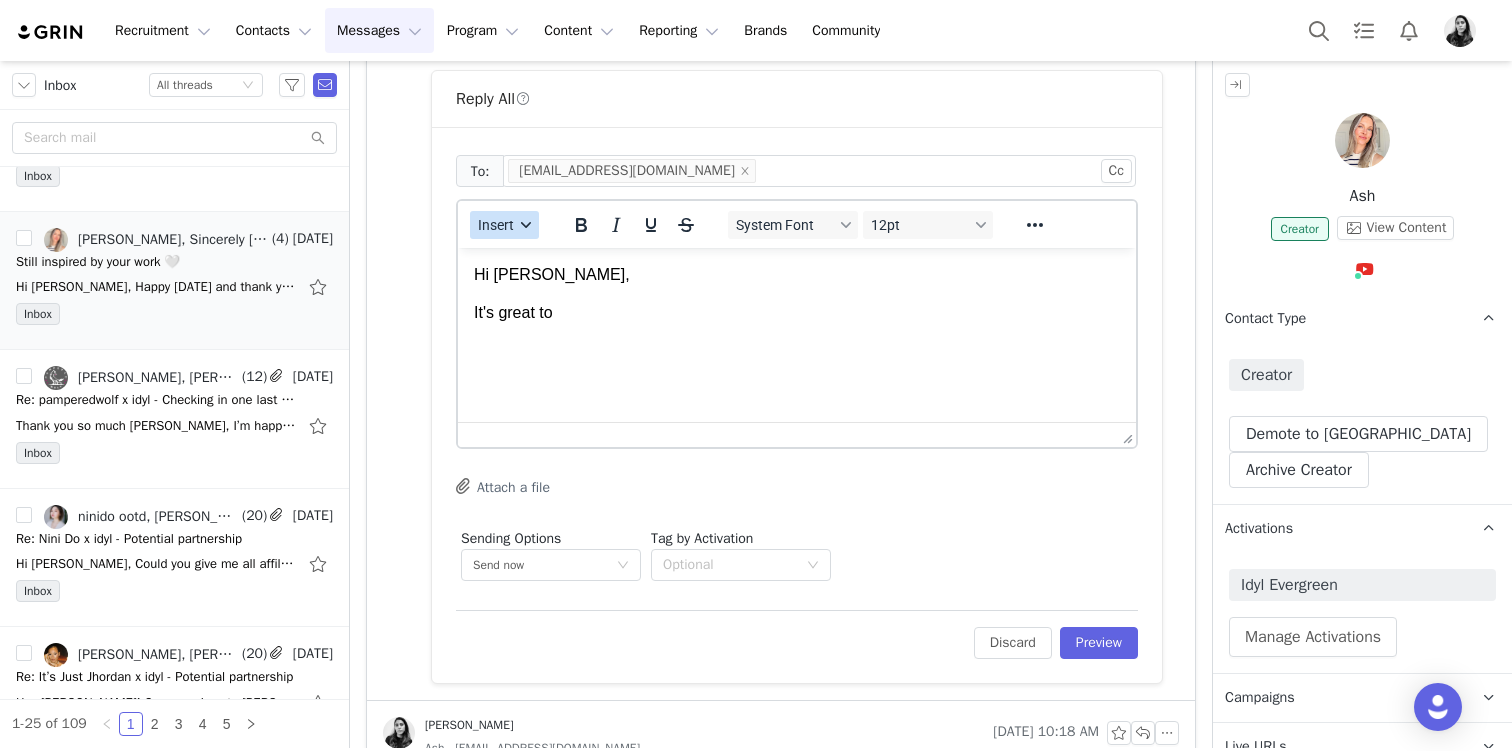click on "Insert" at bounding box center [496, 225] 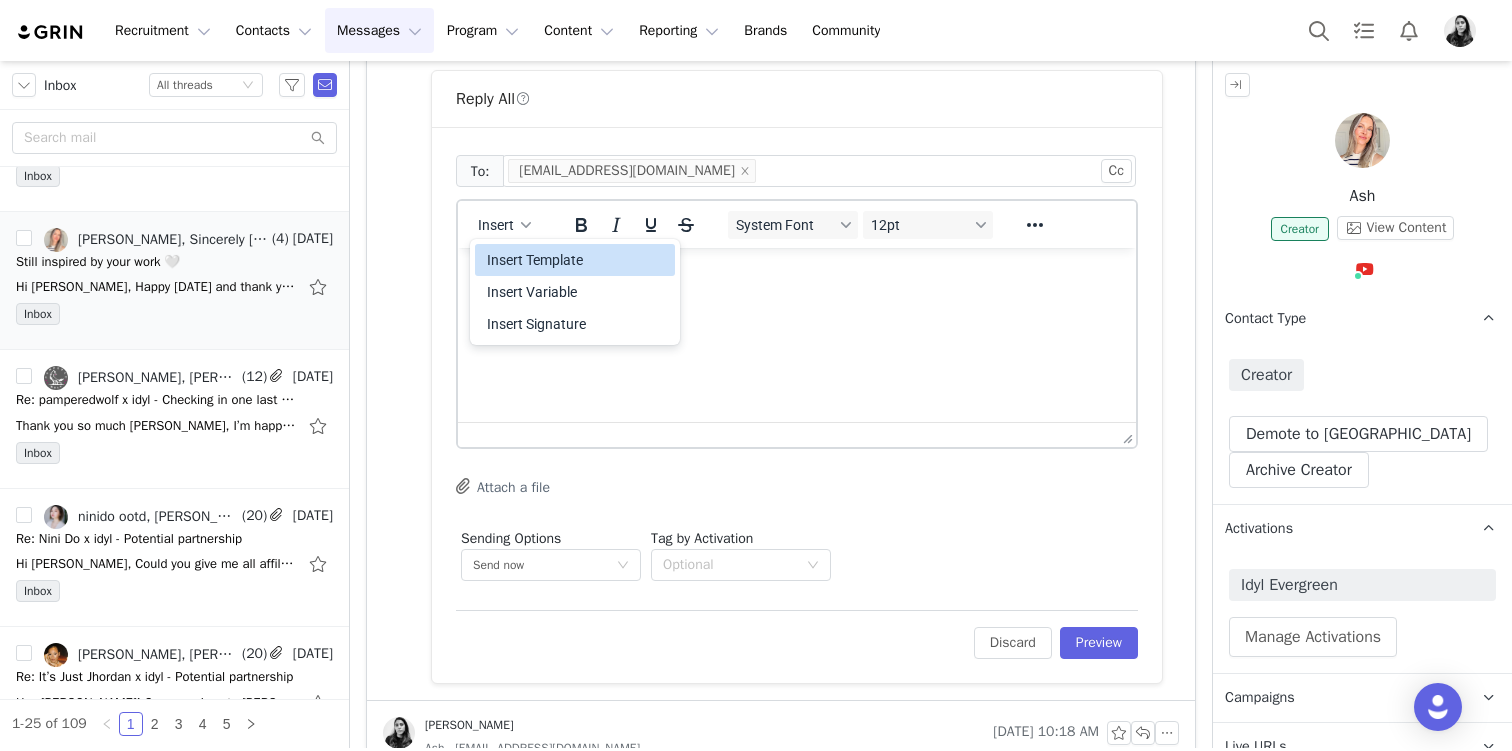 click on "Insert Template" at bounding box center [575, 260] 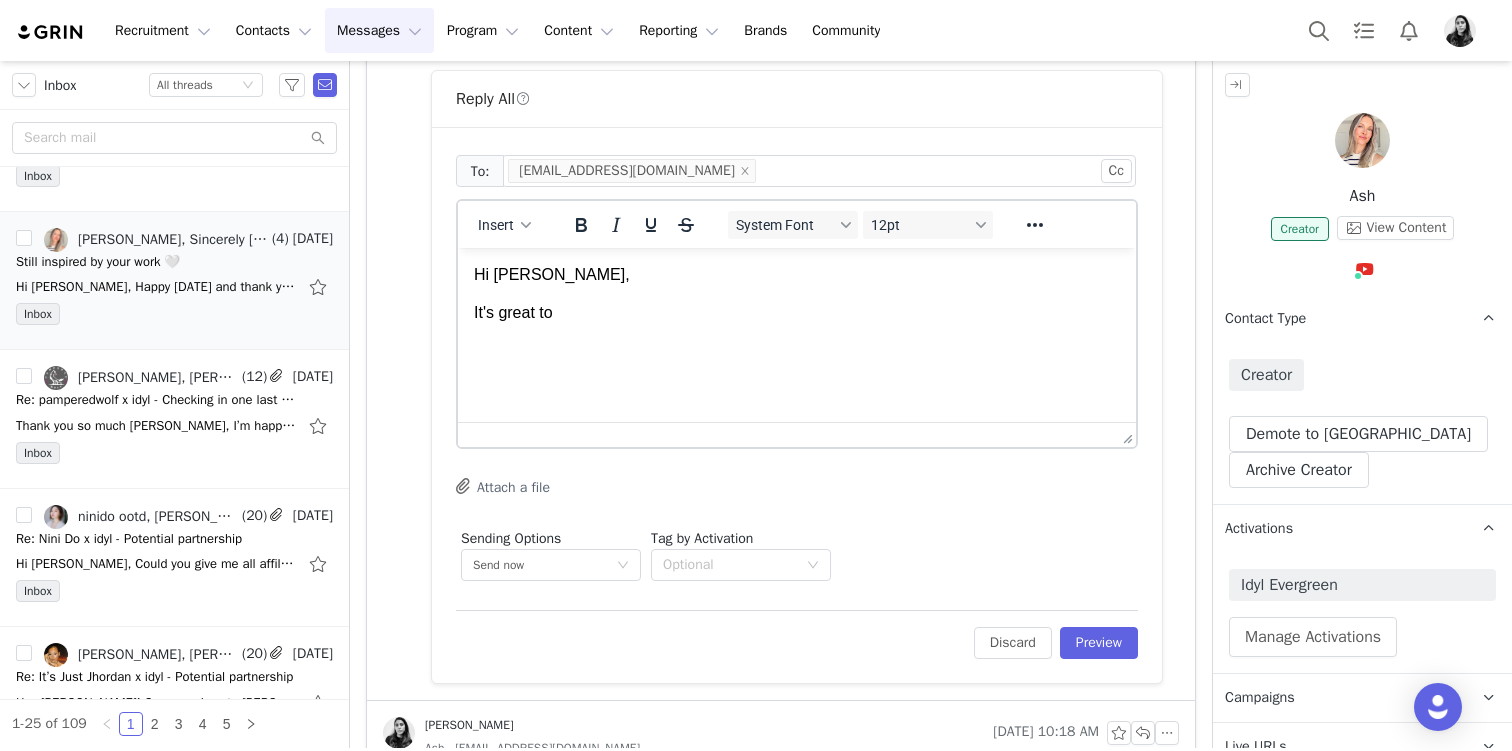 scroll, scrollTop: 0, scrollLeft: 0, axis: both 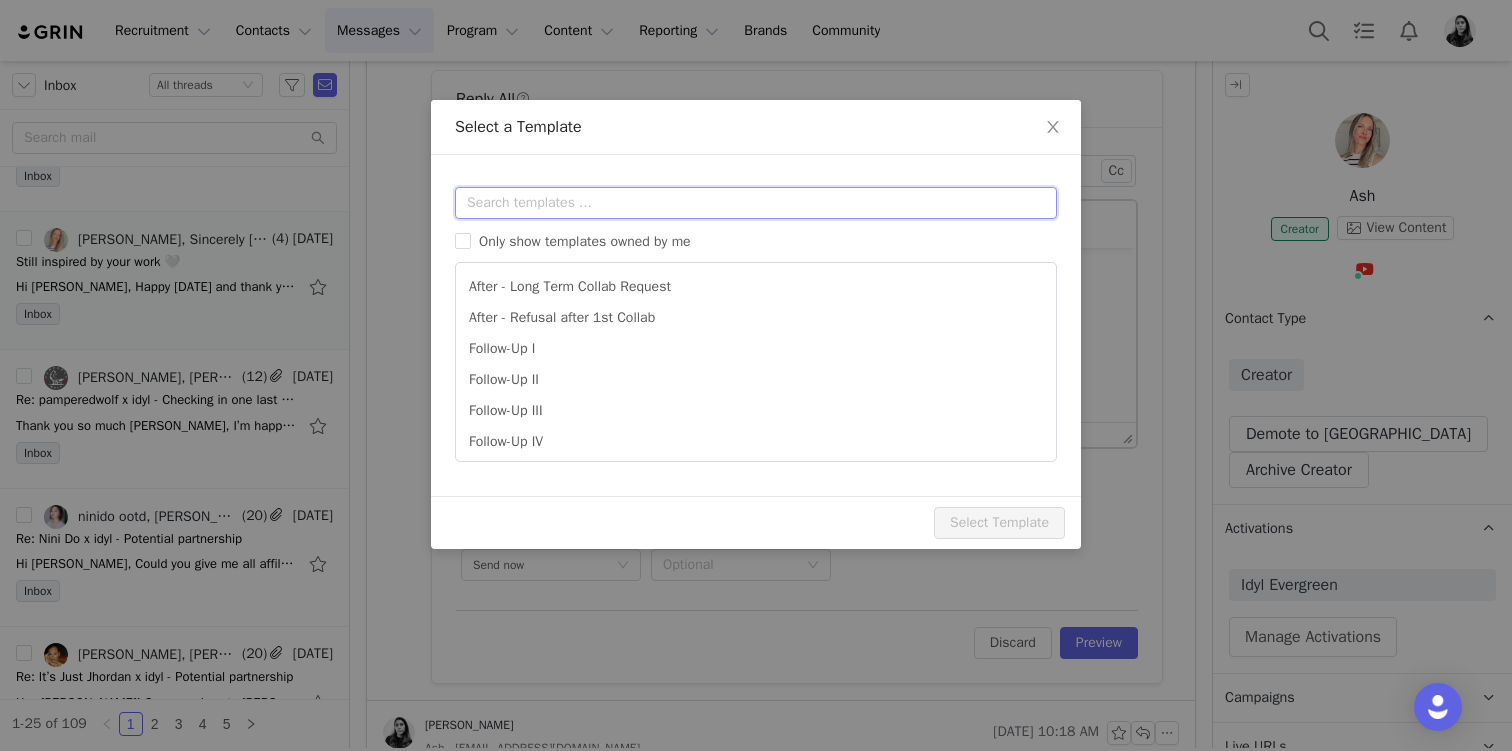 click at bounding box center [756, 203] 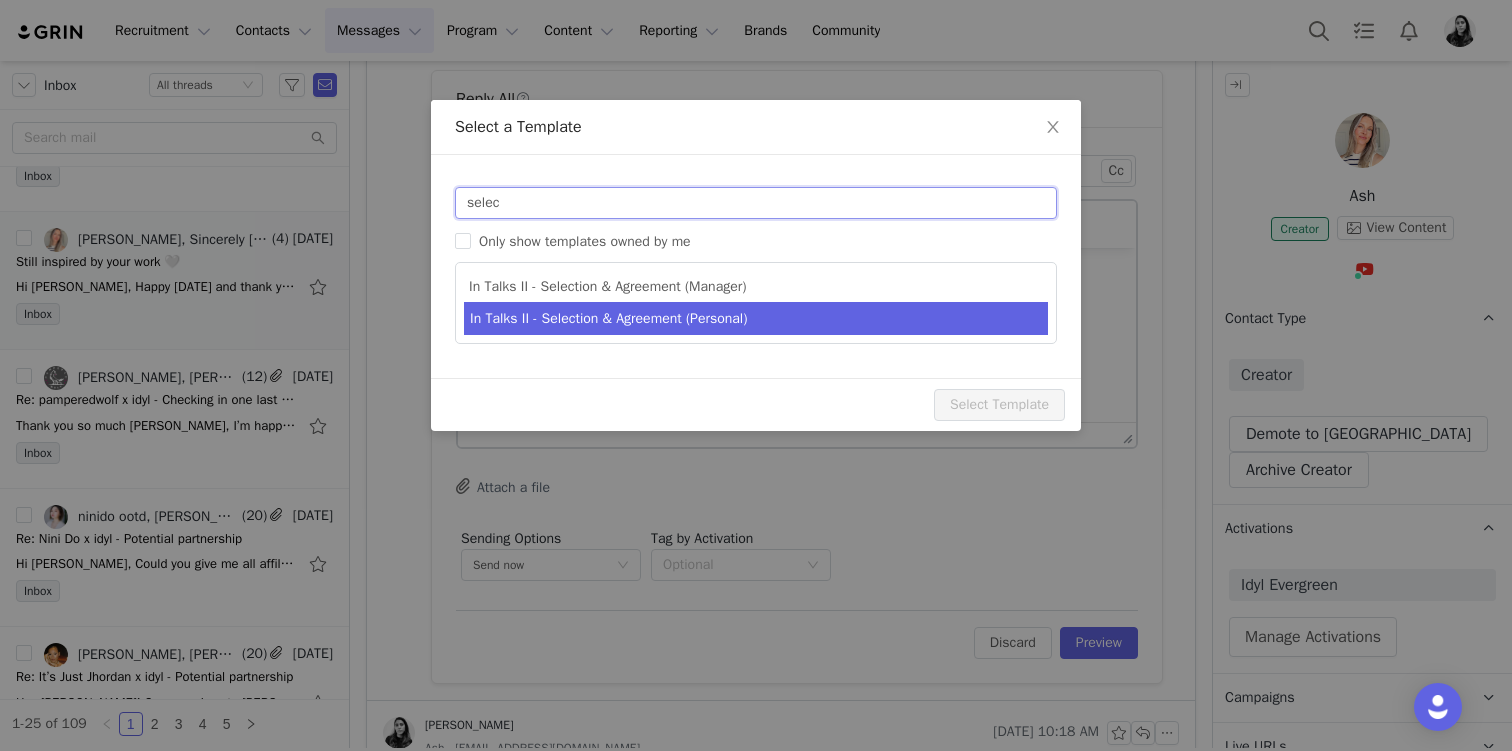 type on "selec" 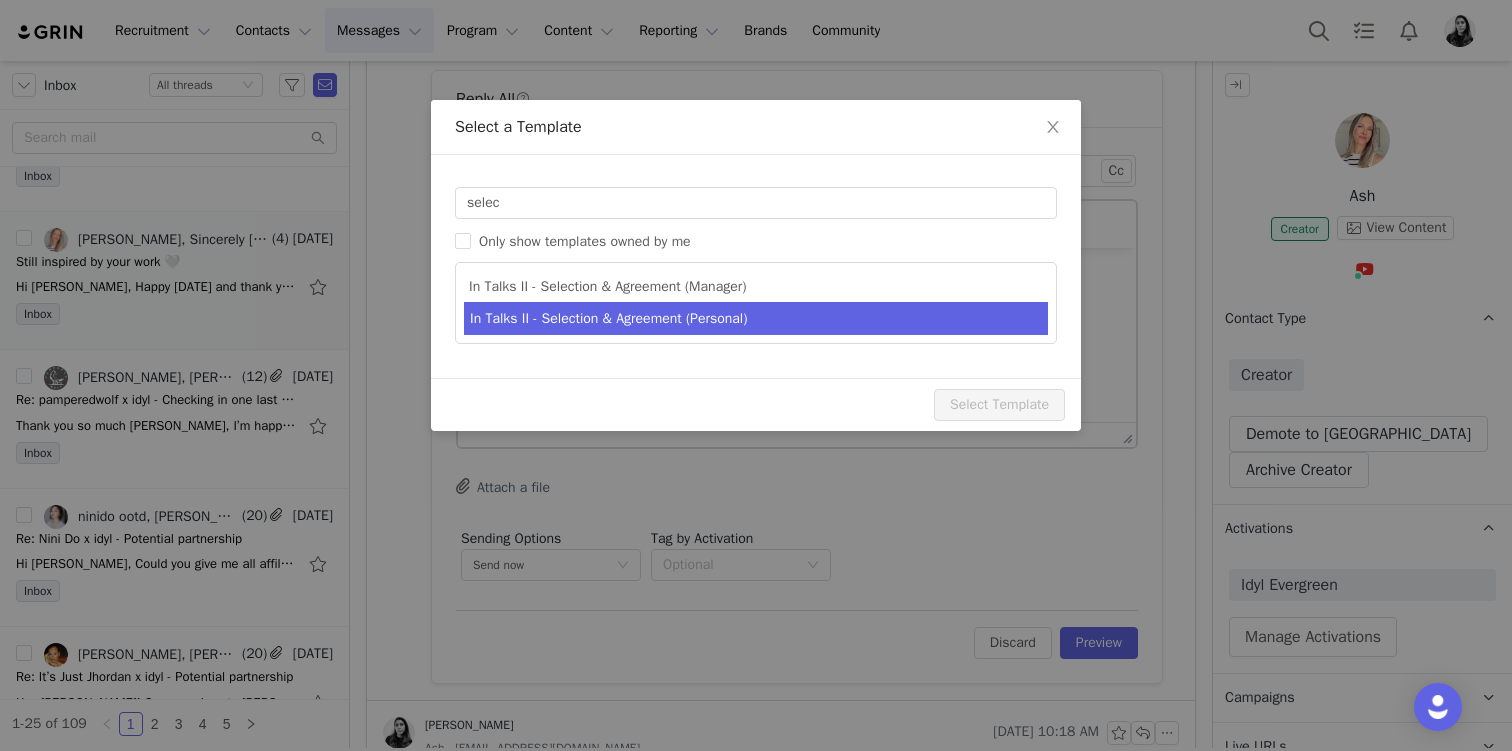 click on "In Talks II - Selection & Agreement (Personal)" at bounding box center (756, 318) 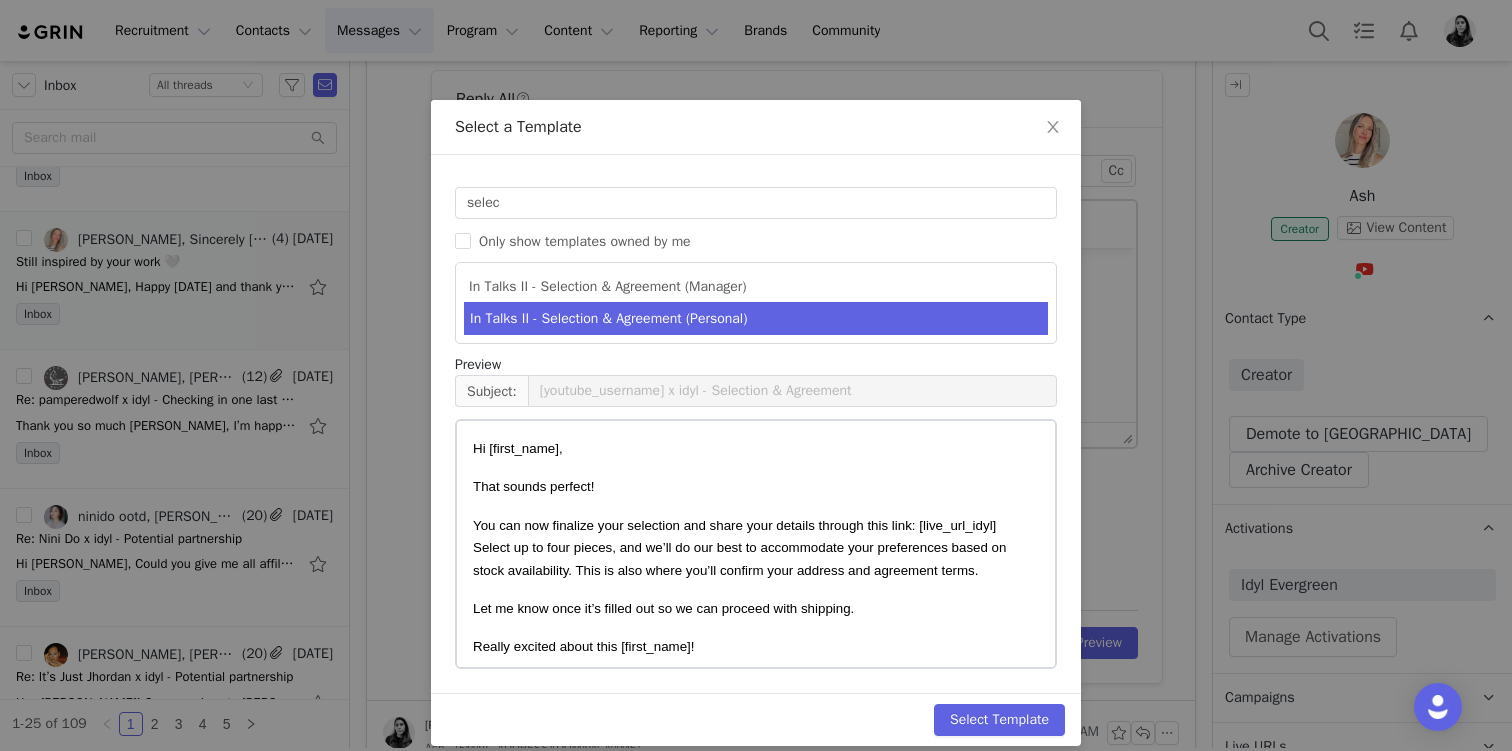 click on "Select Template" at bounding box center [756, 719] 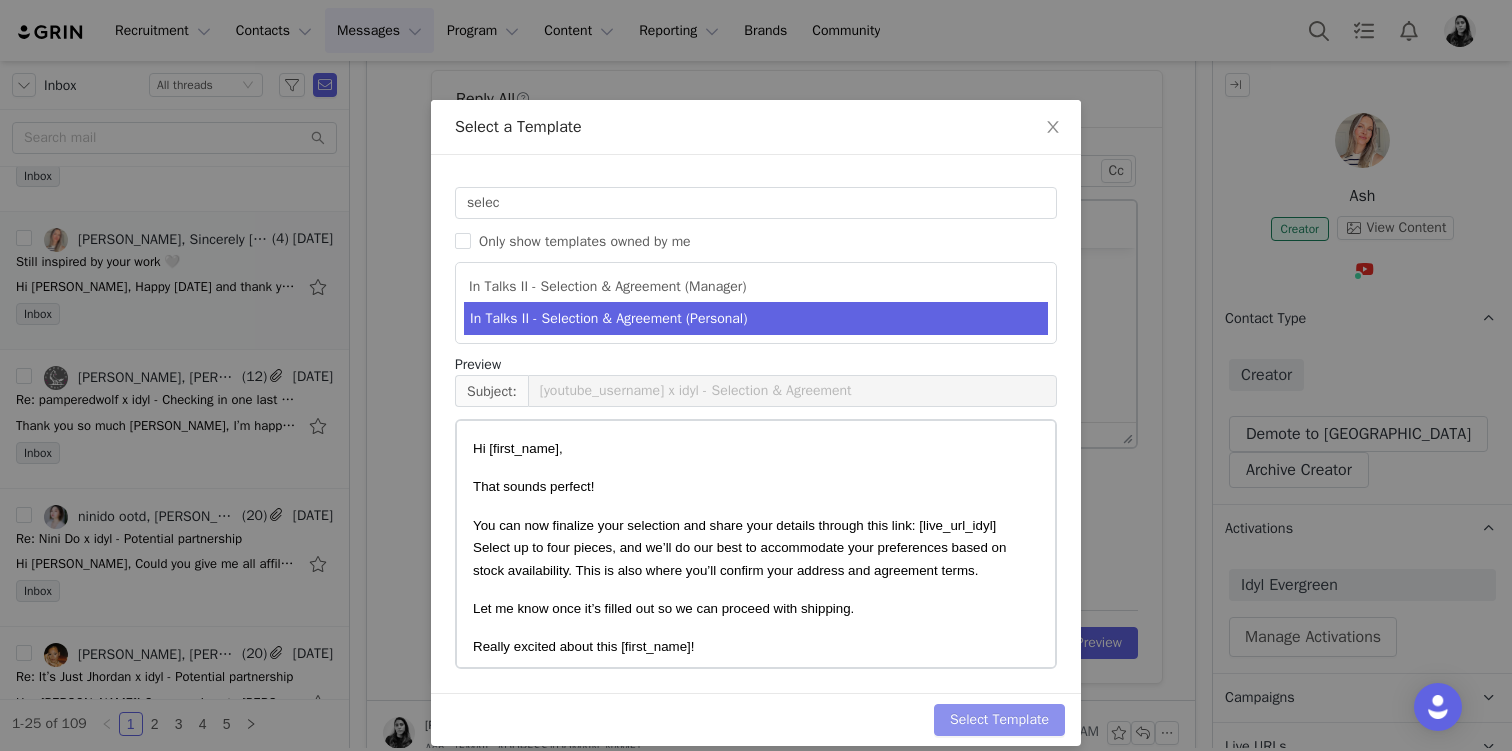 click on "Select Template" at bounding box center (999, 720) 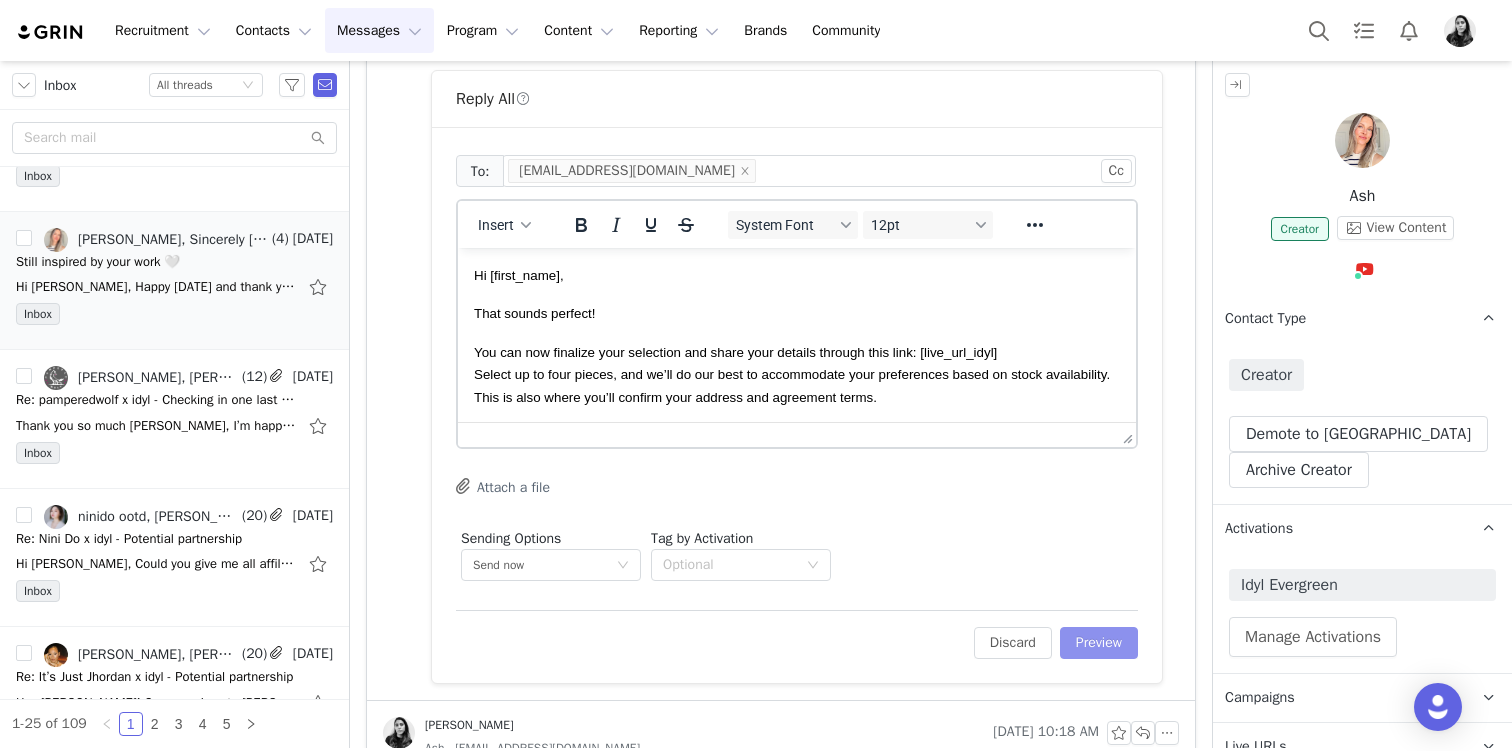 click on "Preview" at bounding box center [1099, 643] 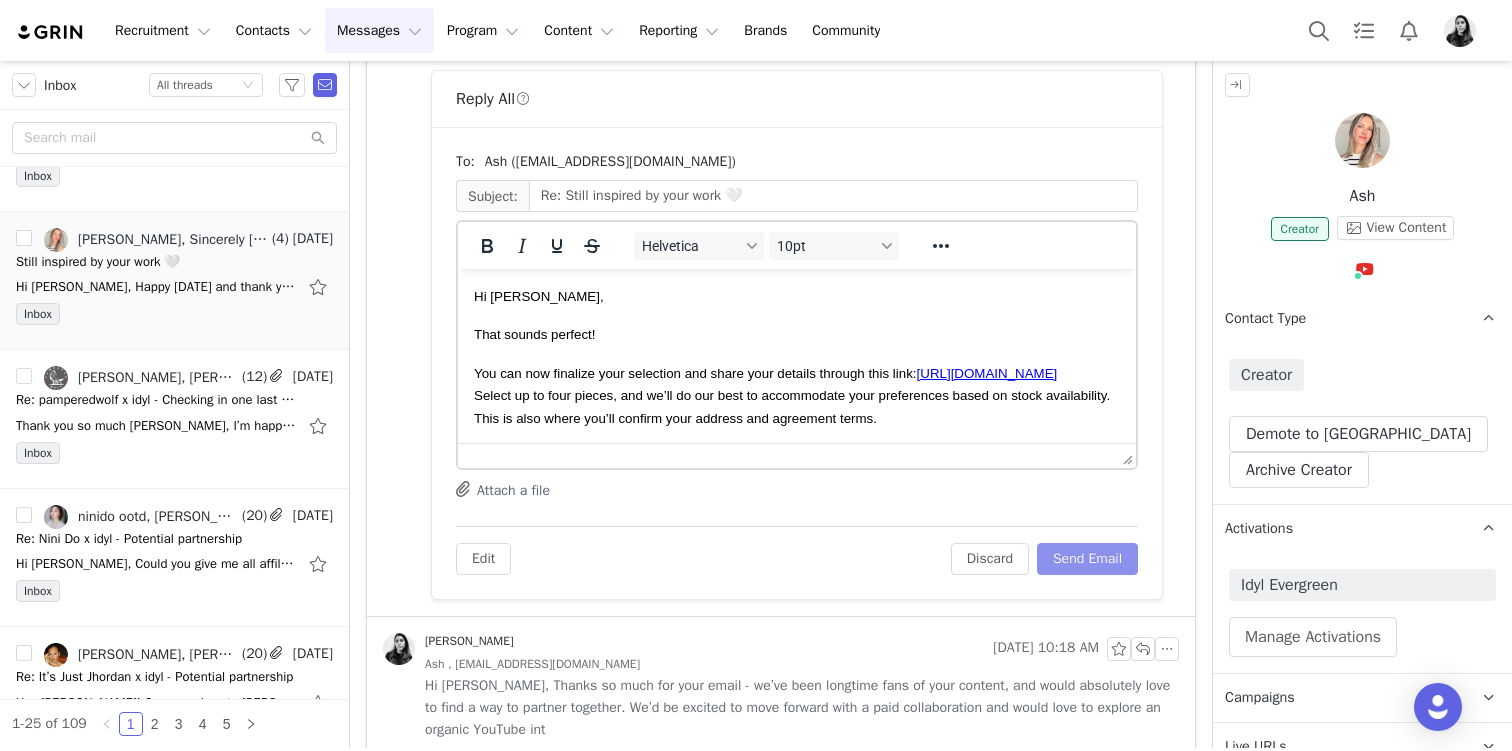 scroll, scrollTop: 0, scrollLeft: 0, axis: both 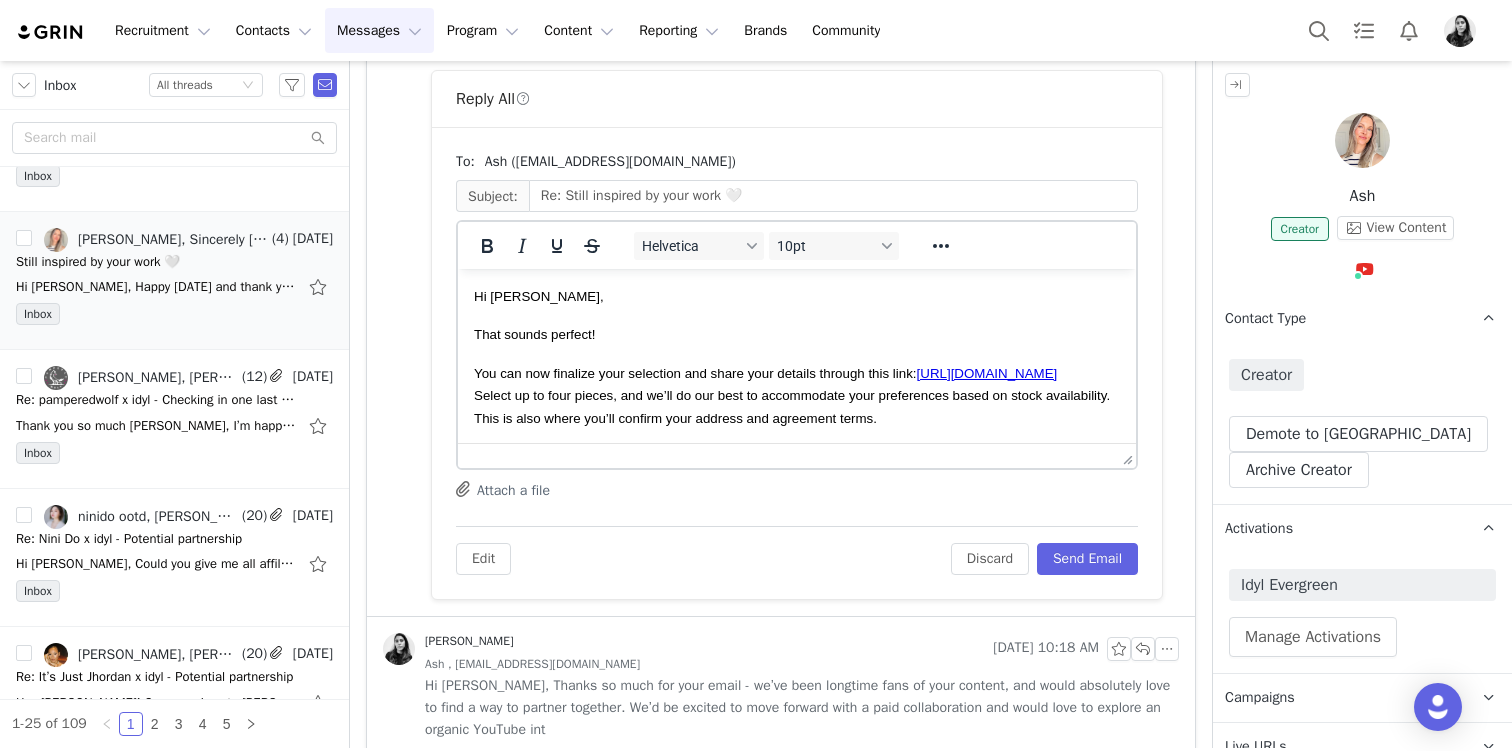 click on "That sounds perfect!" at bounding box center (535, 334) 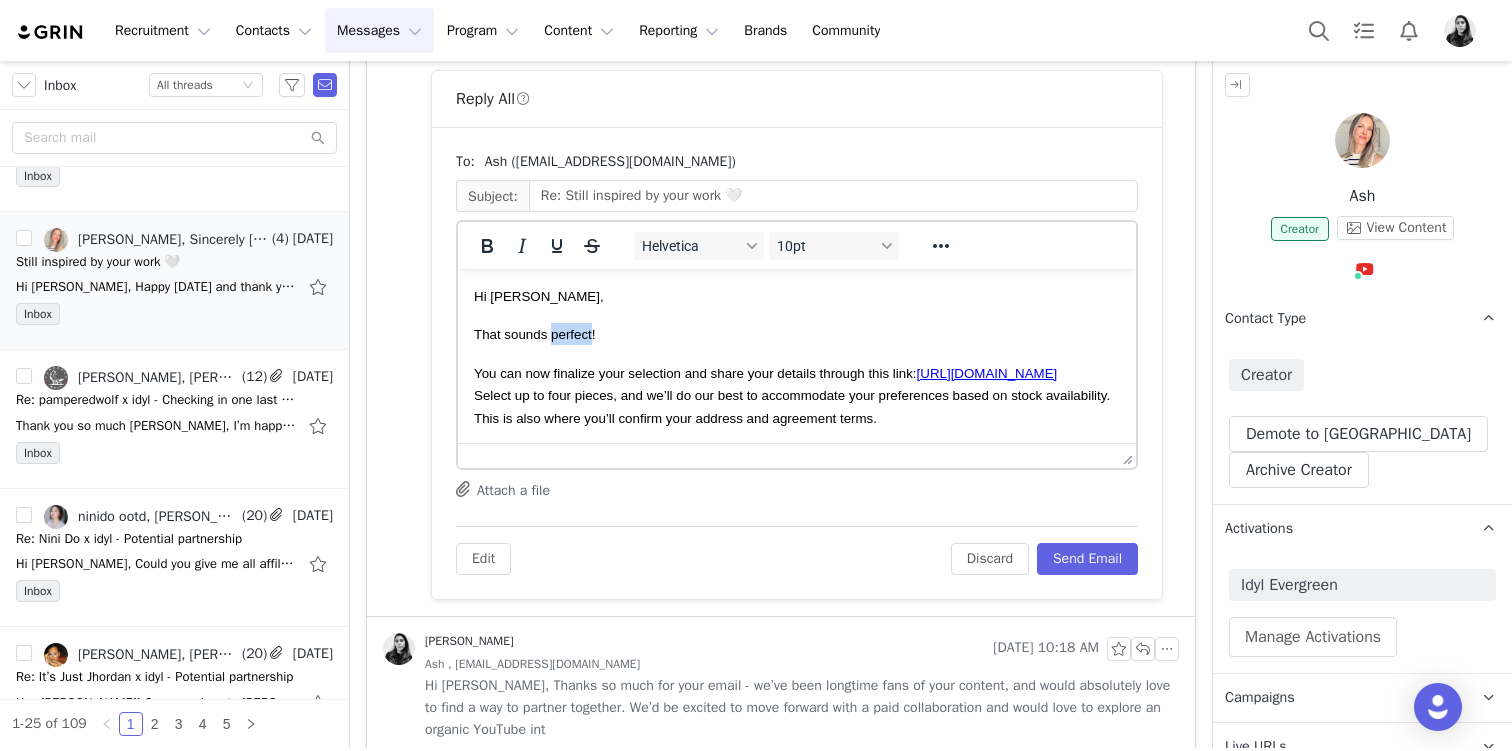 click on "That sounds perfect!" at bounding box center (535, 334) 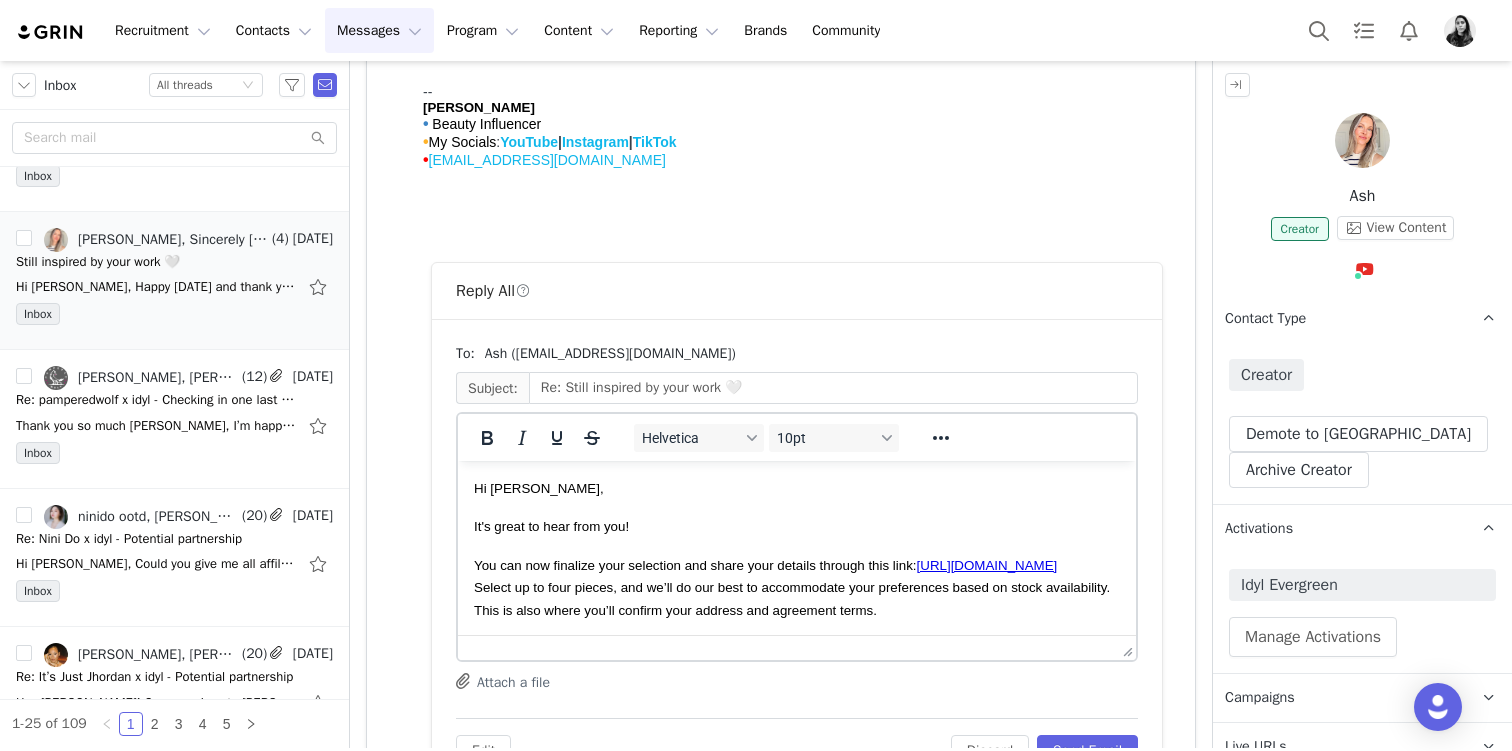 scroll, scrollTop: 949, scrollLeft: 0, axis: vertical 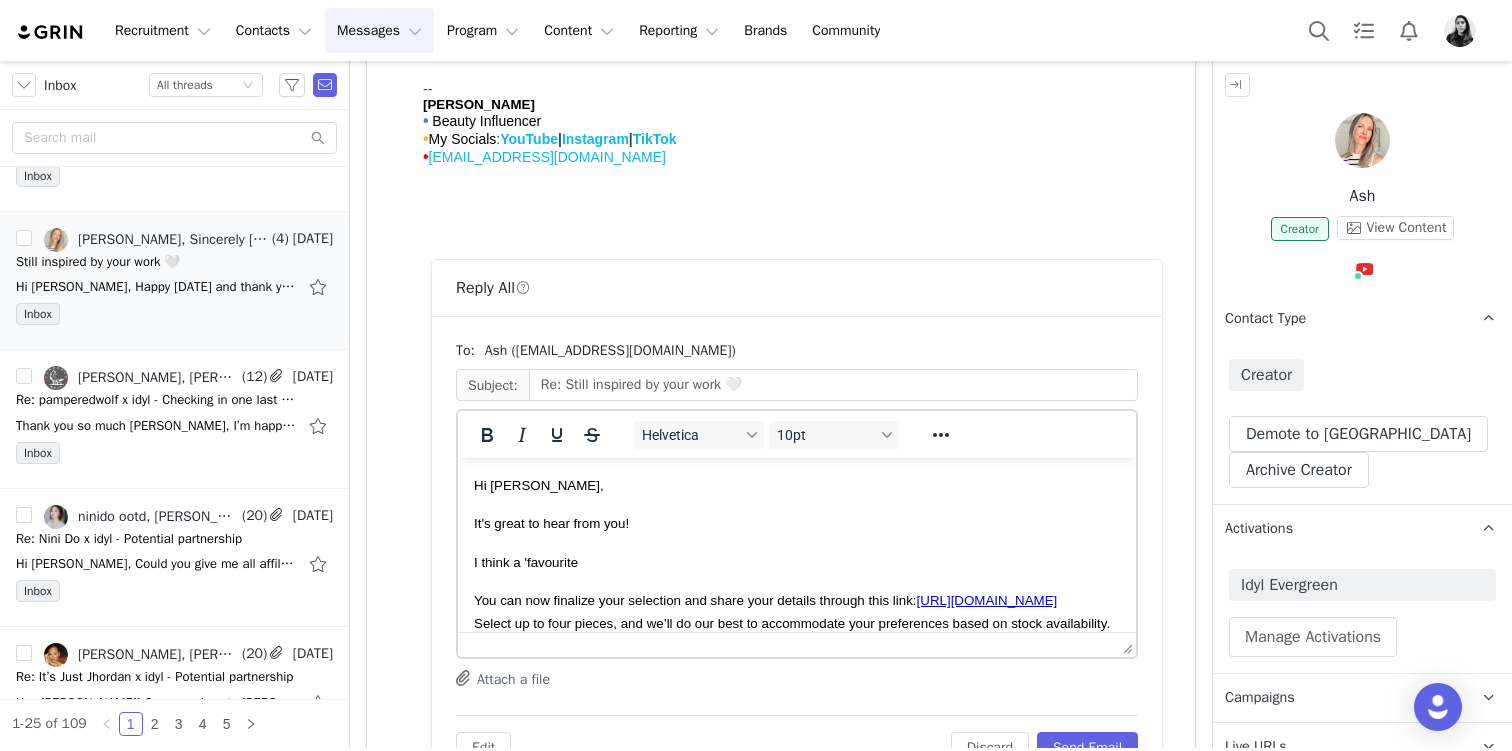 click on "I think a 'favourite" at bounding box center [526, 562] 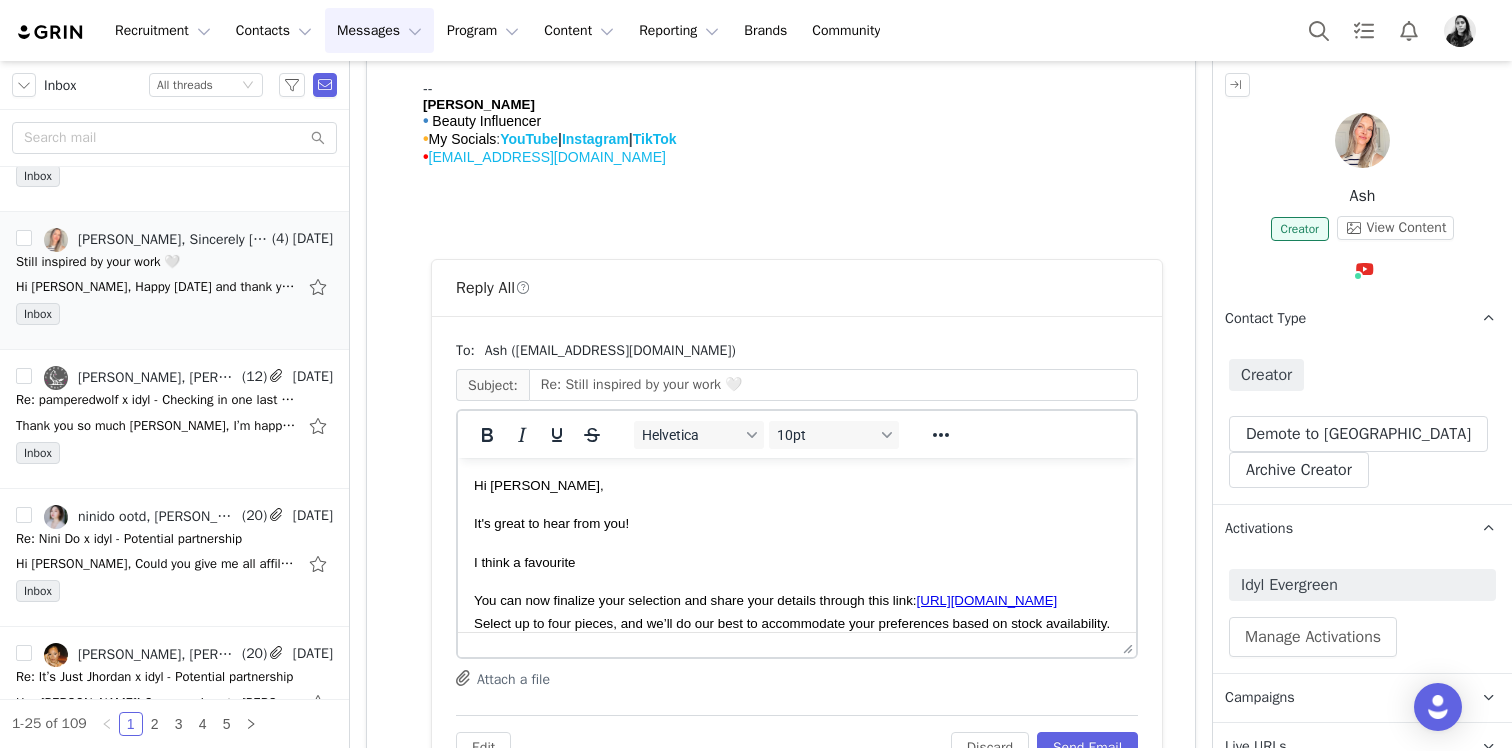 click on "I think a favourite" at bounding box center [797, 562] 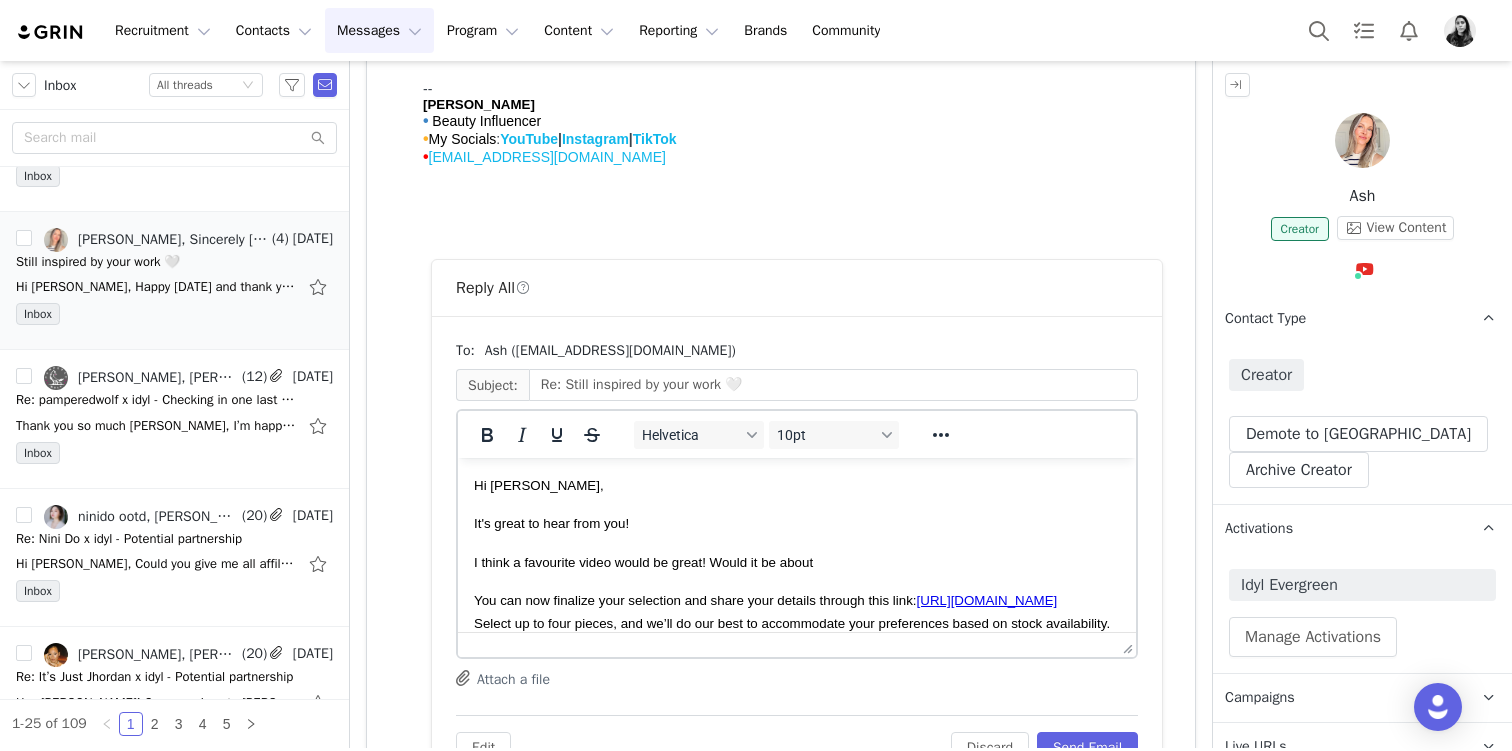 drag, startPoint x: 817, startPoint y: 563, endPoint x: 714, endPoint y: 563, distance: 103 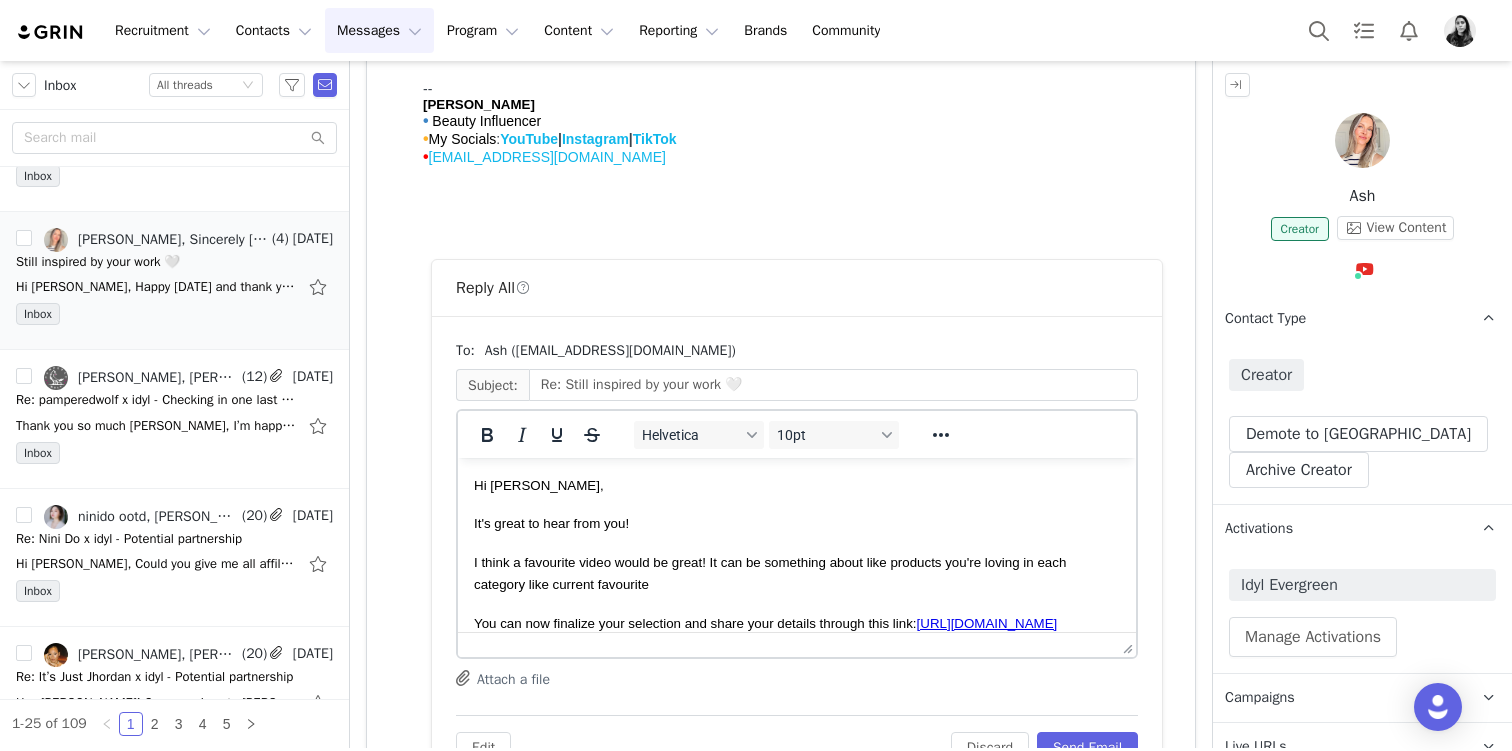 drag, startPoint x: 669, startPoint y: 585, endPoint x: 709, endPoint y: 563, distance: 45.65085 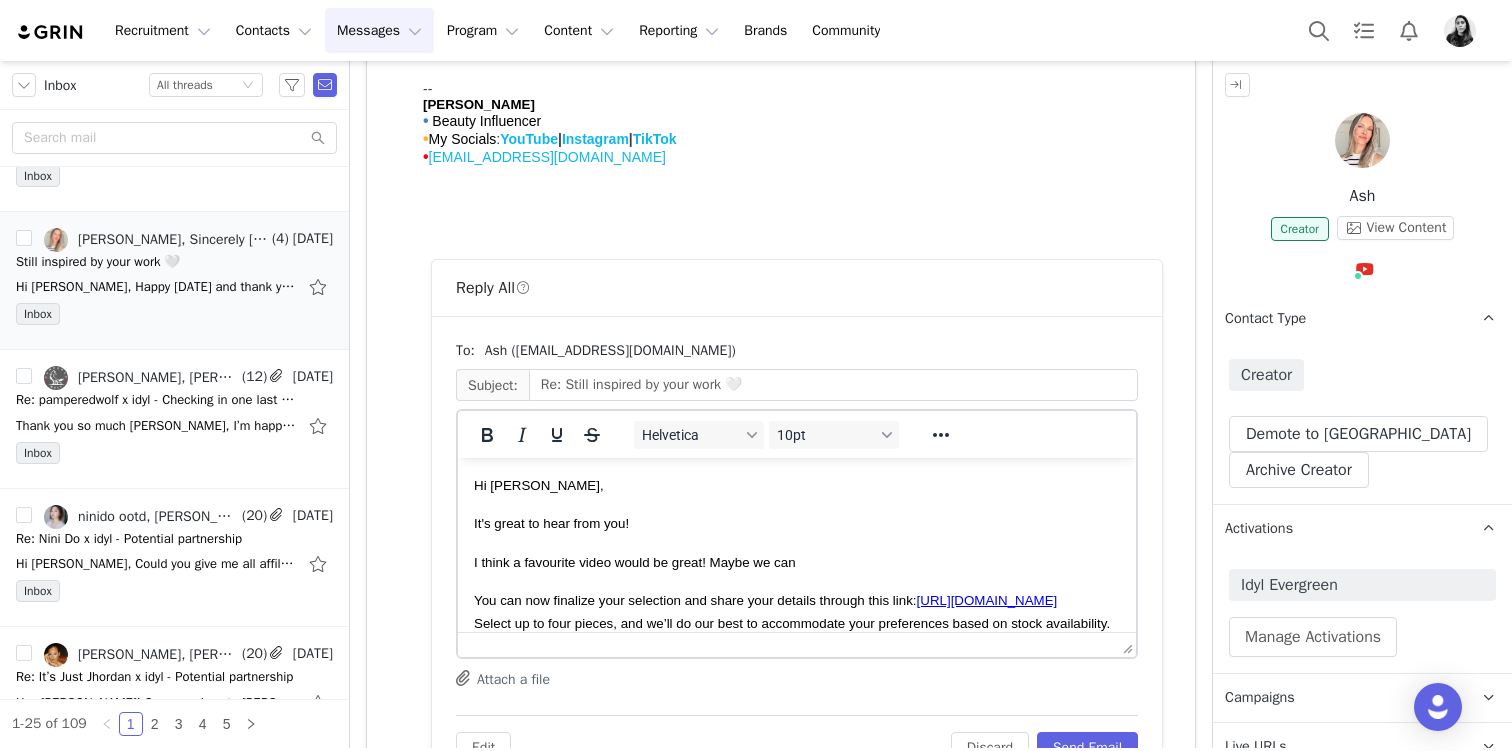 drag, startPoint x: 808, startPoint y: 569, endPoint x: 710, endPoint y: 571, distance: 98.02041 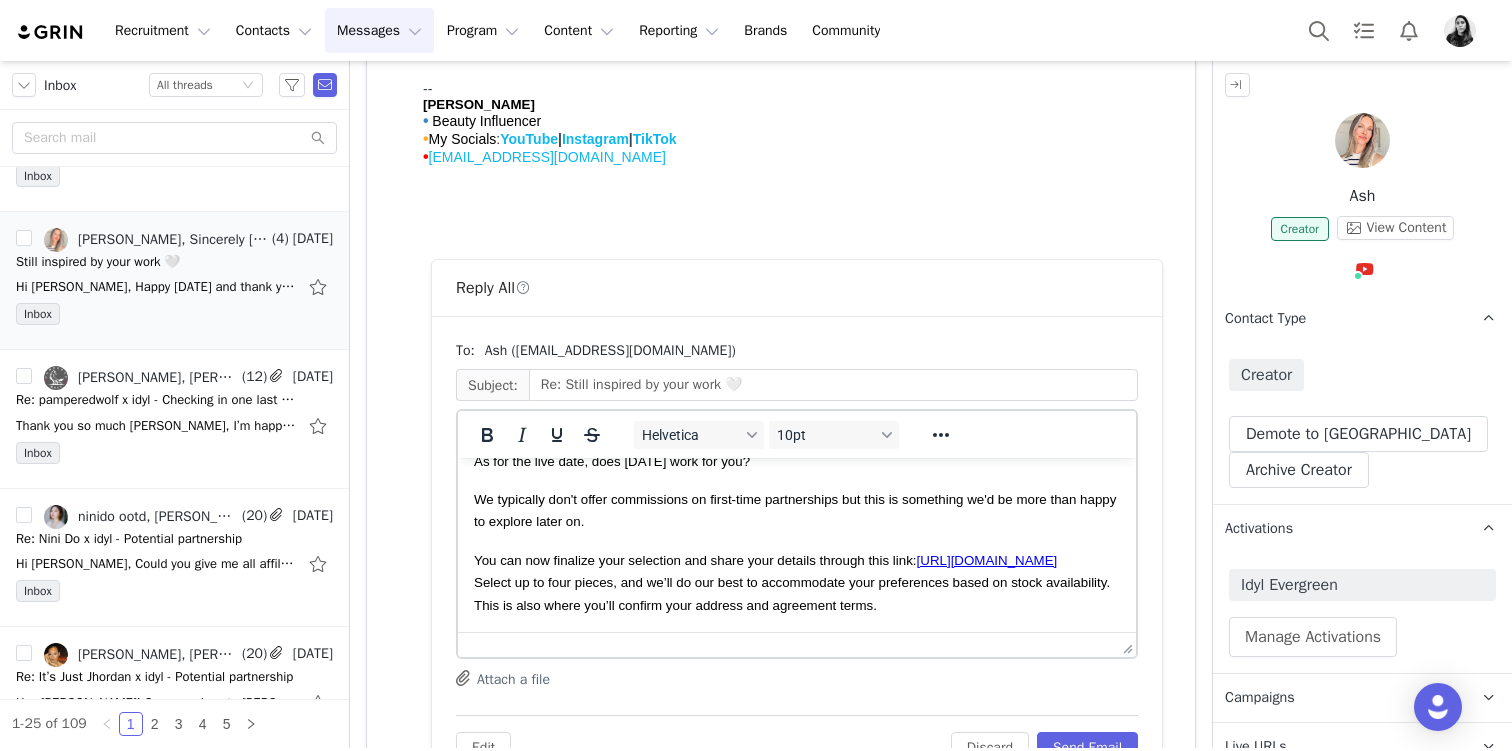 scroll, scrollTop: 147, scrollLeft: 0, axis: vertical 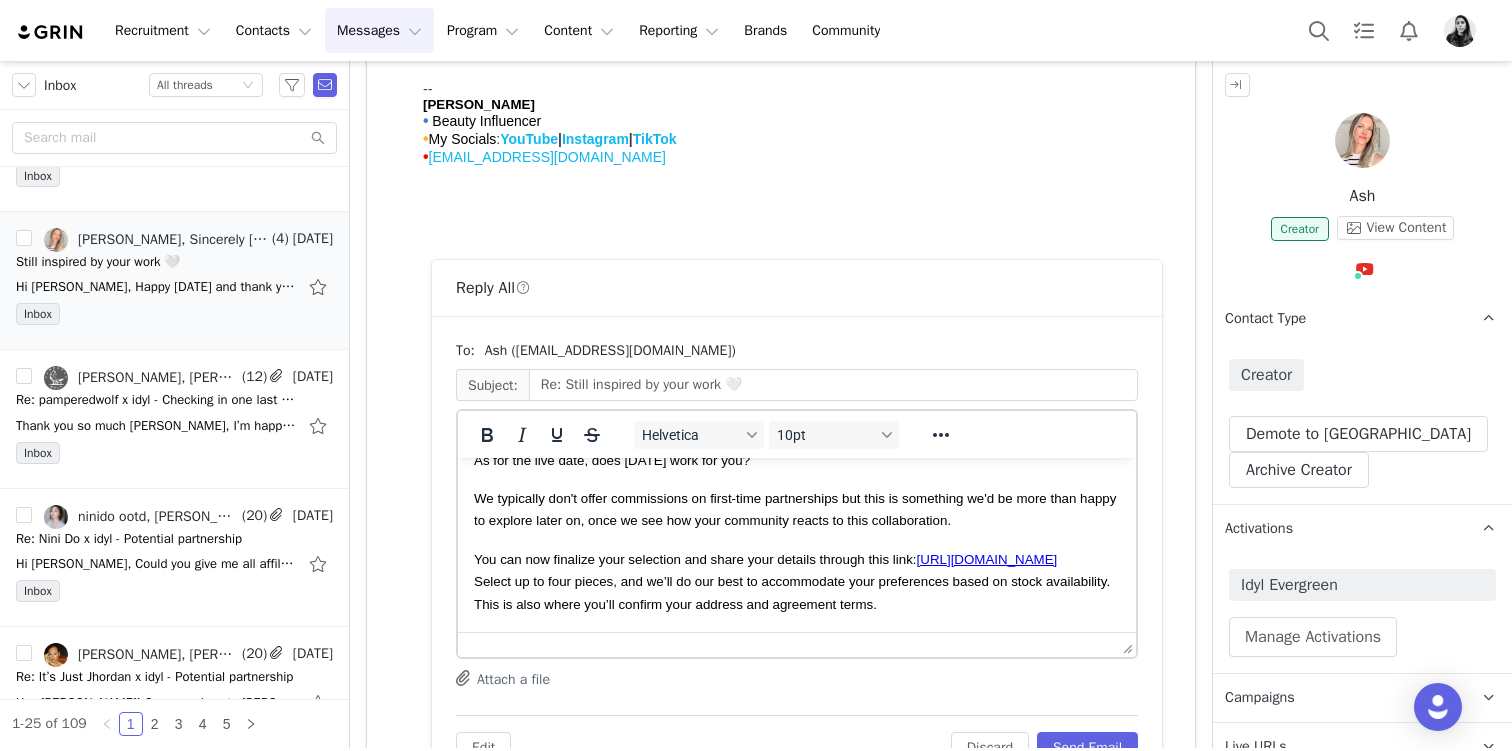 click on "You can now finalize your selection and share your details through this link:  https://idyl.grin.live/955296f1-82e0-44b2-8850-3766ef9f5171" at bounding box center (765, 559) 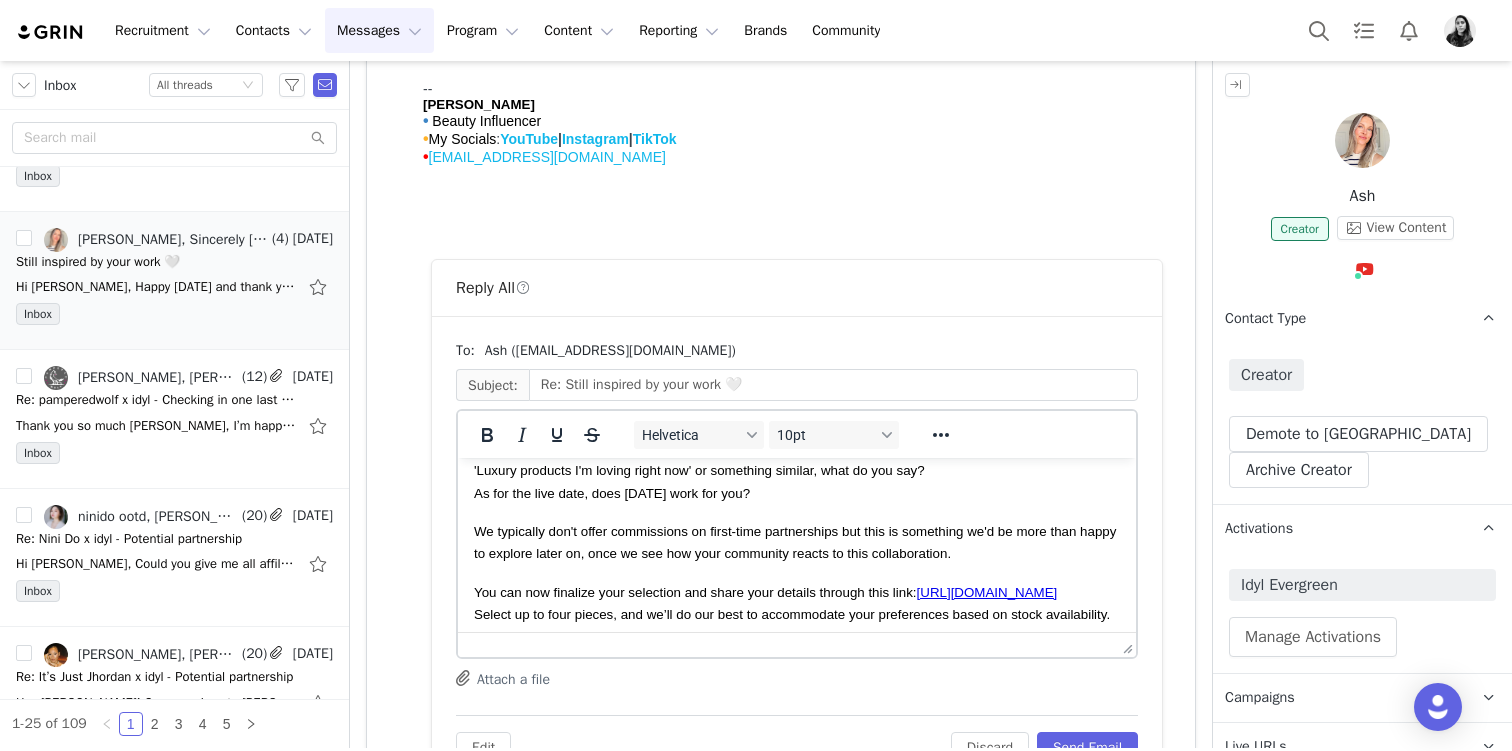 scroll, scrollTop: 0, scrollLeft: 0, axis: both 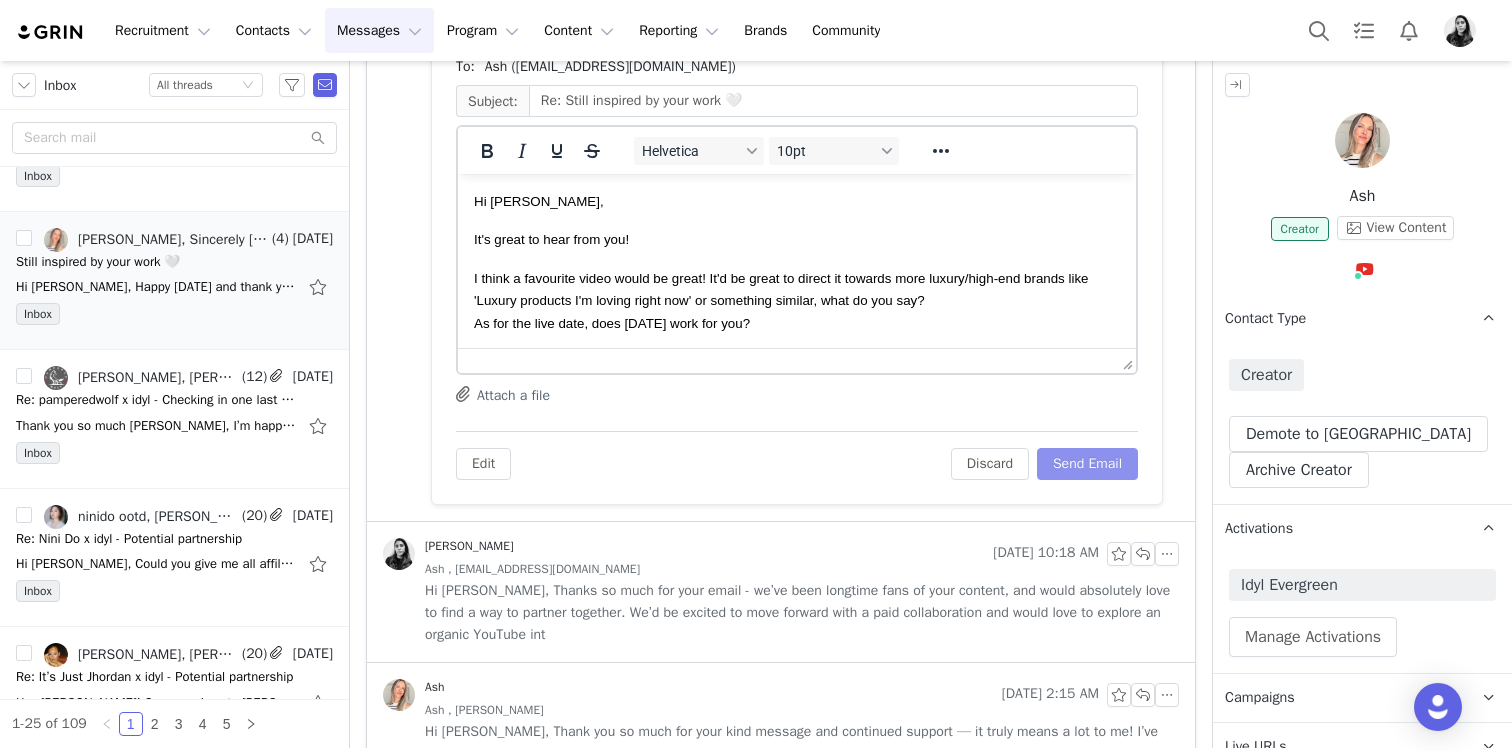 click on "Send Email" at bounding box center [1087, 464] 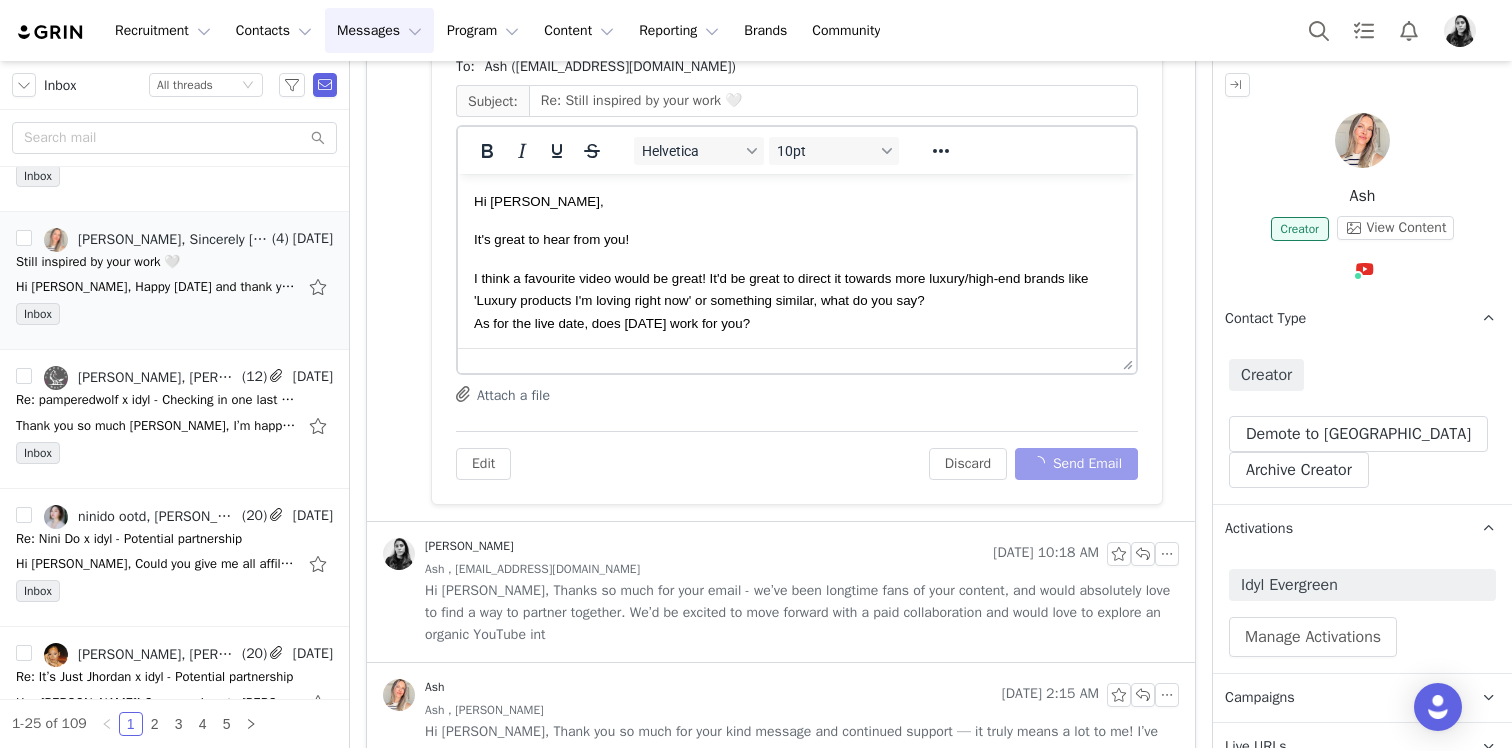 scroll, scrollTop: 870, scrollLeft: 0, axis: vertical 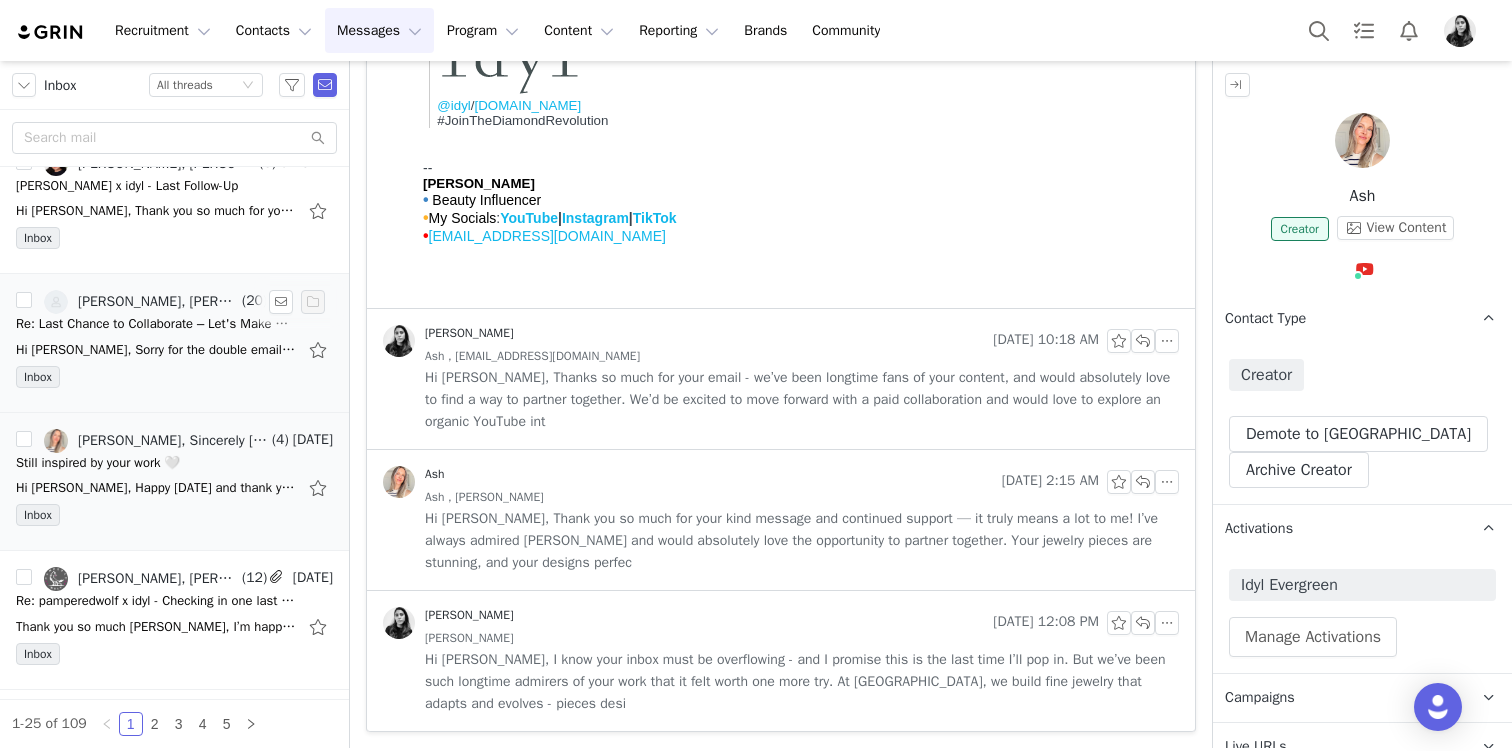 click on "Amanda Erwin, Ornella Siso, risa@risadoesmakeup.com" at bounding box center [141, 302] 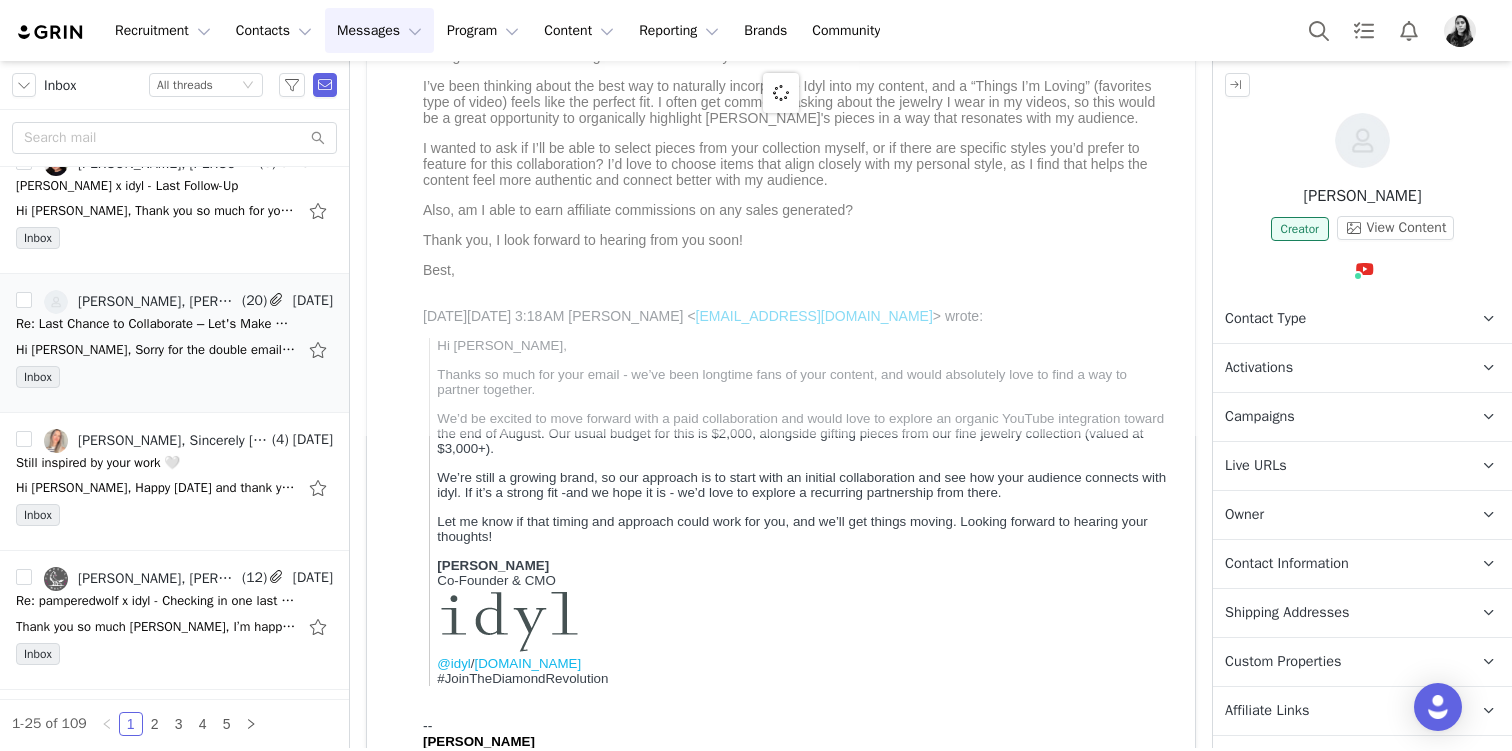 scroll, scrollTop: 0, scrollLeft: 0, axis: both 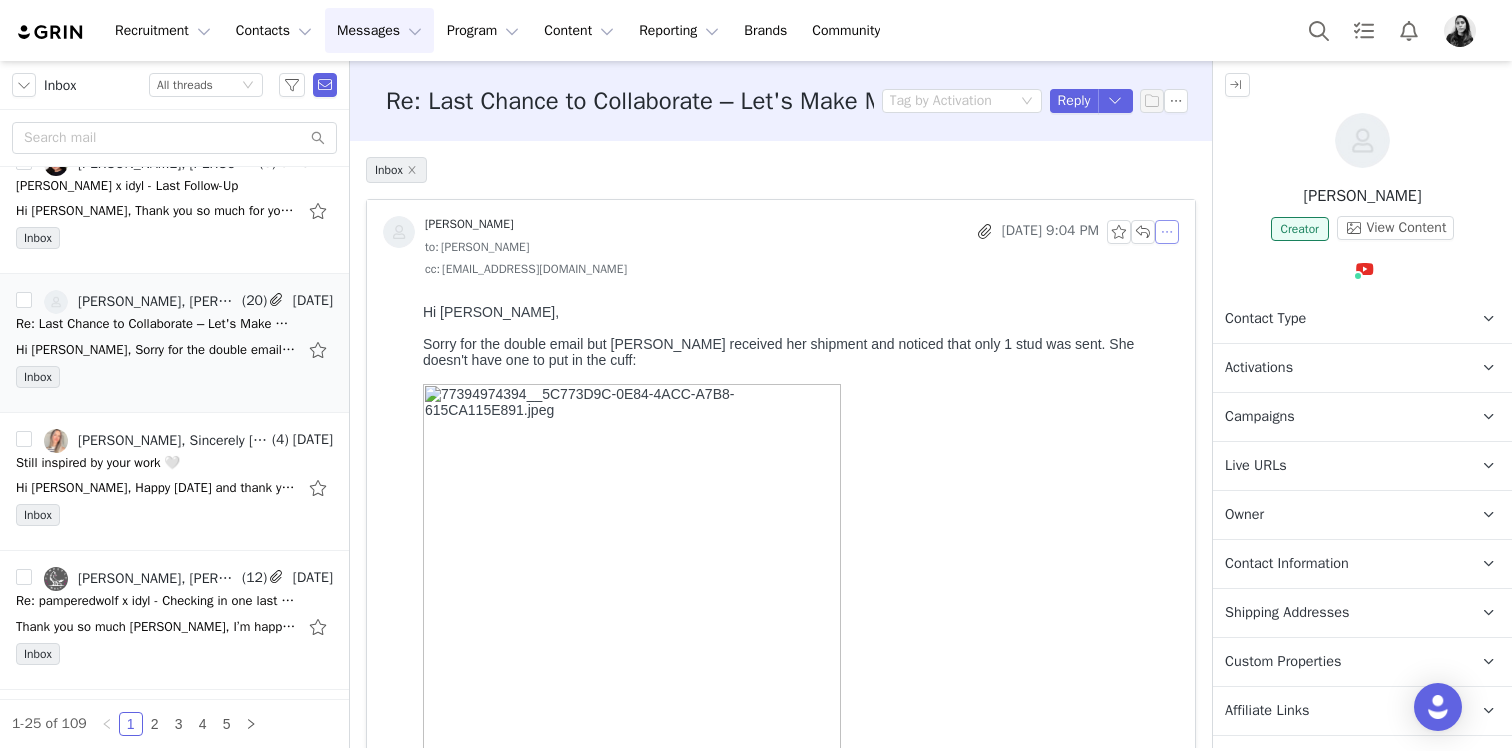 click at bounding box center [1167, 232] 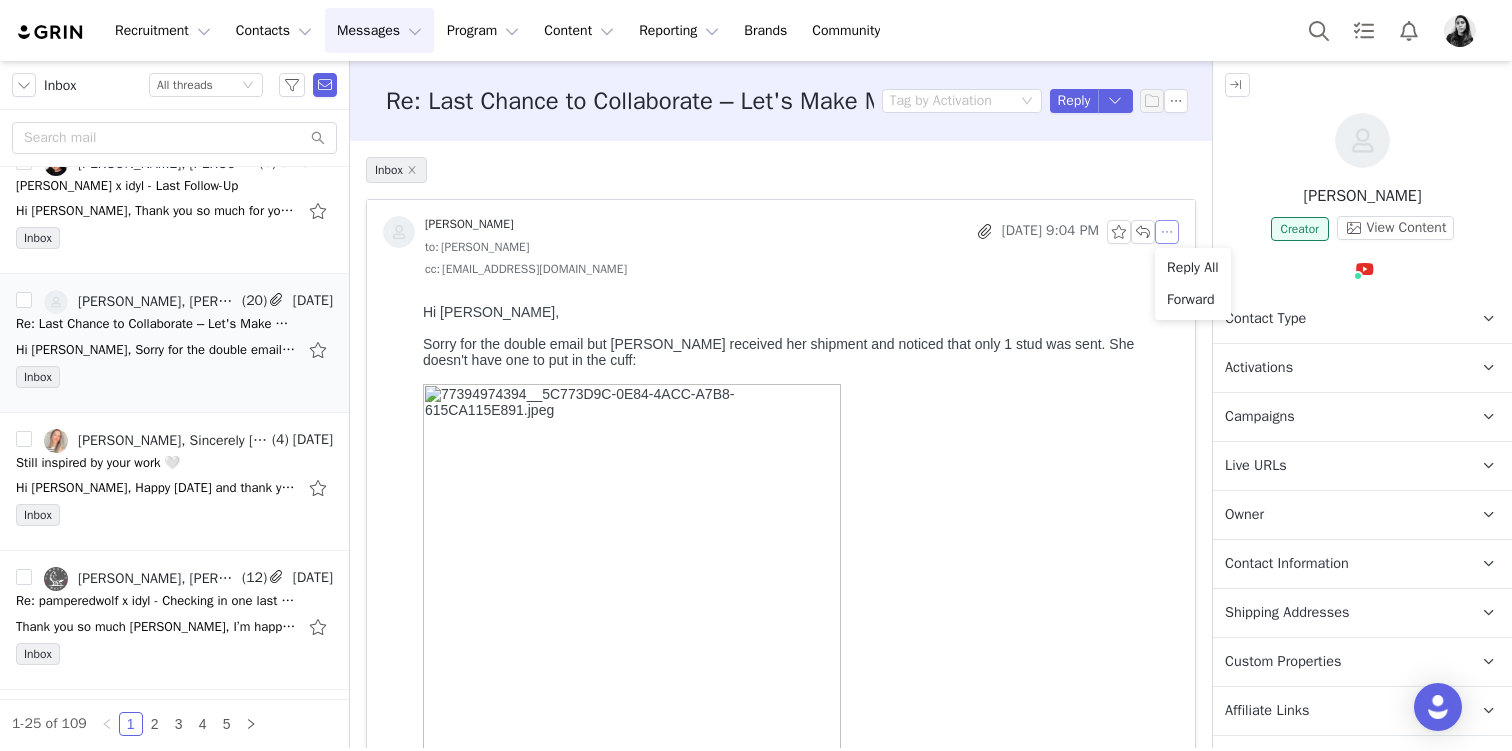 click on "Reply All" at bounding box center [1193, 268] 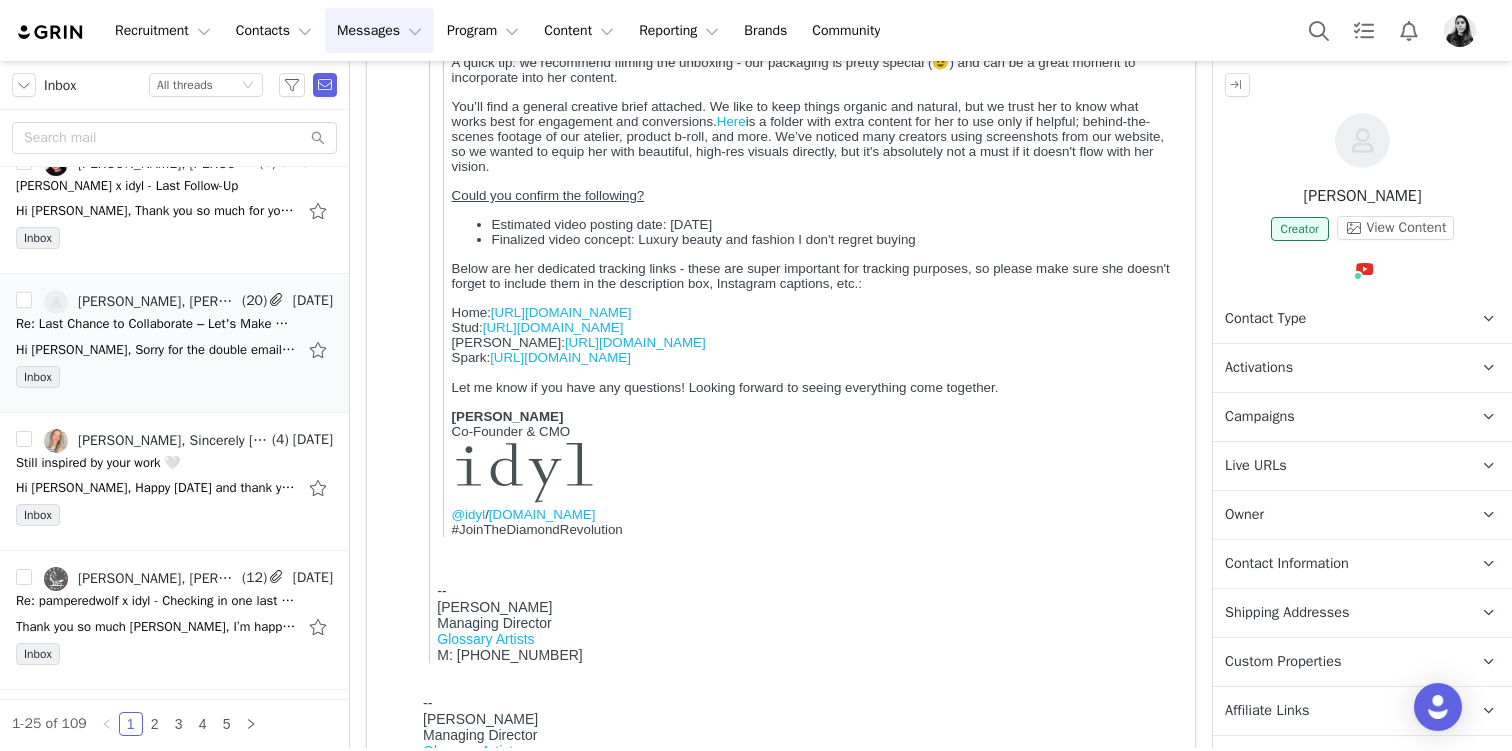 scroll, scrollTop: 2037, scrollLeft: 0, axis: vertical 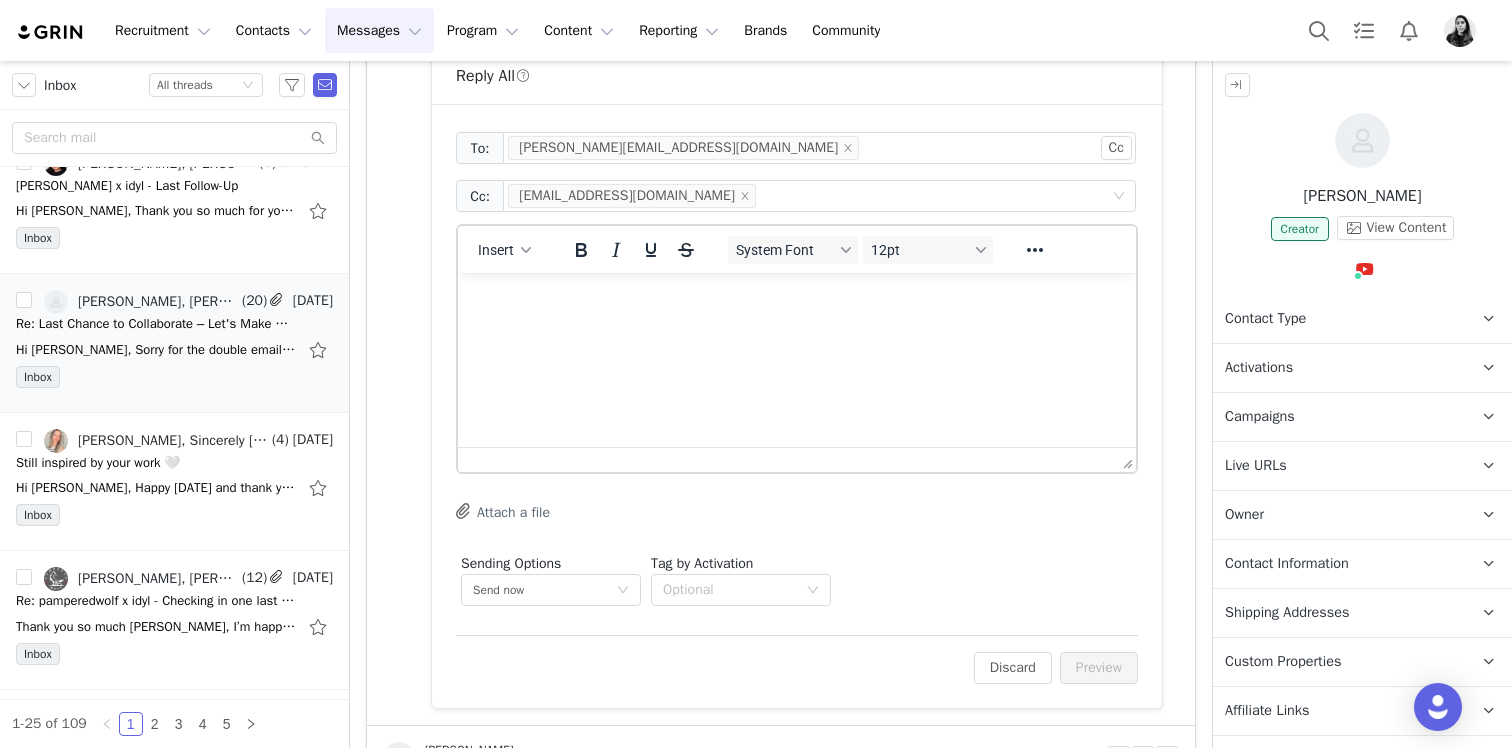 click at bounding box center [797, 300] 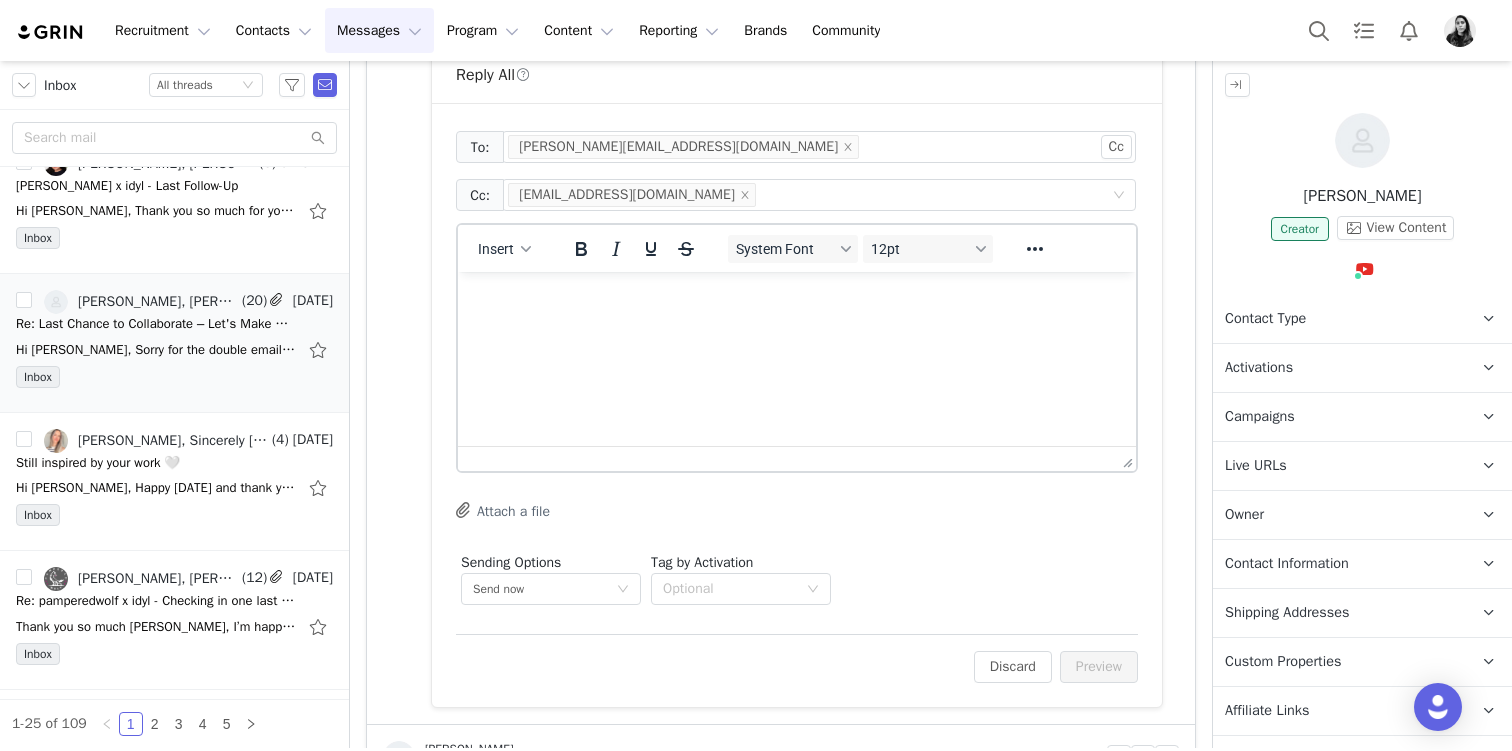 type 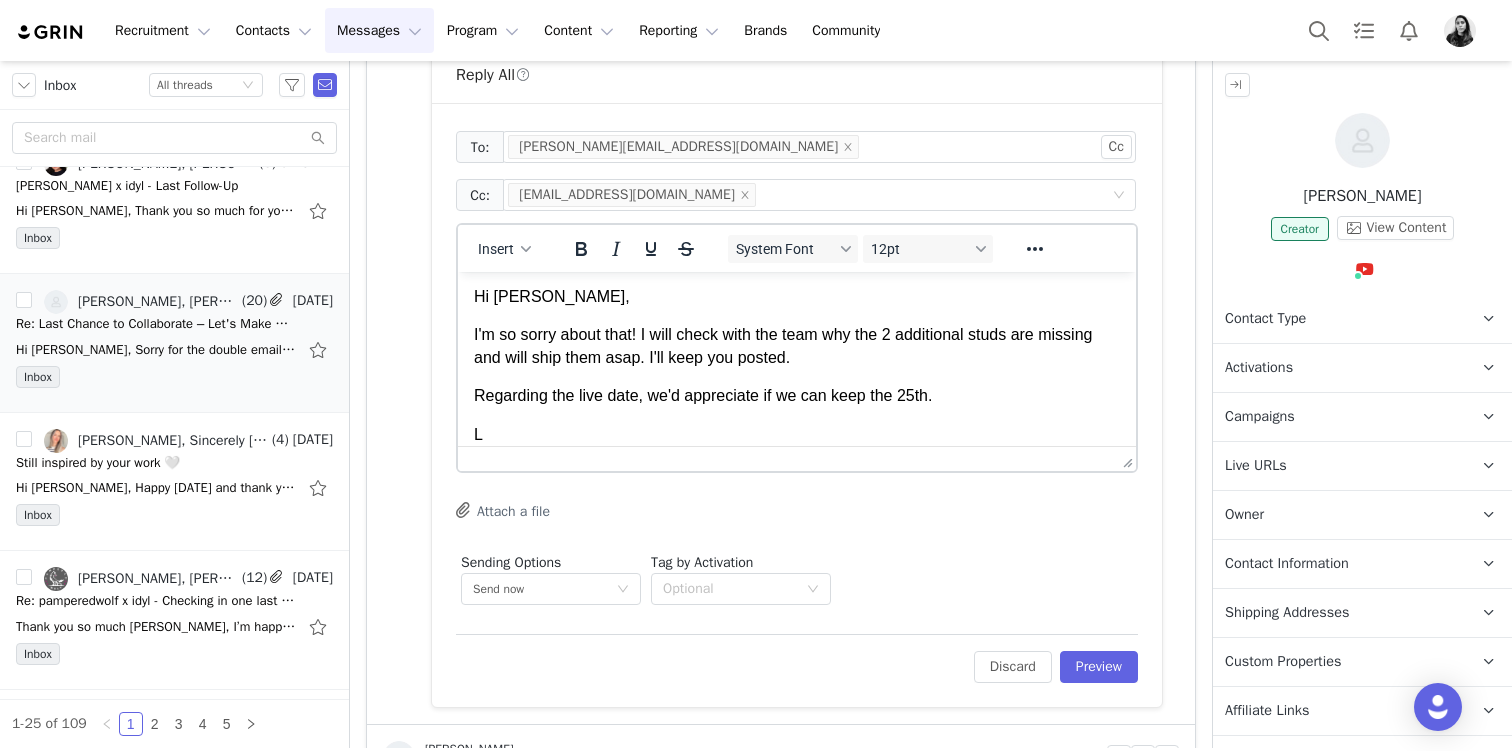 scroll, scrollTop: 0, scrollLeft: 0, axis: both 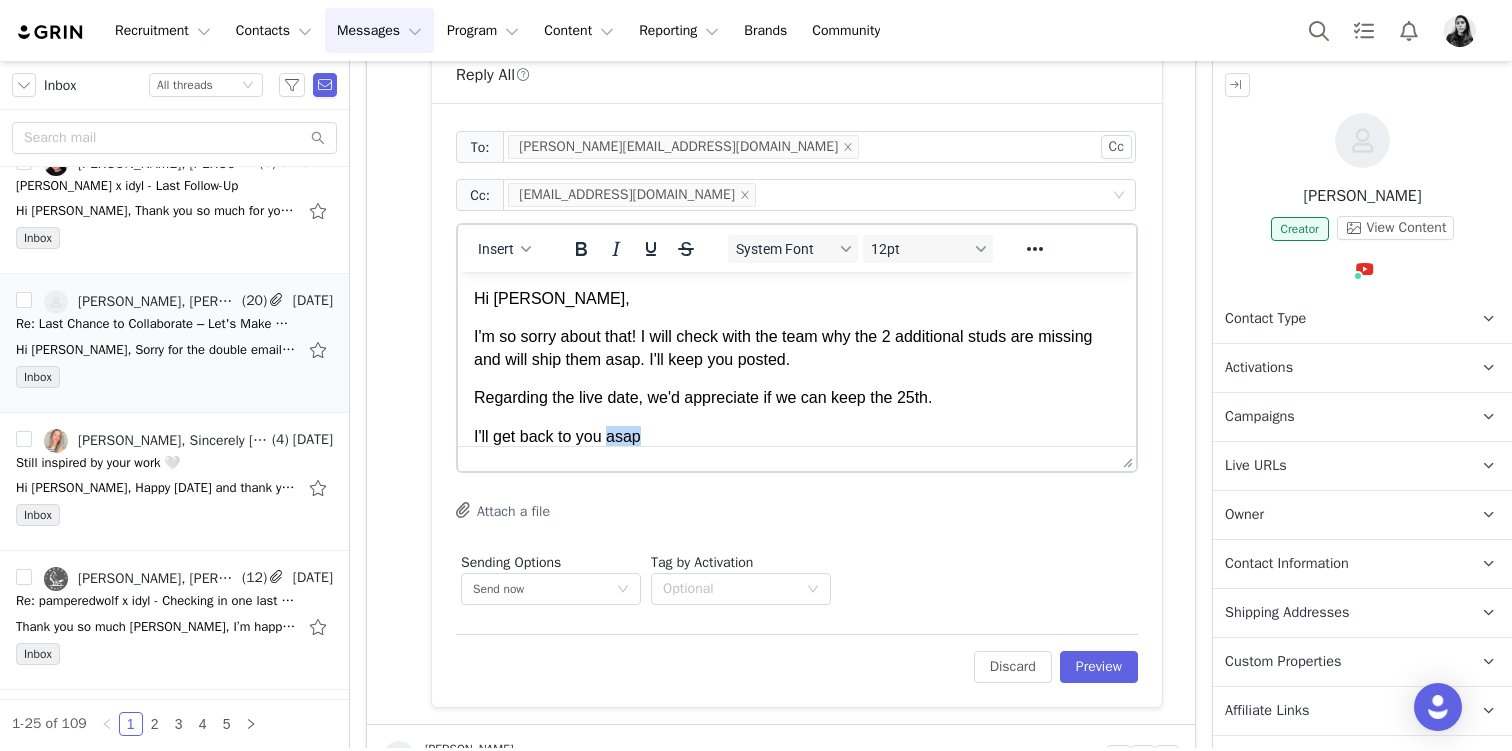 drag, startPoint x: 613, startPoint y: 432, endPoint x: 711, endPoint y: 433, distance: 98.005104 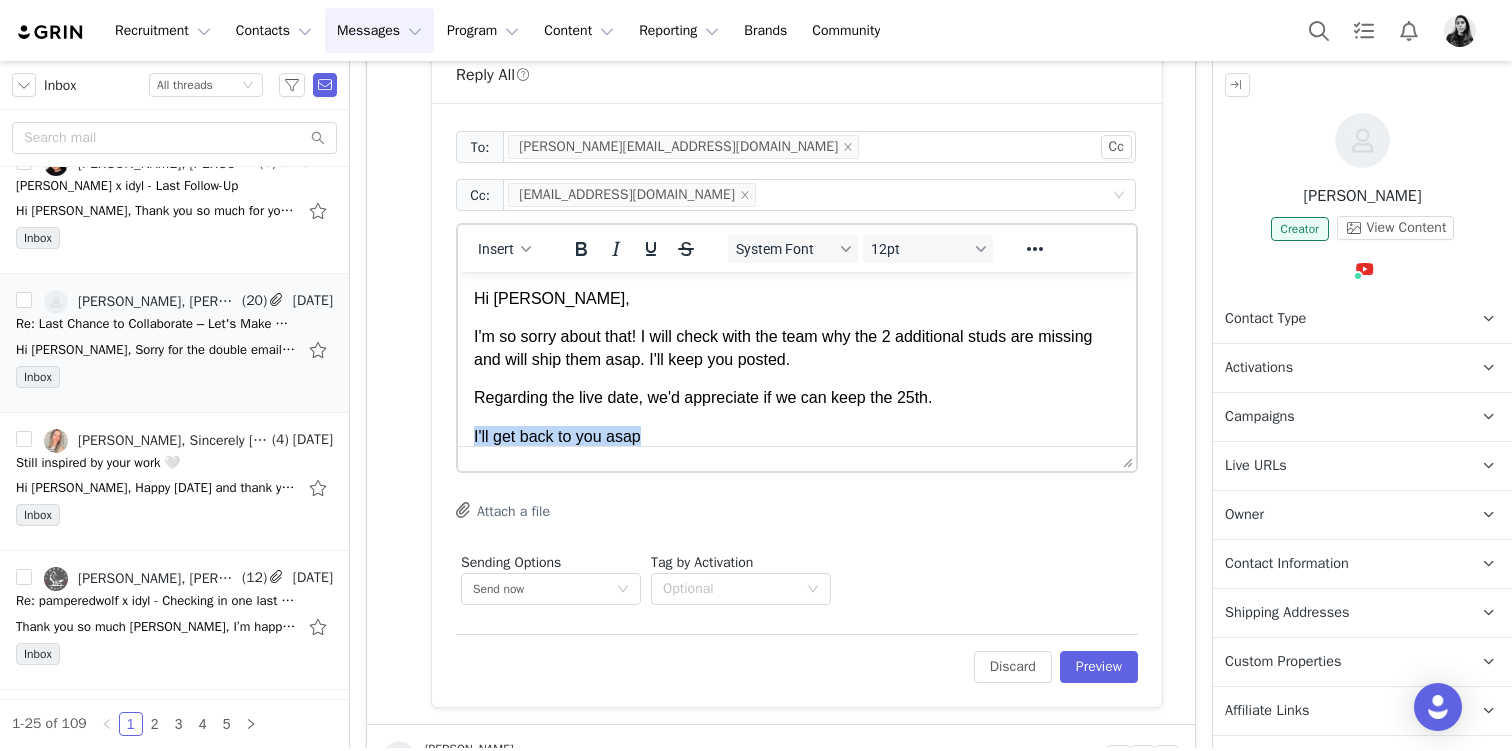 drag, startPoint x: 706, startPoint y: 435, endPoint x: 475, endPoint y: 436, distance: 231.00217 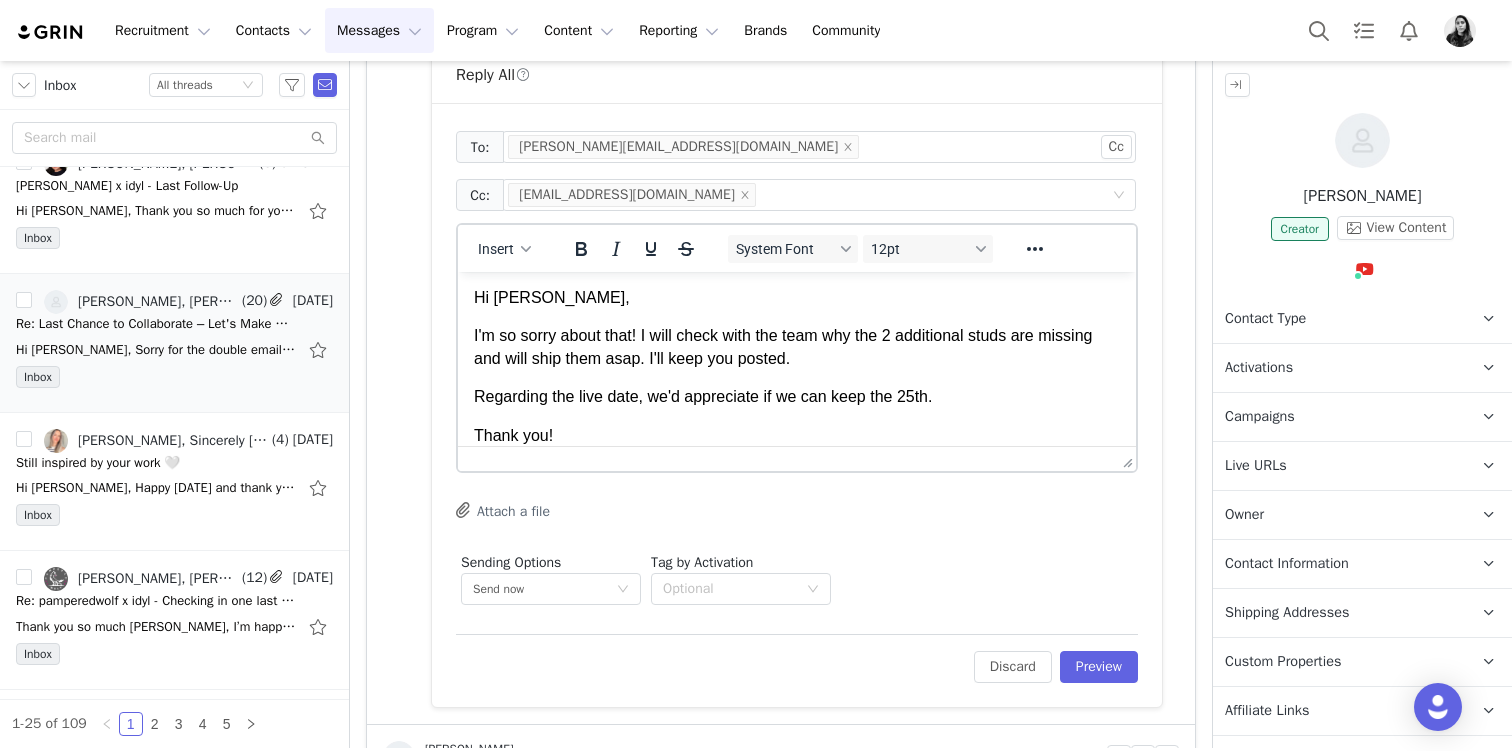 scroll, scrollTop: 40, scrollLeft: 0, axis: vertical 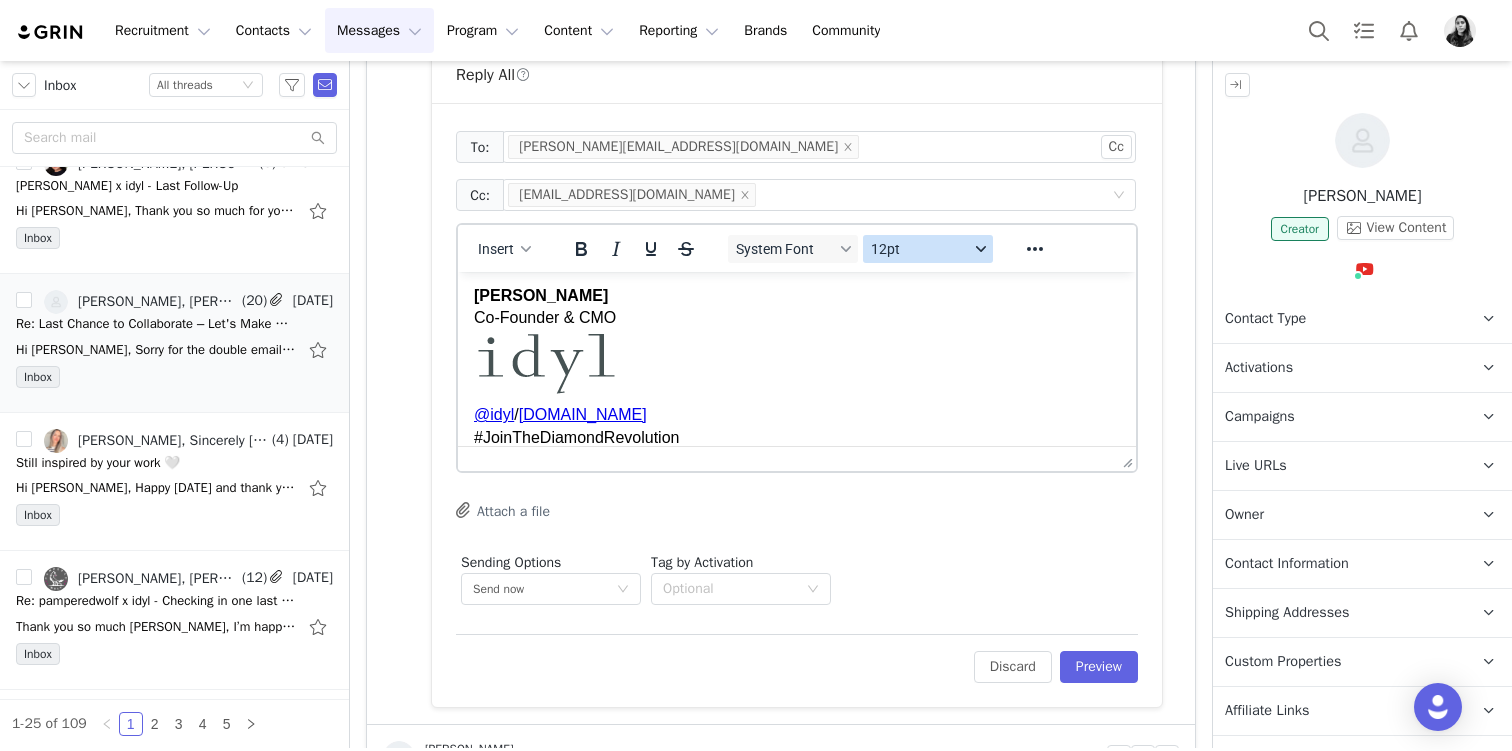 click on "12pt" at bounding box center (920, 249) 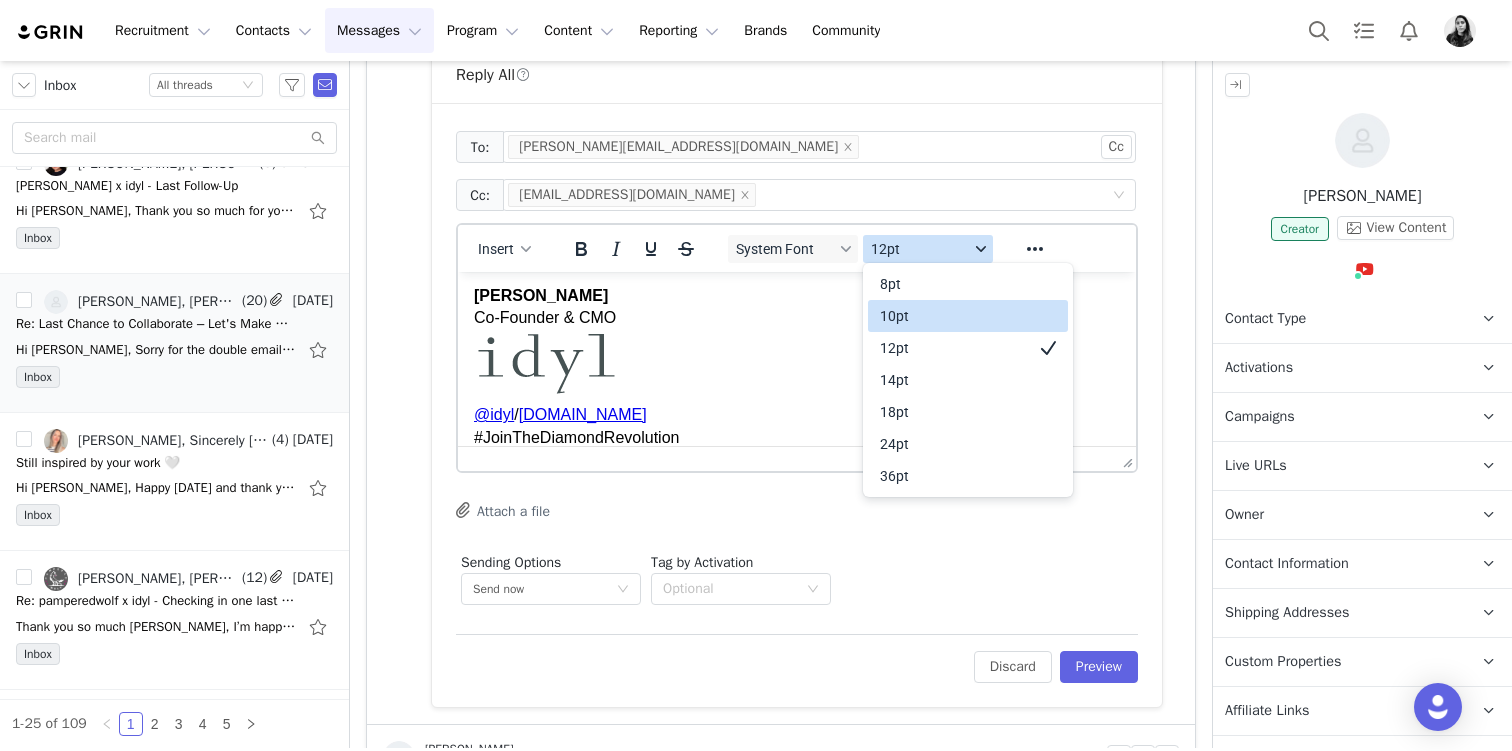 click on "10pt" at bounding box center (954, 316) 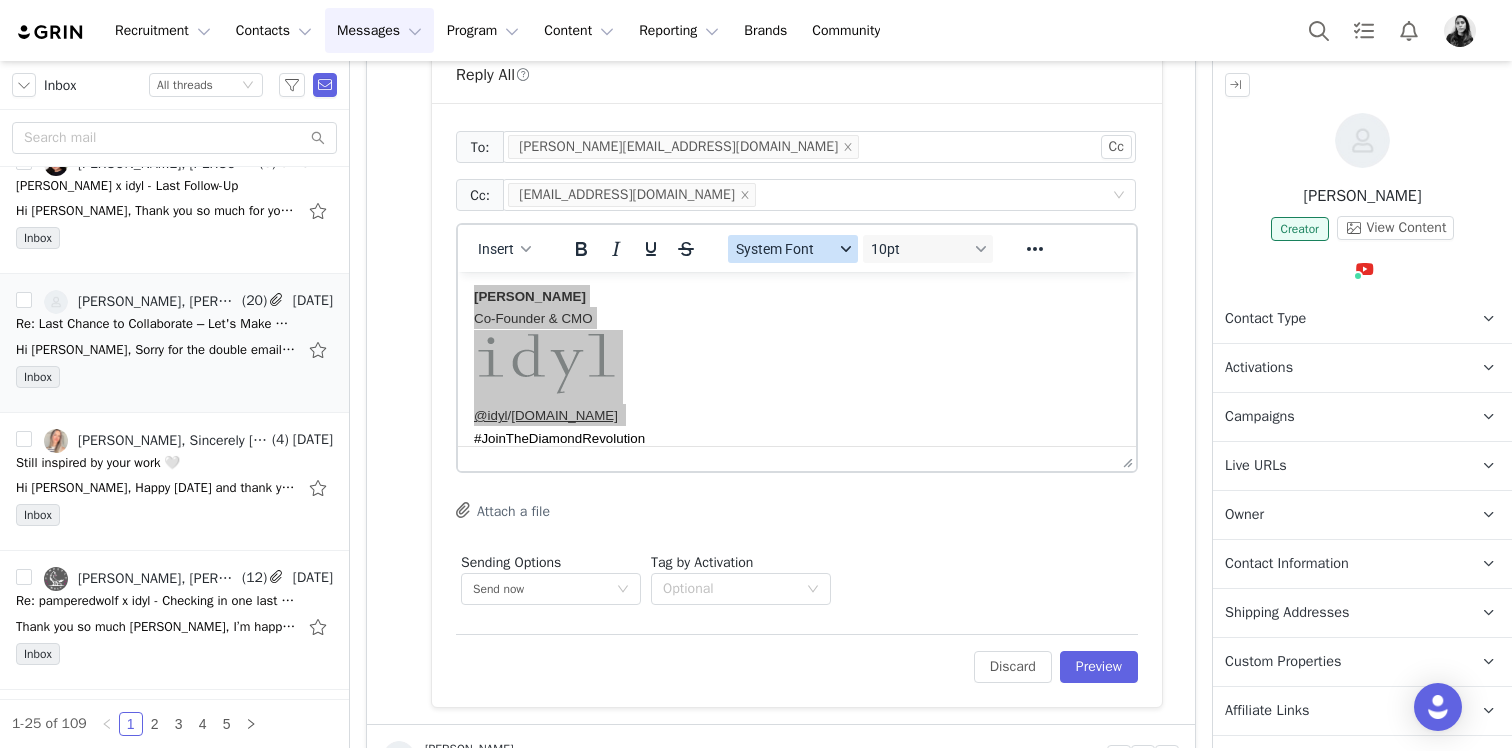 click on "System Font" at bounding box center (785, 249) 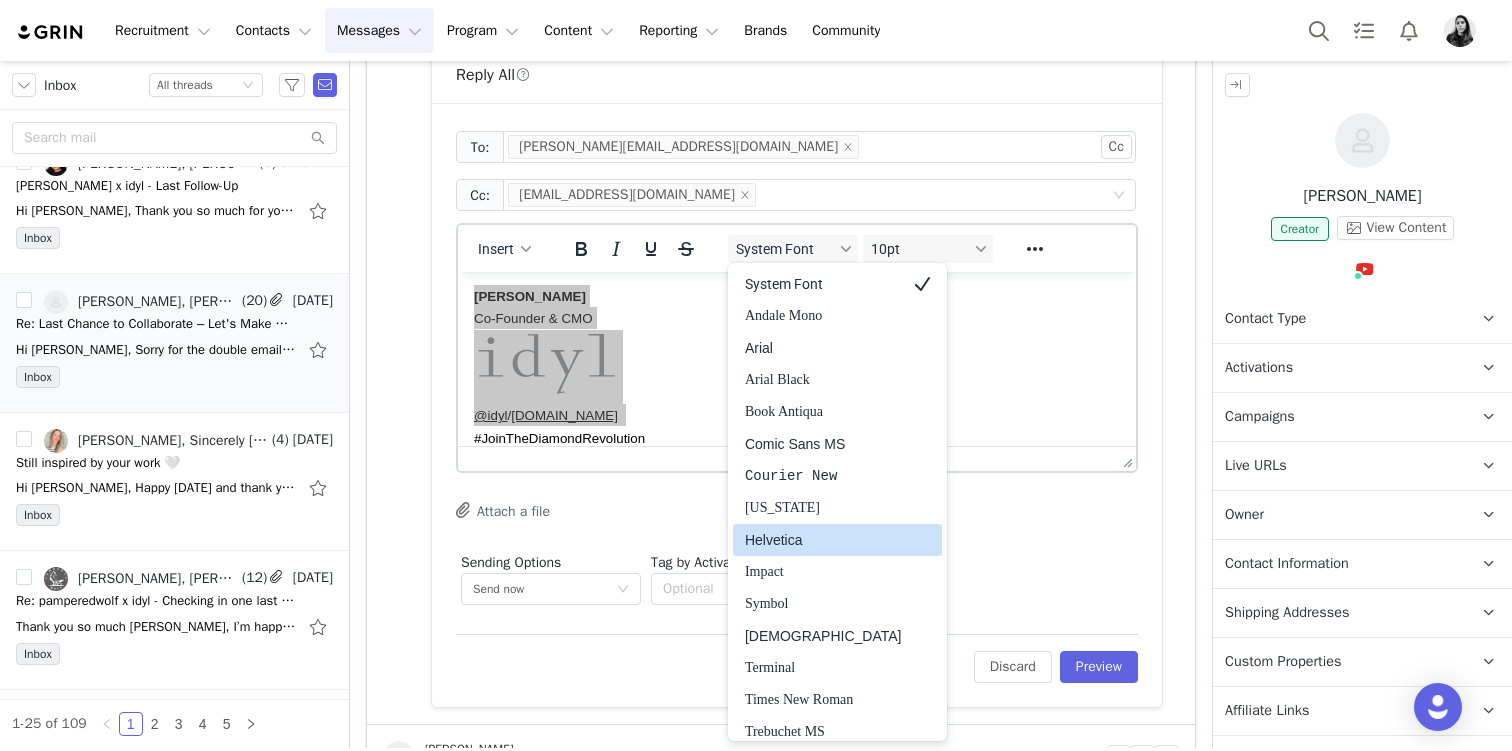 click on "Helvetica" at bounding box center (823, 540) 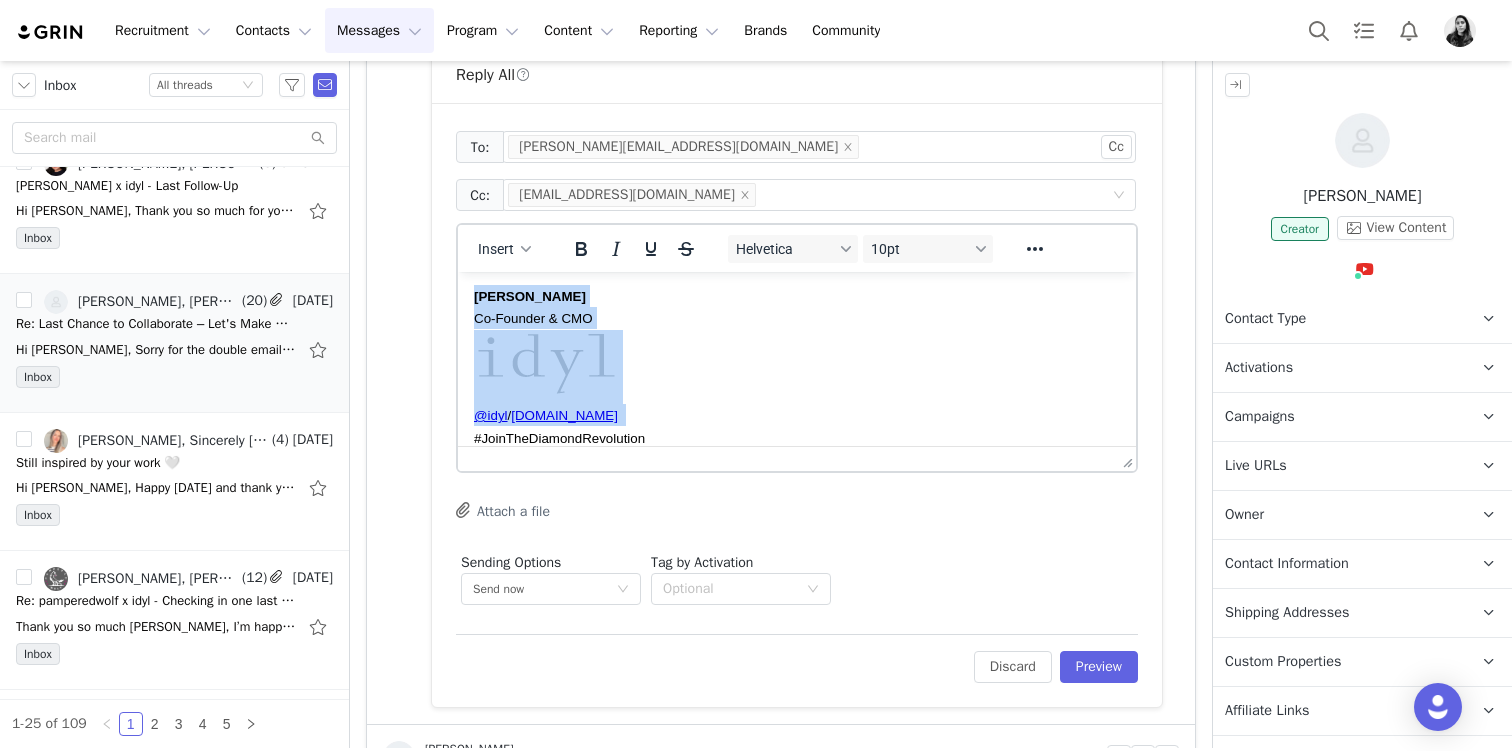 scroll, scrollTop: 0, scrollLeft: 0, axis: both 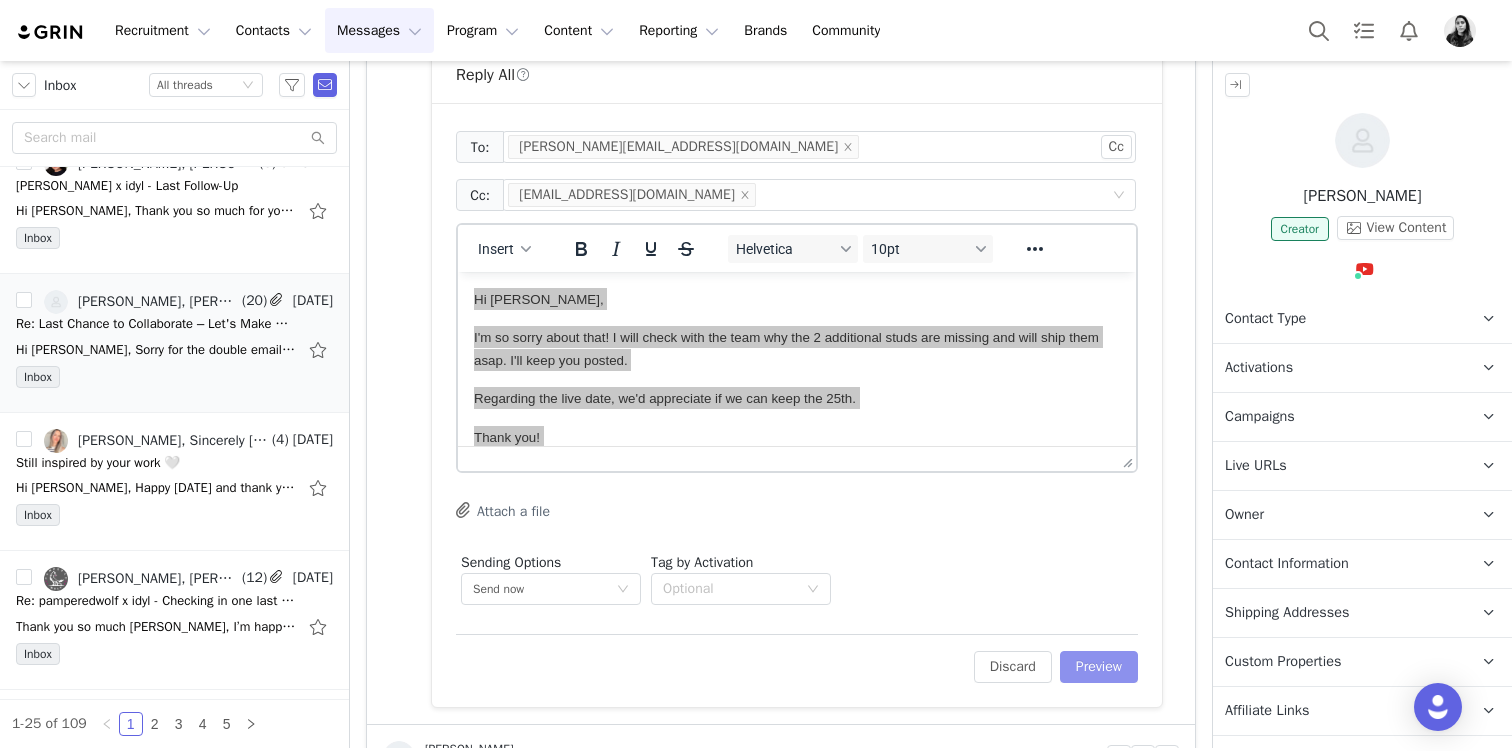 click on "Edit     Discard Preview" at bounding box center [797, 658] 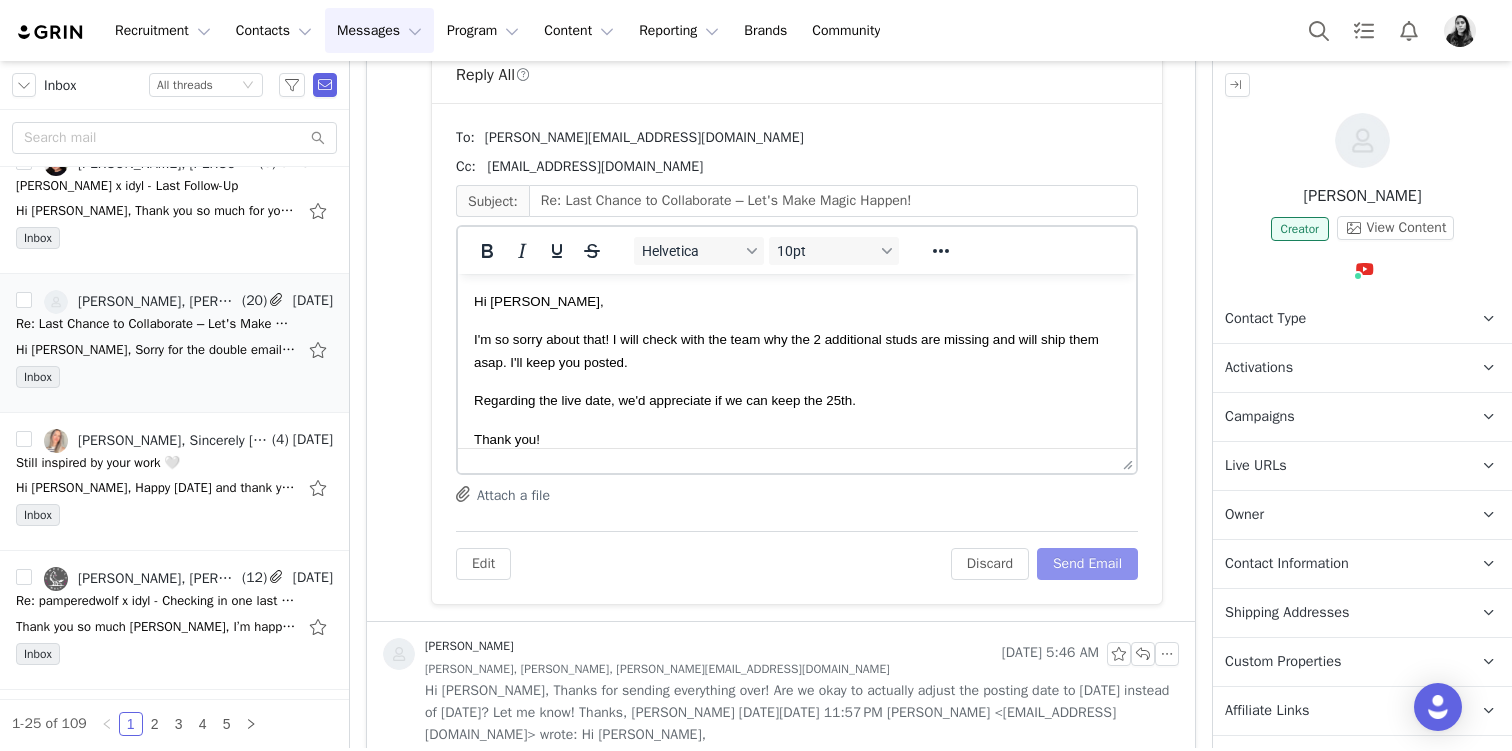 scroll, scrollTop: 0, scrollLeft: 0, axis: both 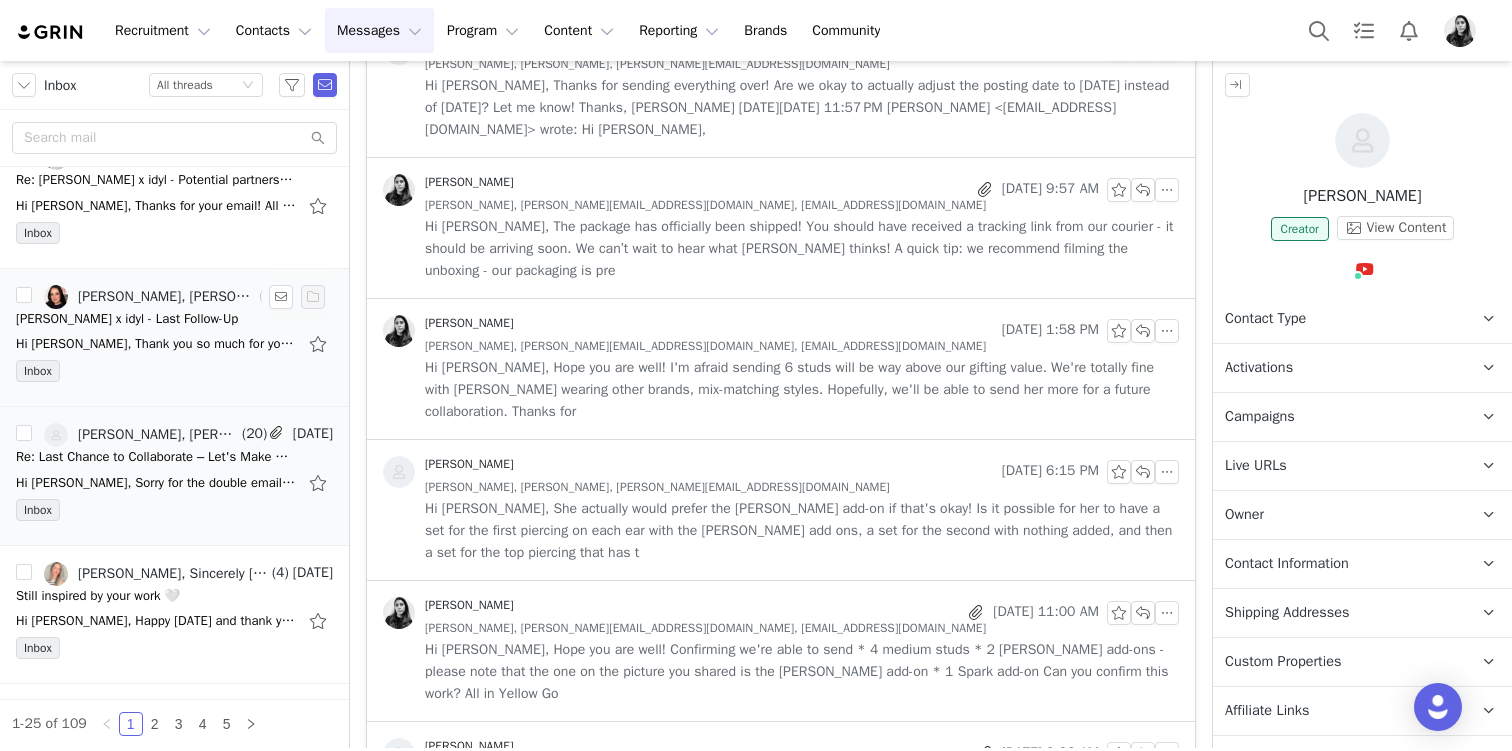 click on "[PERSON_NAME] x idyl - Last Follow-Up" at bounding box center [127, 319] 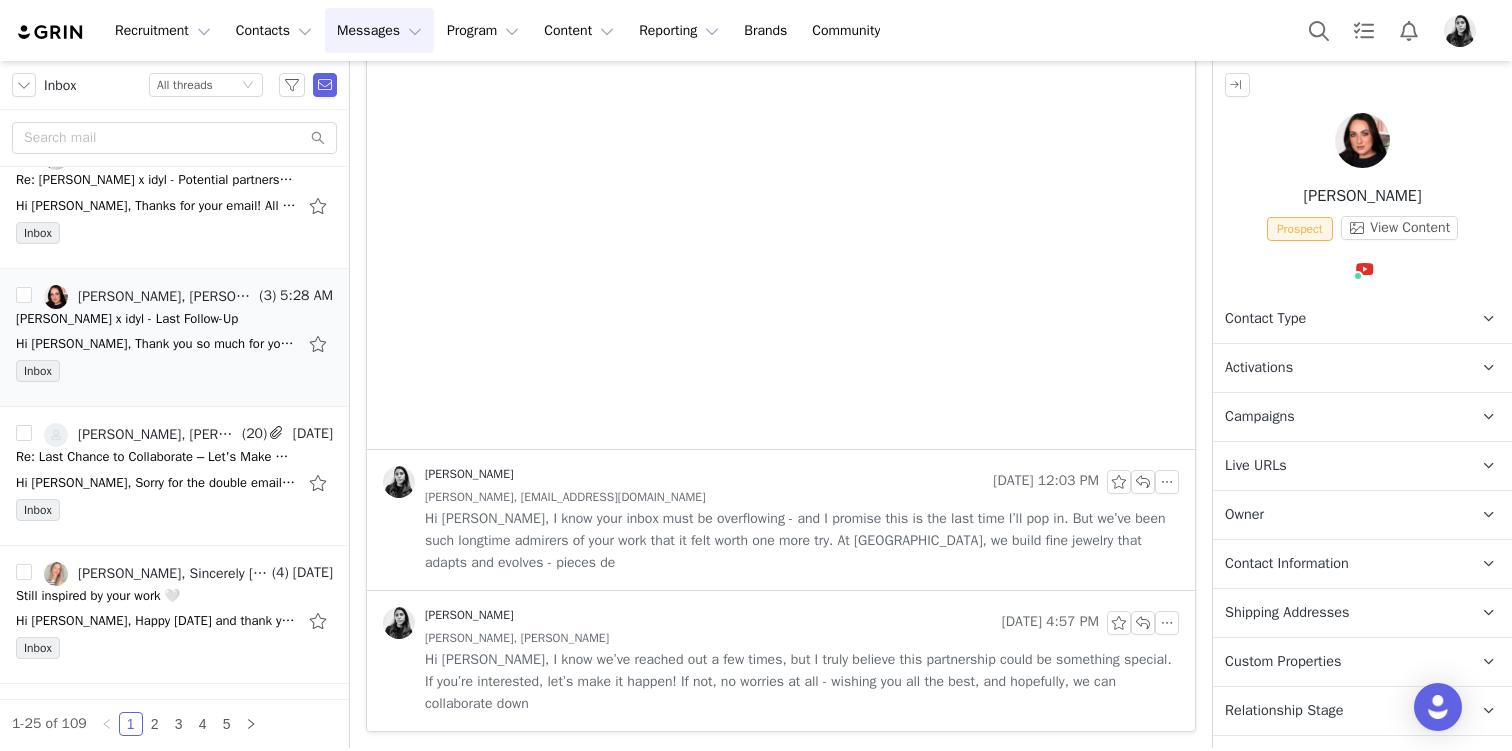 scroll, scrollTop: 0, scrollLeft: 0, axis: both 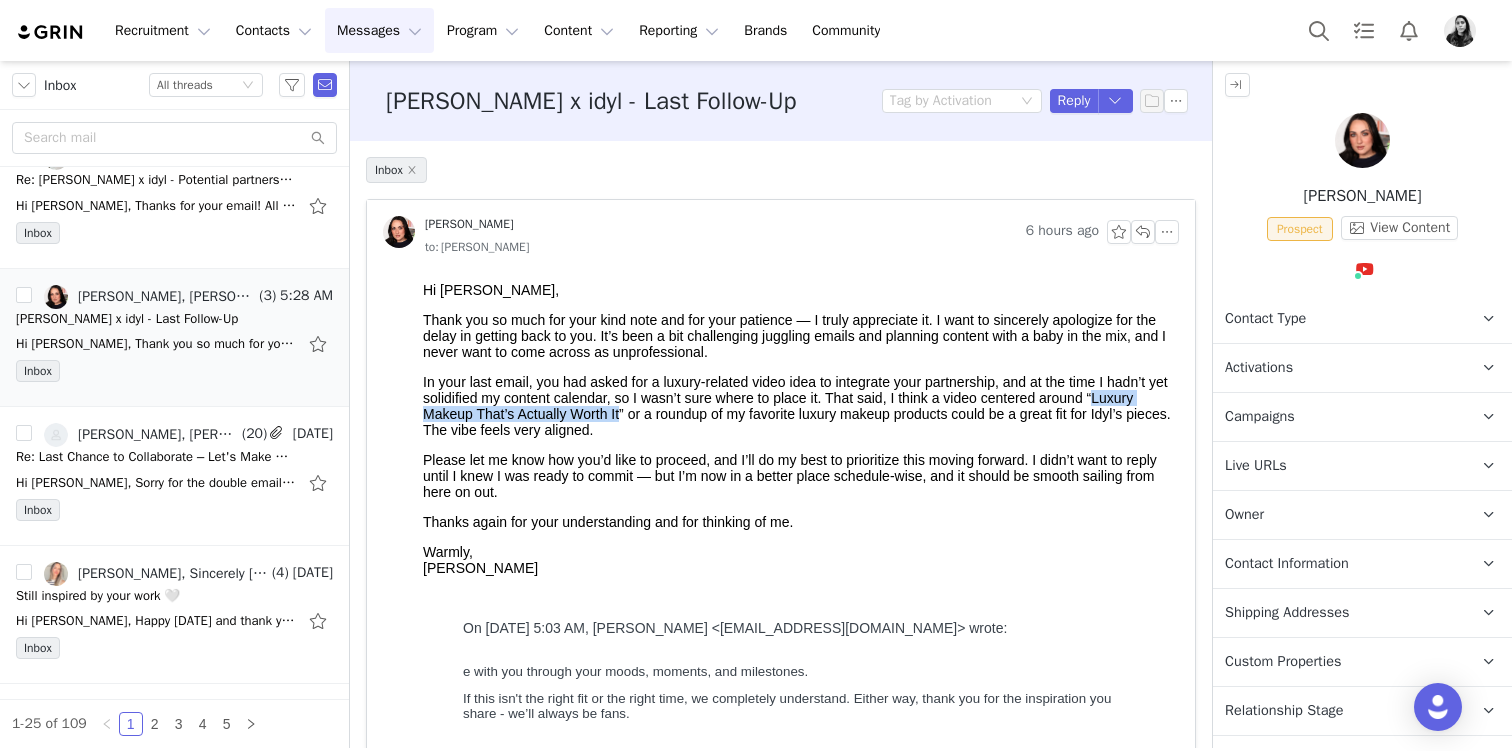 drag, startPoint x: 1122, startPoint y: 406, endPoint x: 623, endPoint y: 423, distance: 499.2895 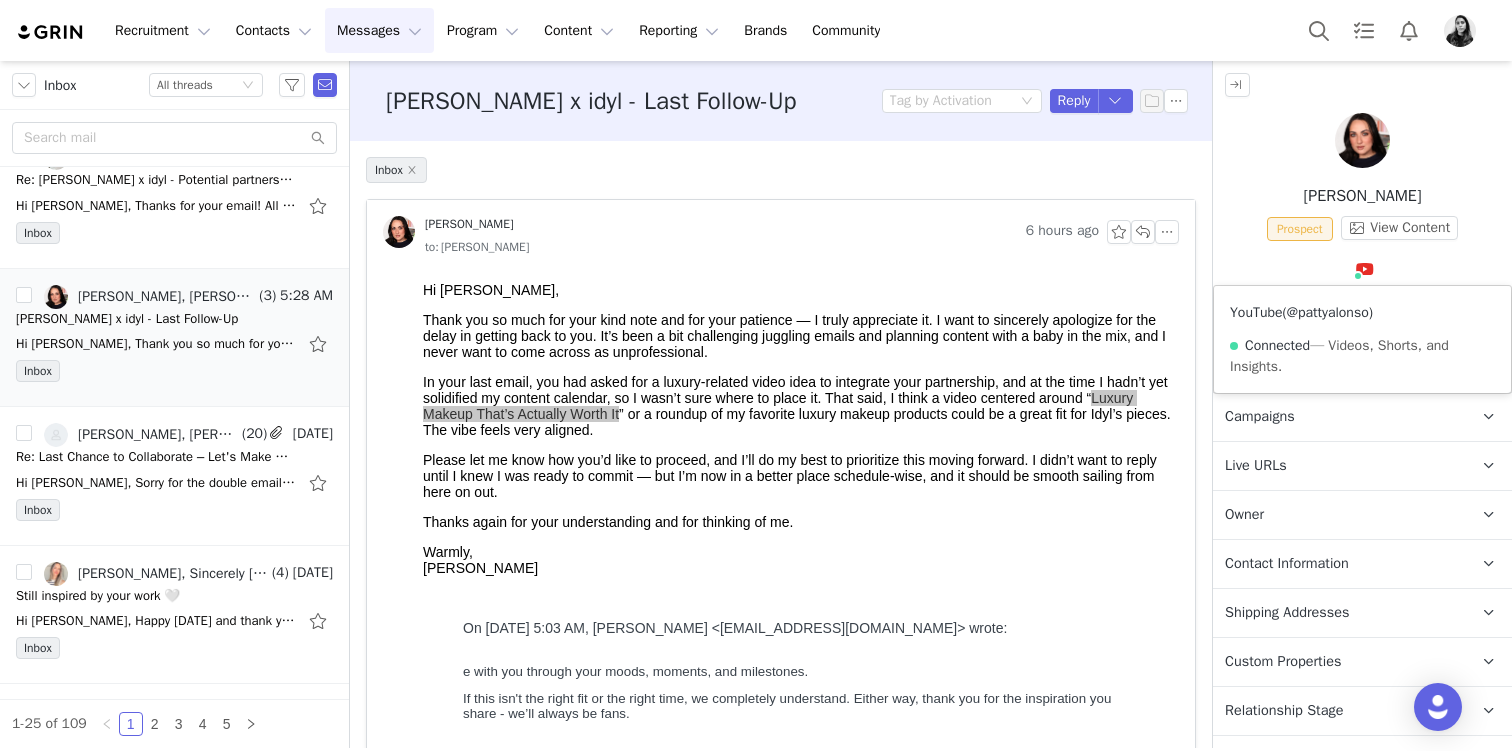 click on "@pattyalonso" at bounding box center [1328, 312] 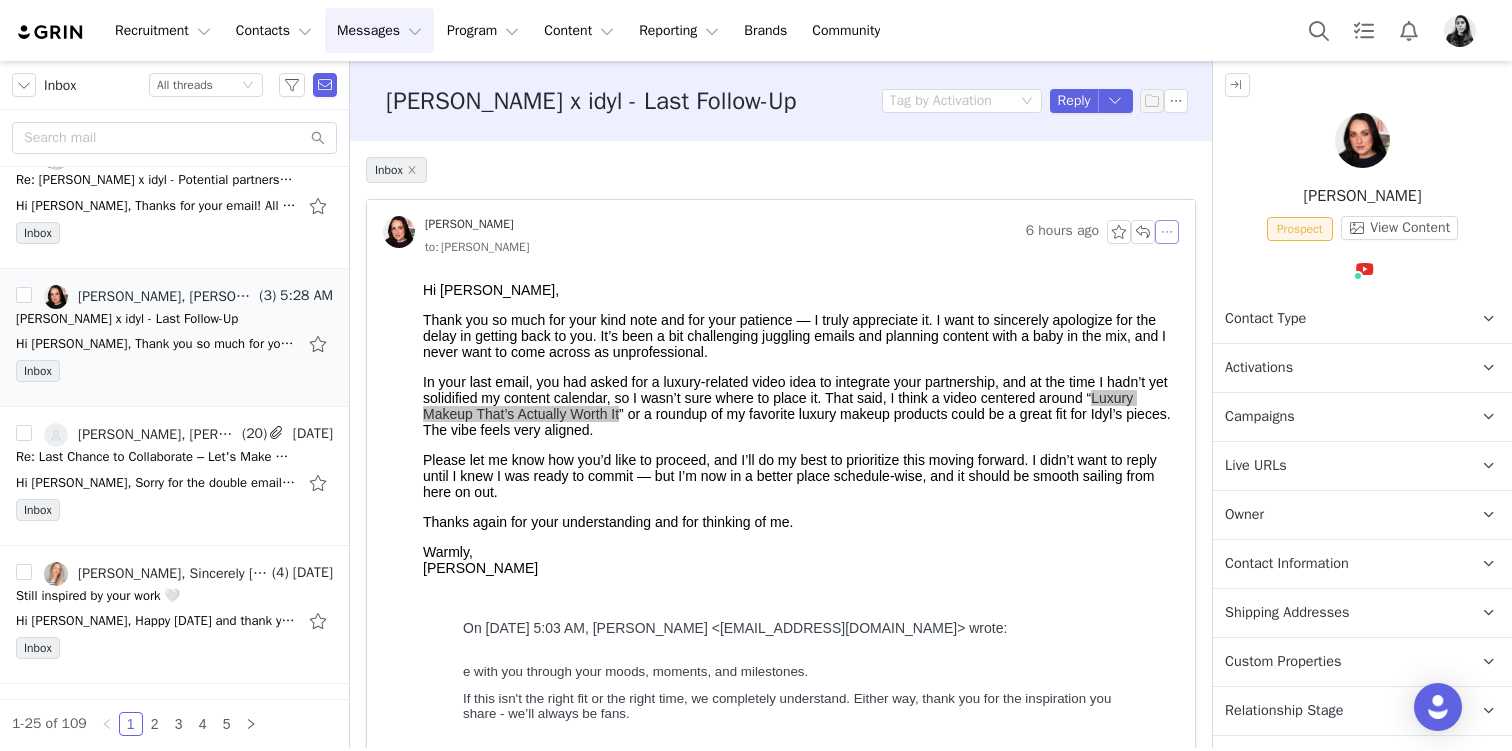 click at bounding box center (1167, 232) 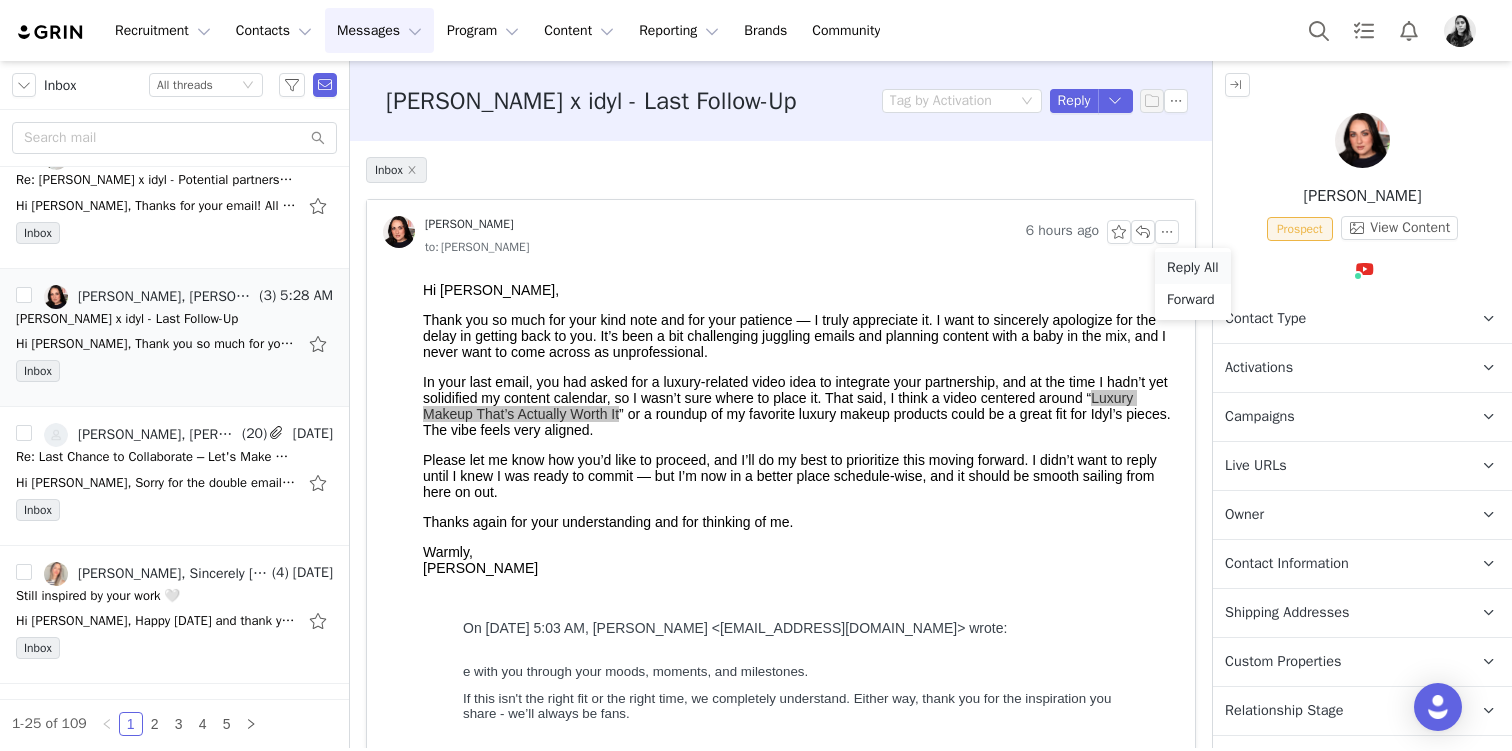 click on "Reply All" at bounding box center [1193, 268] 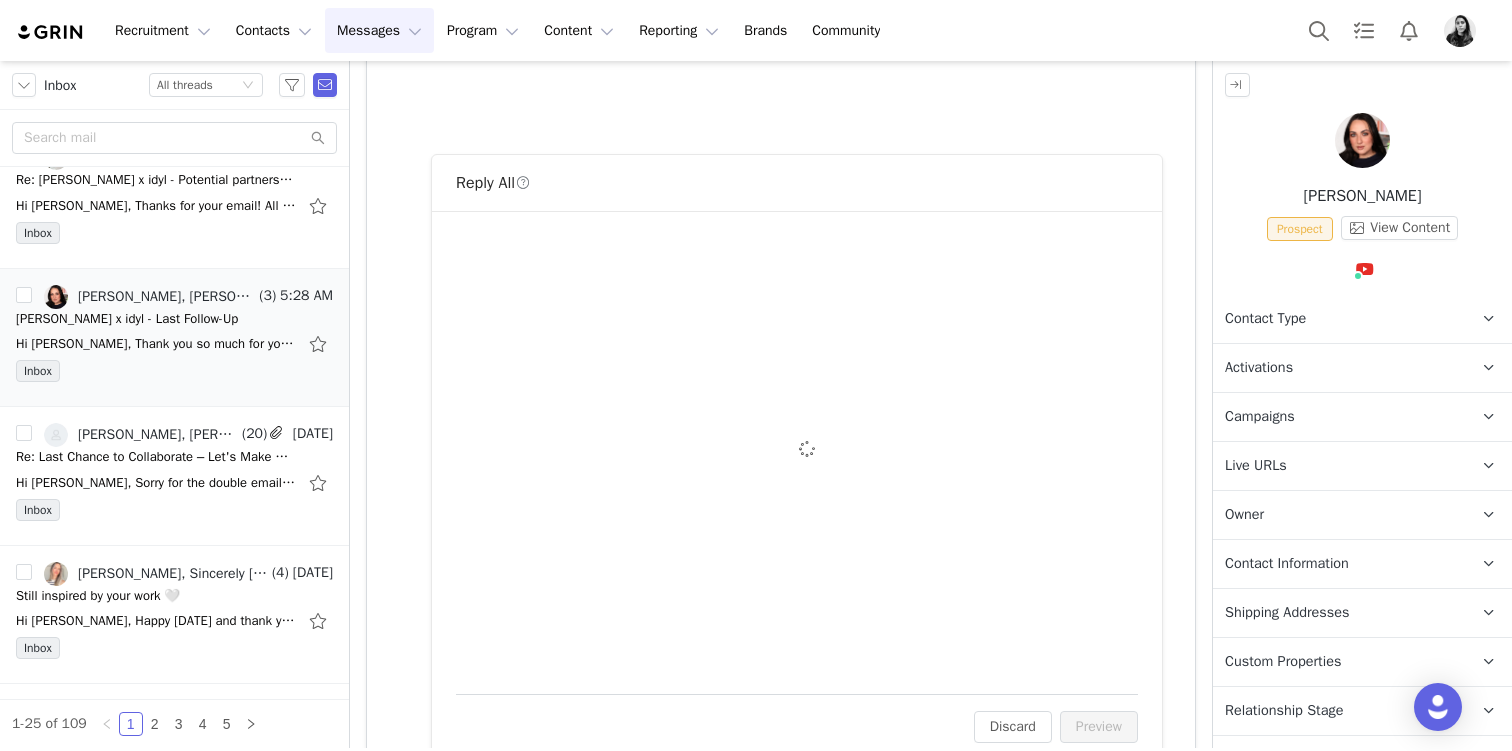 scroll, scrollTop: 0, scrollLeft: 0, axis: both 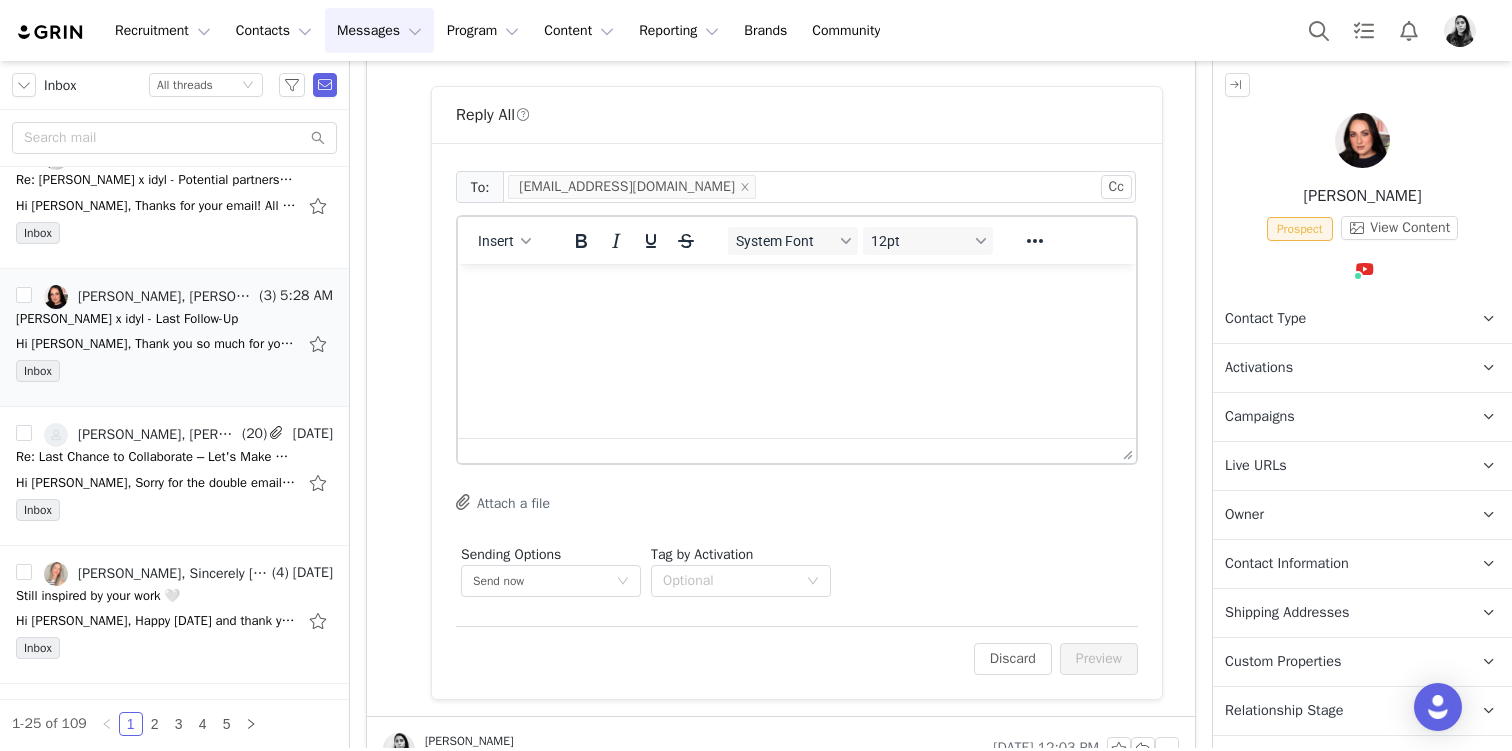 click at bounding box center [797, 291] 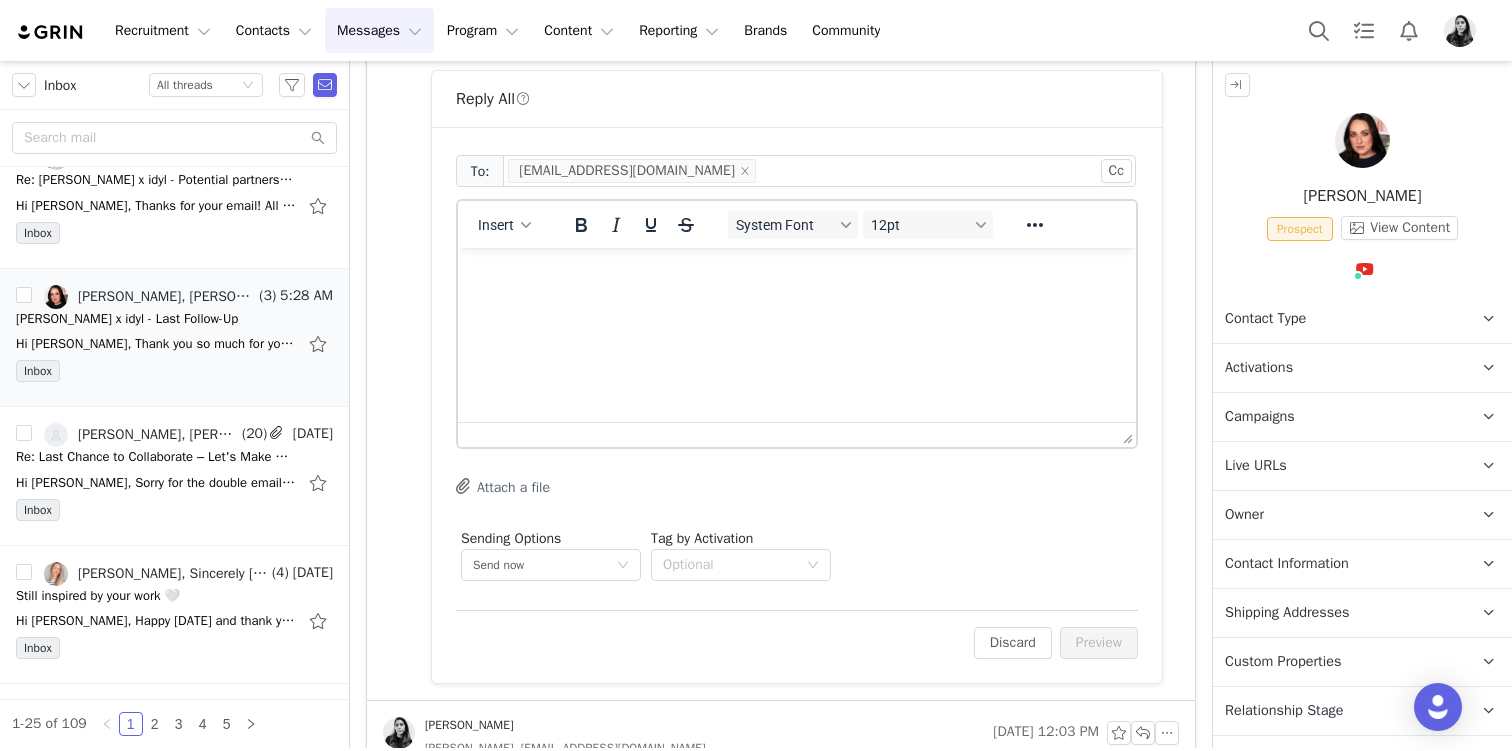 type 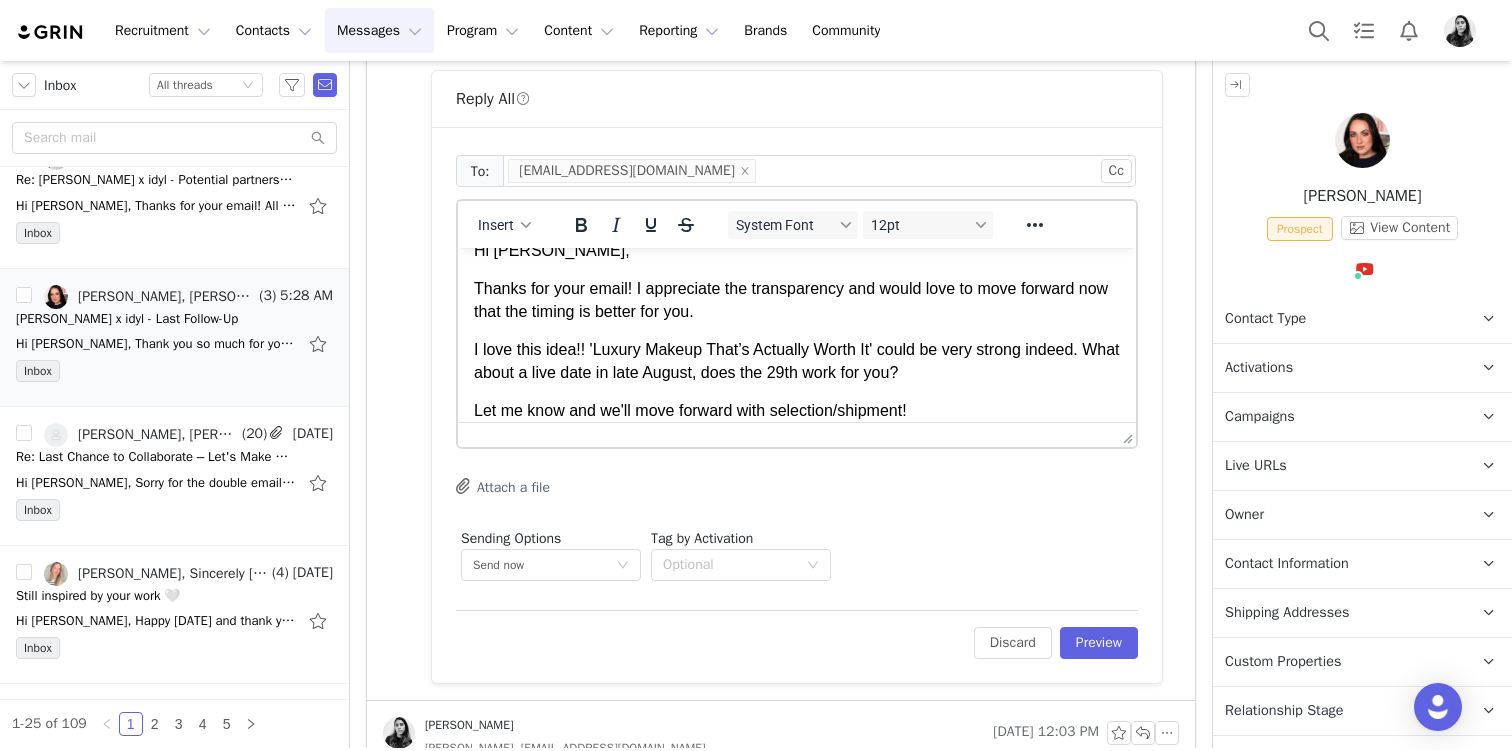 scroll, scrollTop: 63, scrollLeft: 0, axis: vertical 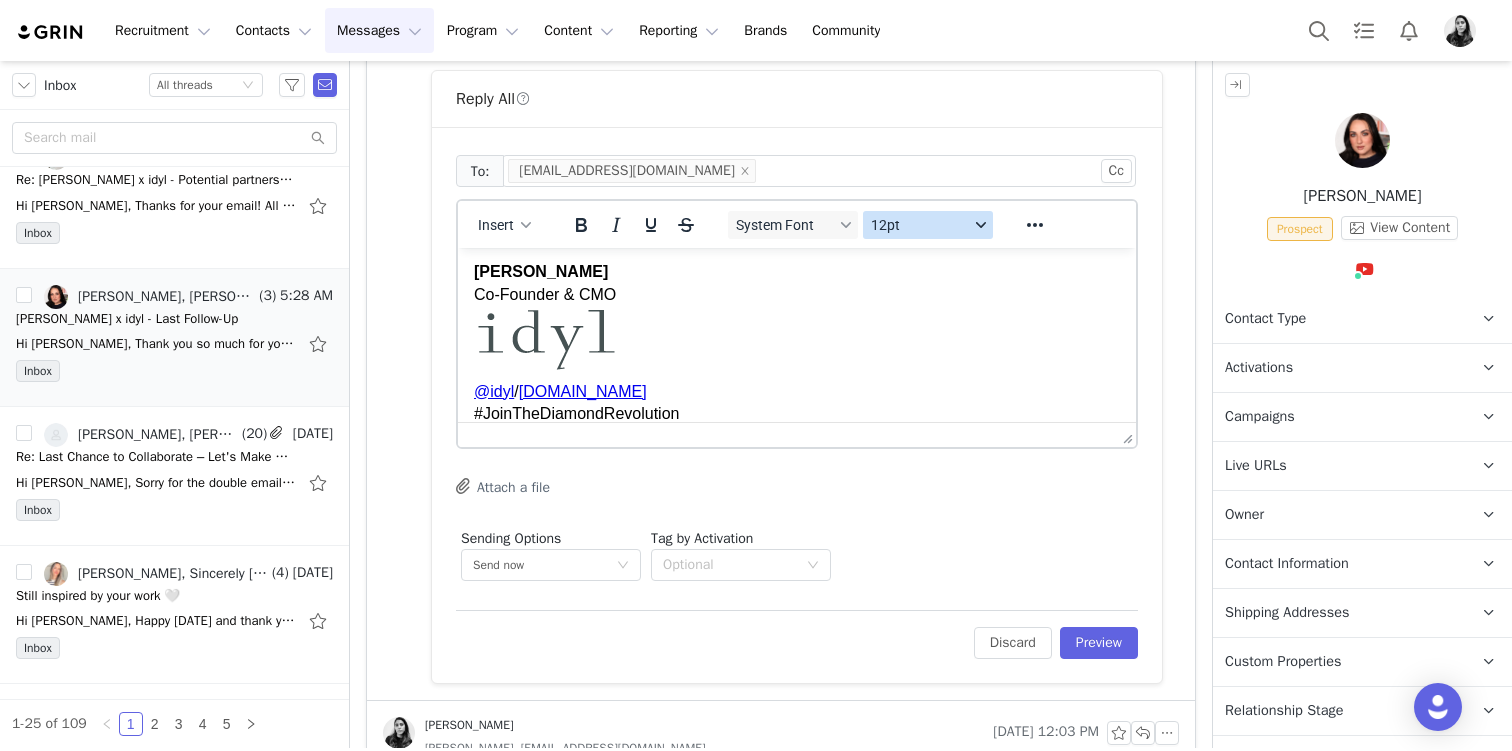 type 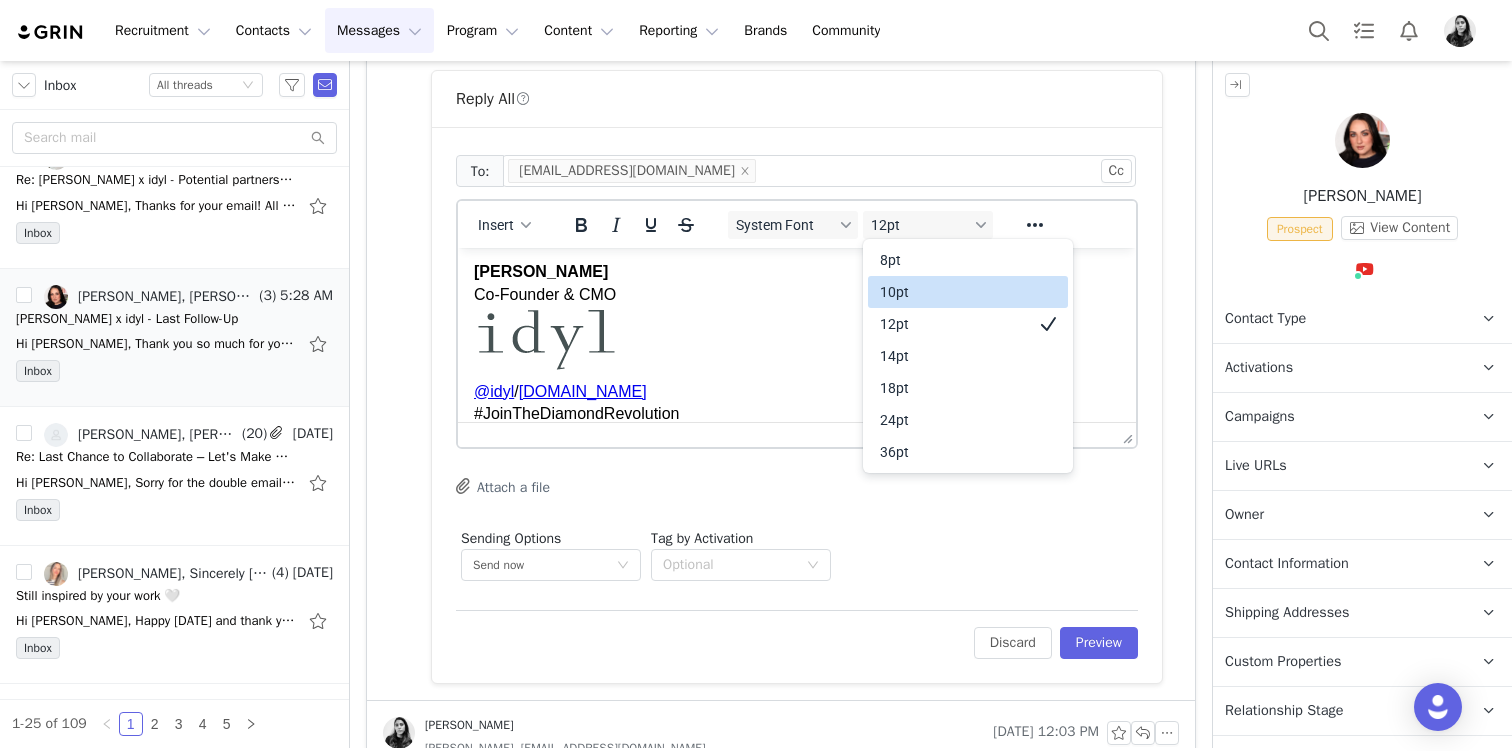 click on "10pt" at bounding box center (954, 292) 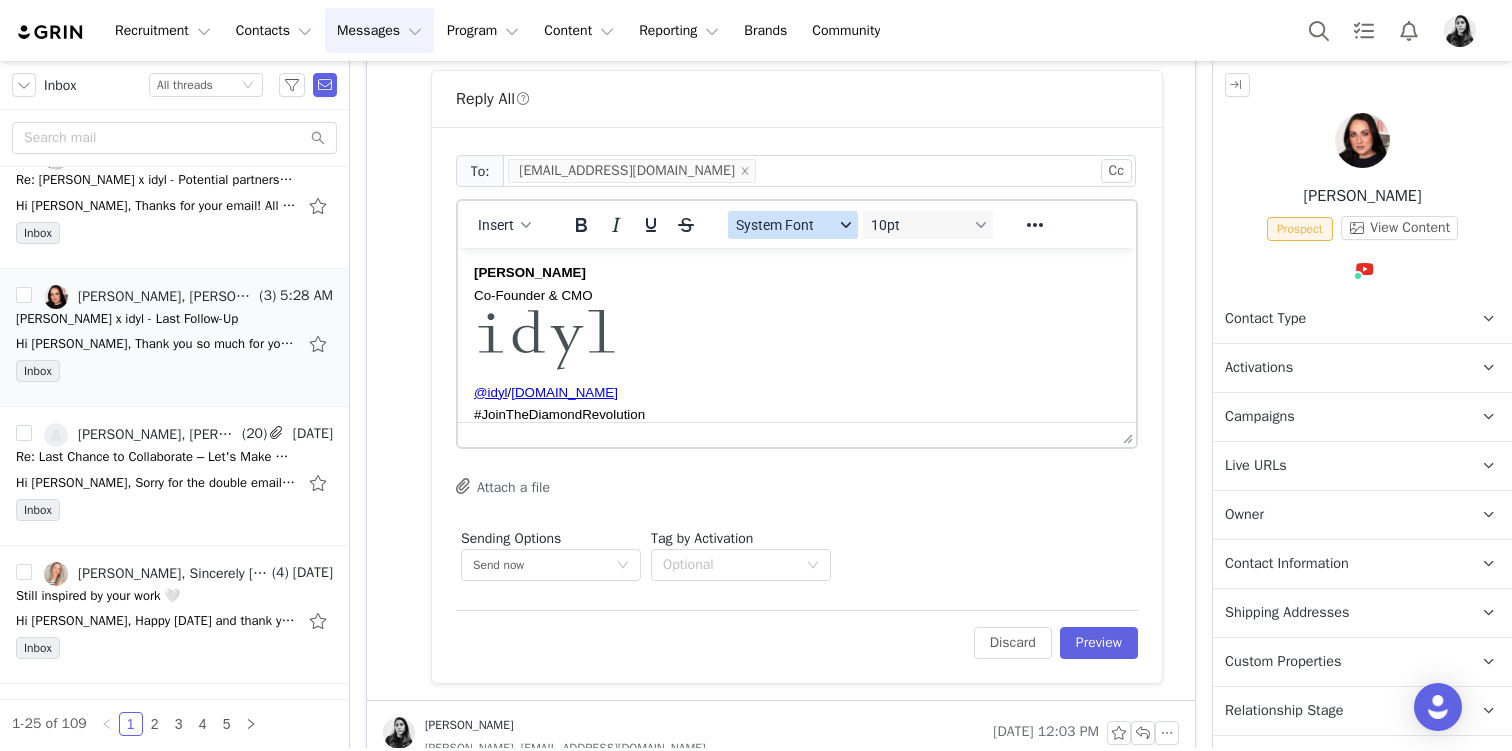 click on "System Font" at bounding box center [785, 225] 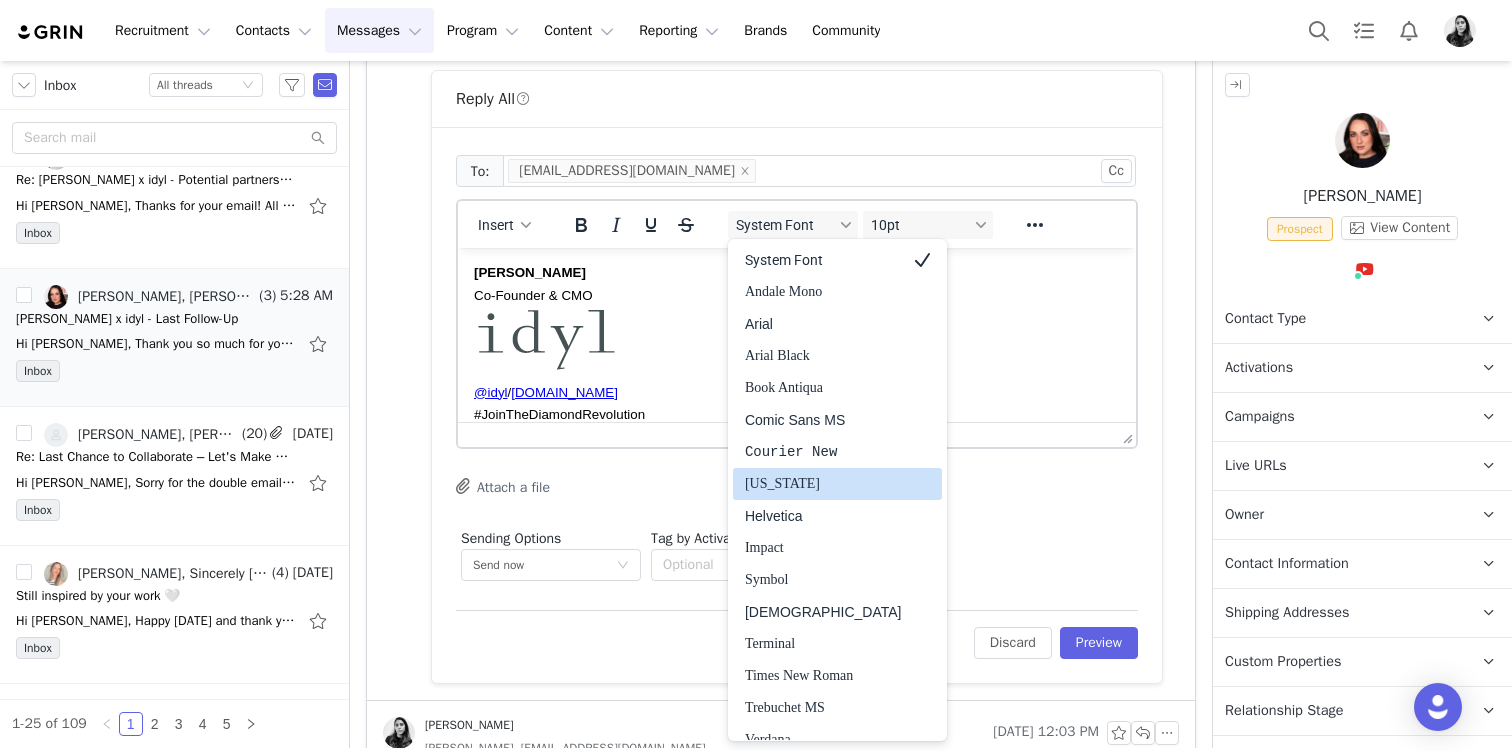 click on "Georgia" at bounding box center (837, 484) 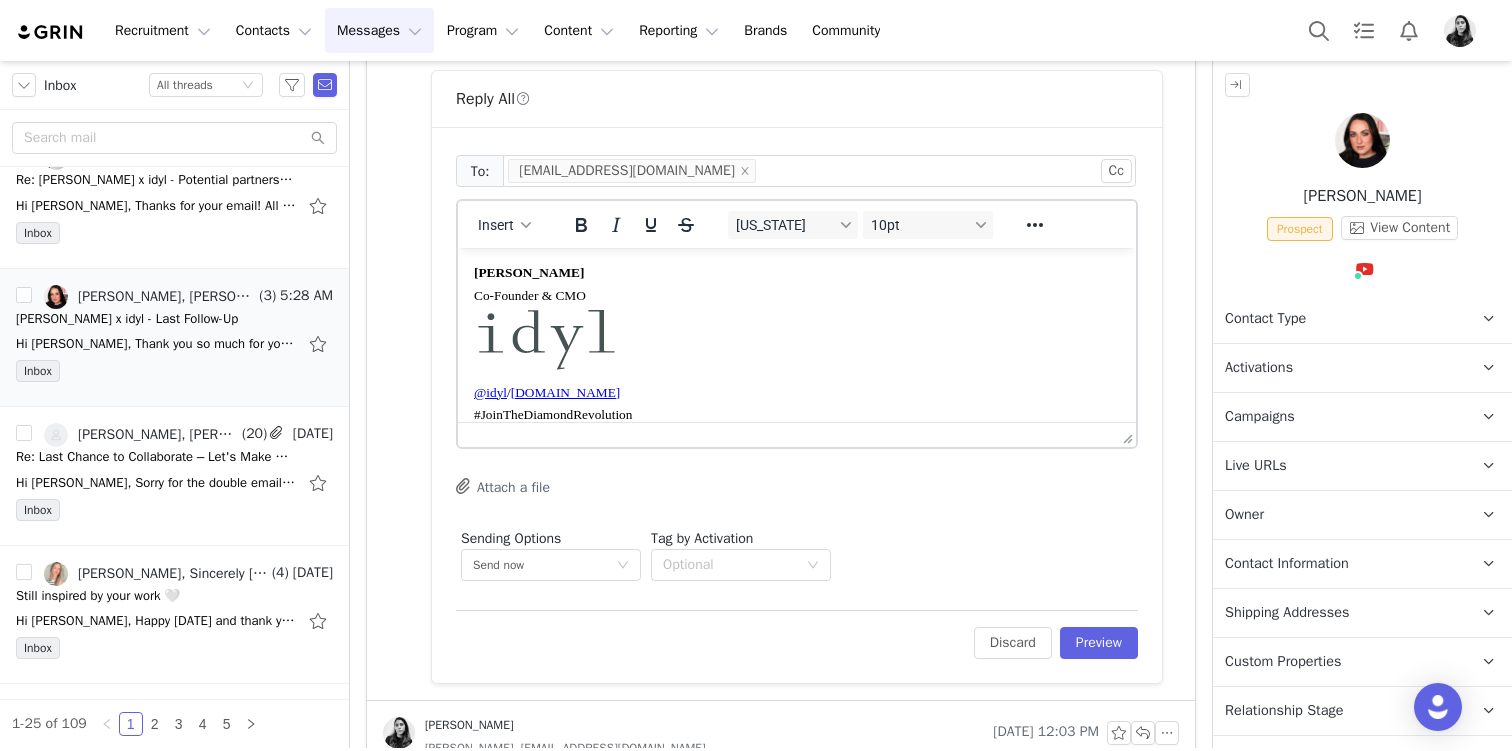 click on "Insert  Georgia 10pt To open the popup, press Shift+Enter To open the popup, press Shift+Enter To open the popup, press Shift+Enter To open the popup, press Shift+Enter" at bounding box center [797, 224] 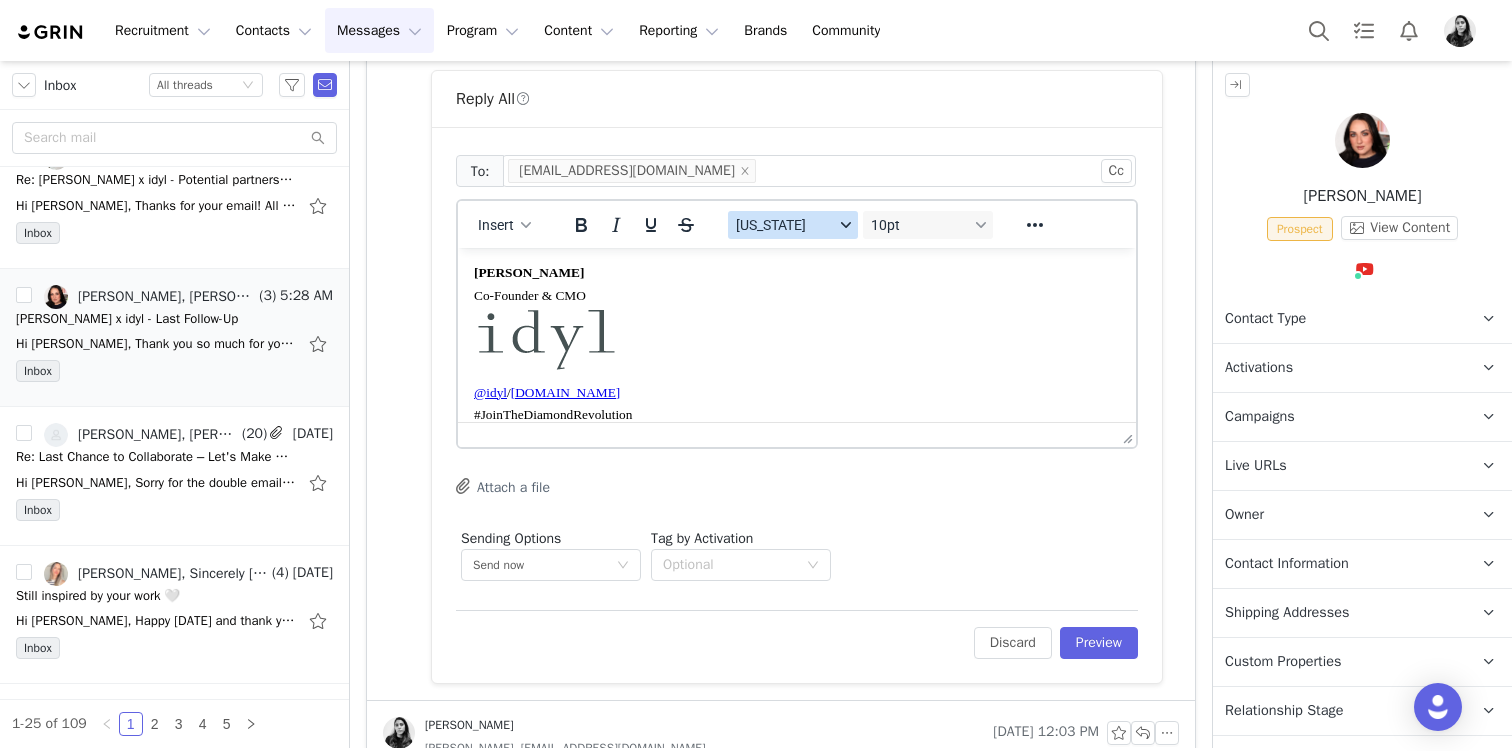 click on "Georgia" at bounding box center (785, 225) 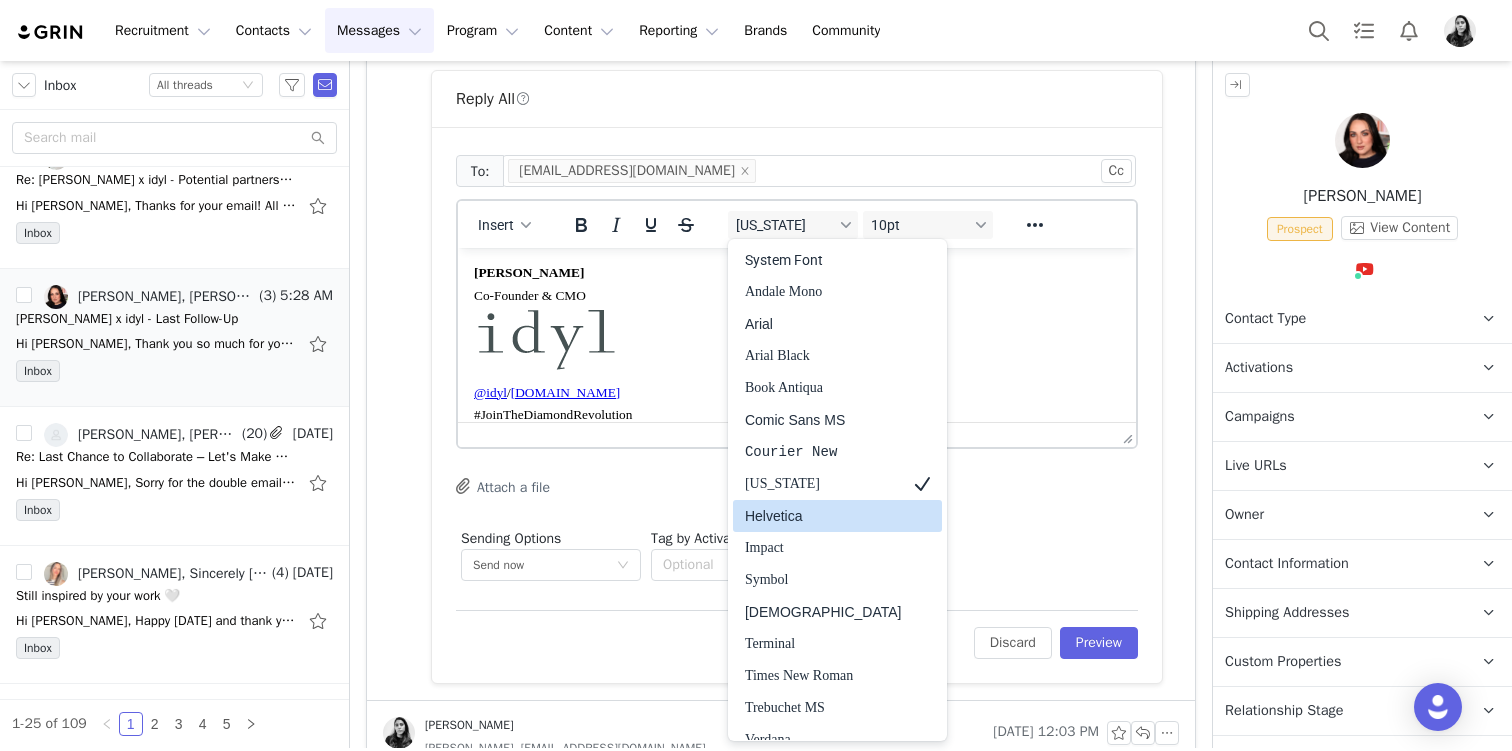 click on "Helvetica" at bounding box center [823, 516] 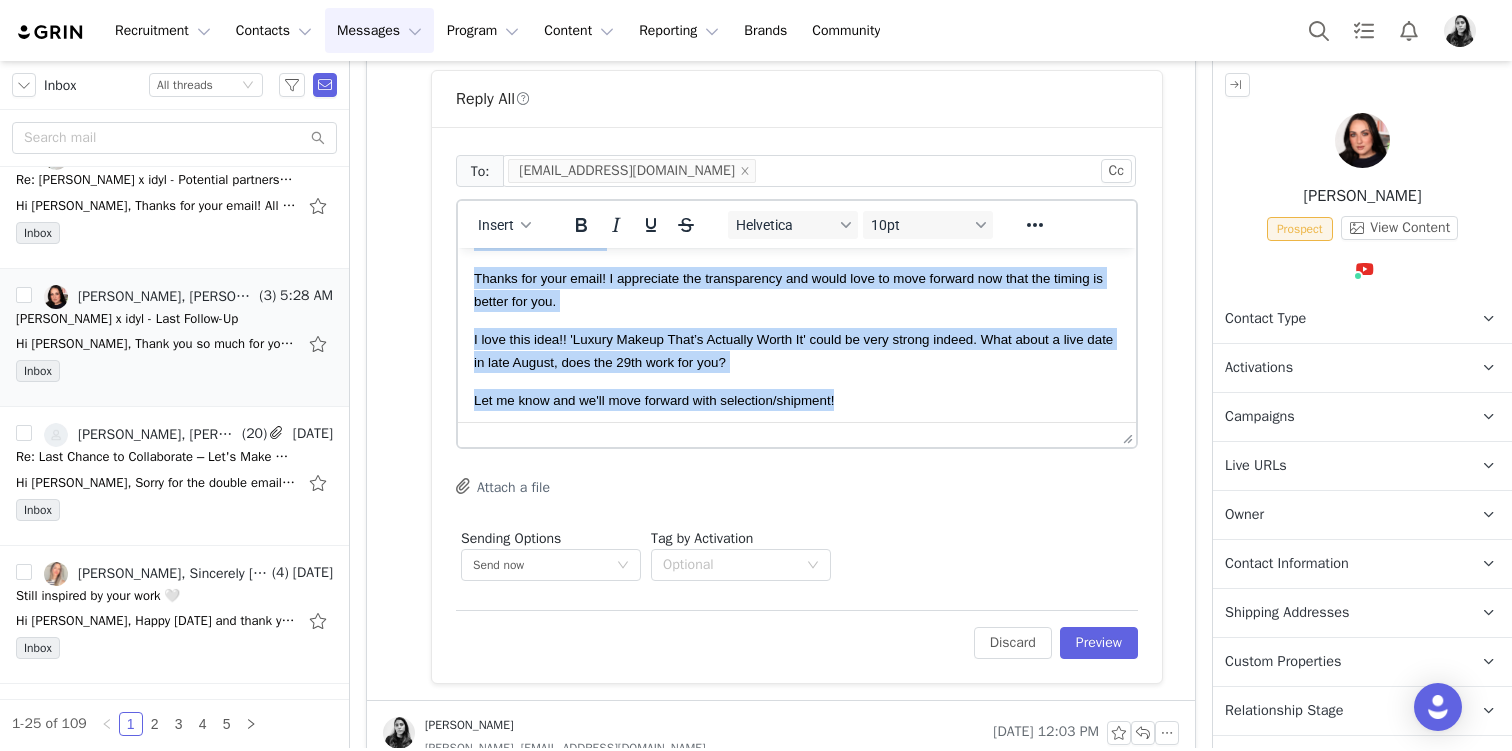scroll, scrollTop: 0, scrollLeft: 0, axis: both 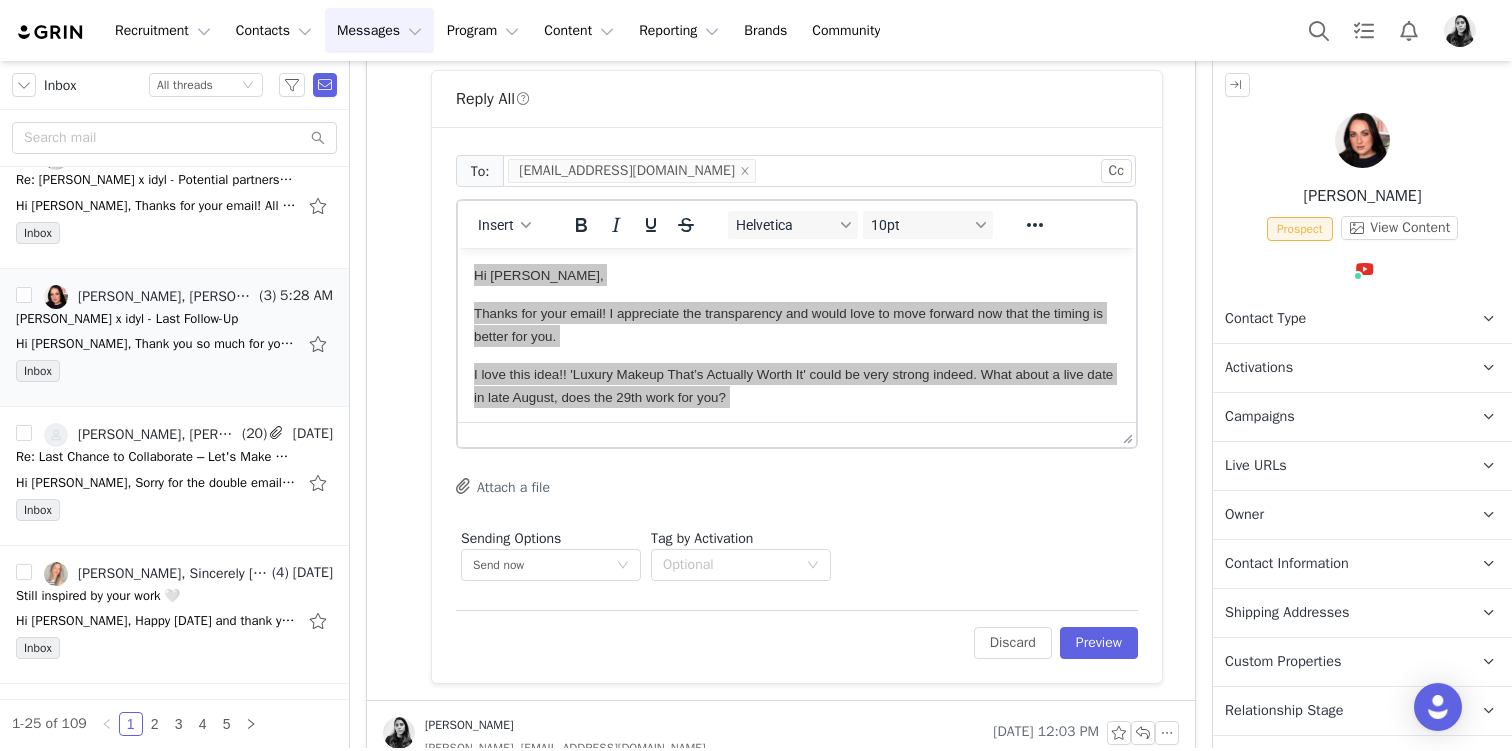 click on "To: pattycalonso@gmail.com       Cc  Cc:       Insert  Helvetica 10pt To open the popup, press Shift+Enter To open the popup, press Shift+Enter To open the popup, press Shift+Enter To open the popup, press Shift+Enter Attach a file Sending Options  Send now       This will be sent outside of your set  email hours .       Tag by Activation  Optional       Edit     Discard Preview" at bounding box center [797, 405] 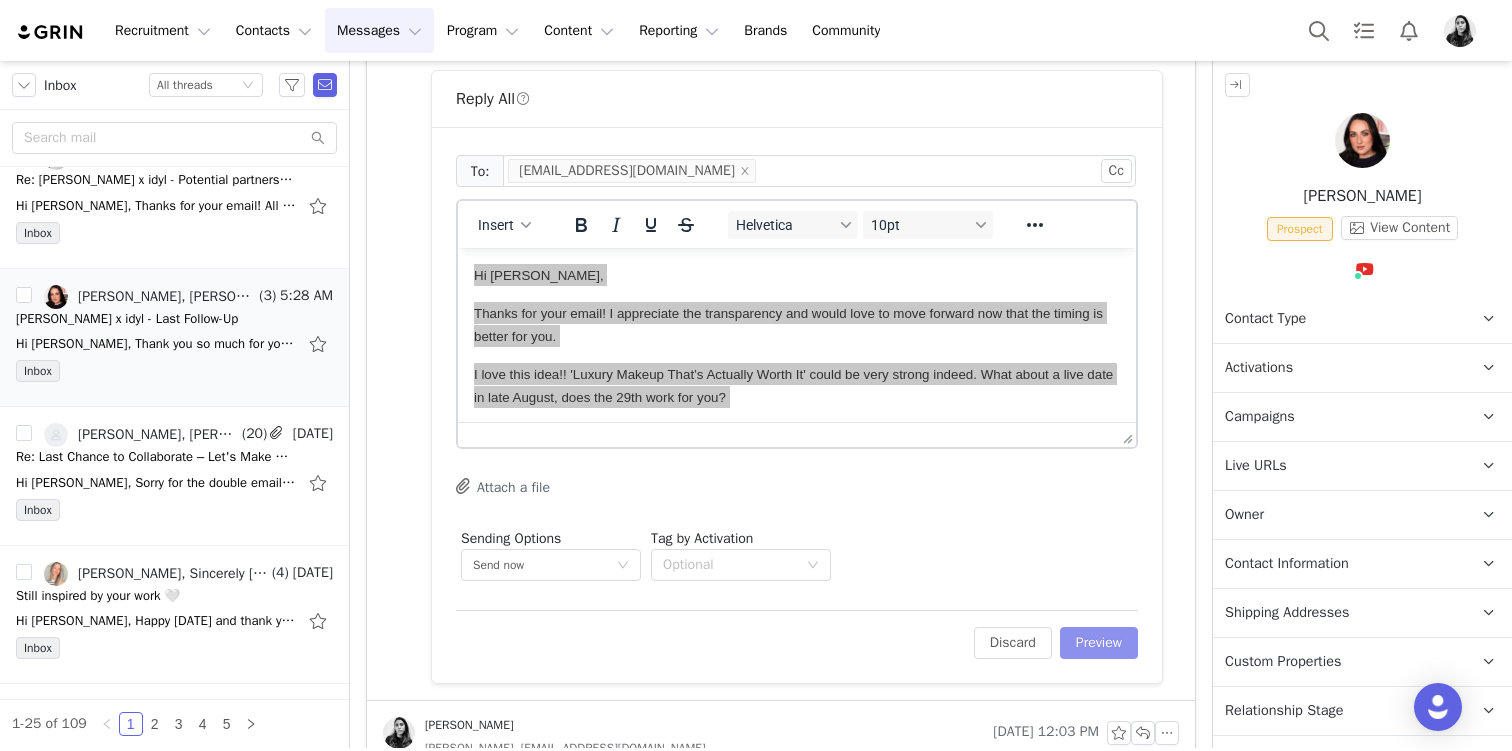 click on "Preview" at bounding box center [1099, 643] 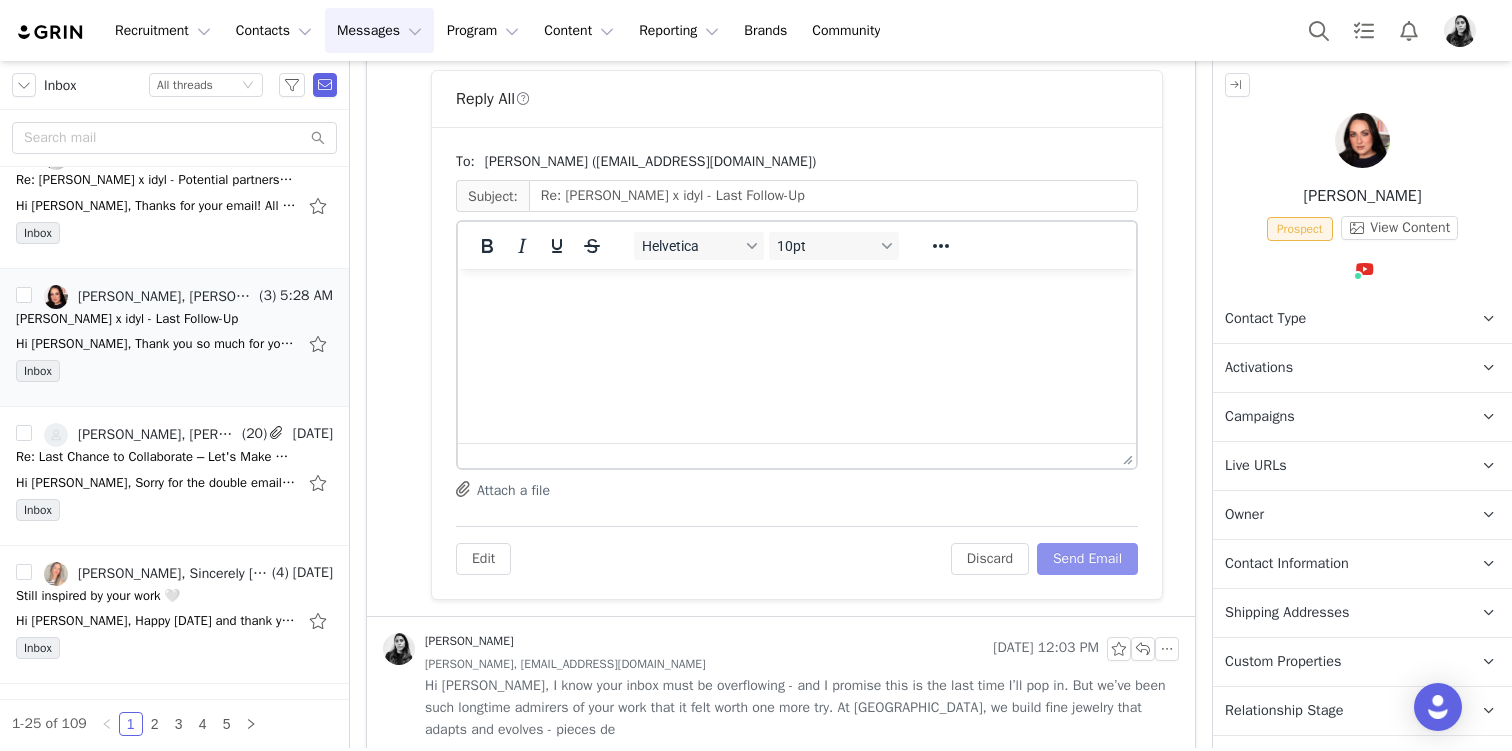 scroll, scrollTop: 822, scrollLeft: 0, axis: vertical 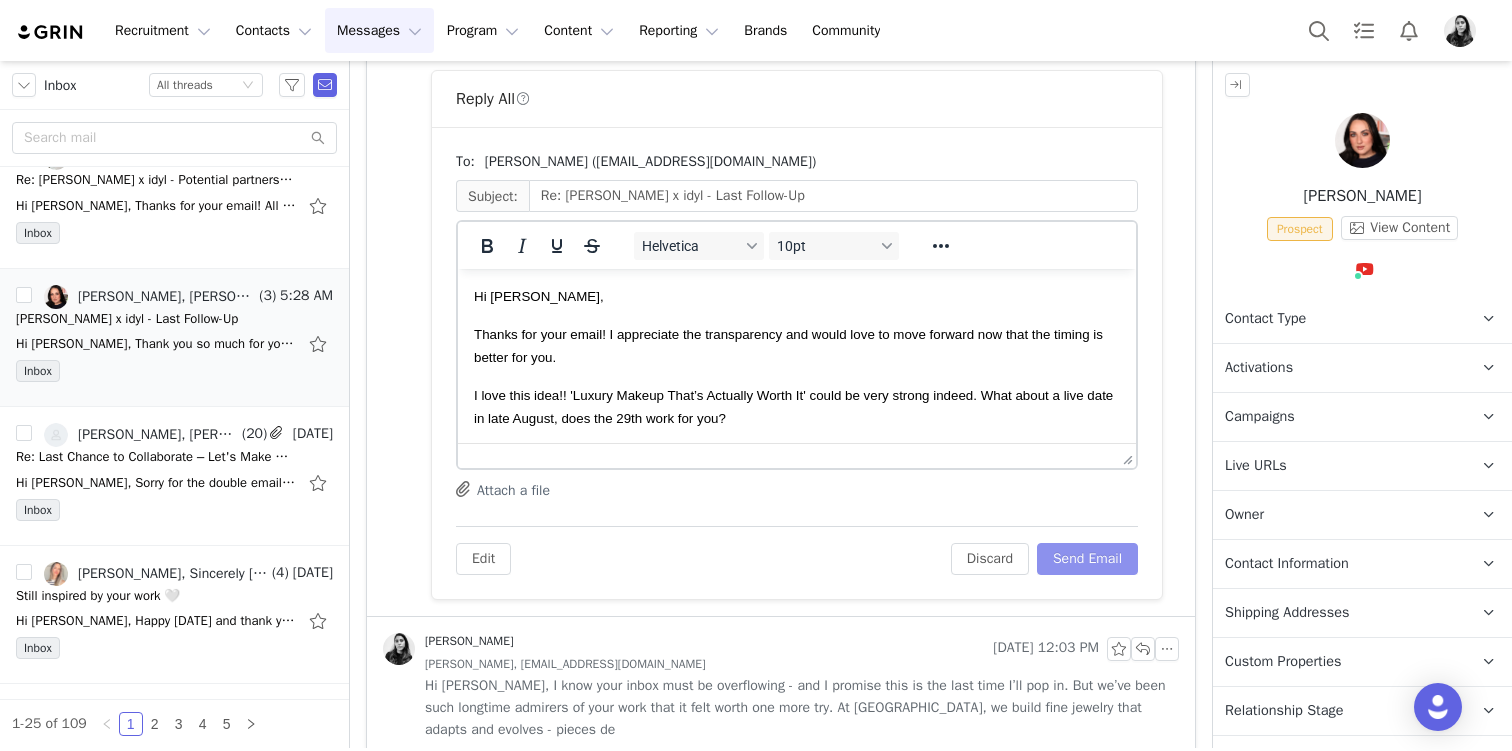 click on "Send Email" at bounding box center (1087, 559) 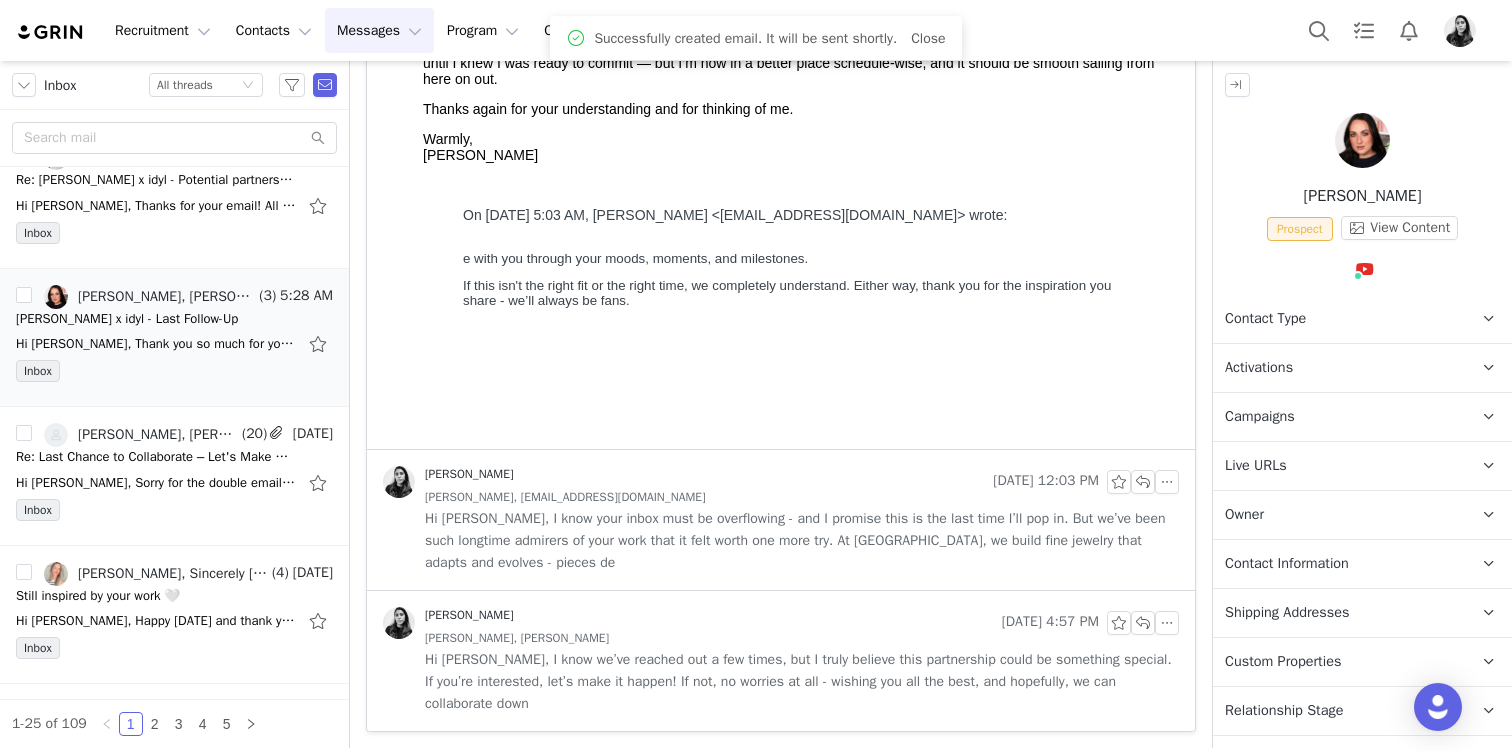 scroll, scrollTop: 413, scrollLeft: 0, axis: vertical 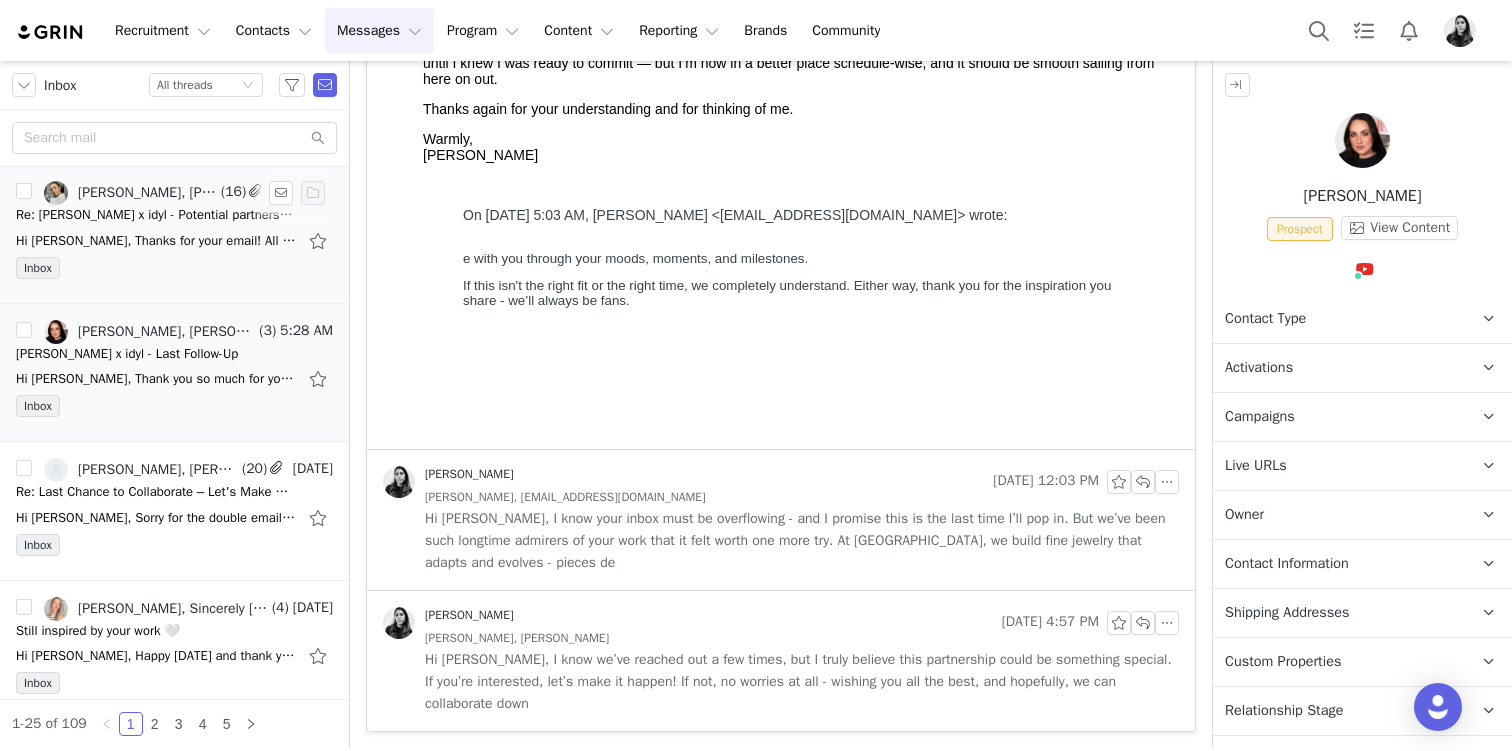 click on "Re: [PERSON_NAME] x idyl - Potential partnership" at bounding box center (156, 215) 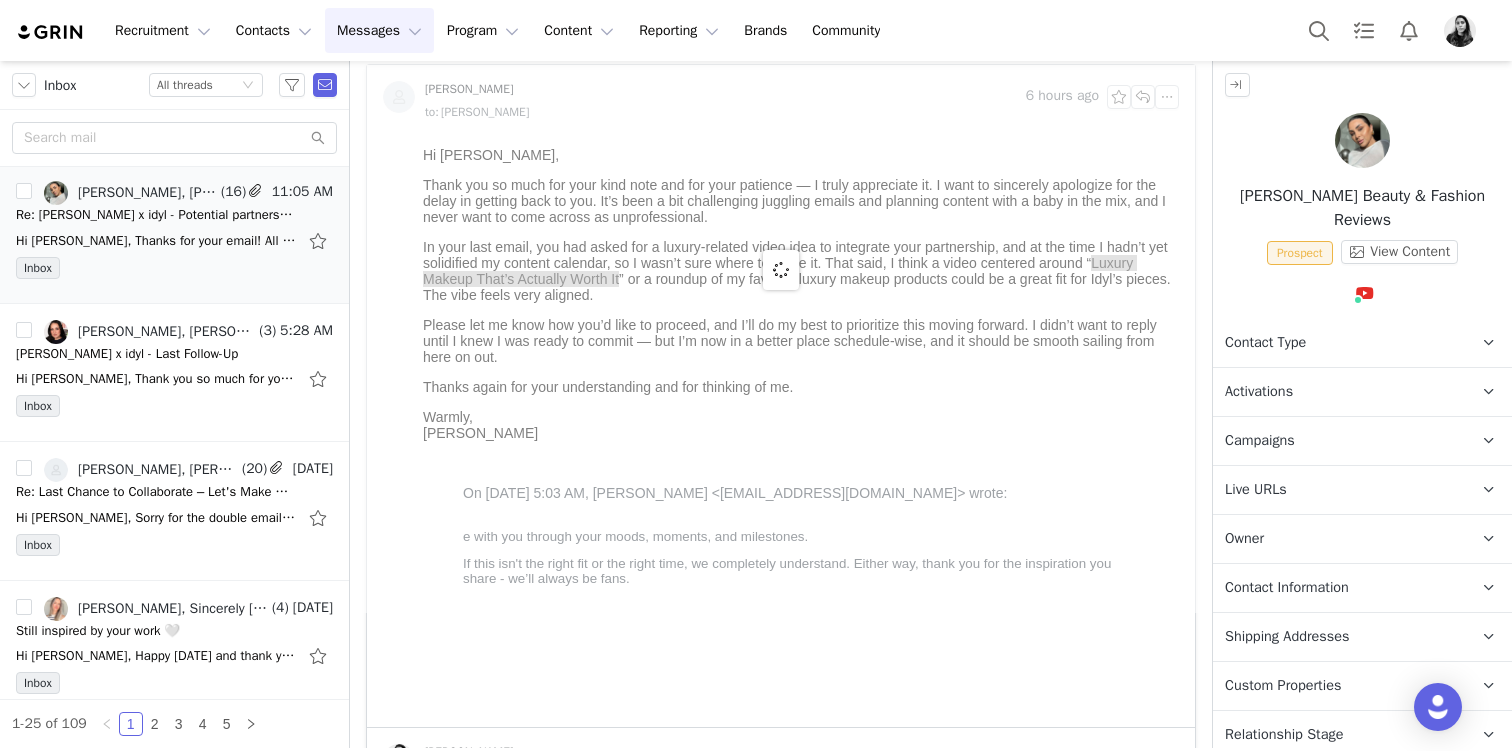 scroll, scrollTop: 0, scrollLeft: 0, axis: both 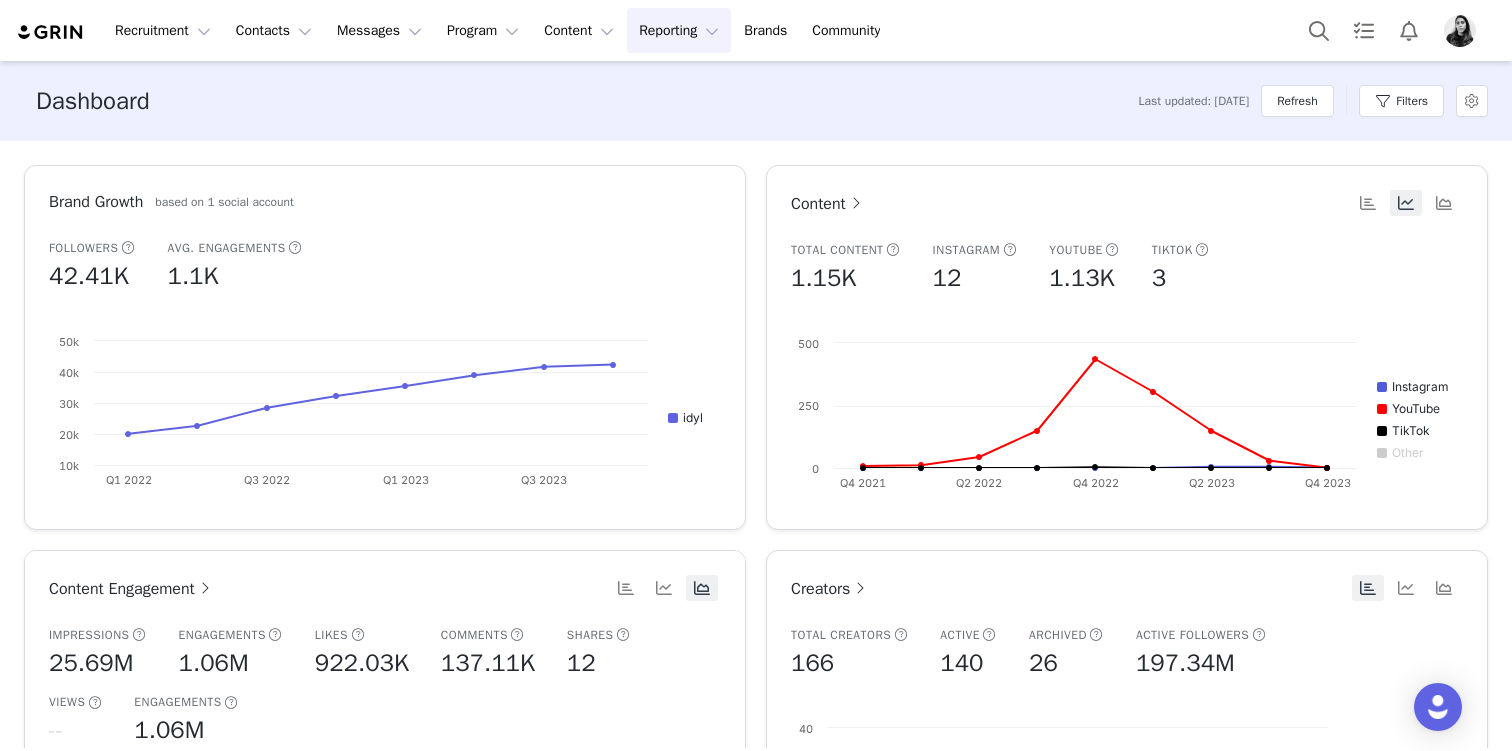click on "Recruitment Recruitment Creator Search Curated Lists Landing Pages Web Extension AI Creator Search Beta Contacts Contacts Creators Prospects Applicants Messages Messages Dashboard Inbox Templates Sequences Program Program Activations Campaigns Partnerships Payments Affiliates Content Content Creator Content Media Library Social Listening Reporting Reporting Dashboard Report Builder Brands Brands Community Community" at bounding box center (756, 30) 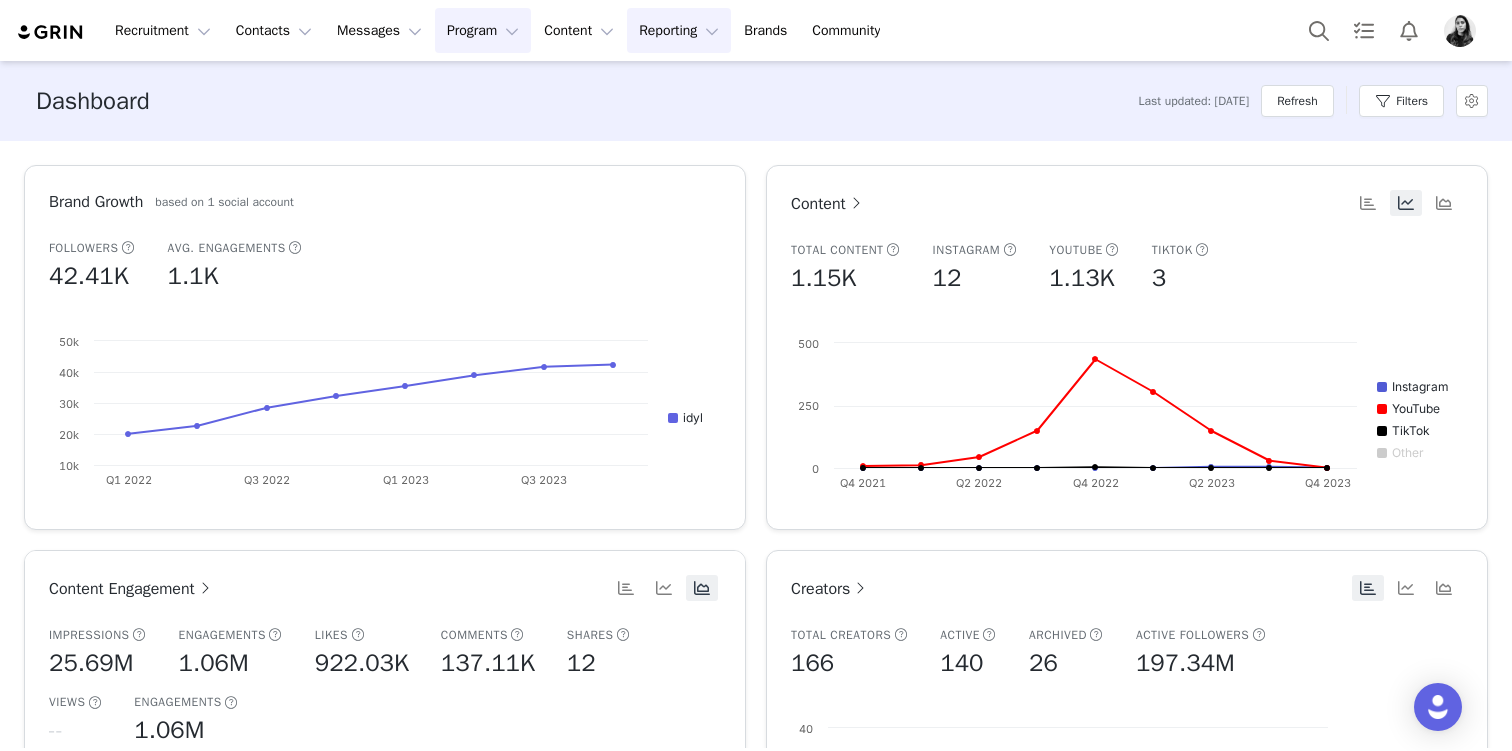 click on "Program Program" at bounding box center [483, 30] 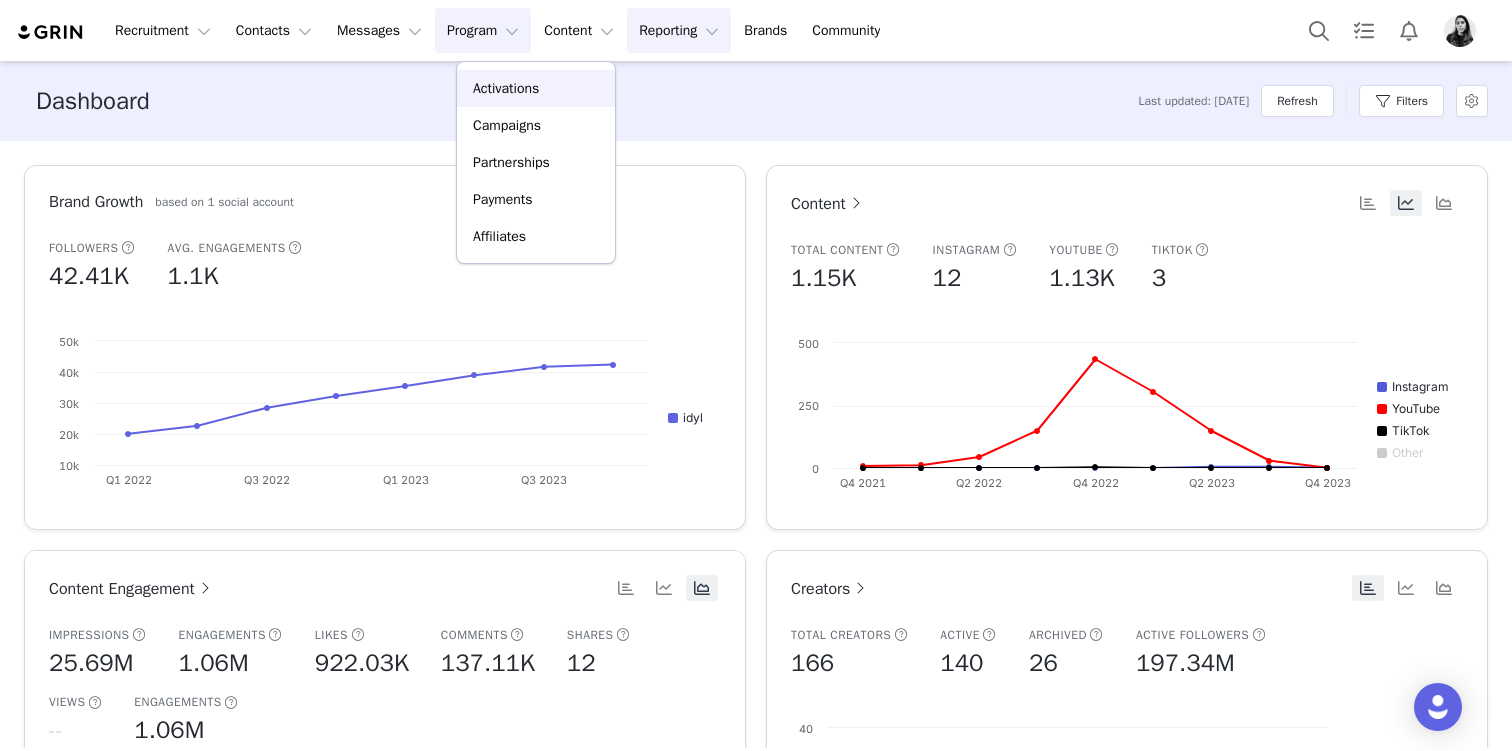 click on "Activations" at bounding box center (536, 88) 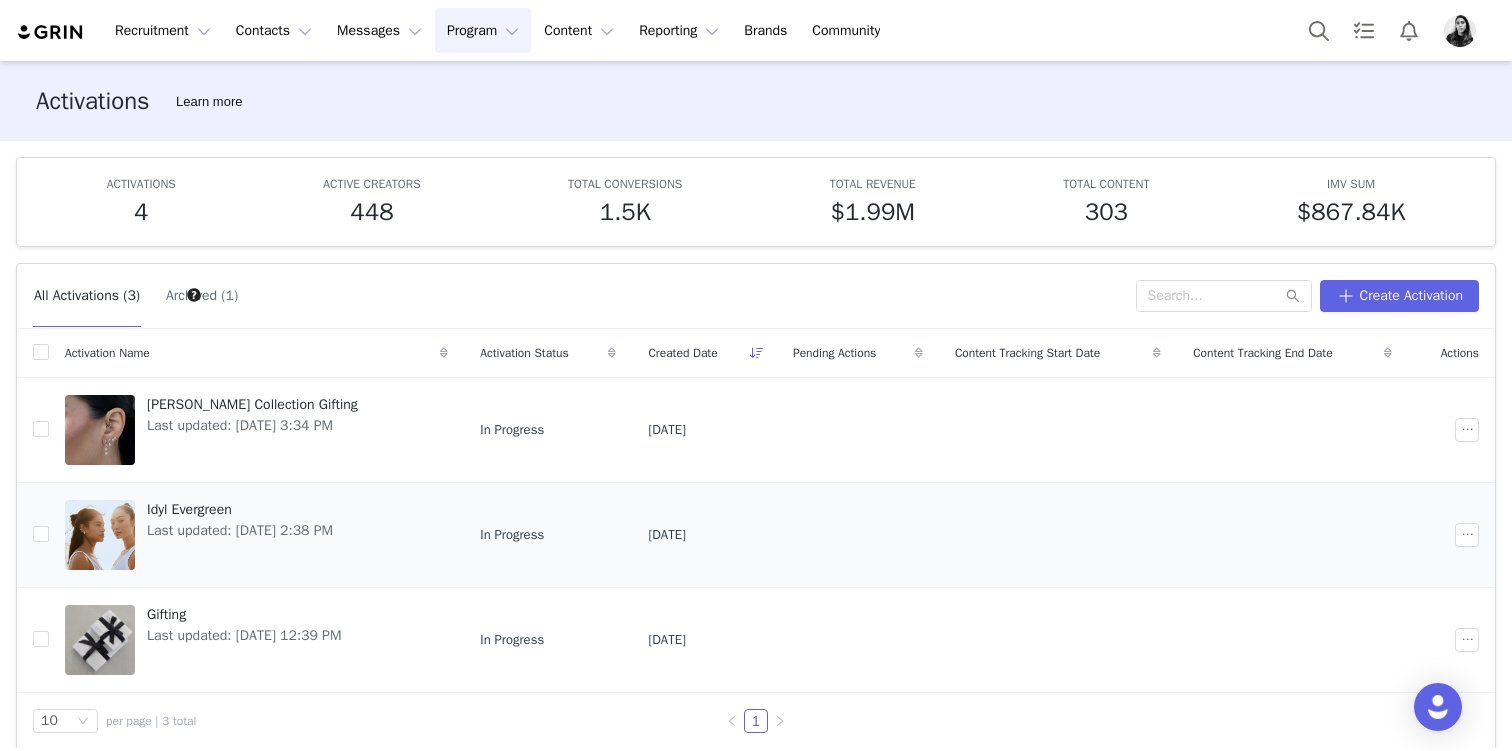click on "Last updated: [DATE] 2:38 PM" at bounding box center [240, 530] 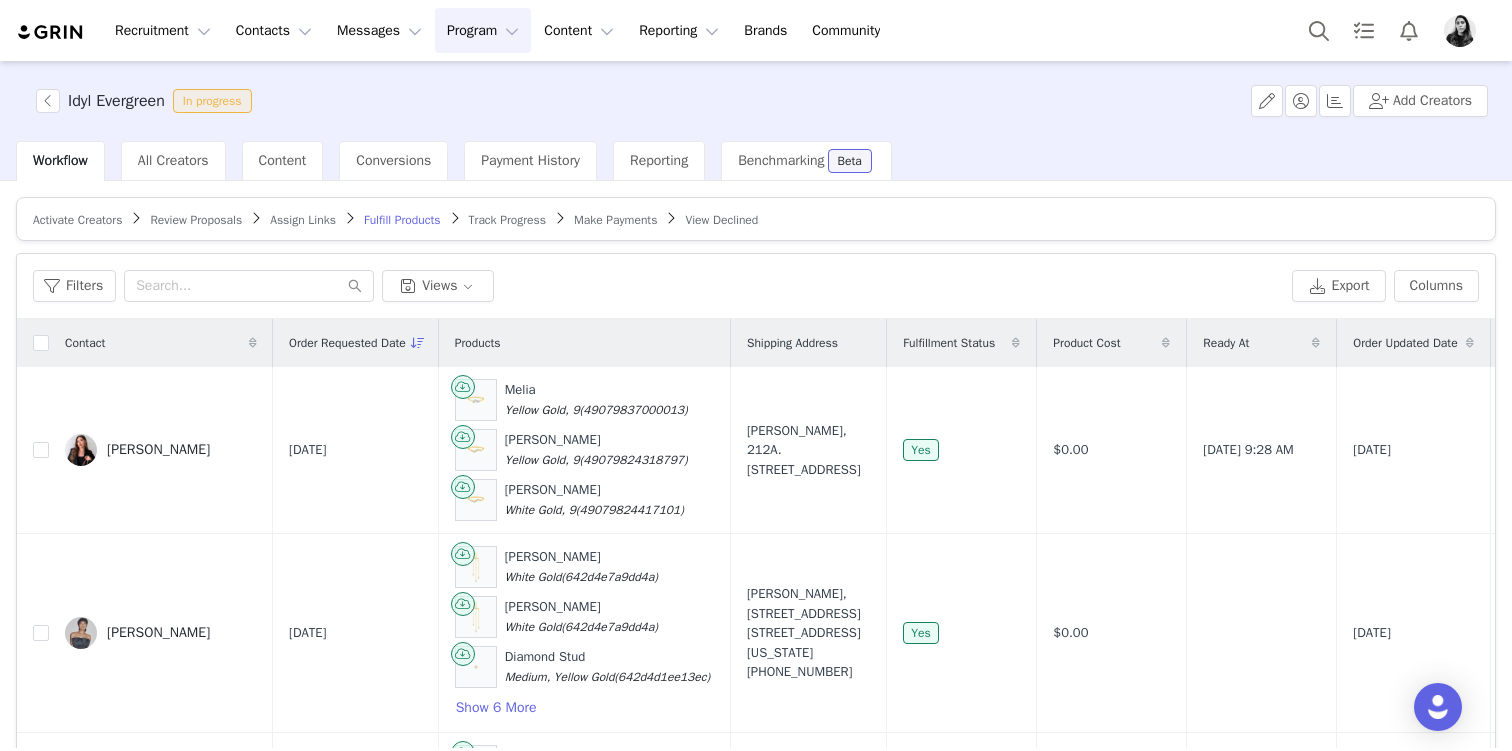 click on "Activate Creators Review Proposals Assign Links Fulfill Products Track Progress Make Payments View Declined" at bounding box center (756, 219) 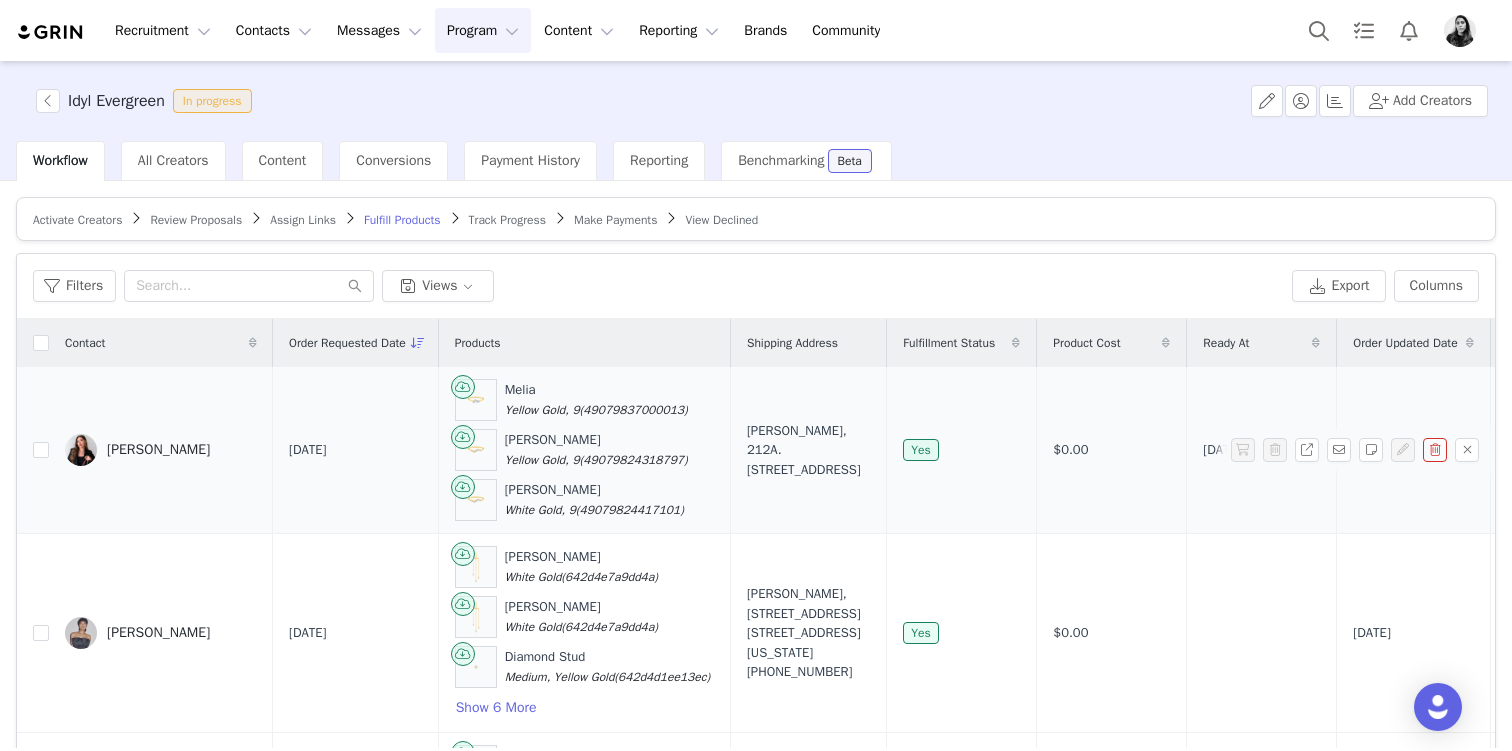 scroll, scrollTop: 0, scrollLeft: 764, axis: horizontal 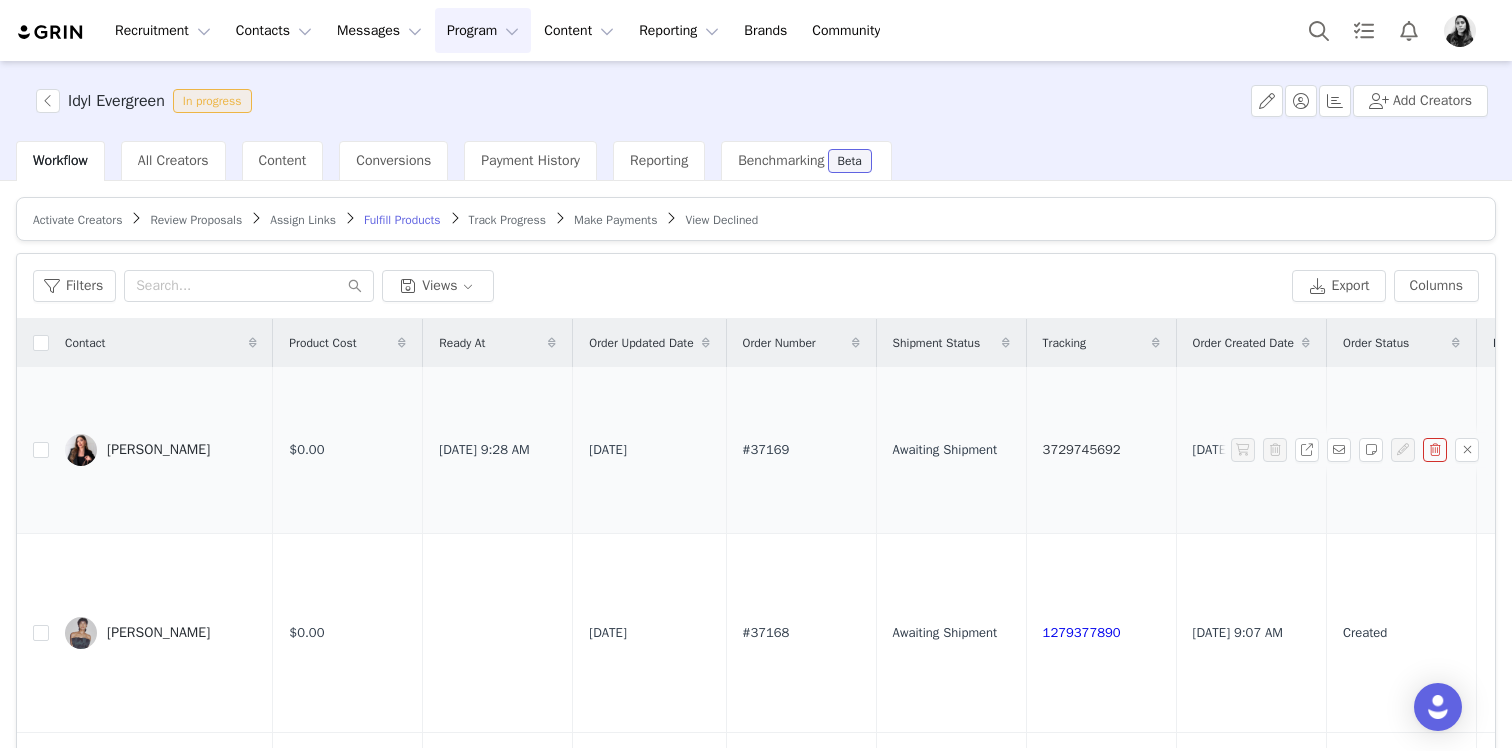 click on "3729745692" at bounding box center (1082, 449) 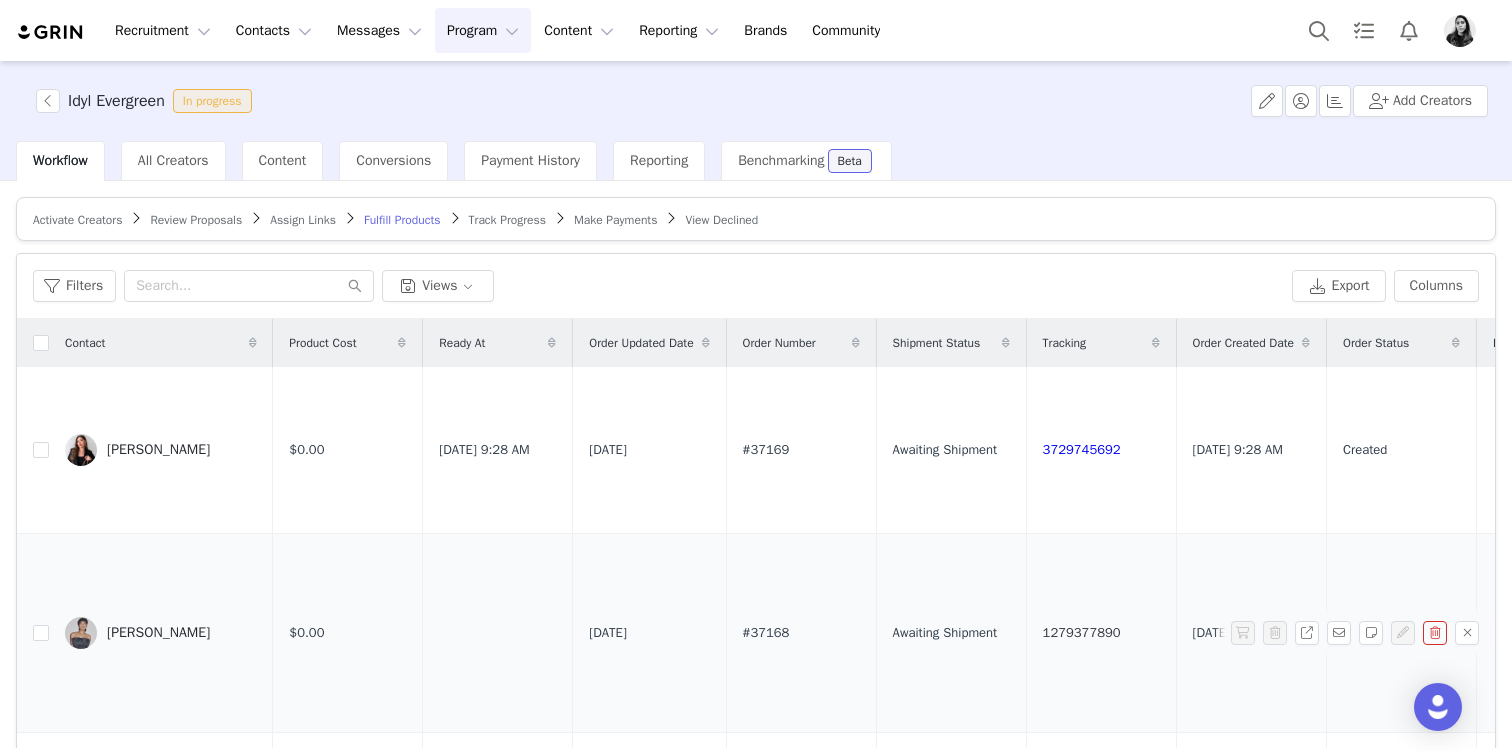 click on "1279377890" at bounding box center (1082, 632) 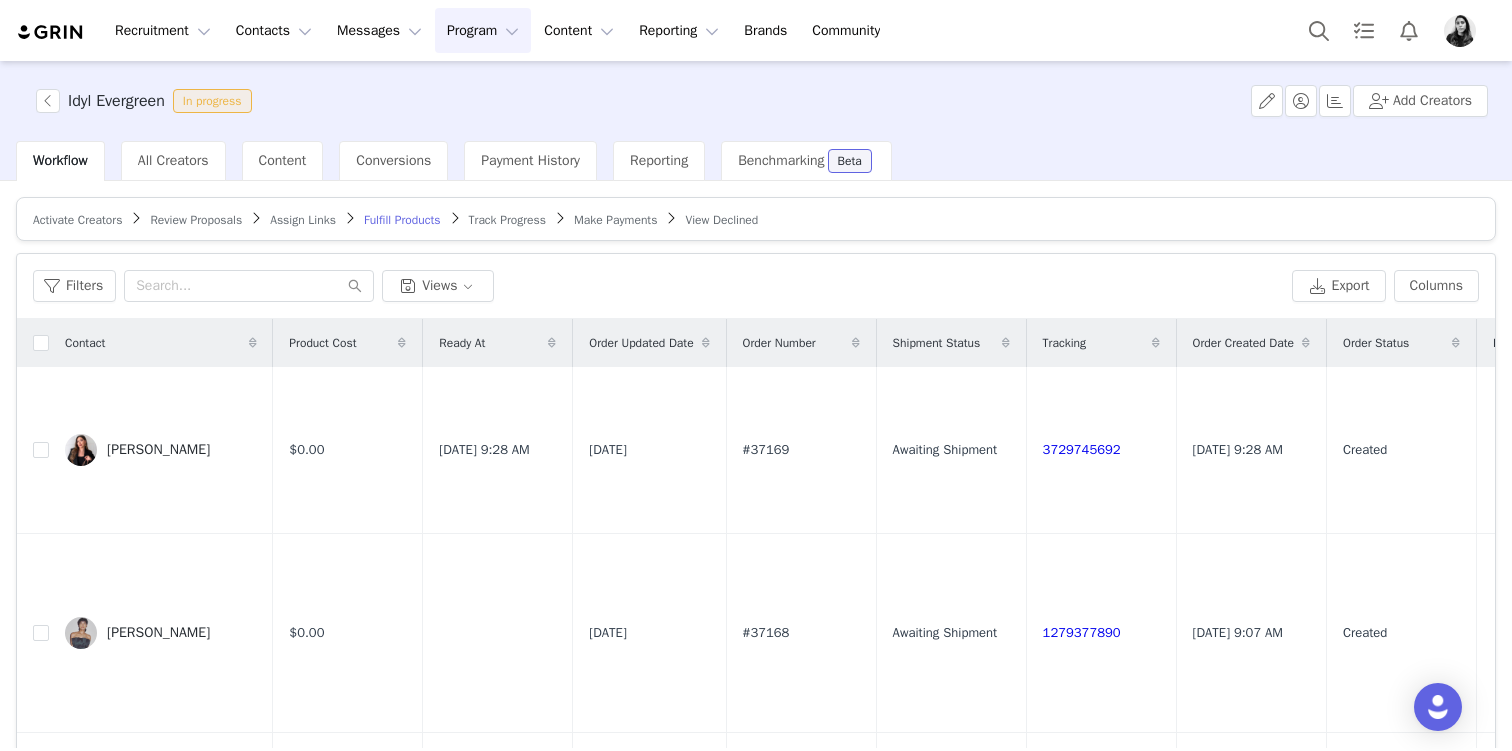click on "Activate Creators" at bounding box center (77, 220) 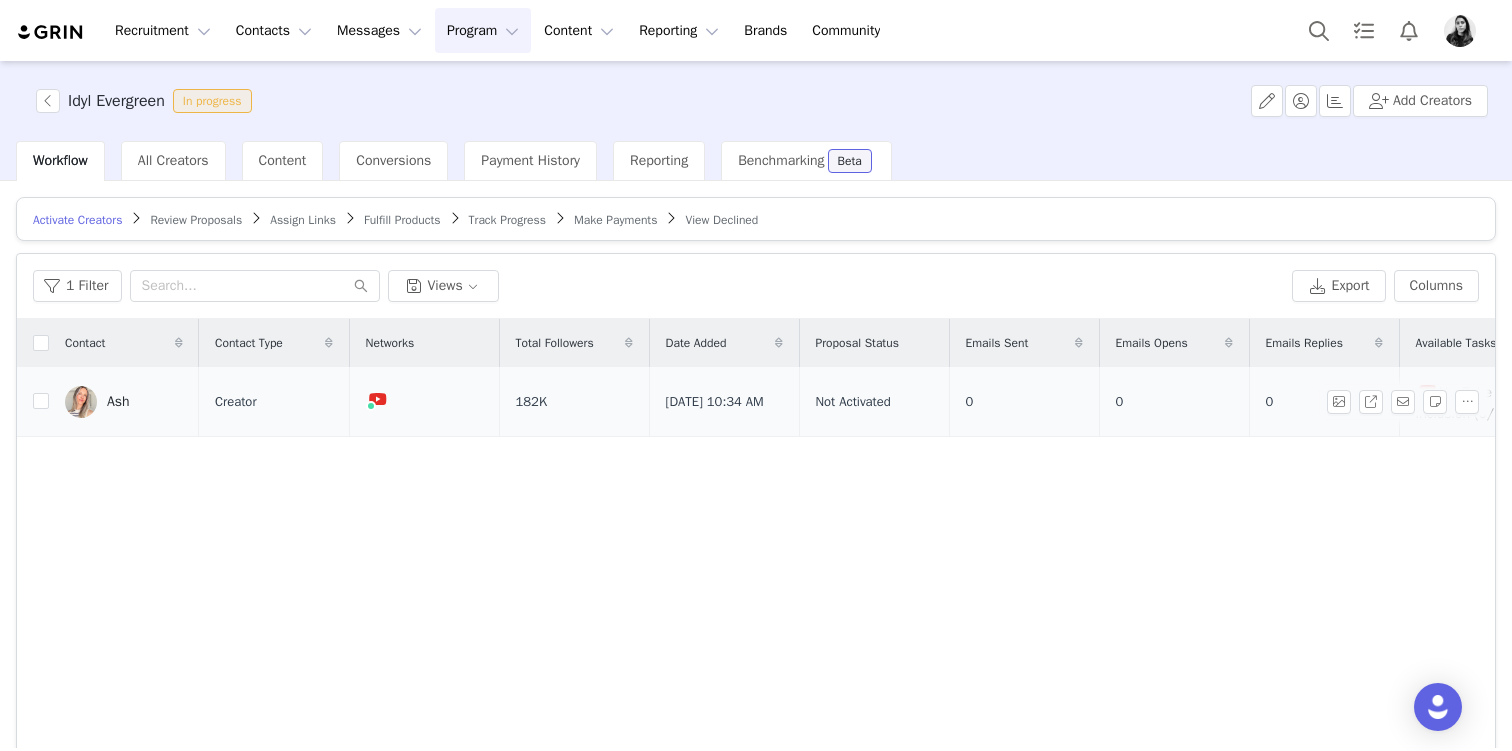 click on "Ash" at bounding box center [118, 402] 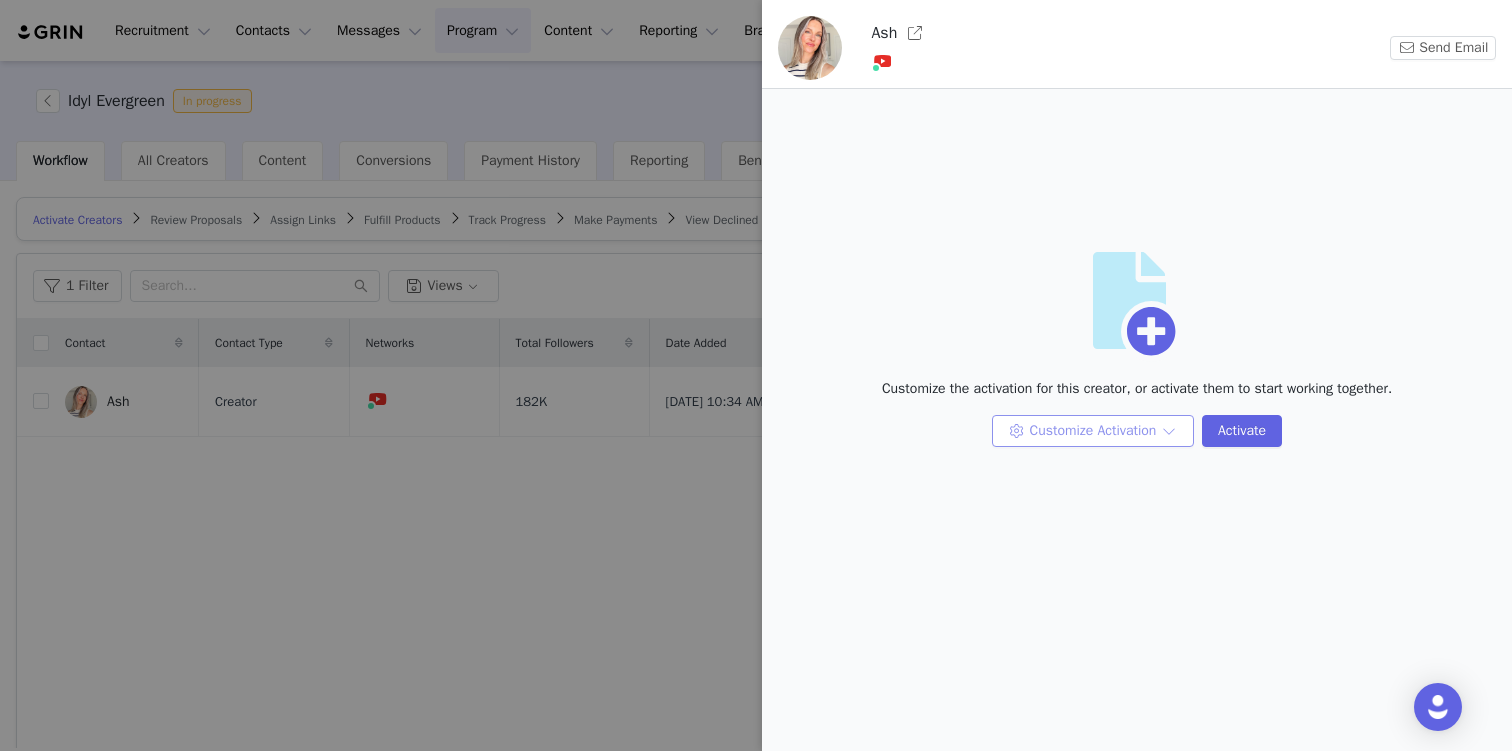 click on "Customize Activation" at bounding box center [1093, 431] 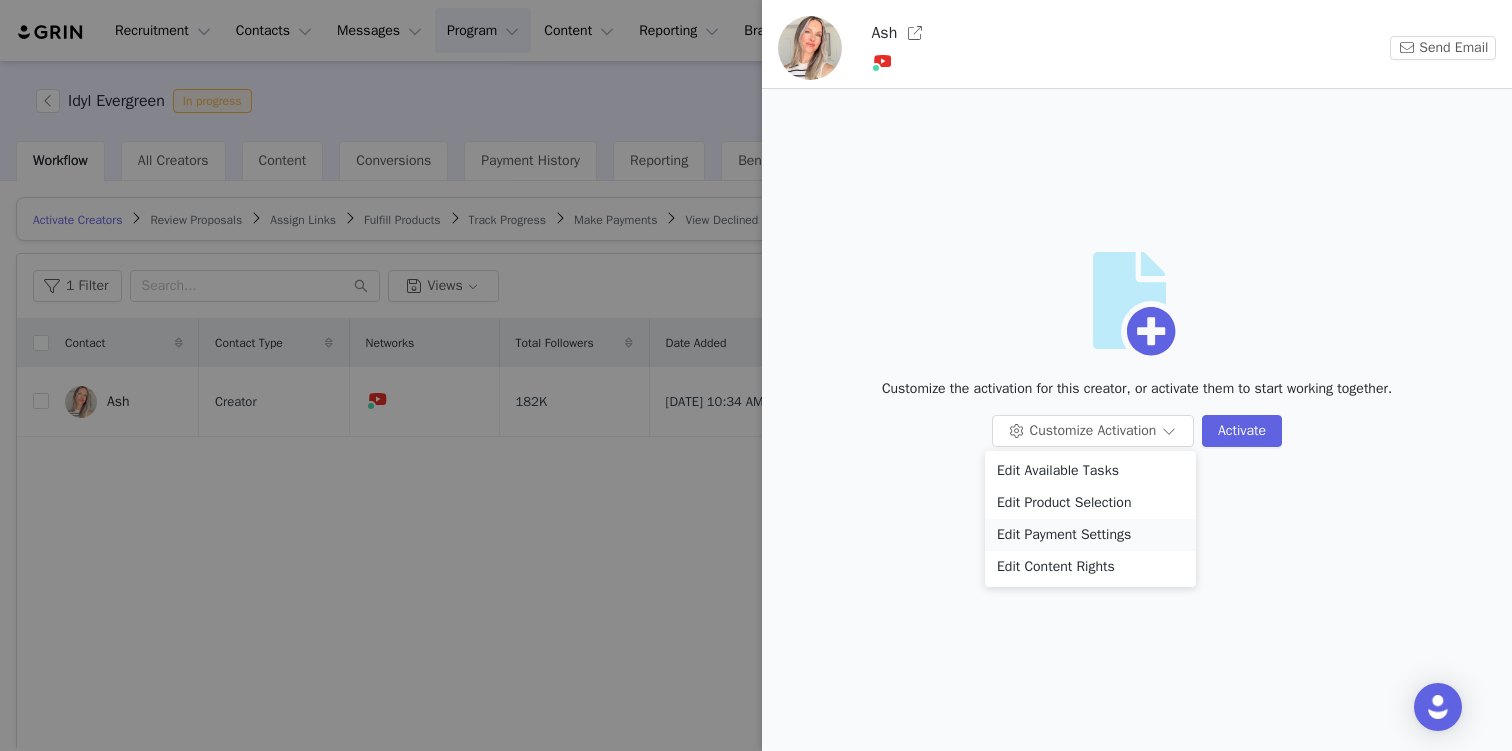 click on "Edit Payment Settings" at bounding box center (1090, 535) 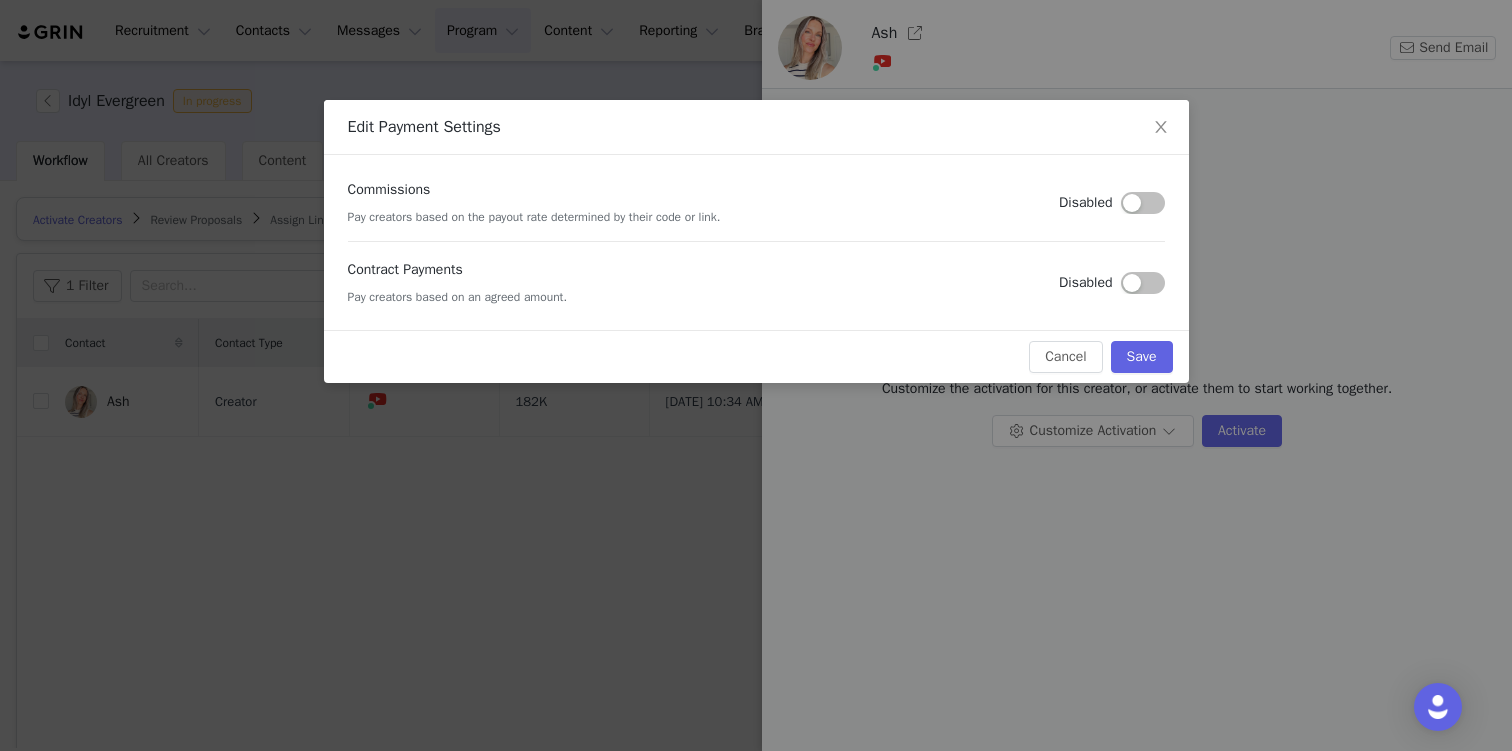 click at bounding box center [1143, 283] 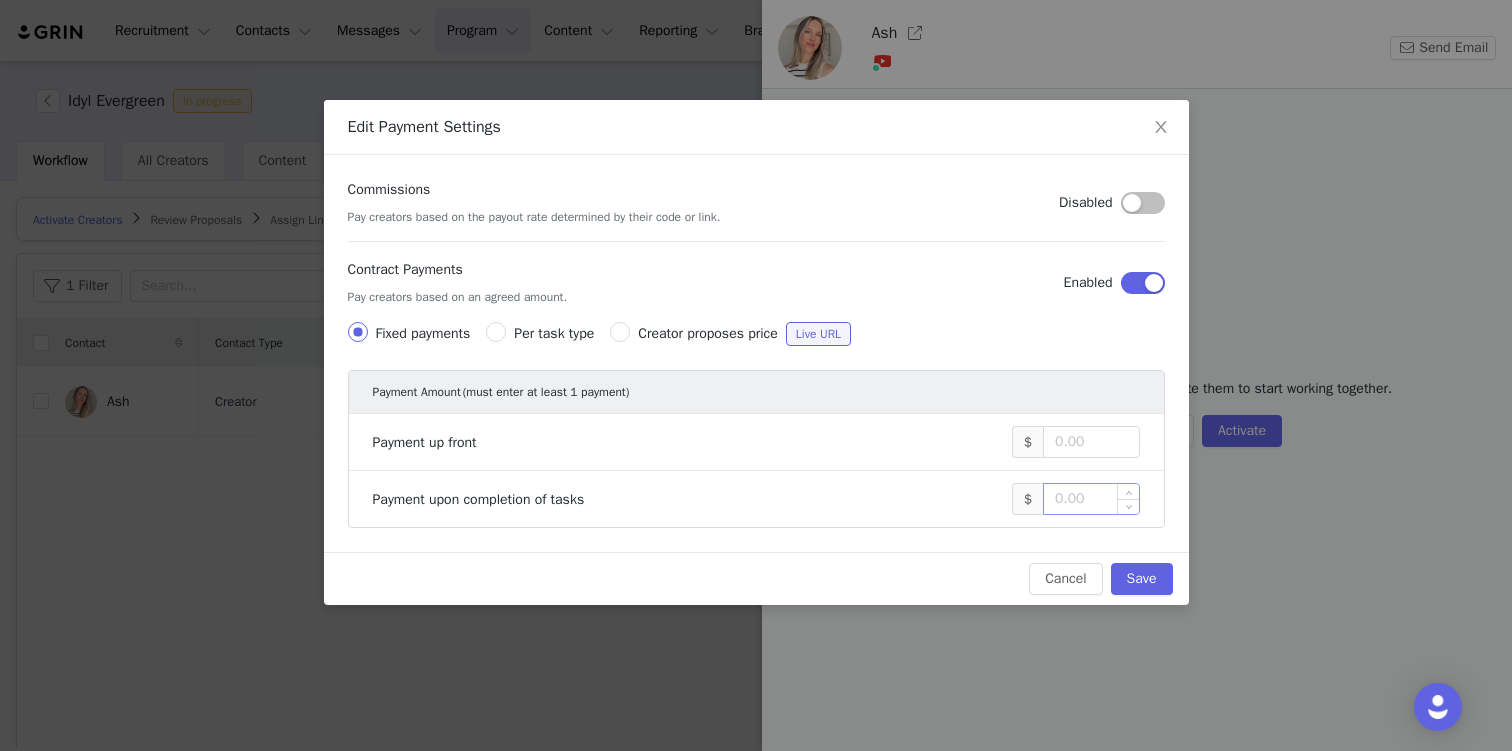 click at bounding box center (1091, 499) 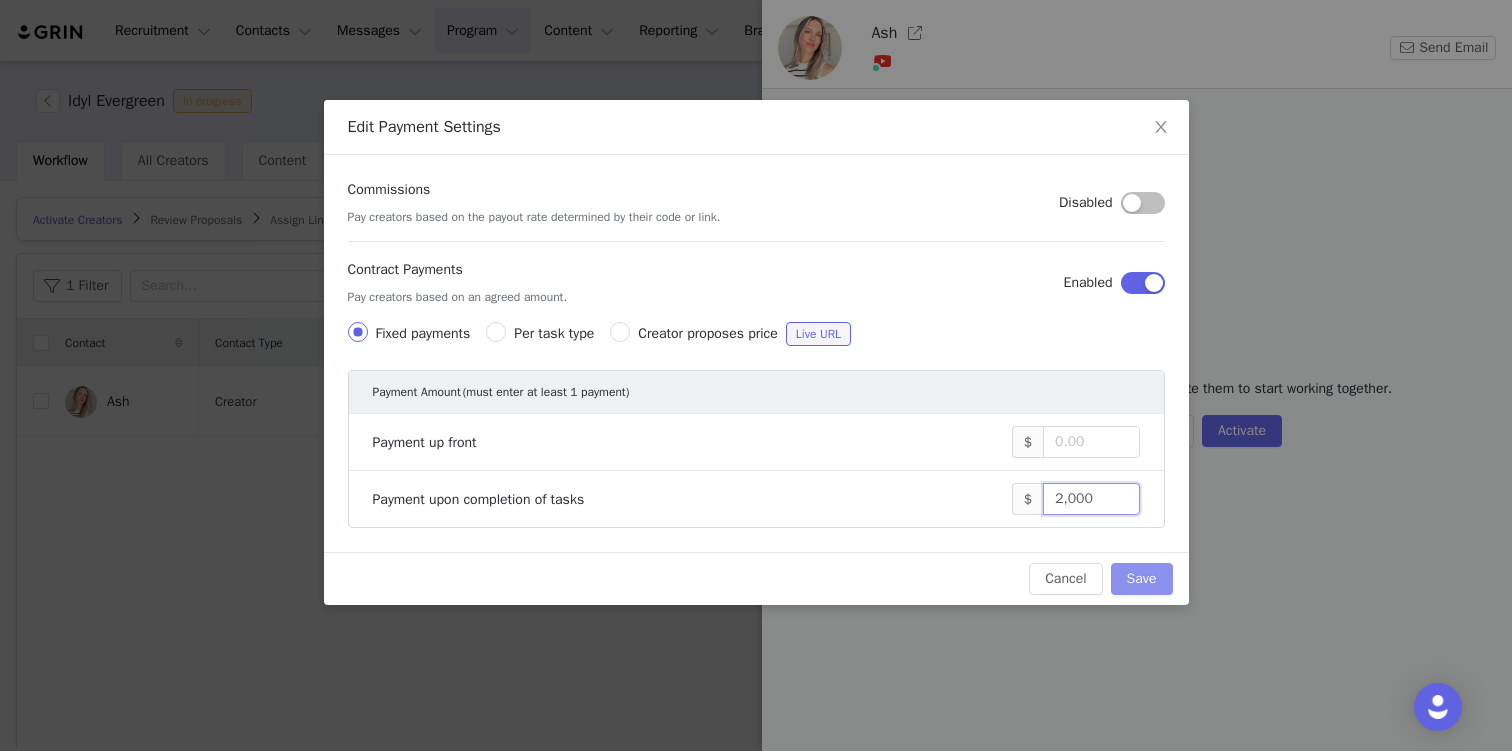 type on "2,000" 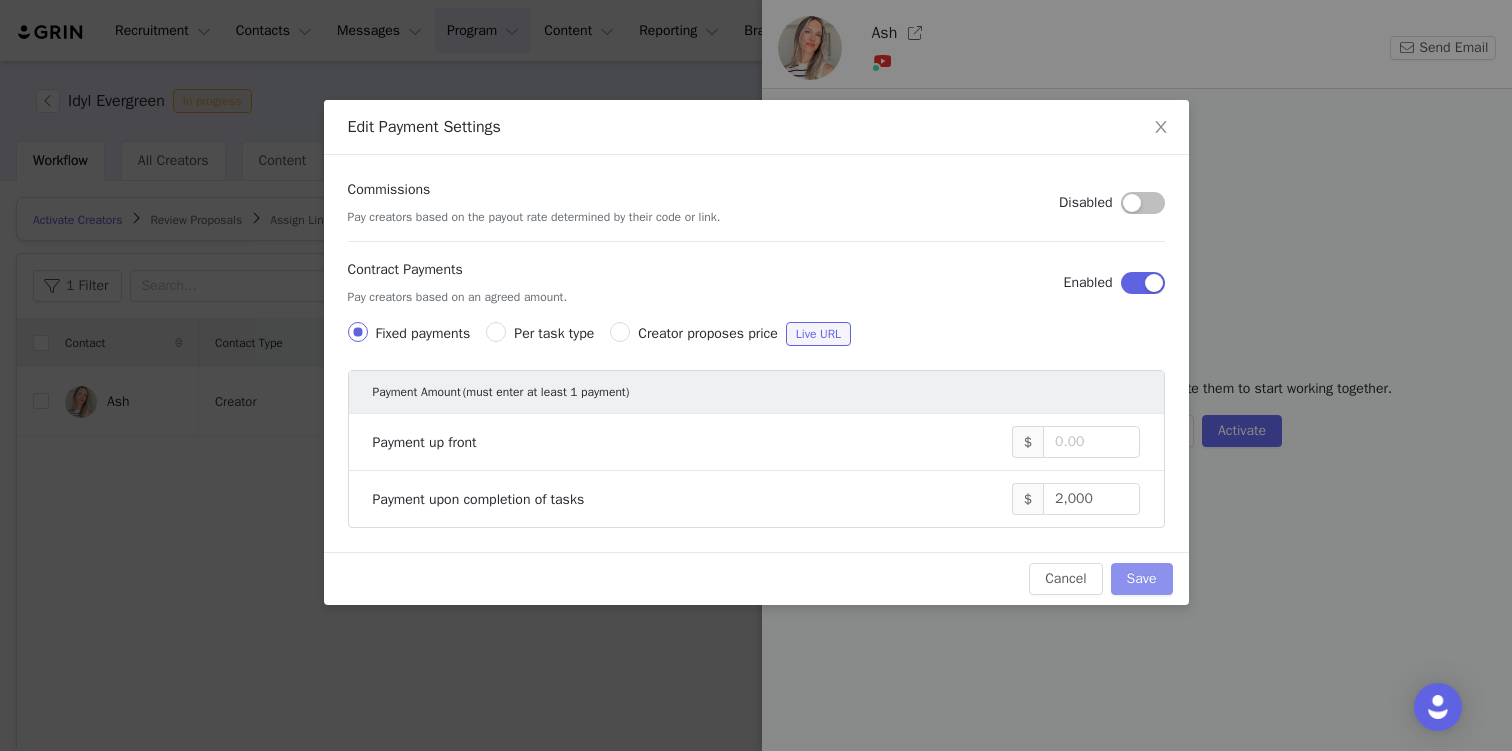click on "Save" at bounding box center (1142, 579) 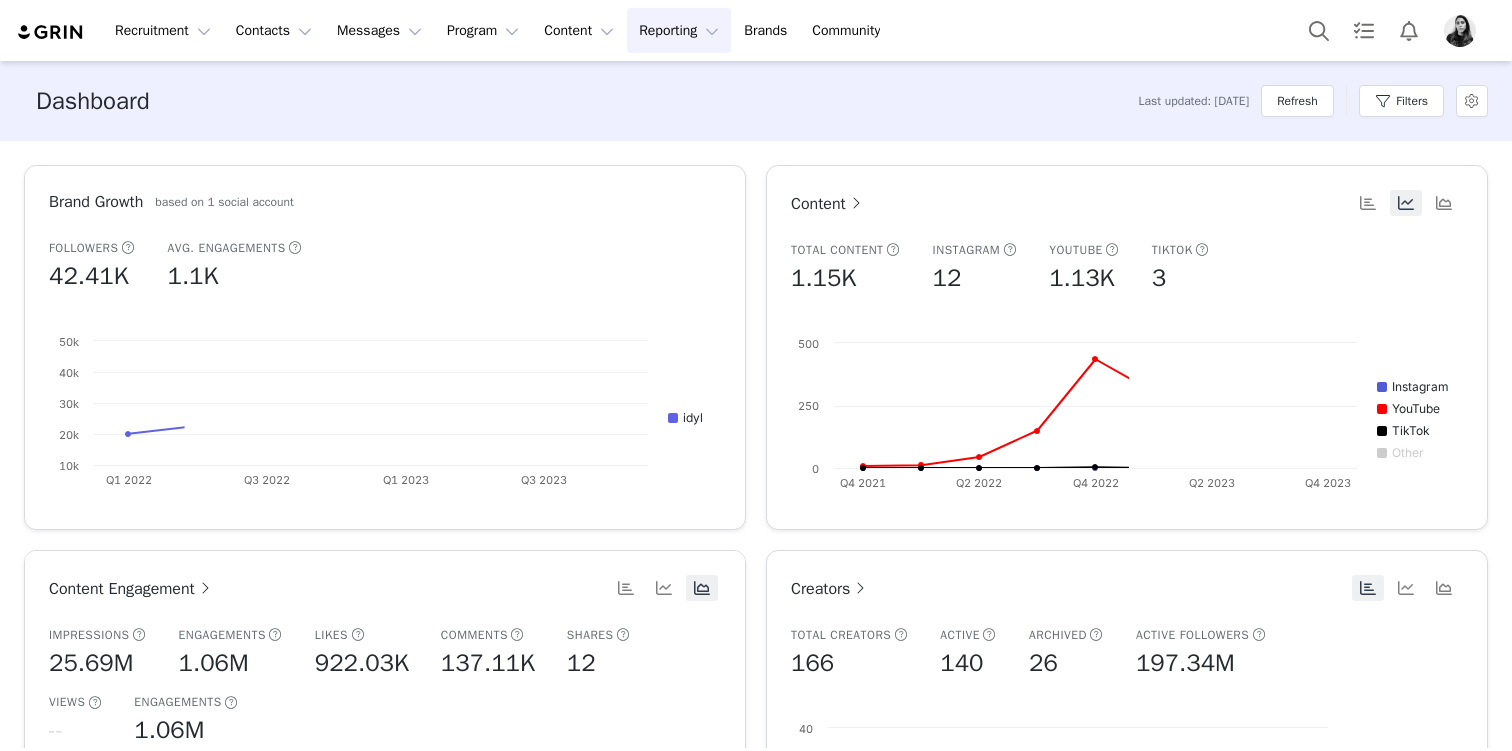 scroll, scrollTop: 0, scrollLeft: 0, axis: both 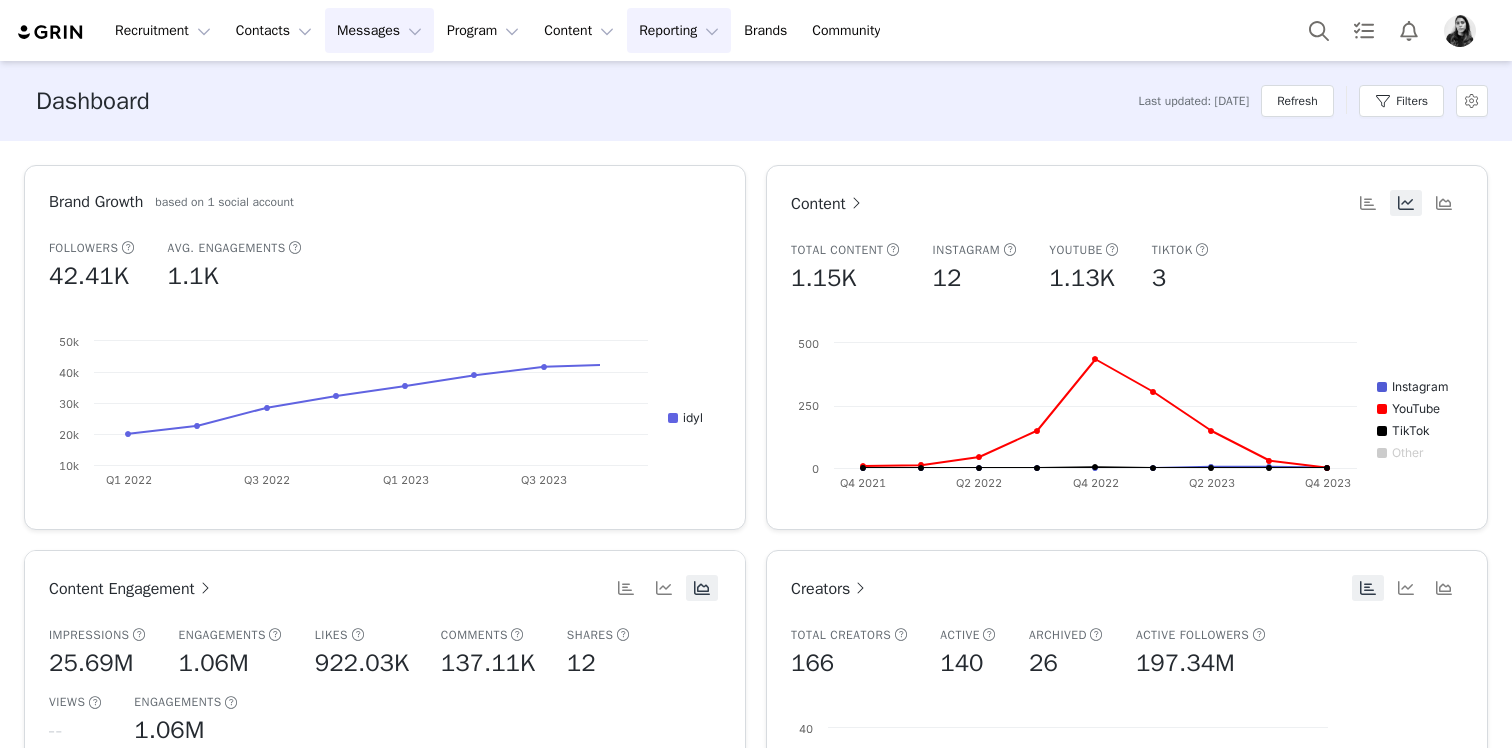 click on "Messages Messages" at bounding box center (379, 30) 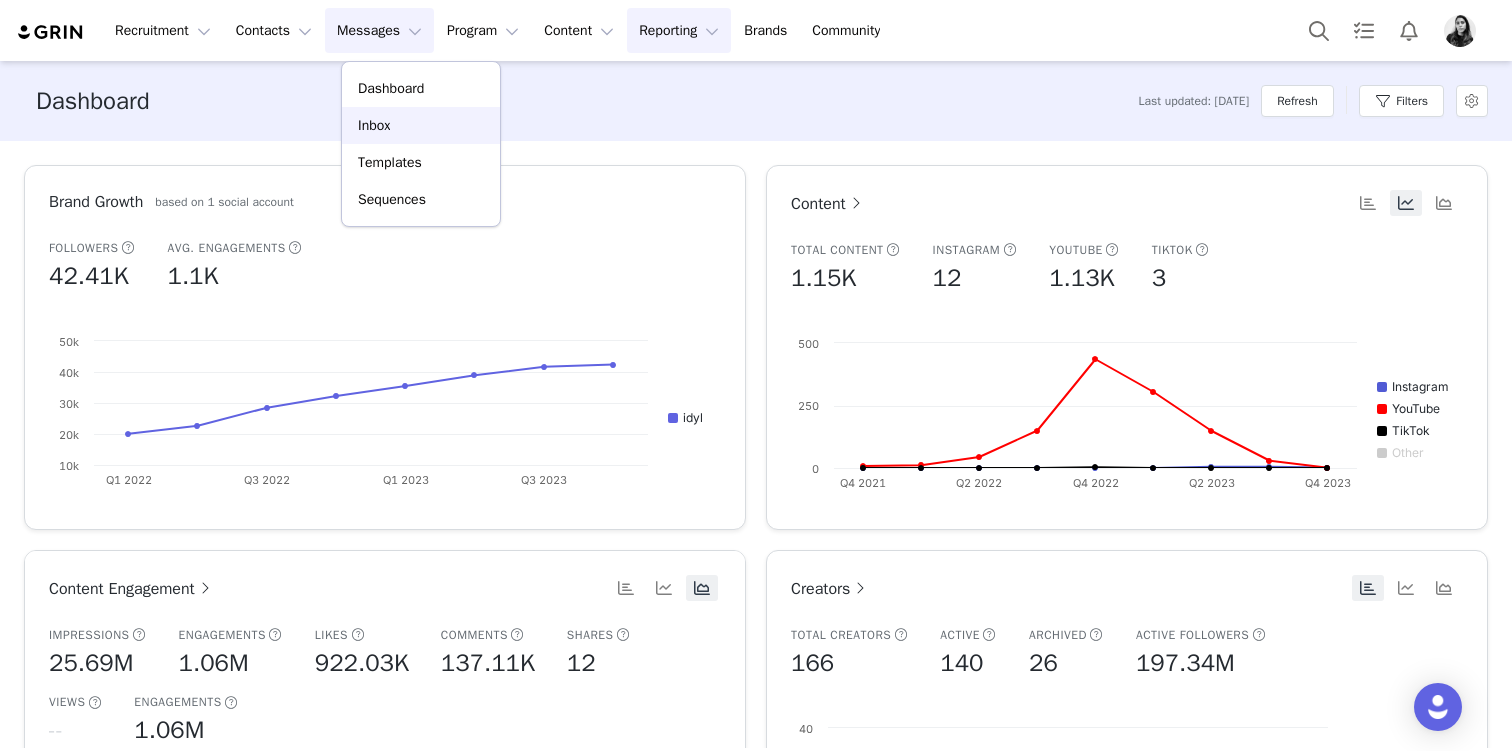 click on "Inbox" at bounding box center (421, 125) 